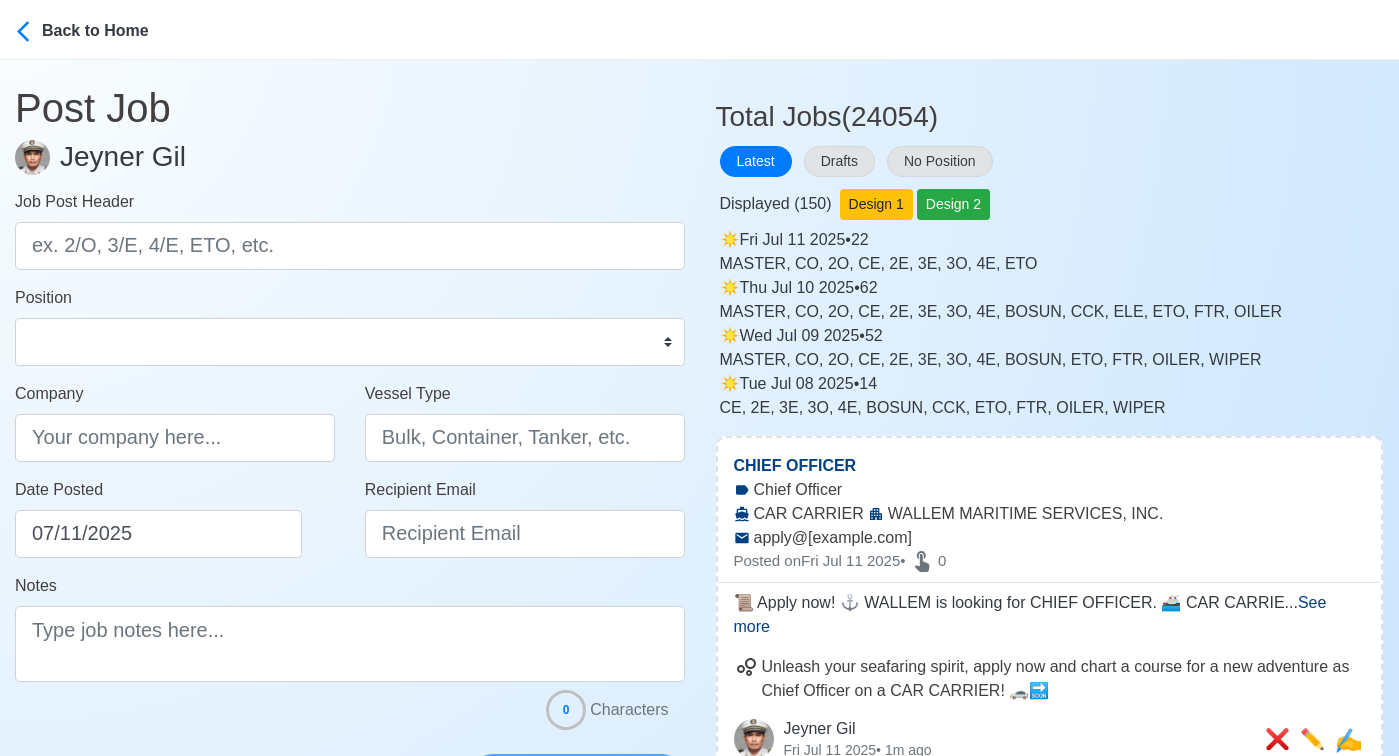 scroll, scrollTop: 0, scrollLeft: 0, axis: both 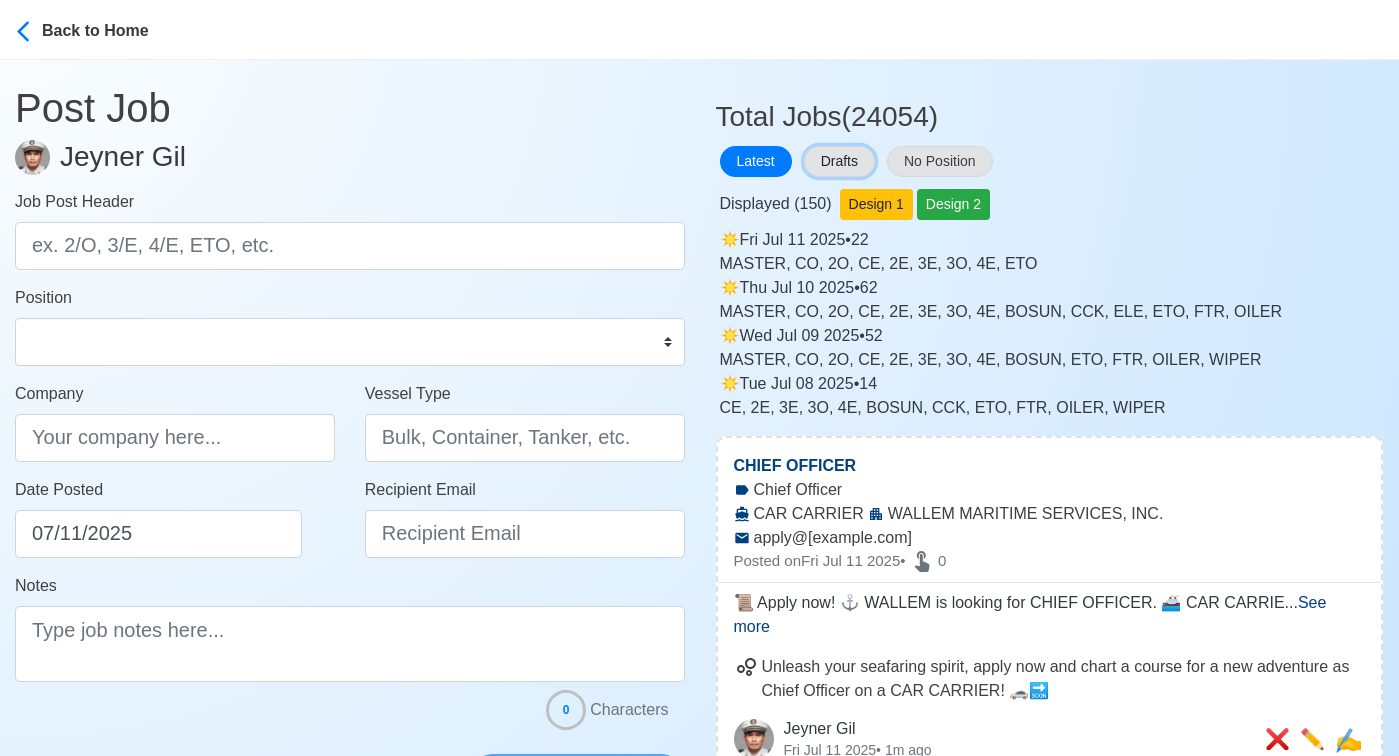 click on "Drafts" at bounding box center (839, 161) 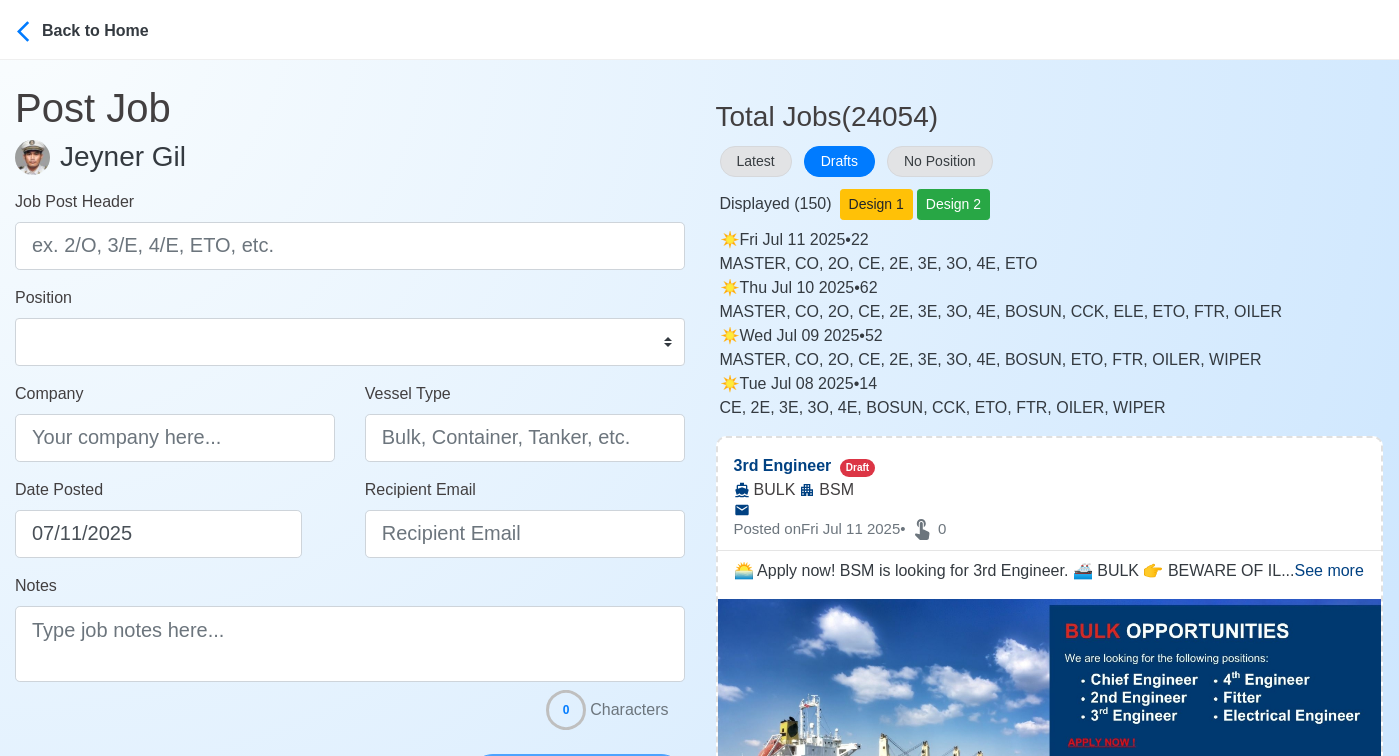click on "☀️️  Fri Jul 11 2025  •  22 MASTER, CO, 2O, CE, 2E, 3E, 3O, 4E, ETO ☀️️  Thu Jul 10 2025  •  62 MASTER, CO, 2O, CE, 2E, 3E, 3O, 4E, BOSUN, CCK, ELE, ETO, FTR, OILER ☀️️  Wed Jul 09 2025  •  52 MASTER, CO, 2O, CE, 2E, 3E, 3O, 4E, BOSUN, ETO, FTR, OILER, WIPER ☀️️  Tue Jul 08 2025  •  14 CE, 2E, 3E, 3O, 4E, BOSUN, CCK, ETO, FTR, OILER, WIPER" at bounding box center [1050, 320] 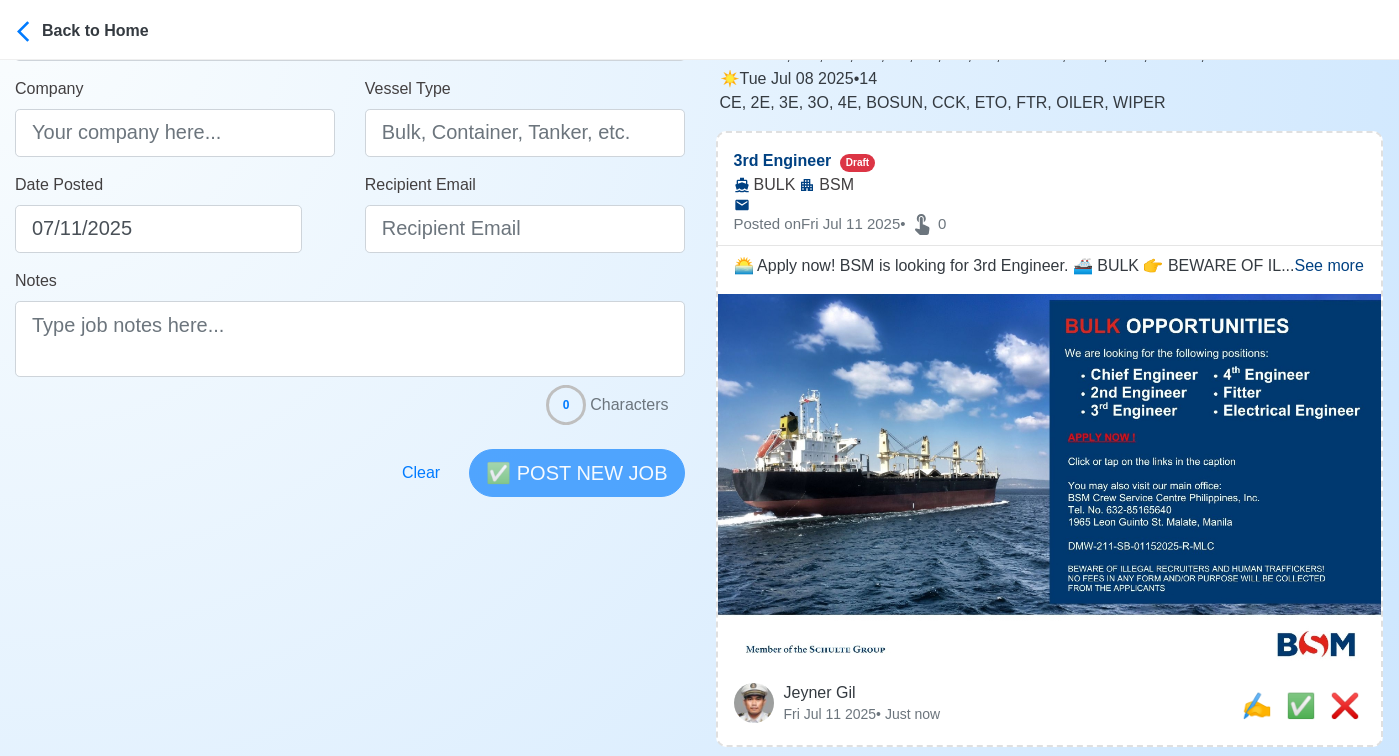 scroll, scrollTop: 411, scrollLeft: 0, axis: vertical 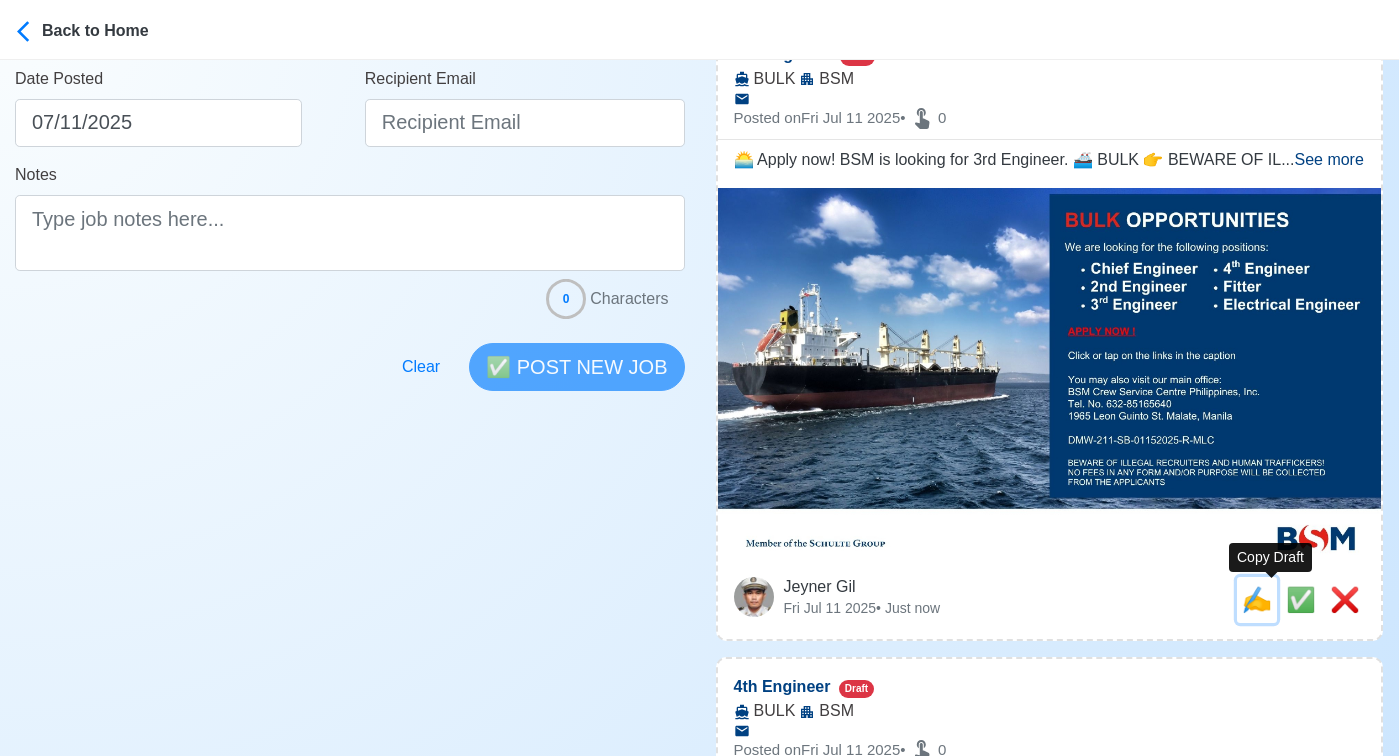 click on "✍️" at bounding box center (1257, 599) 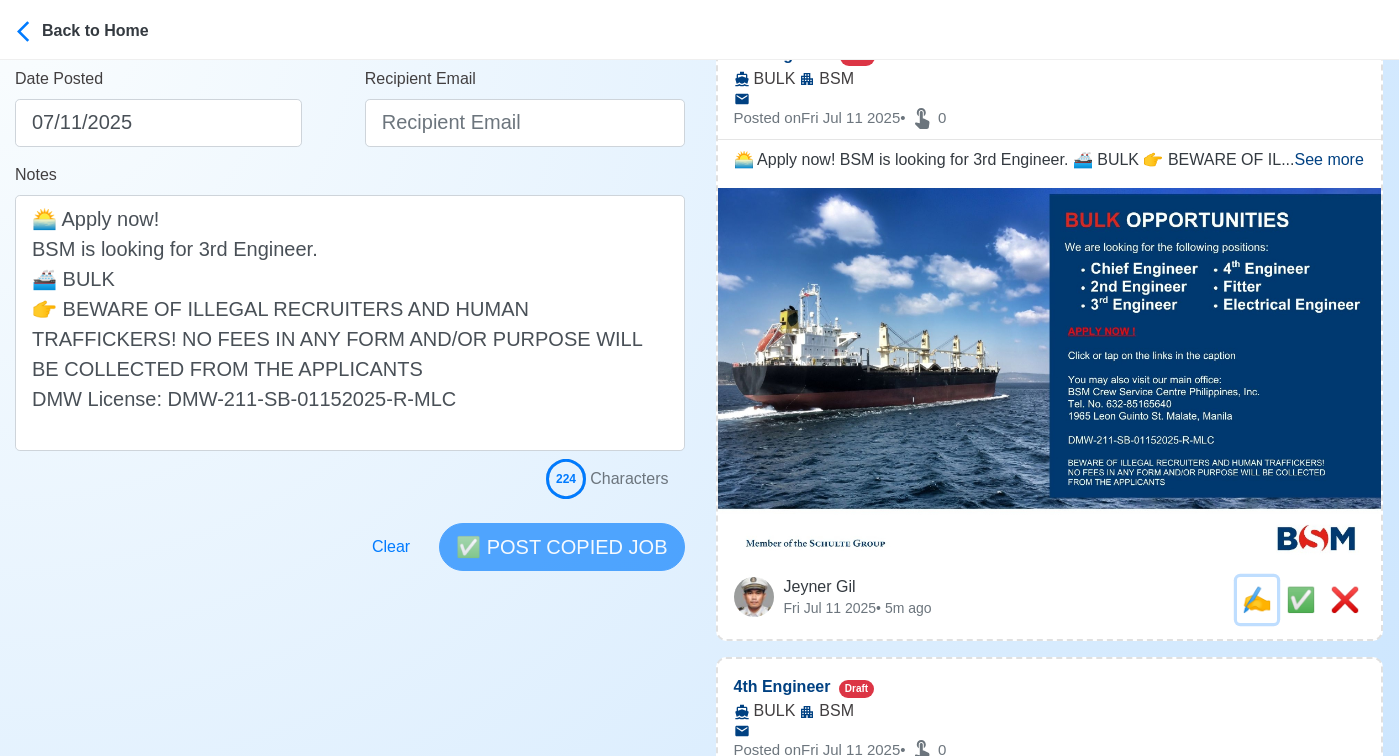 scroll, scrollTop: 0, scrollLeft: 0, axis: both 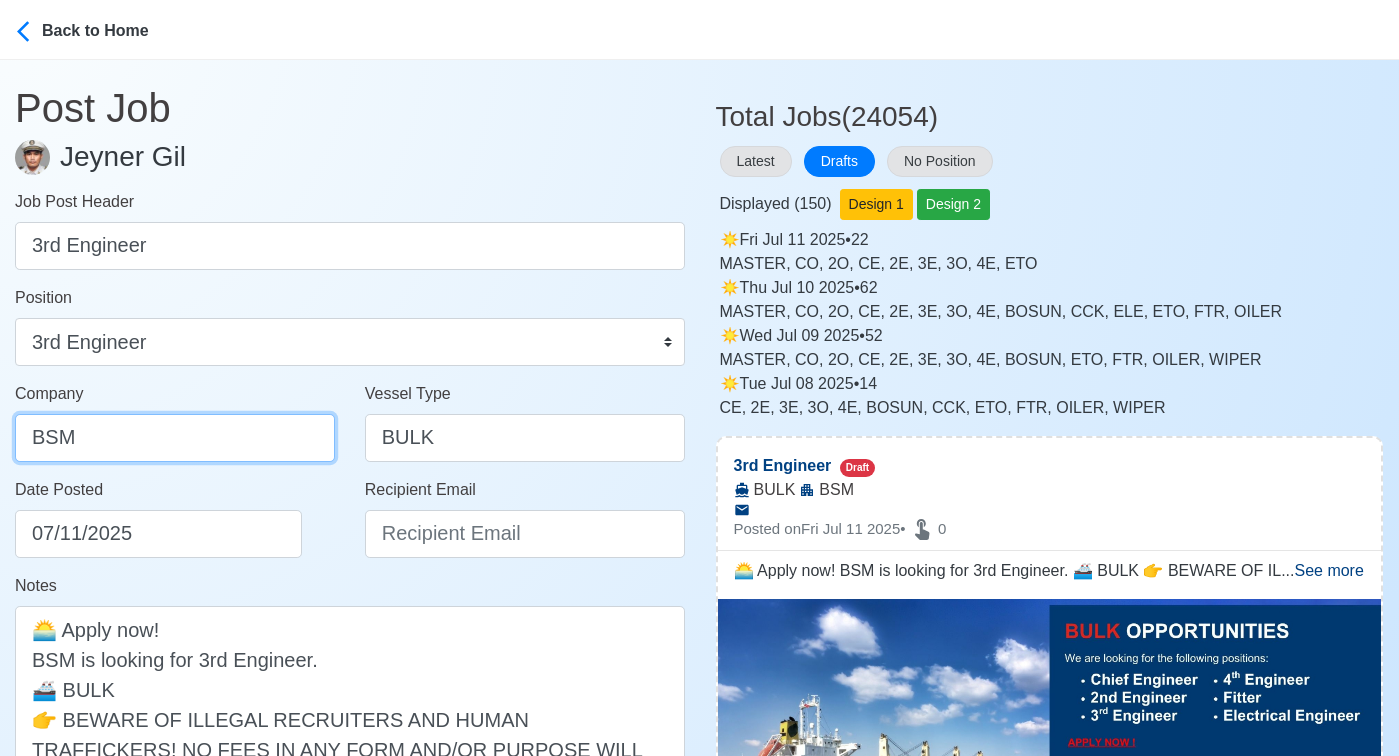 click on "BSM" at bounding box center [175, 438] 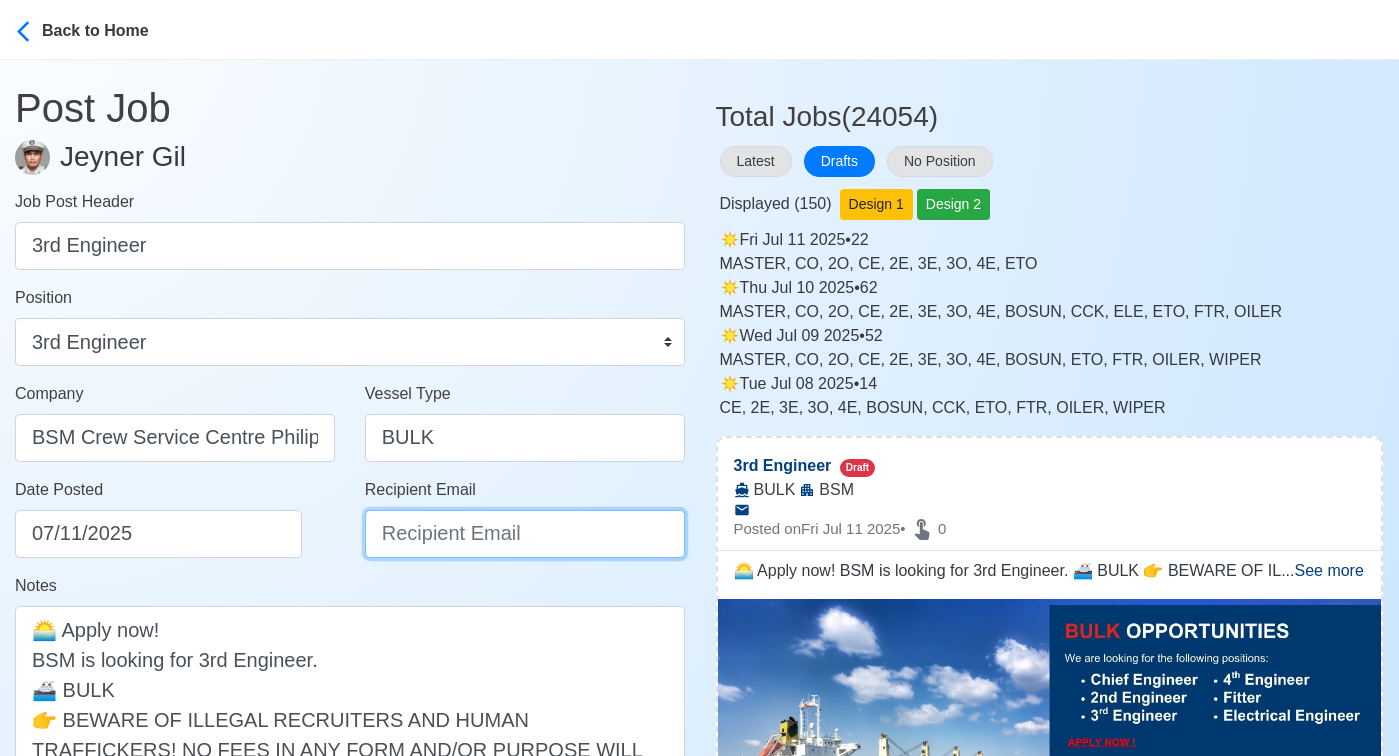 click on "Recipient Email" at bounding box center (525, 534) 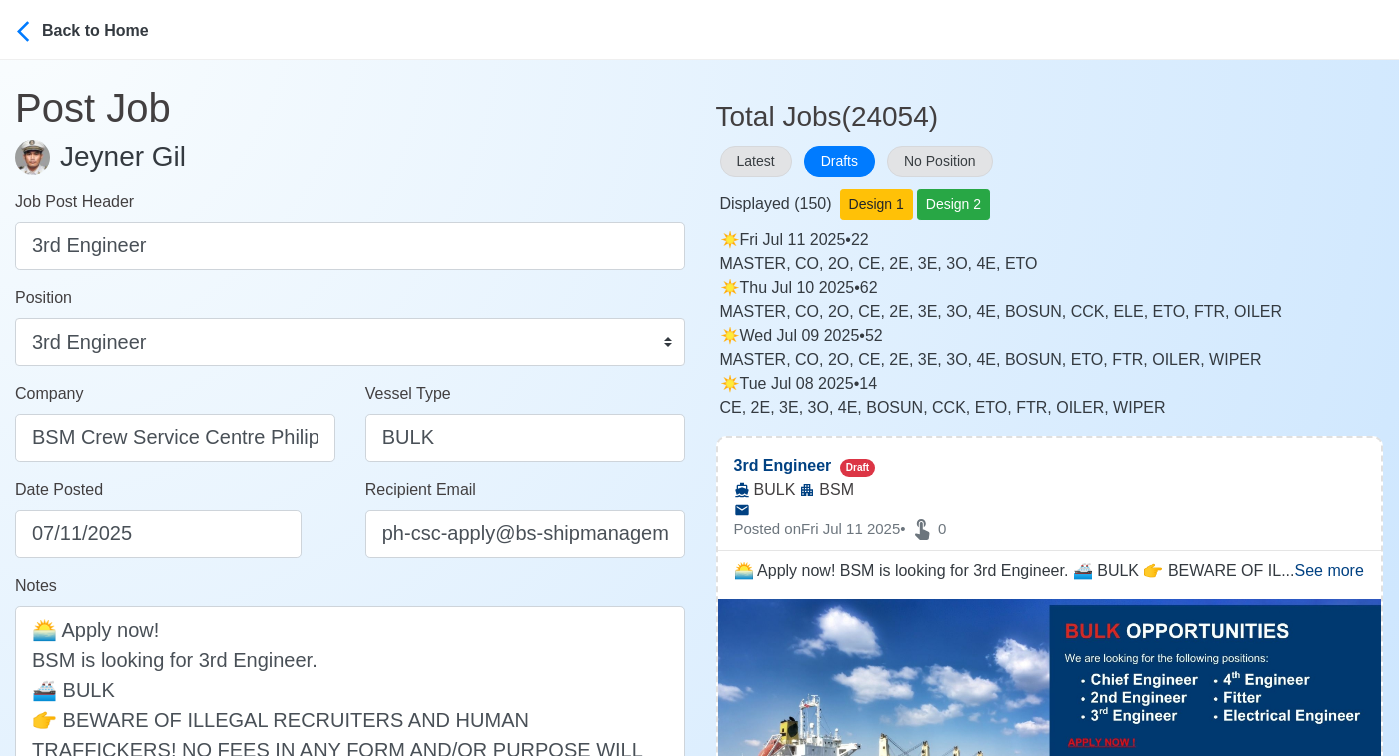 click on "Date Posted       07/11/2025" at bounding box center (175, 526) 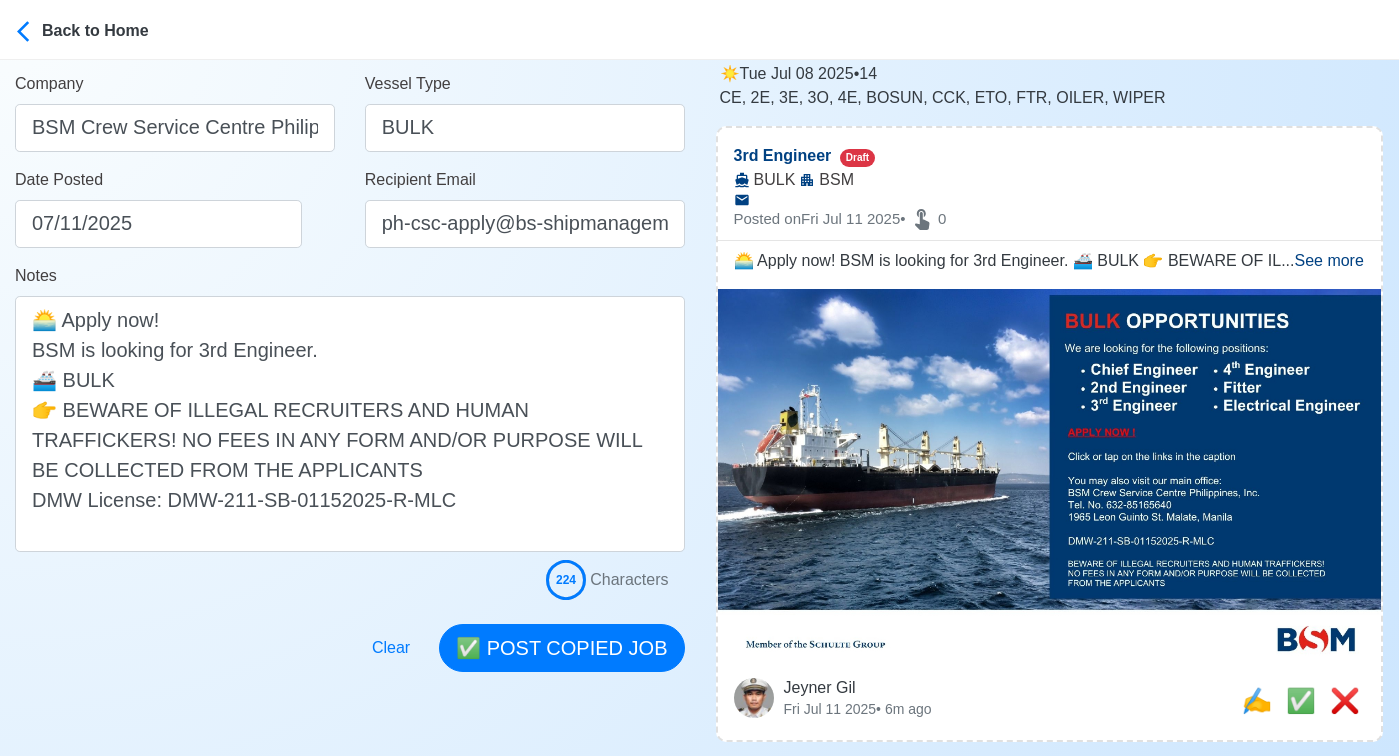 scroll, scrollTop: 377, scrollLeft: 0, axis: vertical 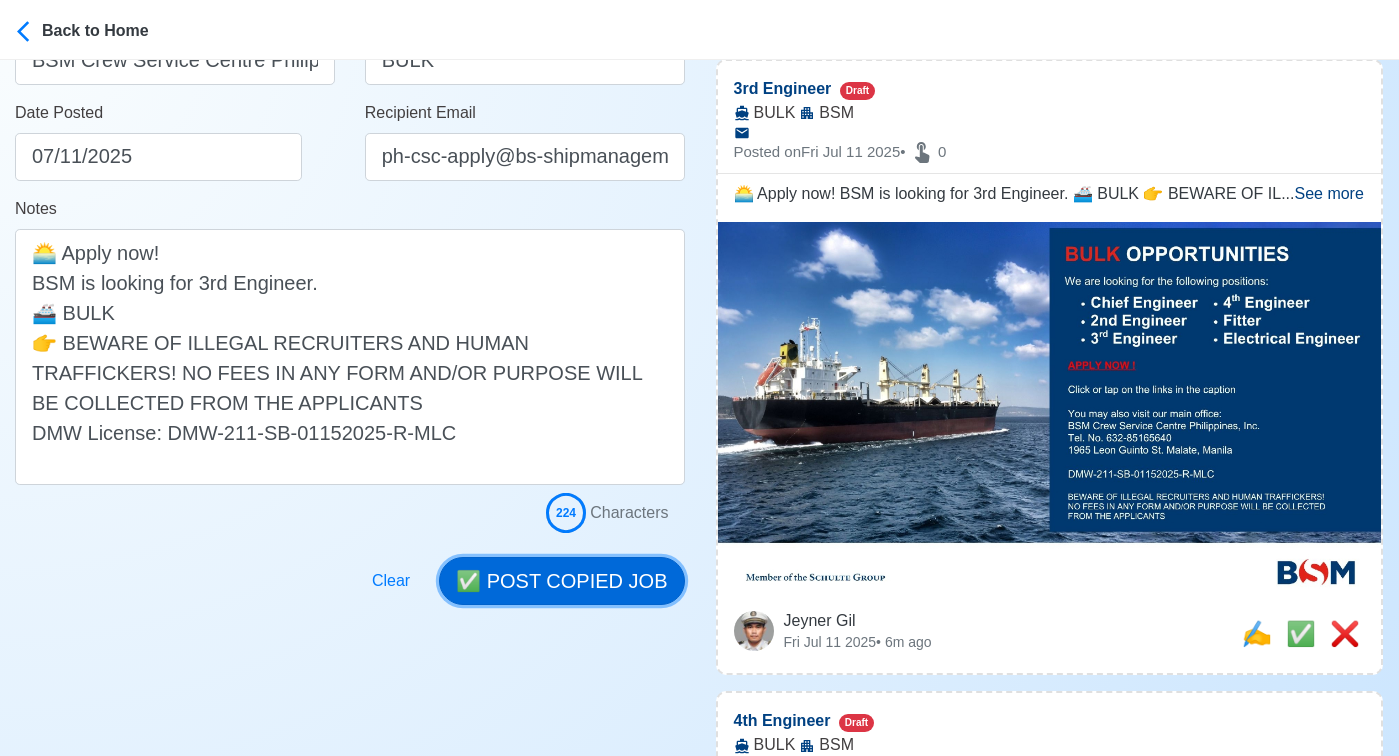 click on "✅ POST COPIED JOB" at bounding box center [561, 581] 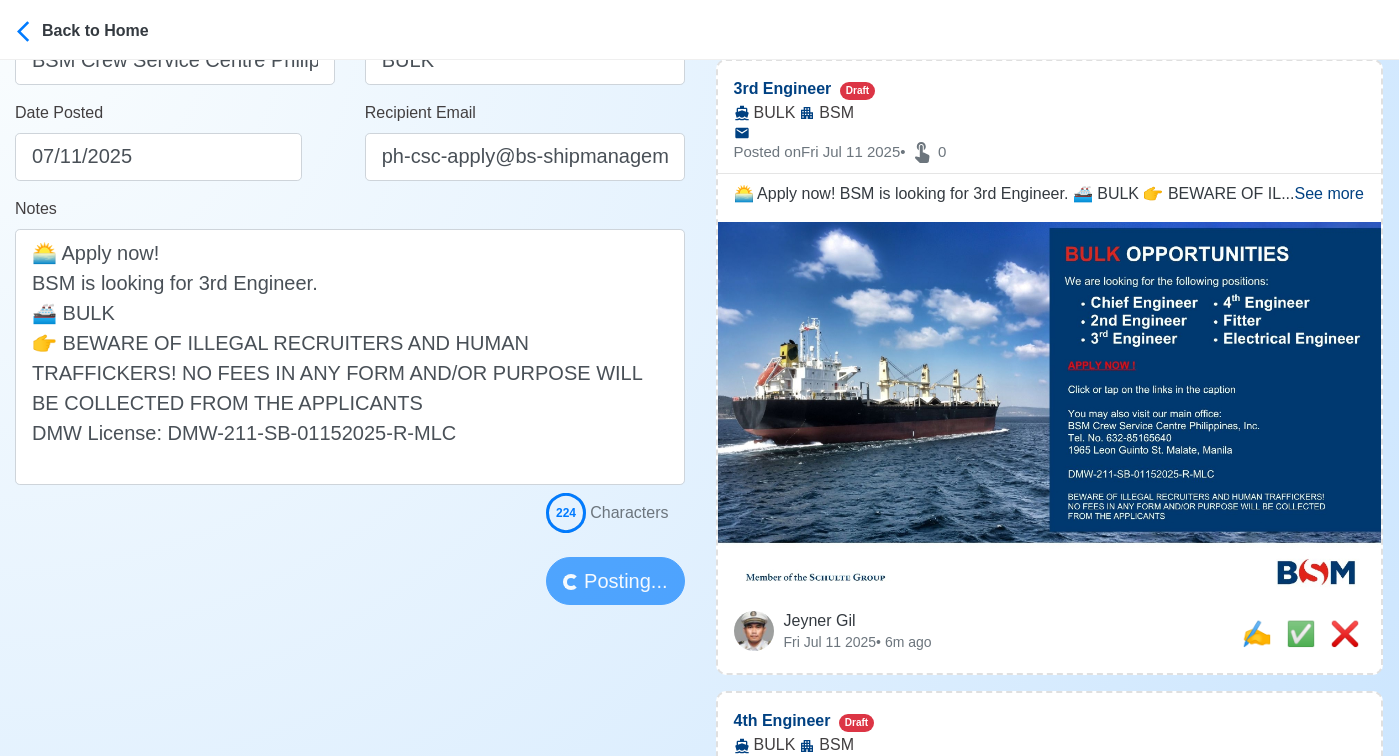 type 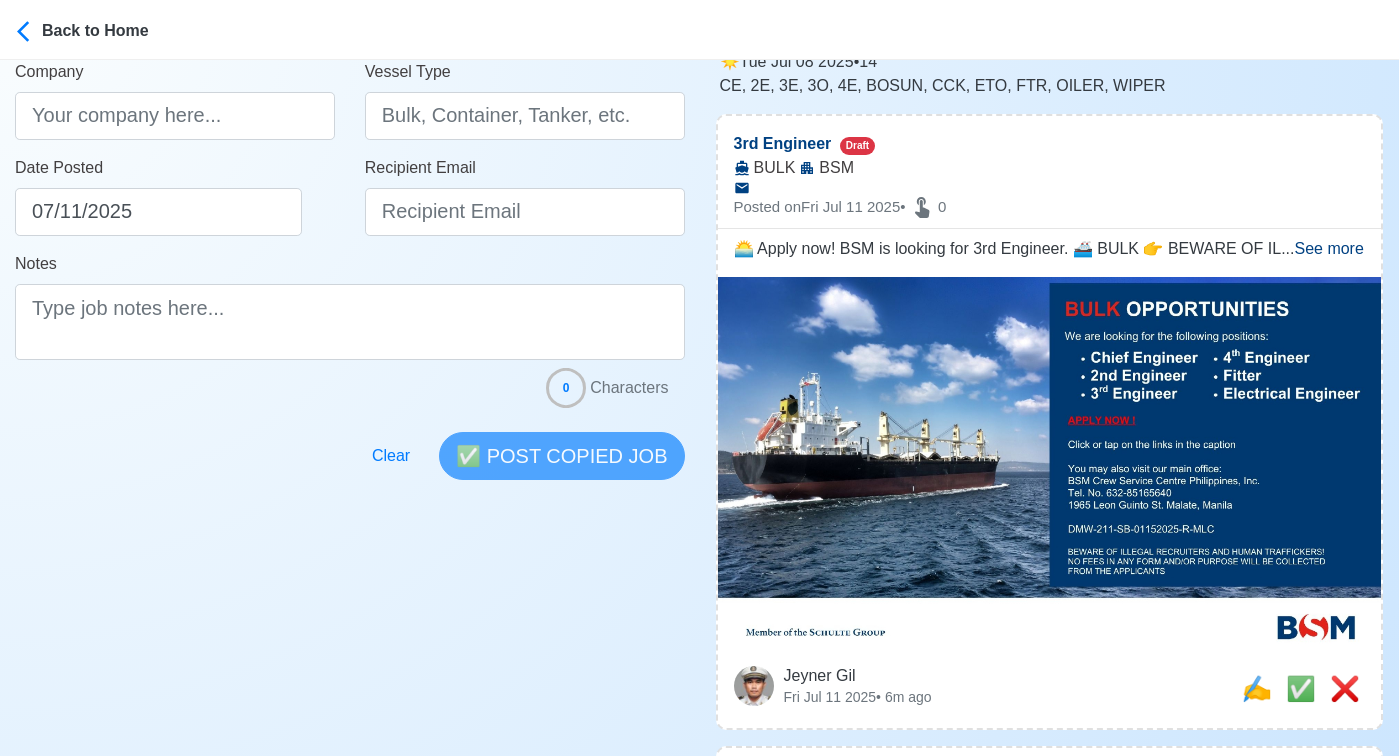 scroll, scrollTop: 327, scrollLeft: 0, axis: vertical 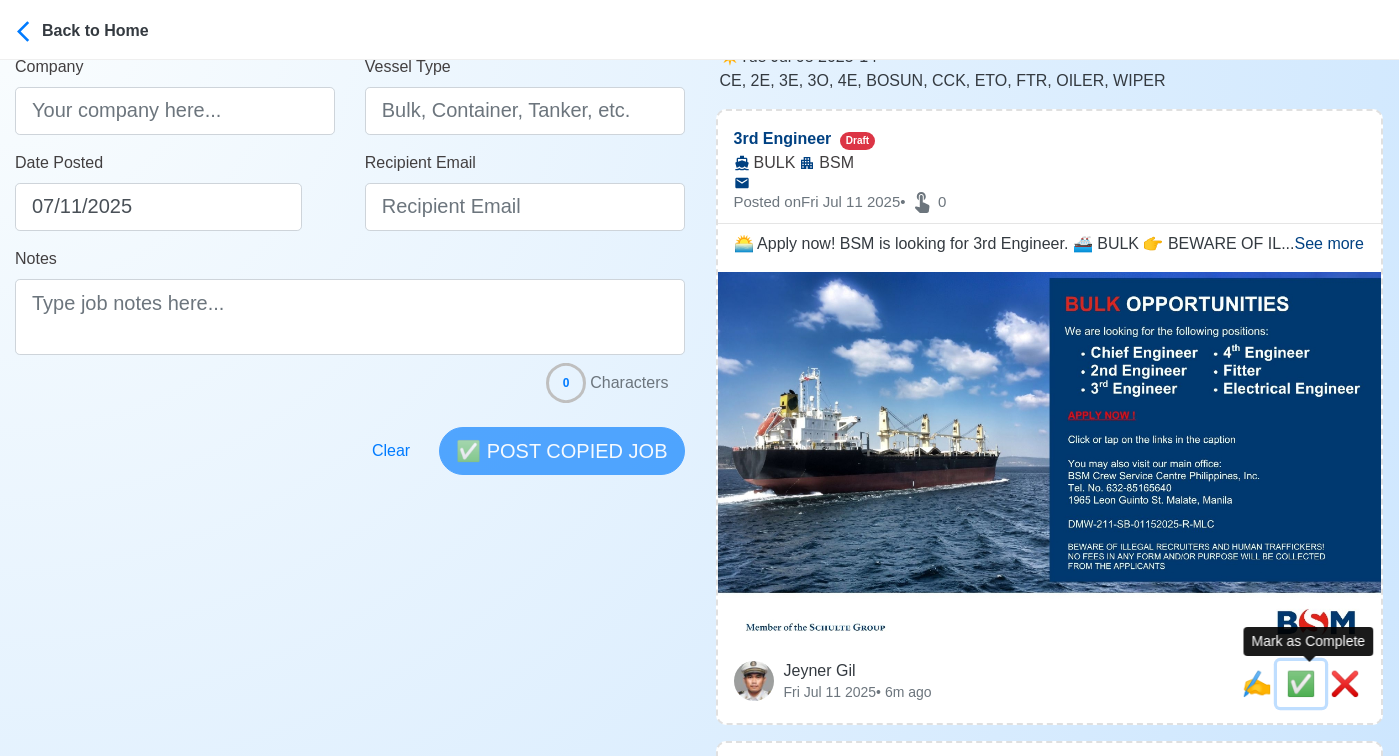 click on "✅" at bounding box center [1301, 683] 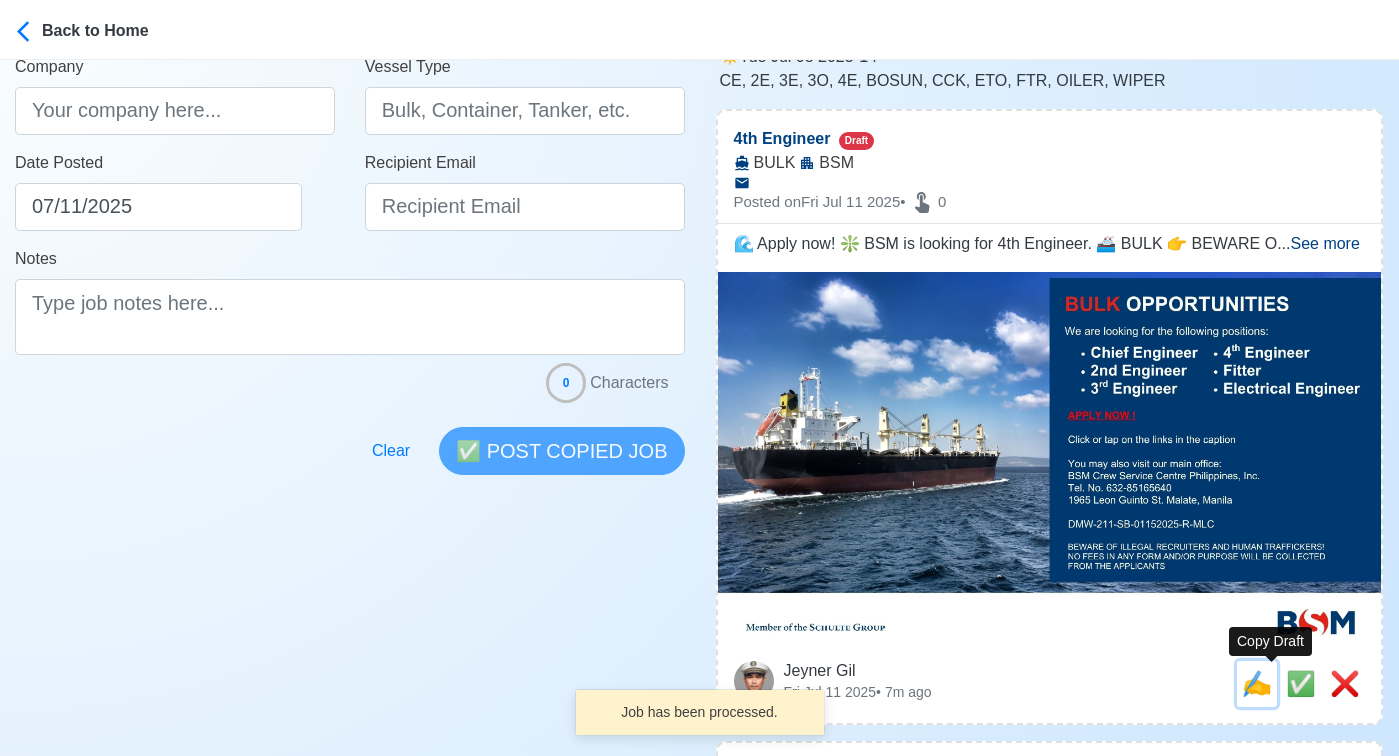 click on "✍️" at bounding box center (1257, 683) 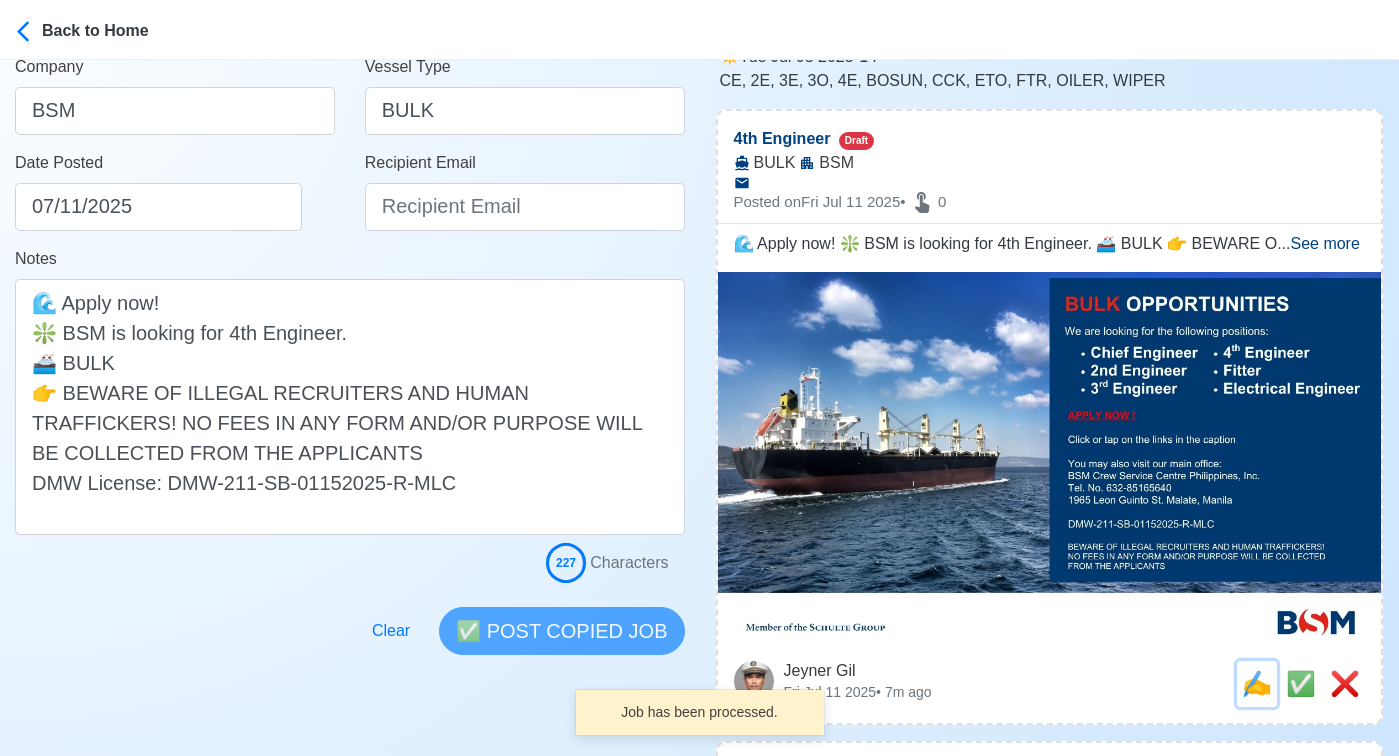 scroll, scrollTop: 0, scrollLeft: 0, axis: both 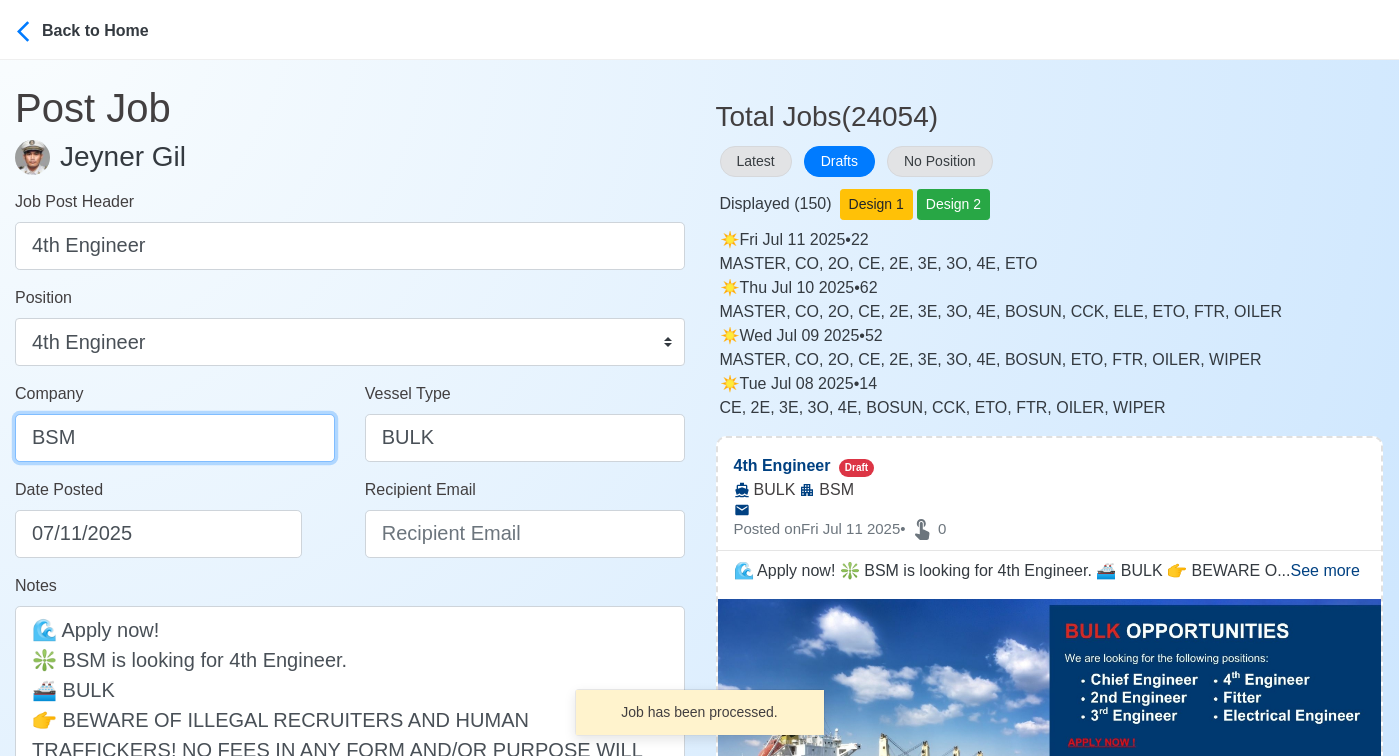 click on "BSM" at bounding box center (175, 438) 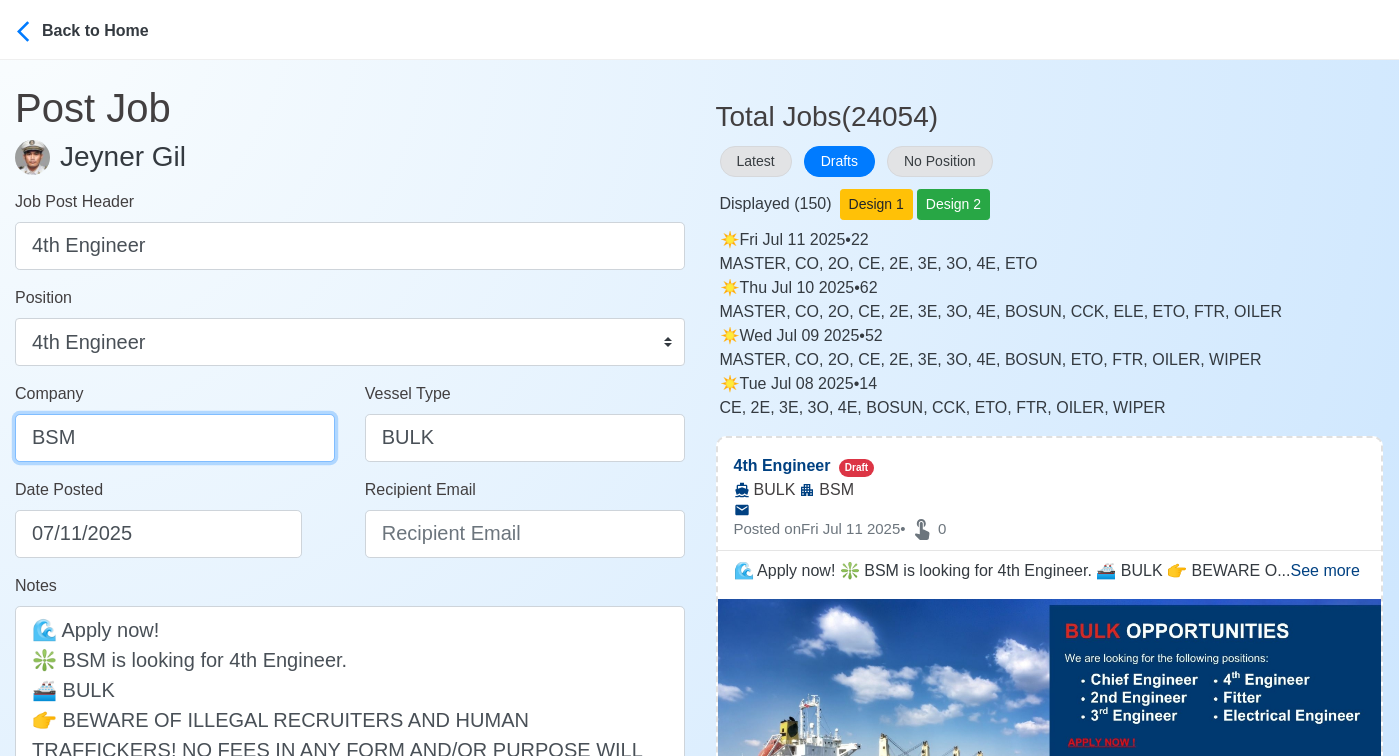 type on "BSM Crew Service Centre Philippines, Inc." 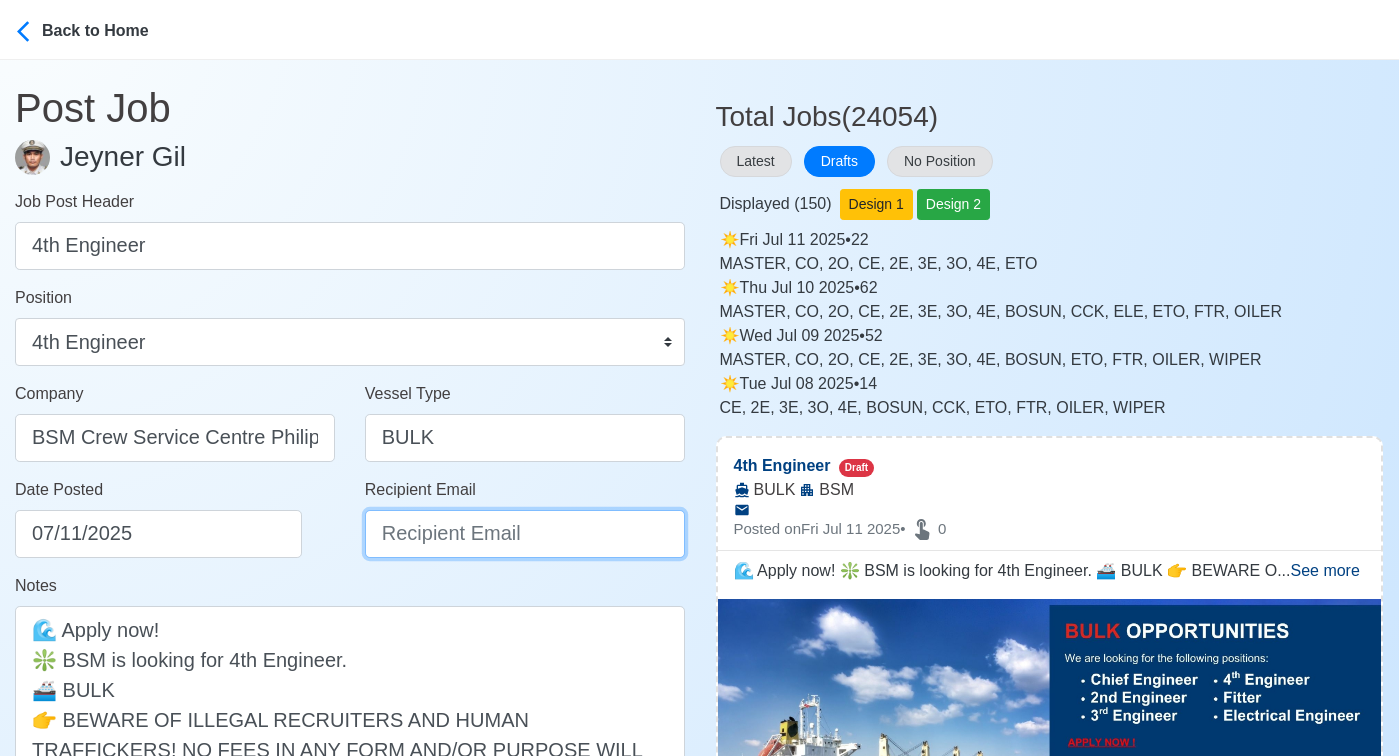 click on "Recipient Email" at bounding box center (525, 534) 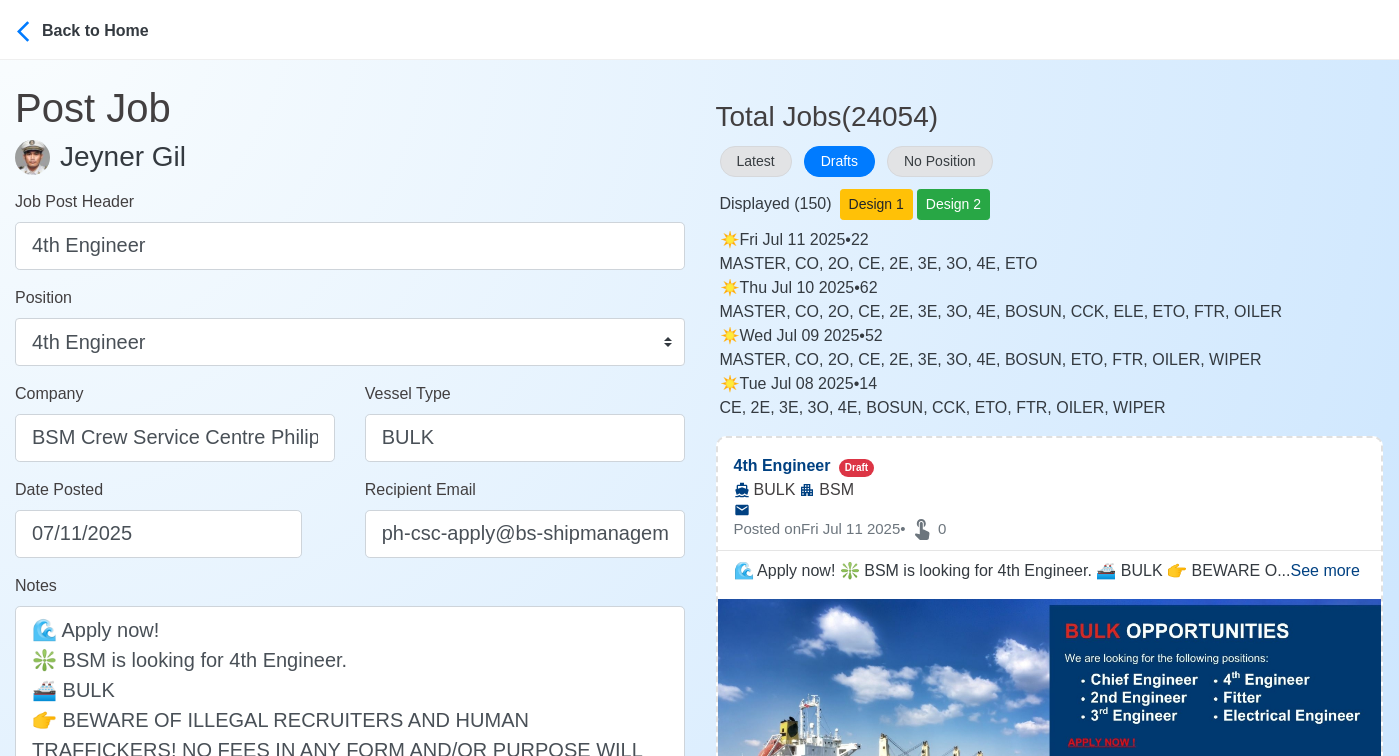 click on "Date Posted       07/11/2025" at bounding box center (180, 518) 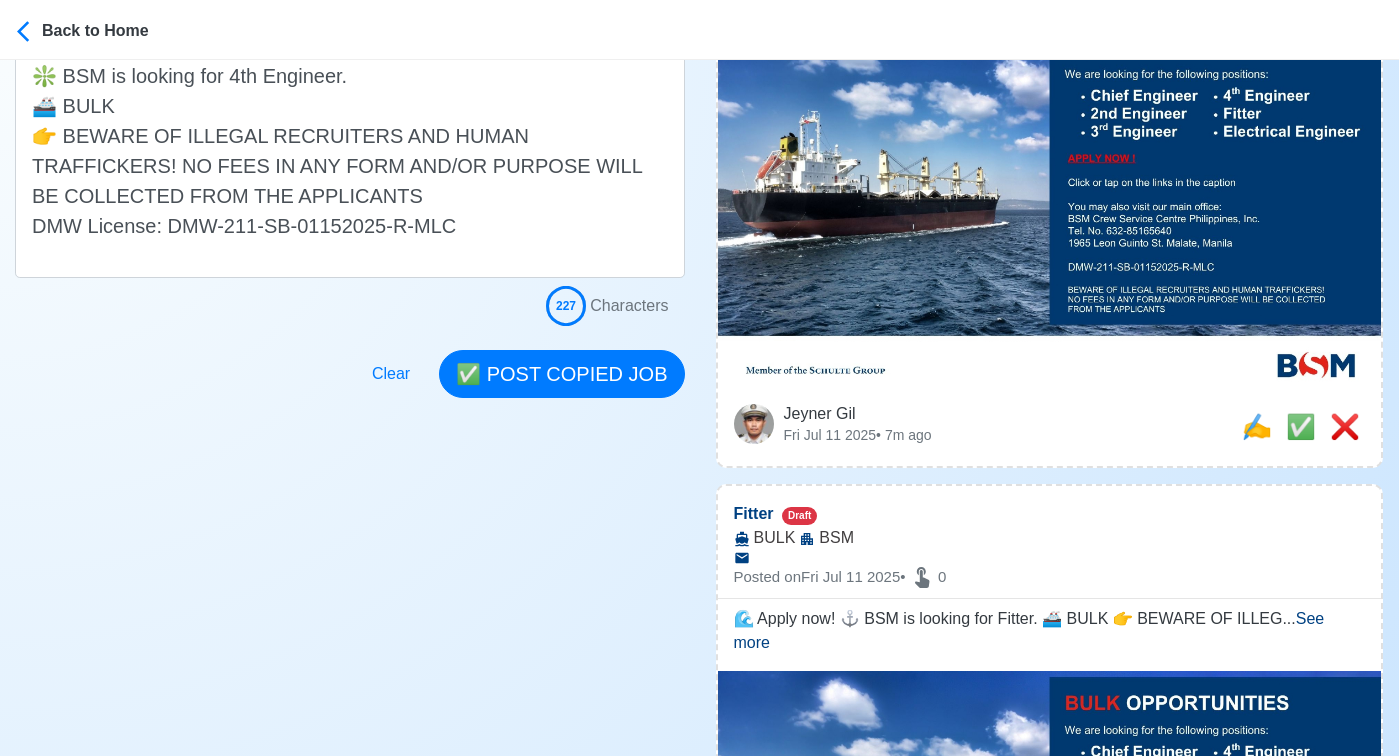 scroll, scrollTop: 593, scrollLeft: 0, axis: vertical 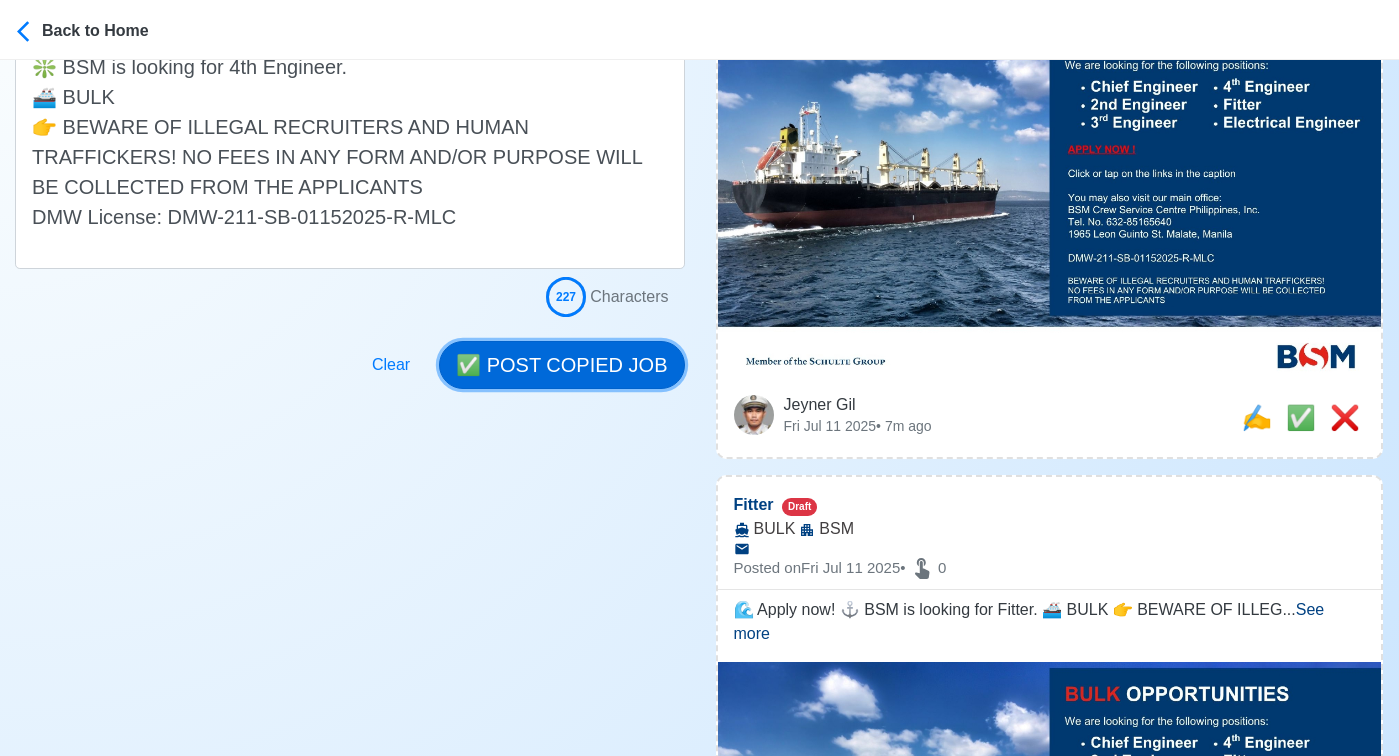 click on "✅ POST COPIED JOB" at bounding box center (561, 365) 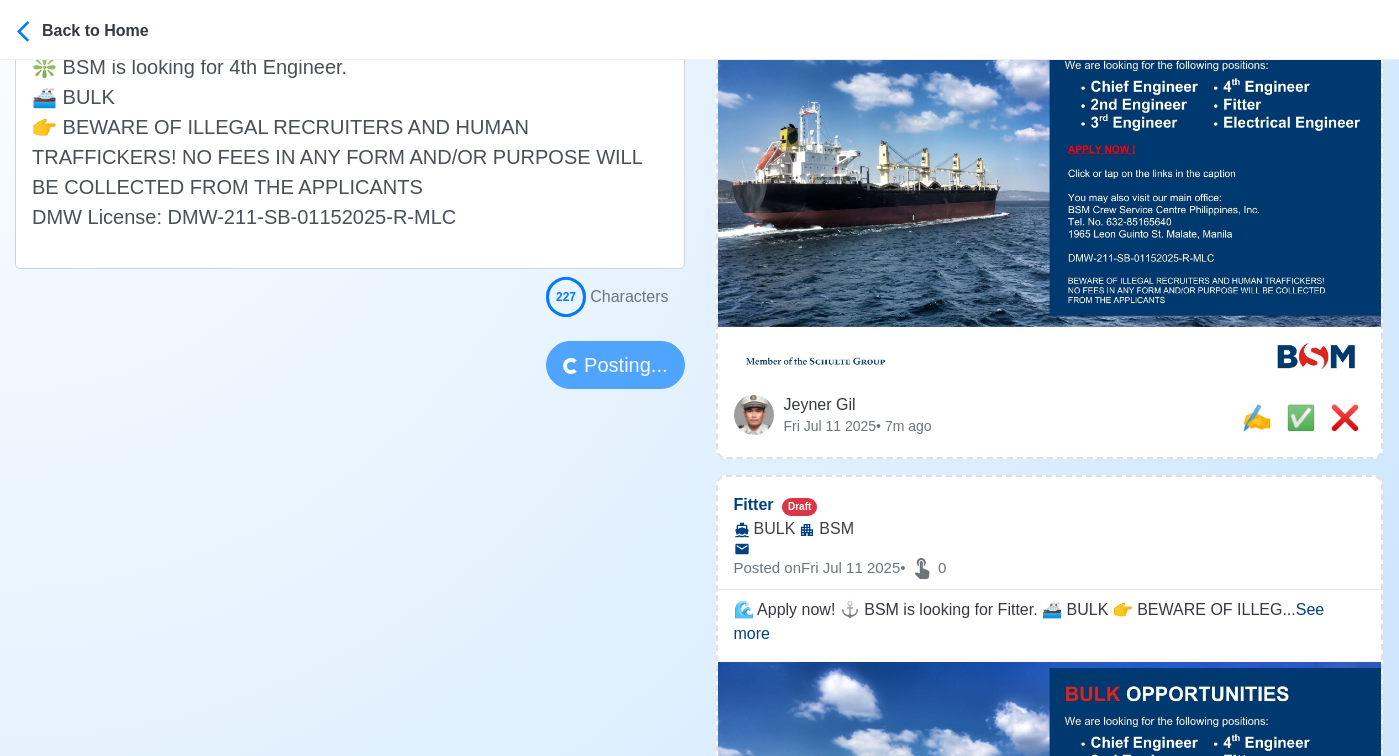 type 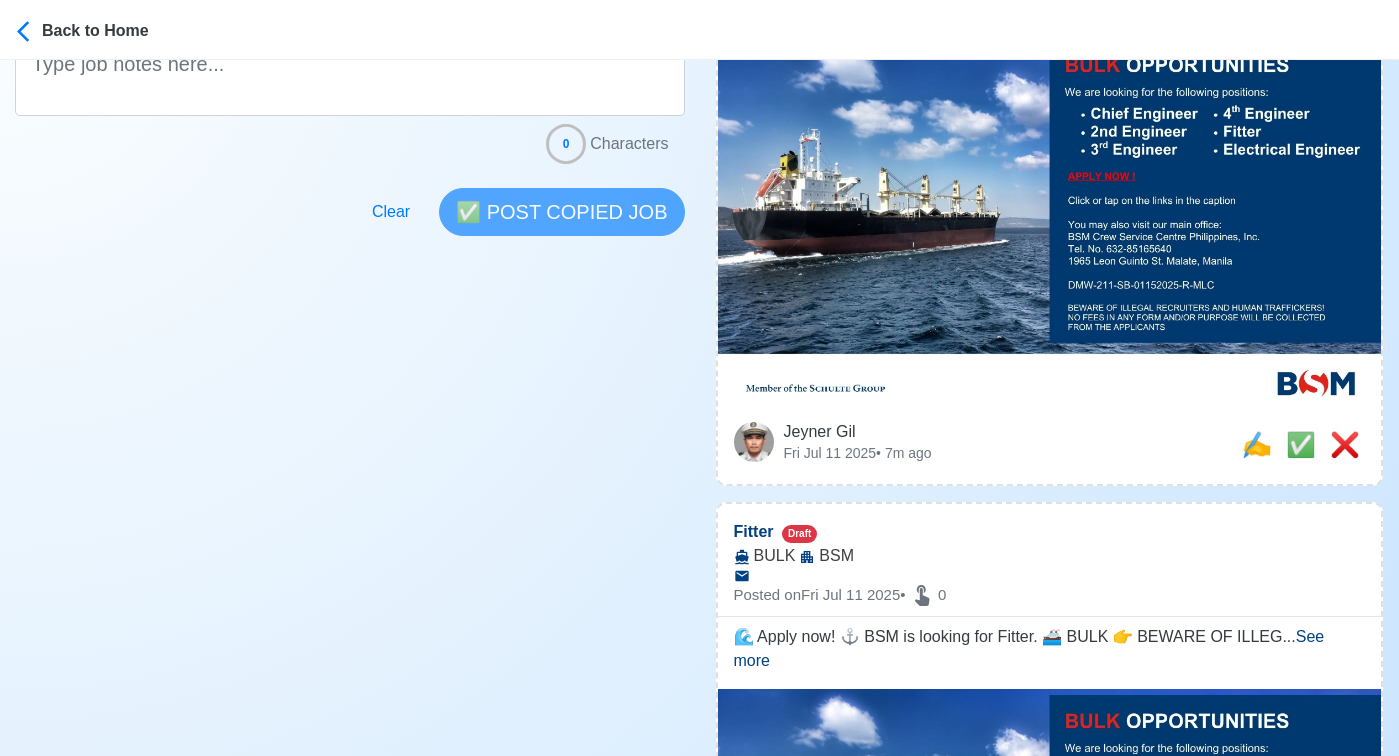 scroll, scrollTop: 577, scrollLeft: 0, axis: vertical 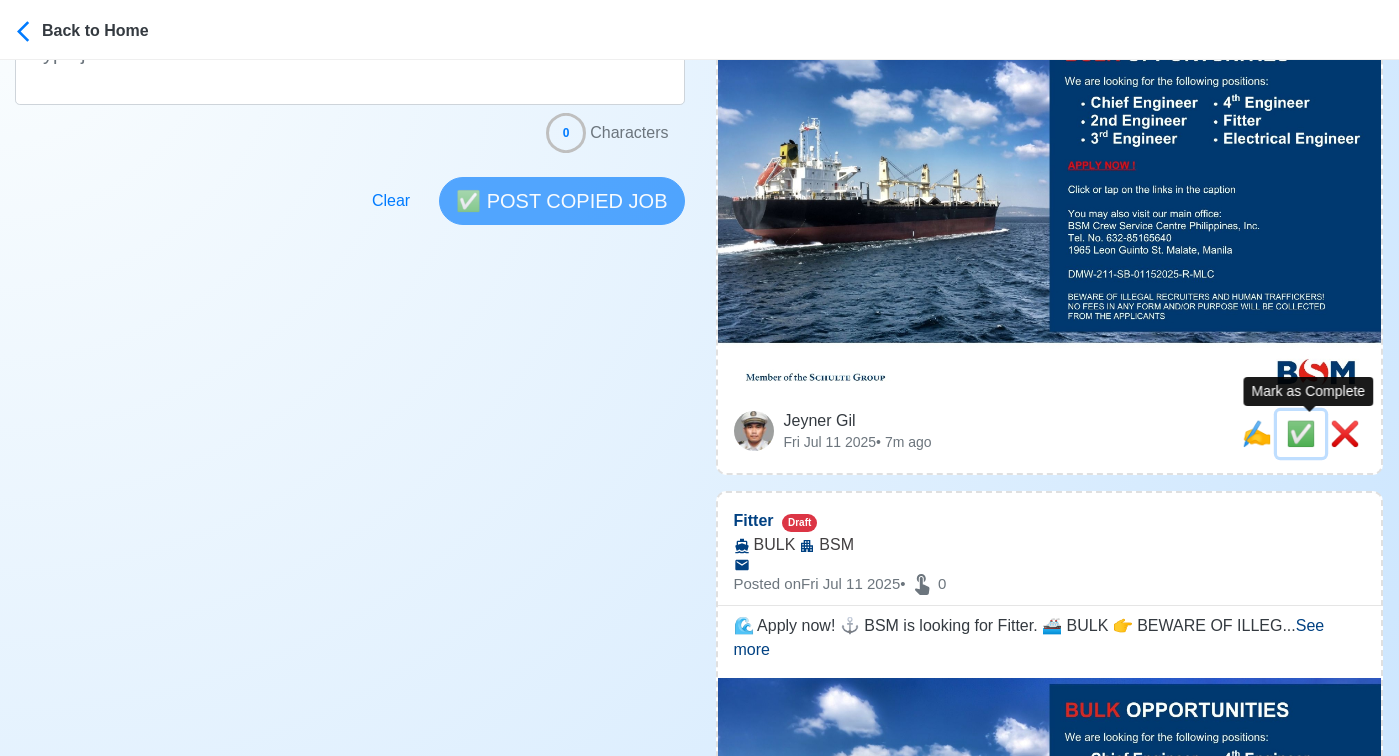 click on "✅" at bounding box center [1301, 433] 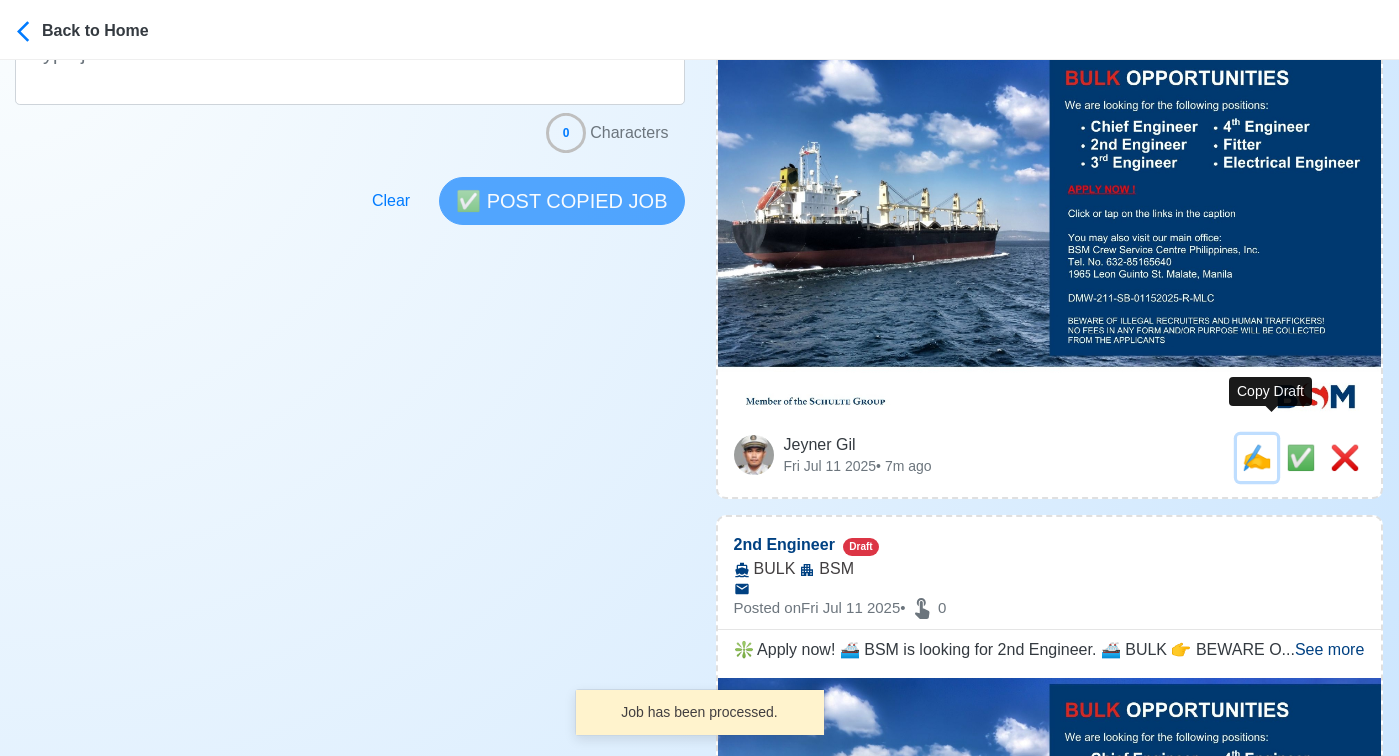 click on "✍️" at bounding box center (1257, 457) 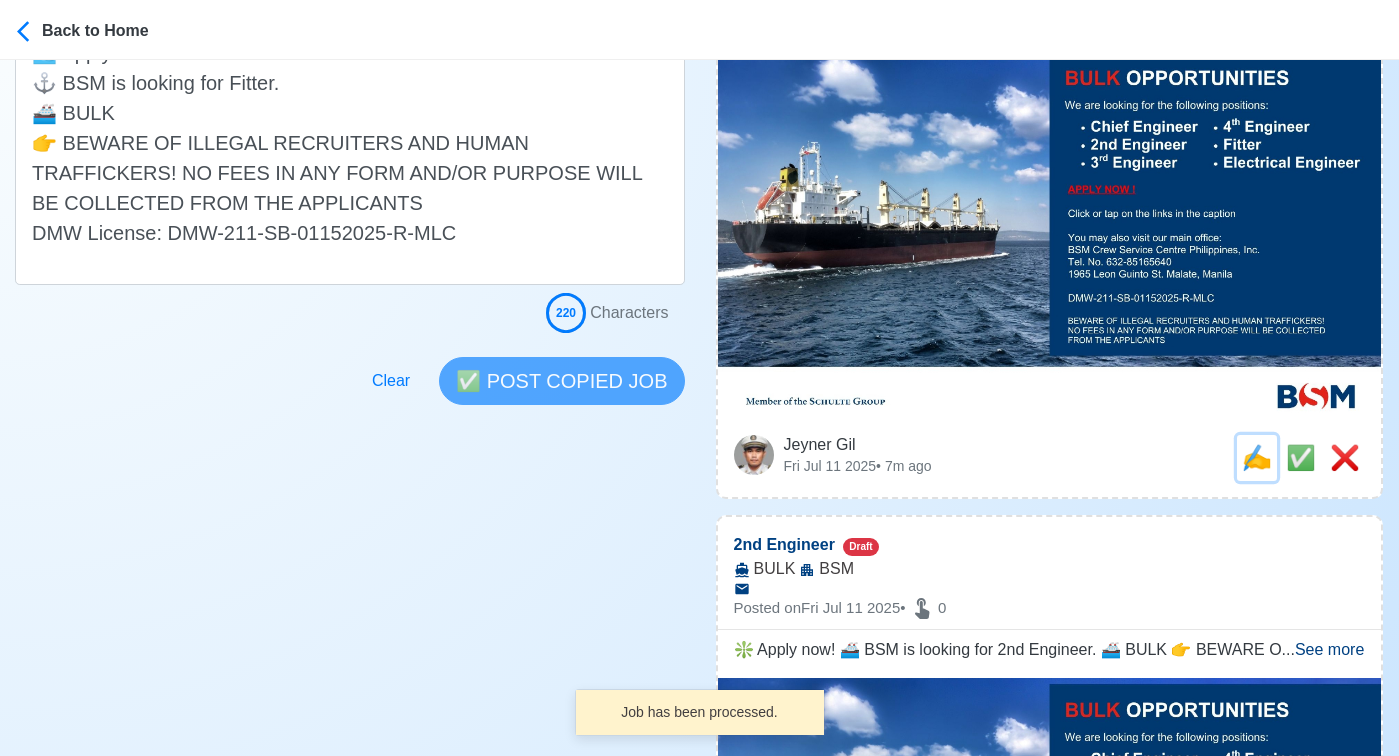 scroll, scrollTop: 0, scrollLeft: 0, axis: both 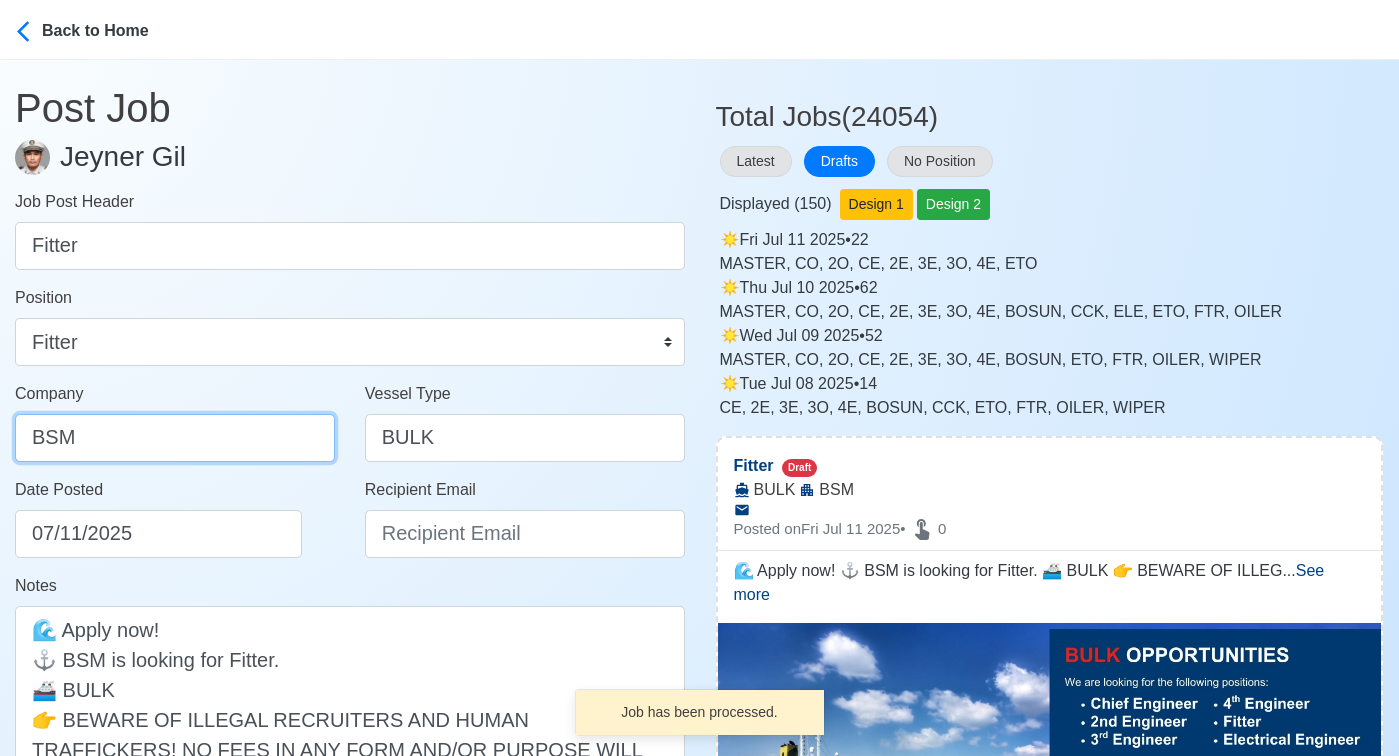 click on "BSM" at bounding box center (175, 438) 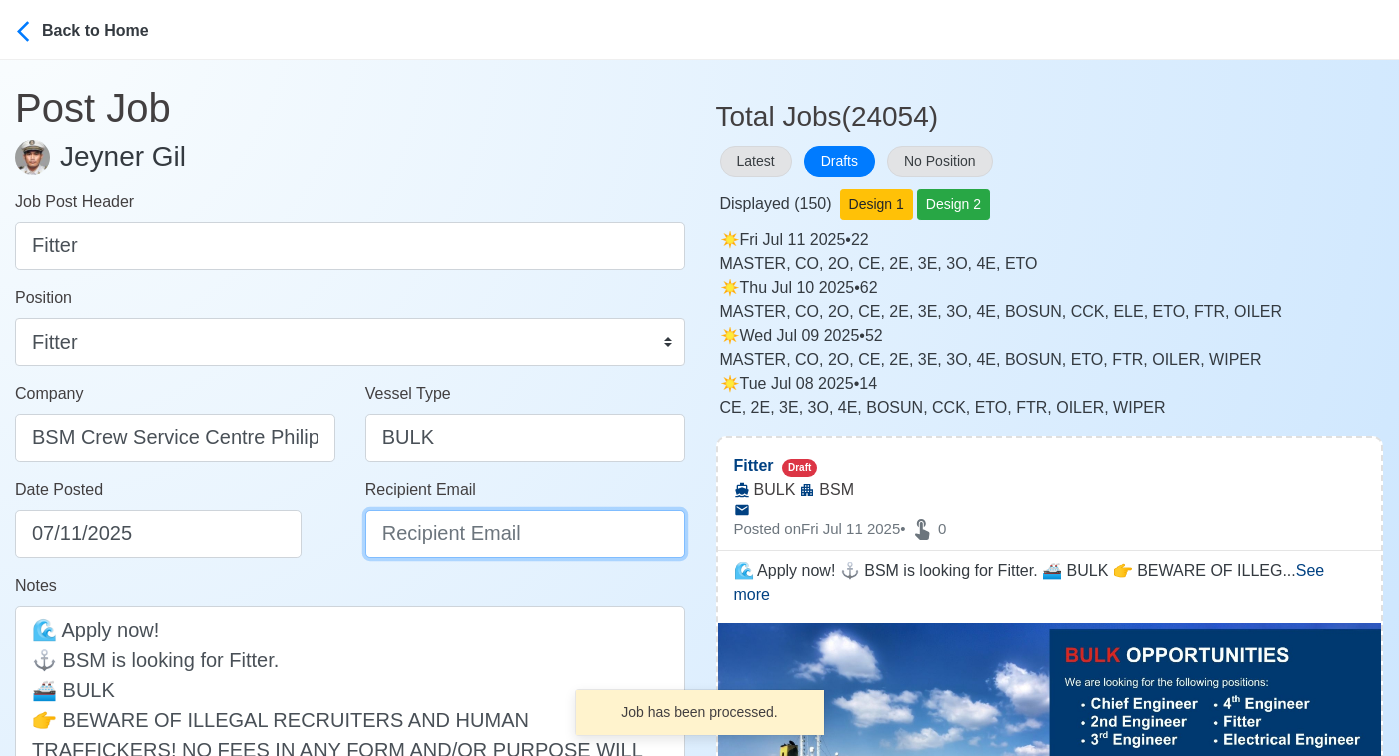 click on "Recipient Email" at bounding box center (525, 534) 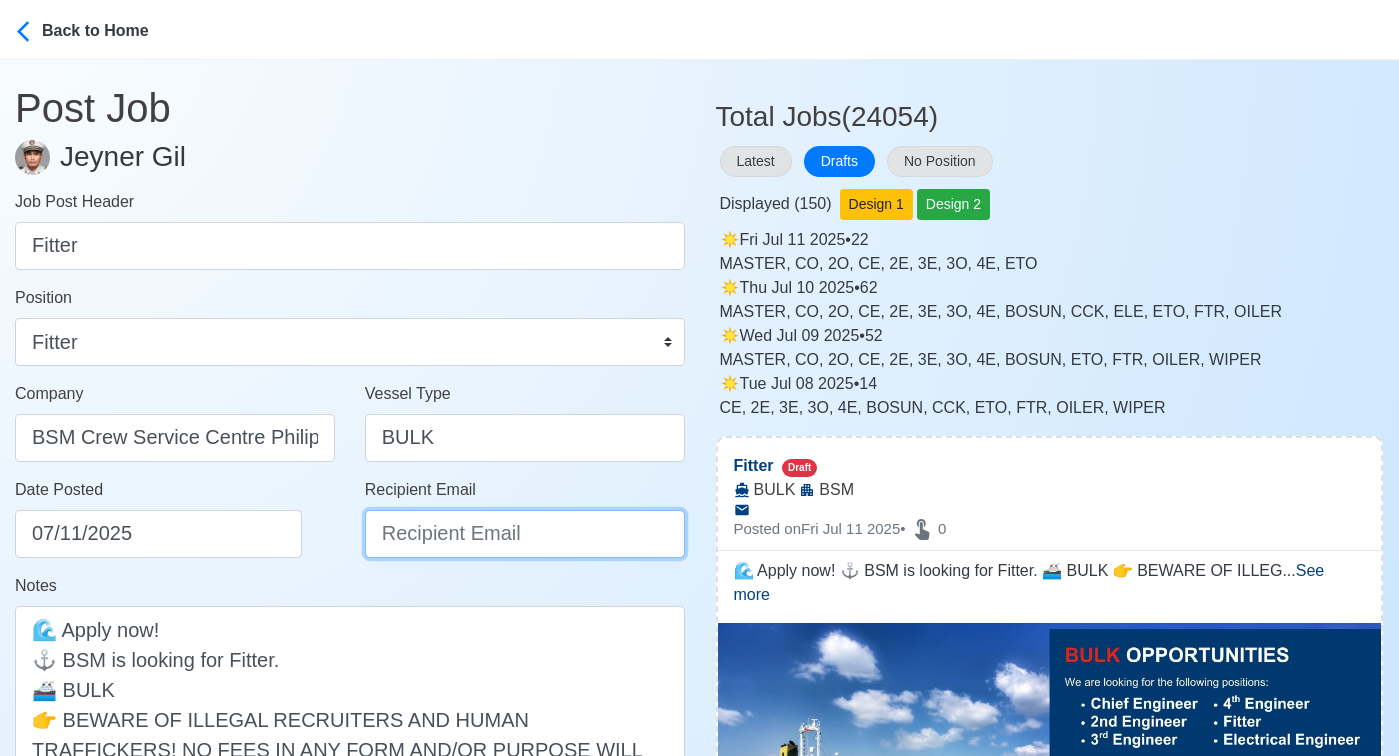 type on "ph-csc-apply@bs-shipmanagement.com" 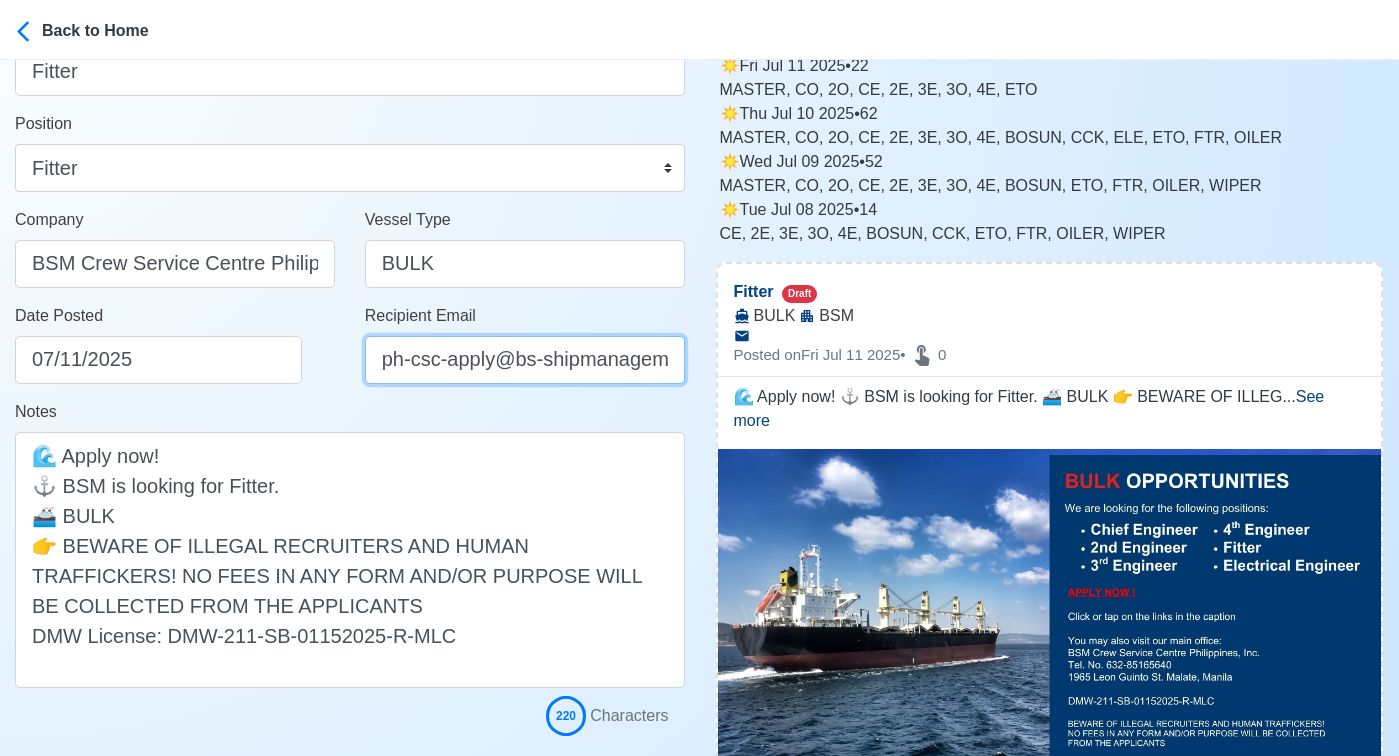 scroll, scrollTop: 326, scrollLeft: 0, axis: vertical 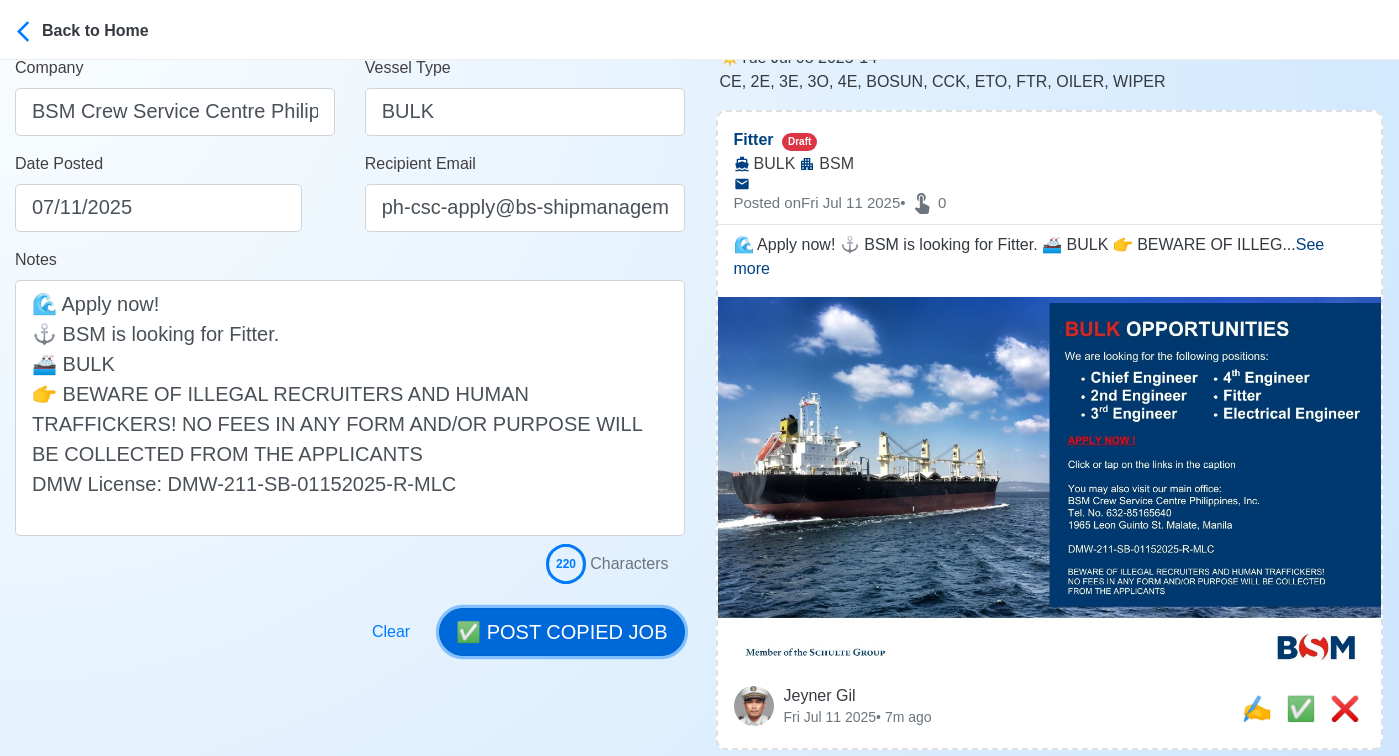 click on "✅ POST COPIED JOB" at bounding box center (561, 632) 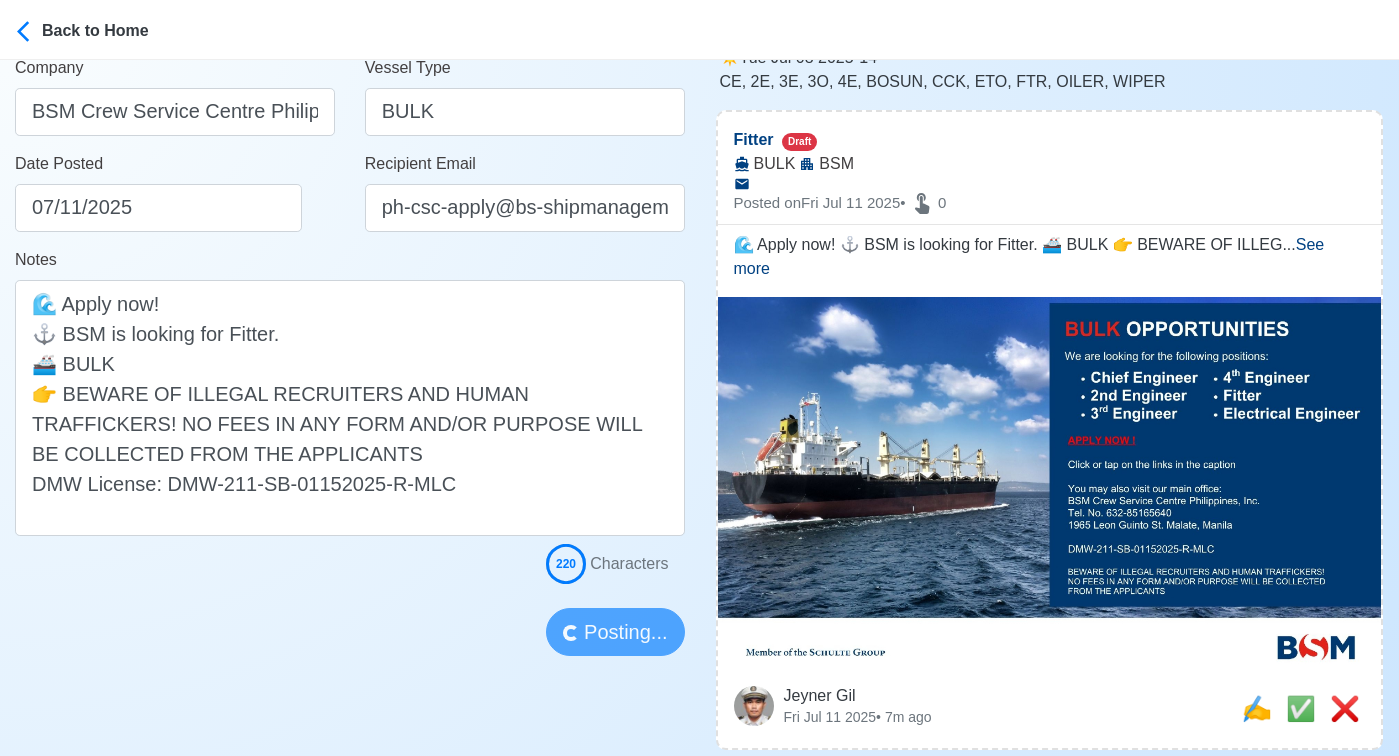 type 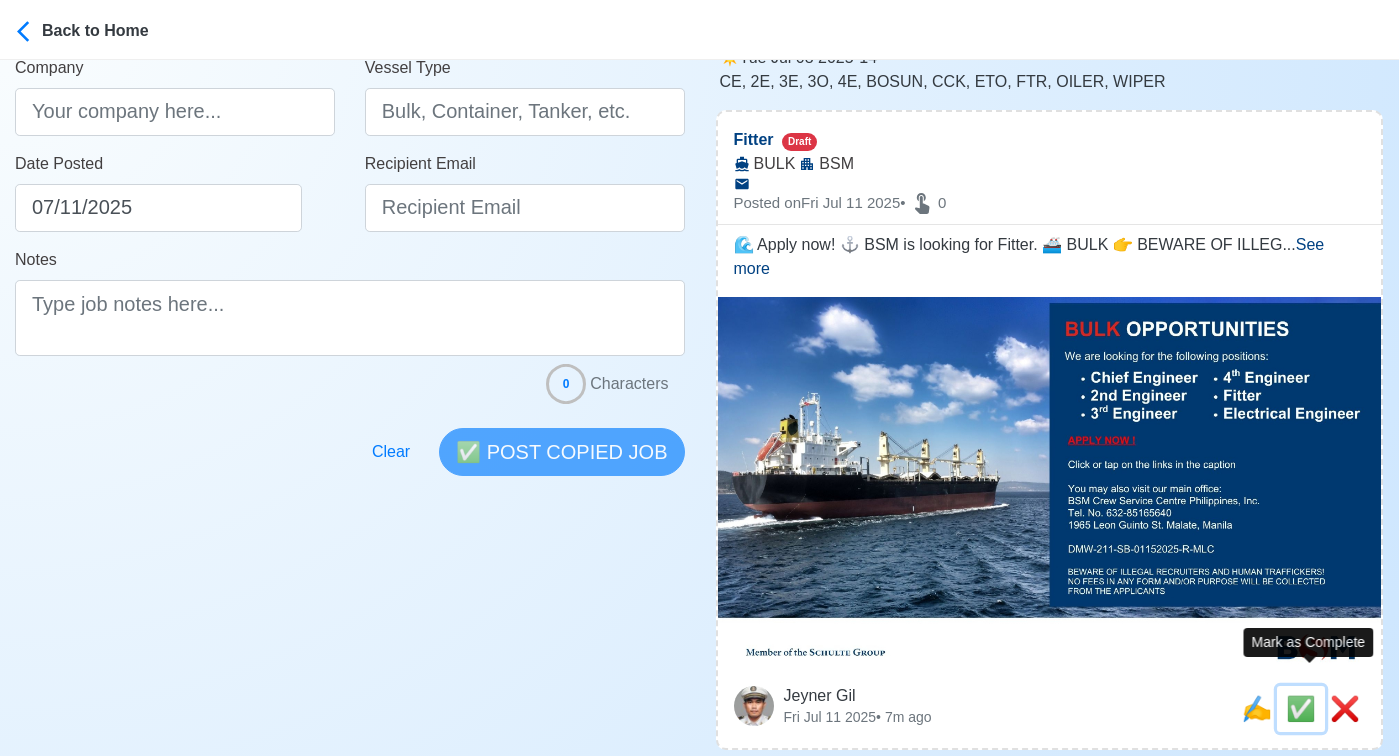 click on "✅" at bounding box center [1301, 708] 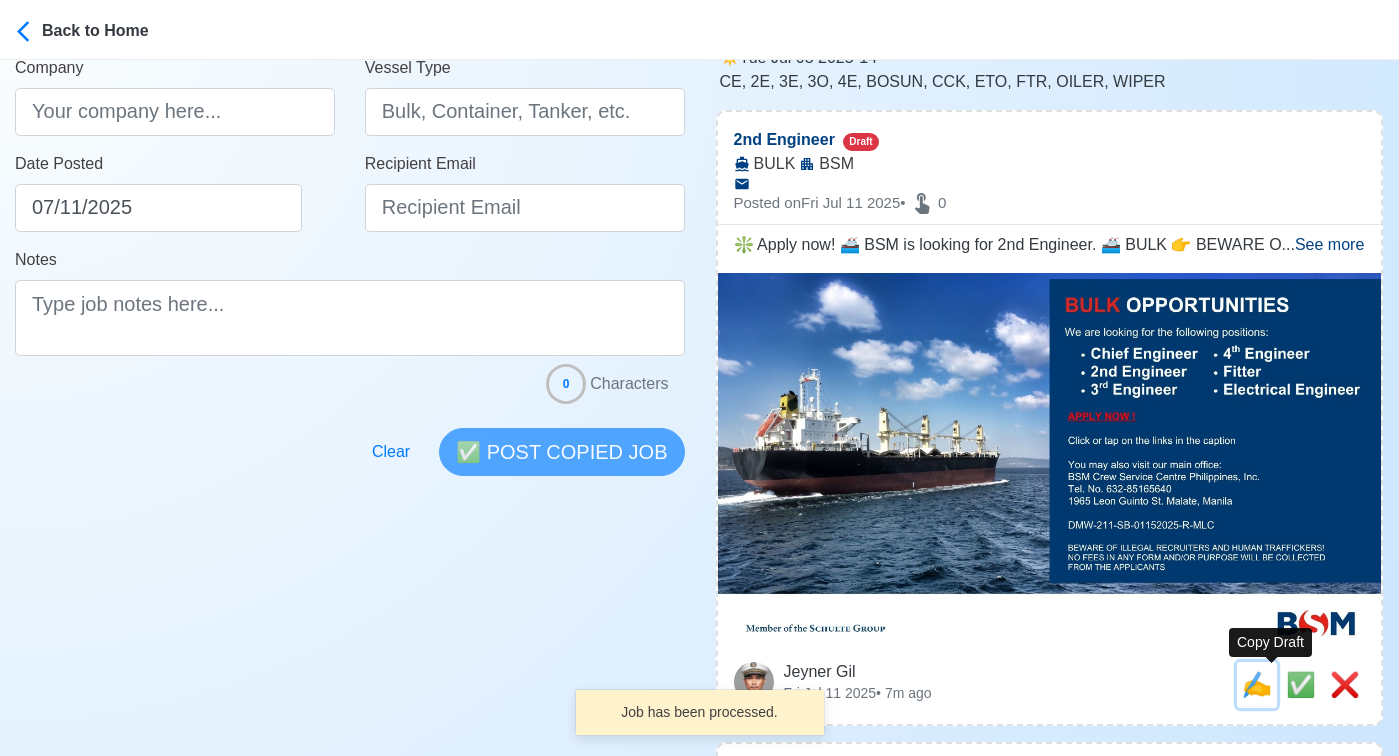 click on "✍️" at bounding box center (1257, 684) 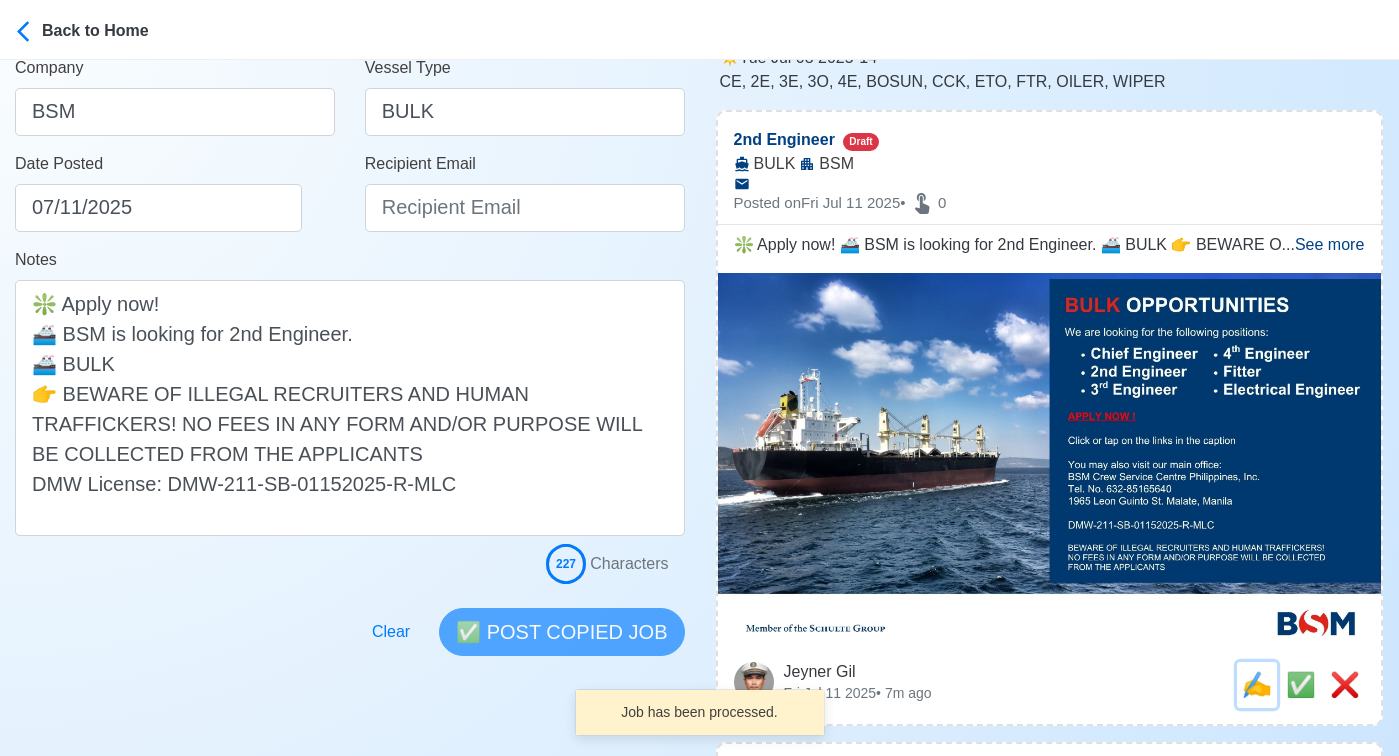 scroll, scrollTop: 0, scrollLeft: 0, axis: both 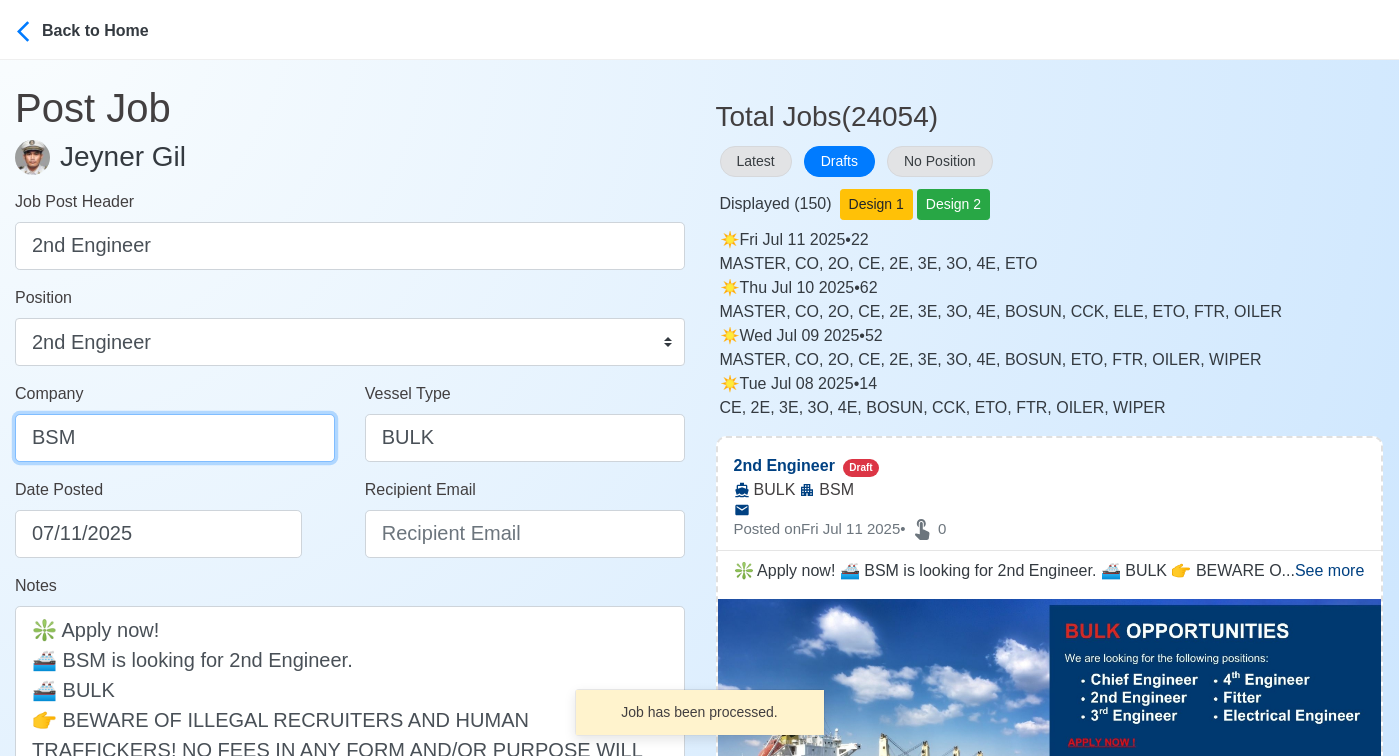 click on "BSM" at bounding box center (175, 438) 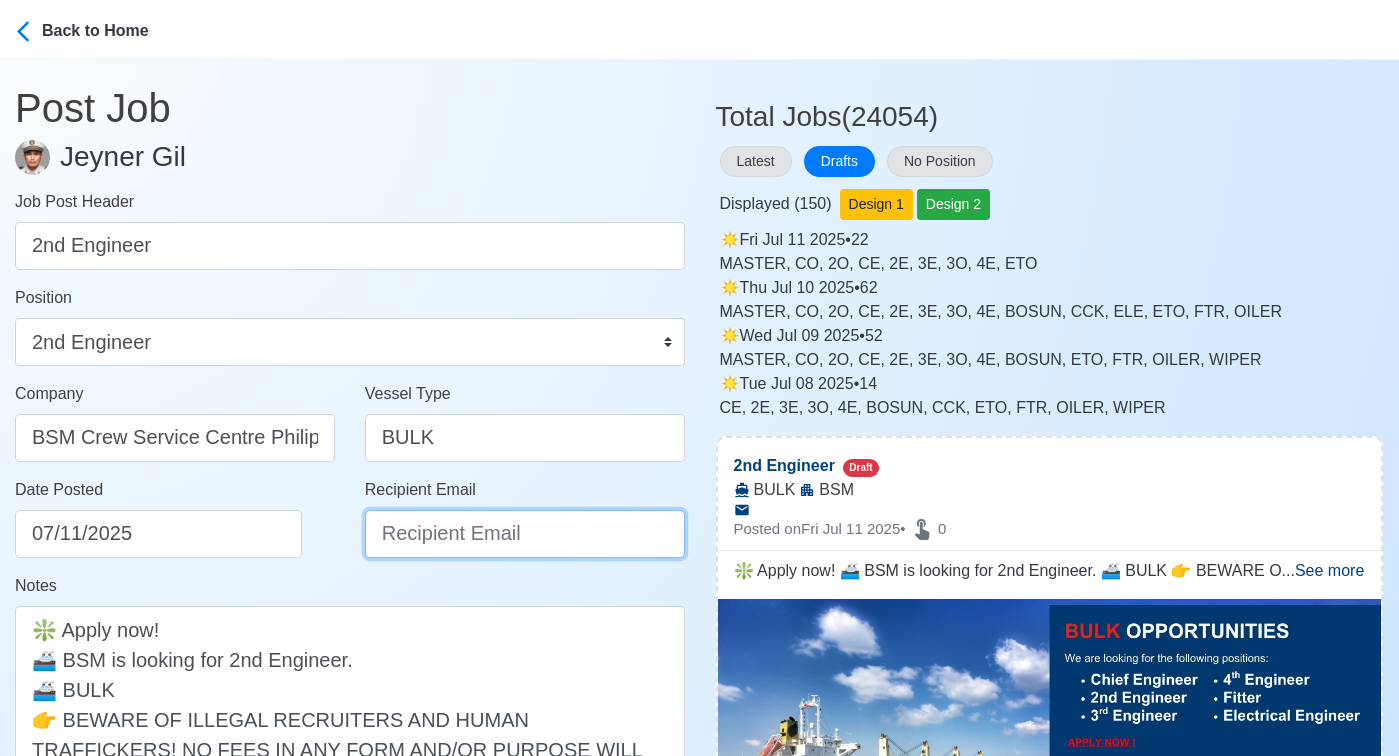 click on "Recipient Email" at bounding box center [525, 534] 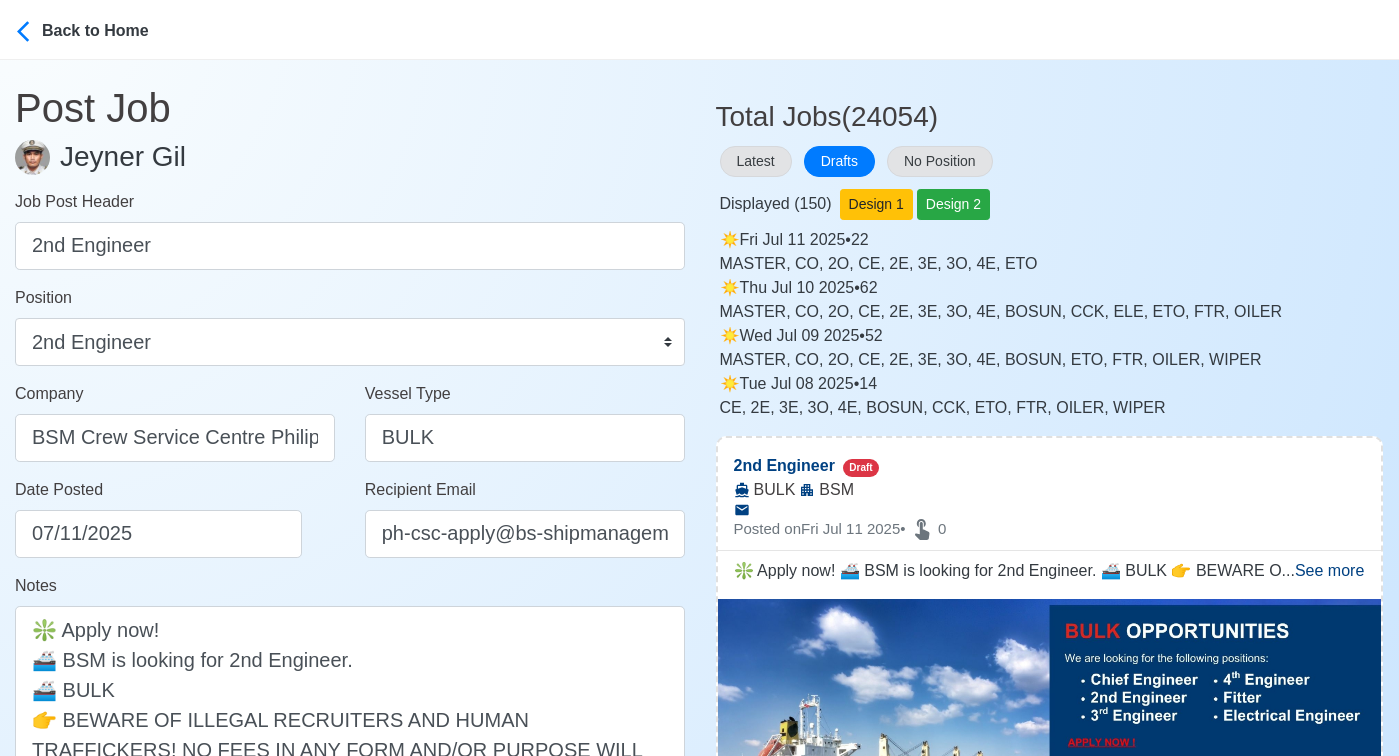 click on "Date Posted       07/11/2025" at bounding box center [180, 518] 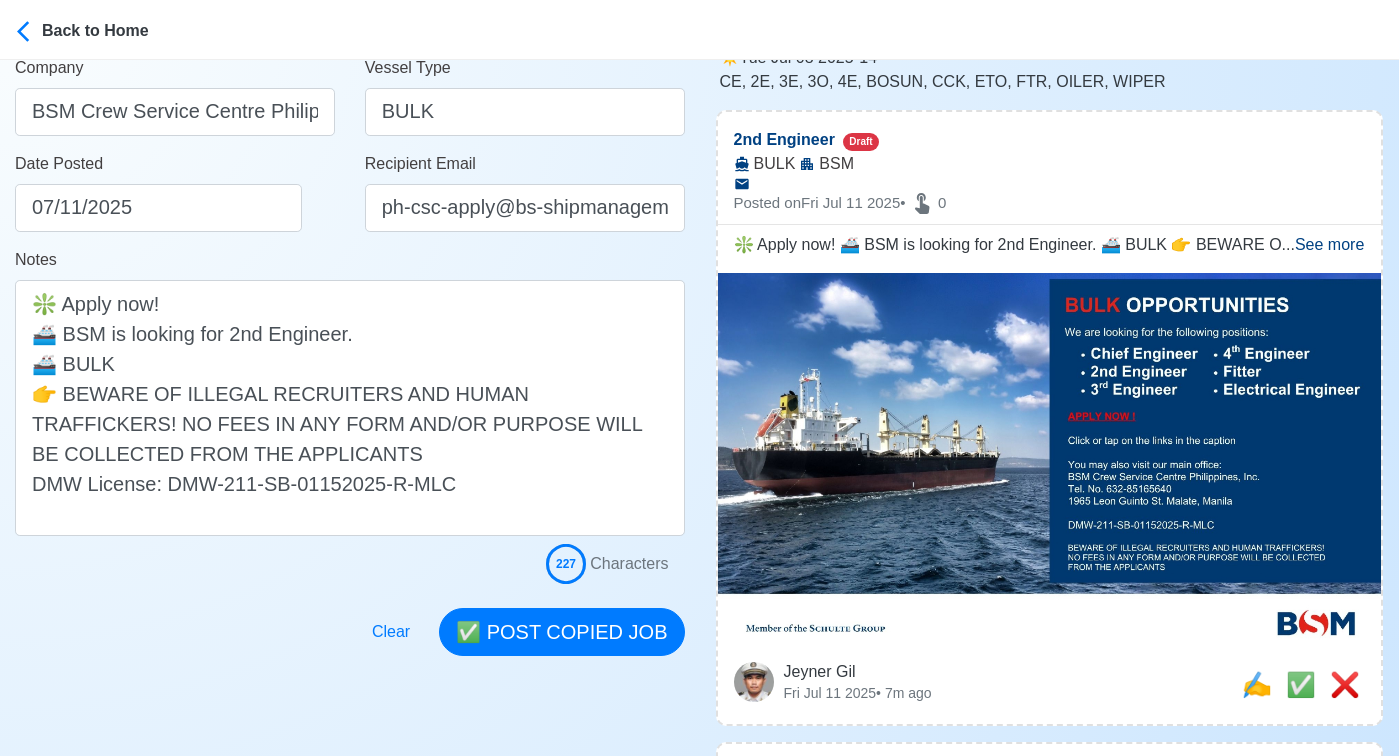 scroll, scrollTop: 462, scrollLeft: 0, axis: vertical 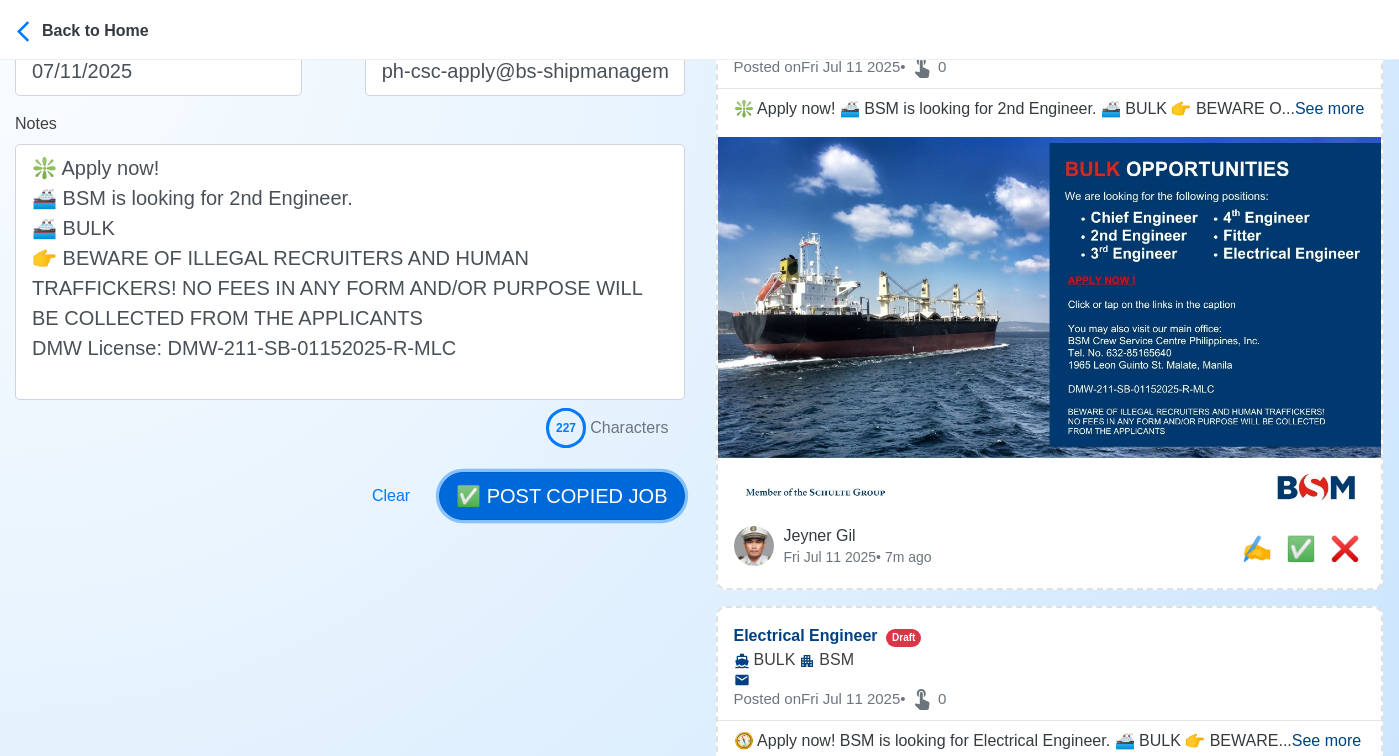 click on "✅ POST COPIED JOB" at bounding box center [561, 496] 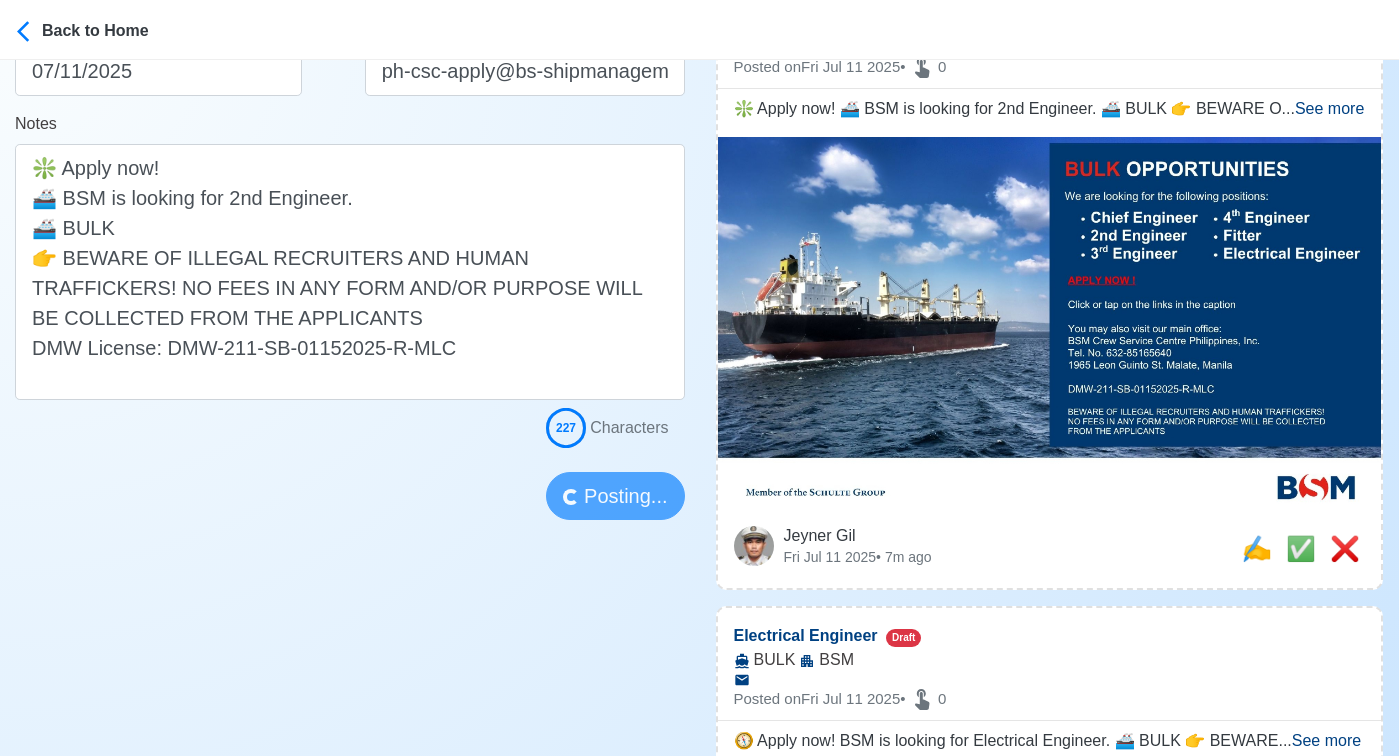 type 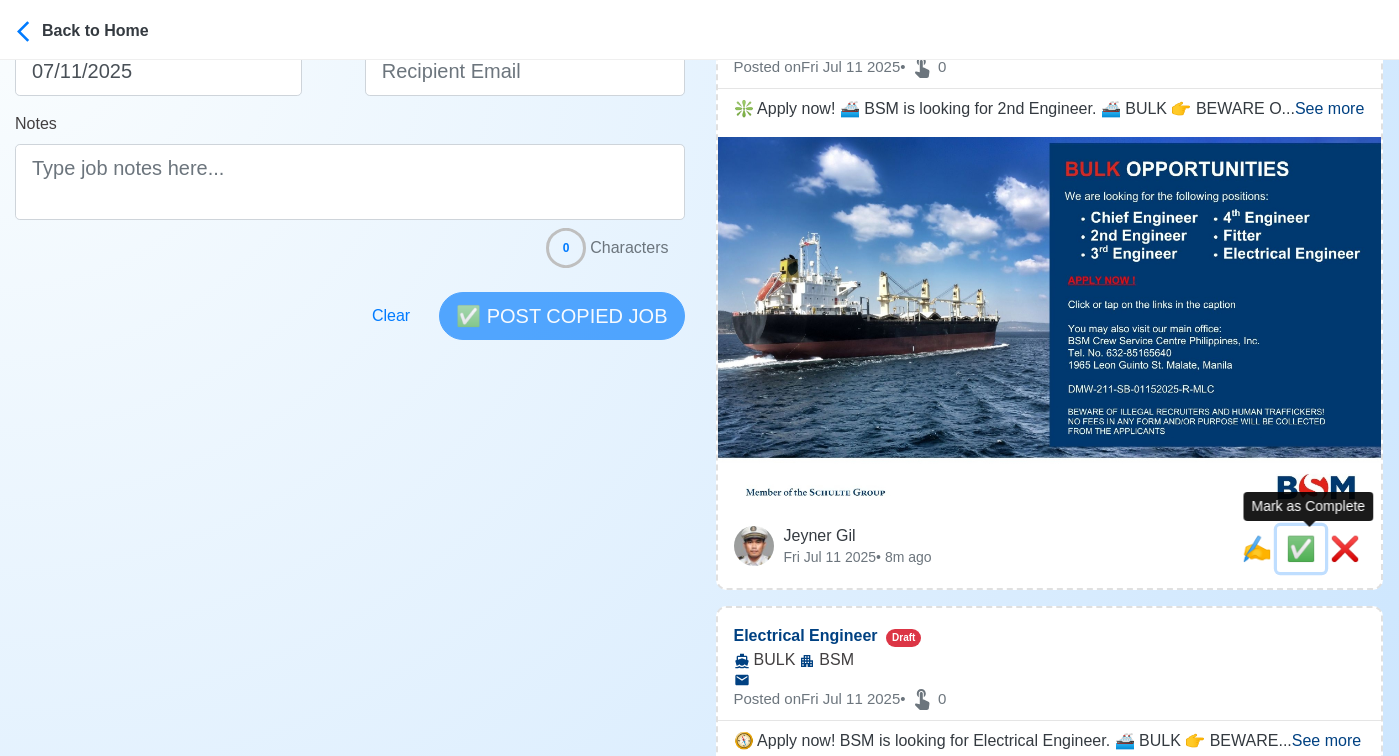 click on "✅" at bounding box center (1301, 548) 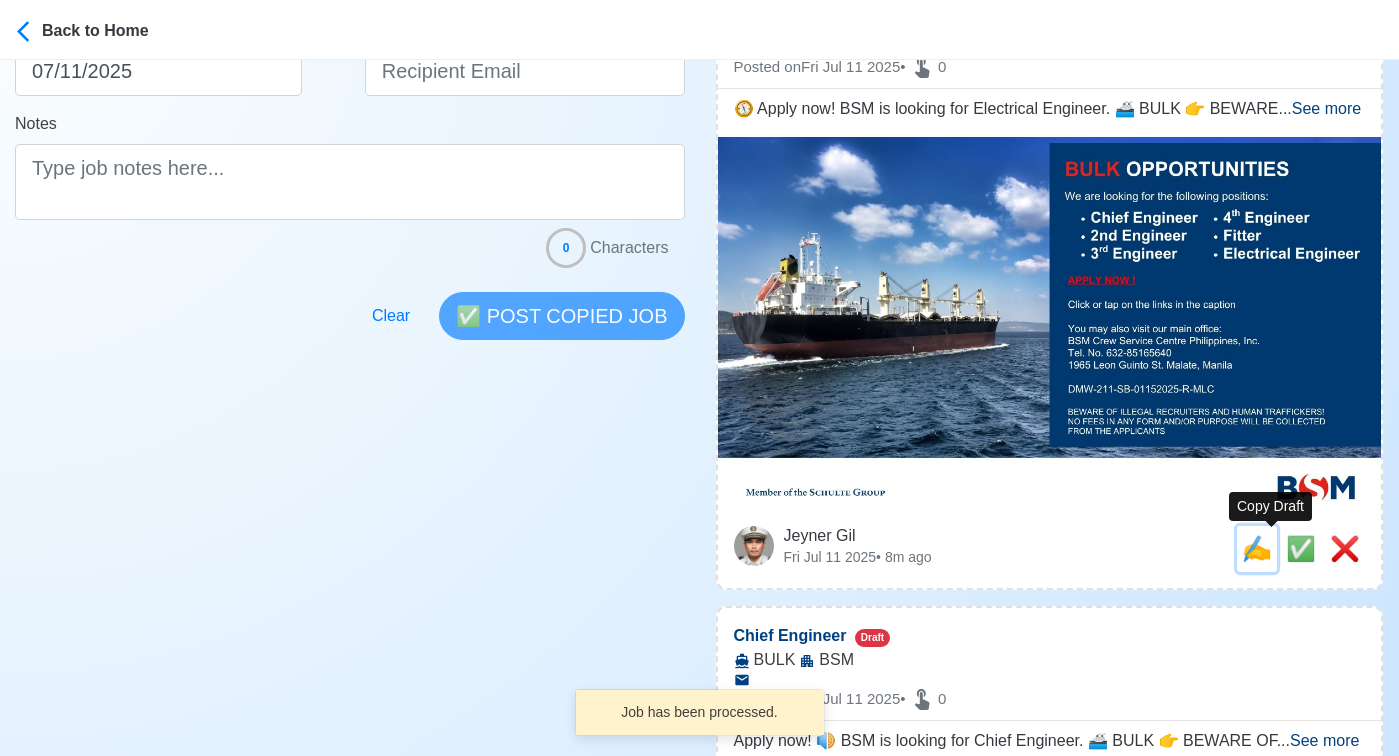click on "✍️" at bounding box center (1257, 548) 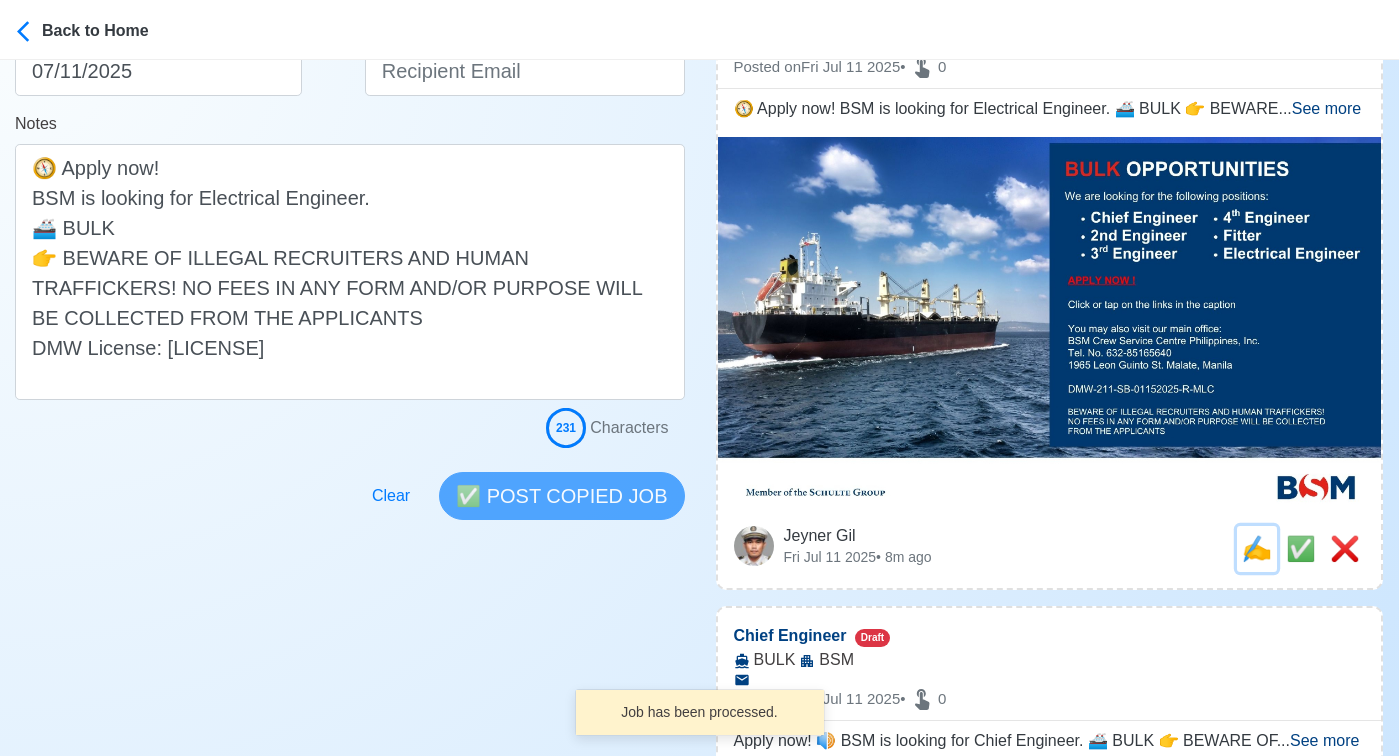 scroll, scrollTop: 0, scrollLeft: 0, axis: both 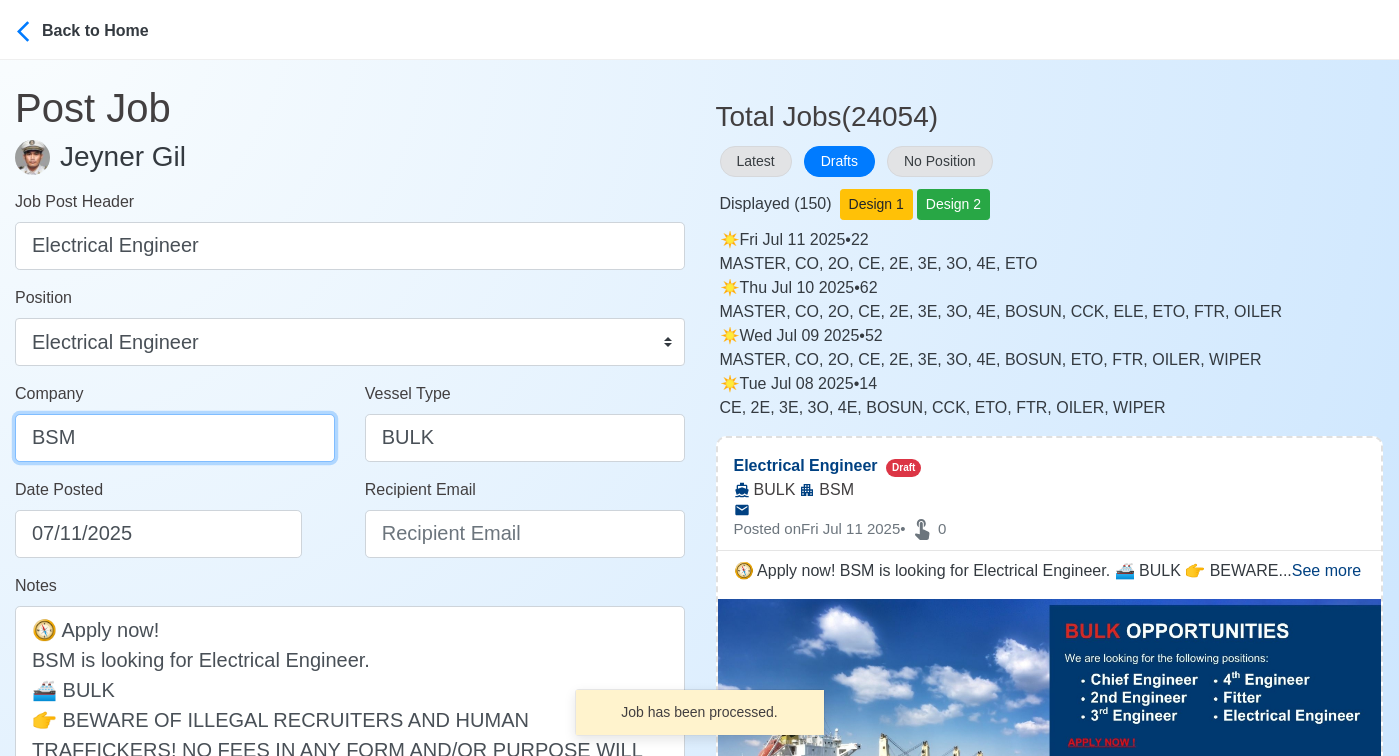click on "BSM" at bounding box center [175, 438] 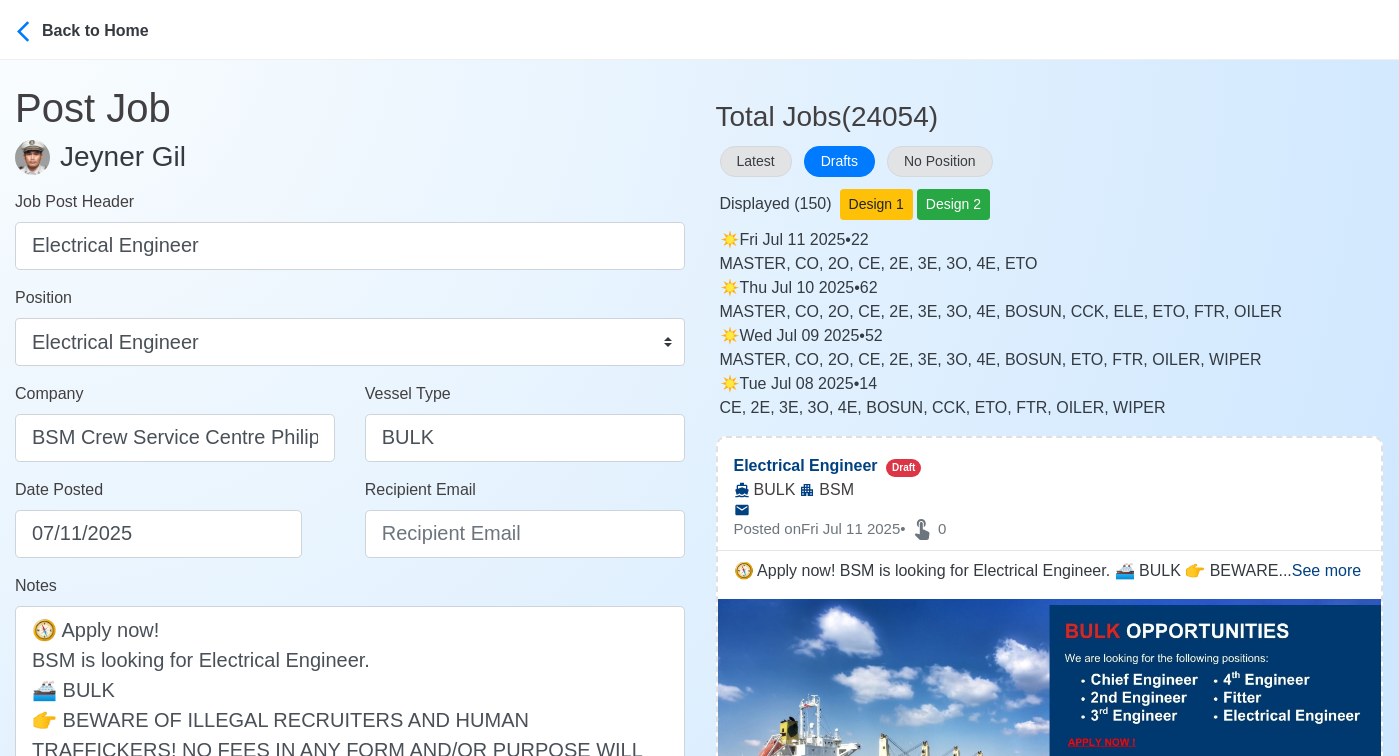 click on "Recipient Email" at bounding box center [525, 526] 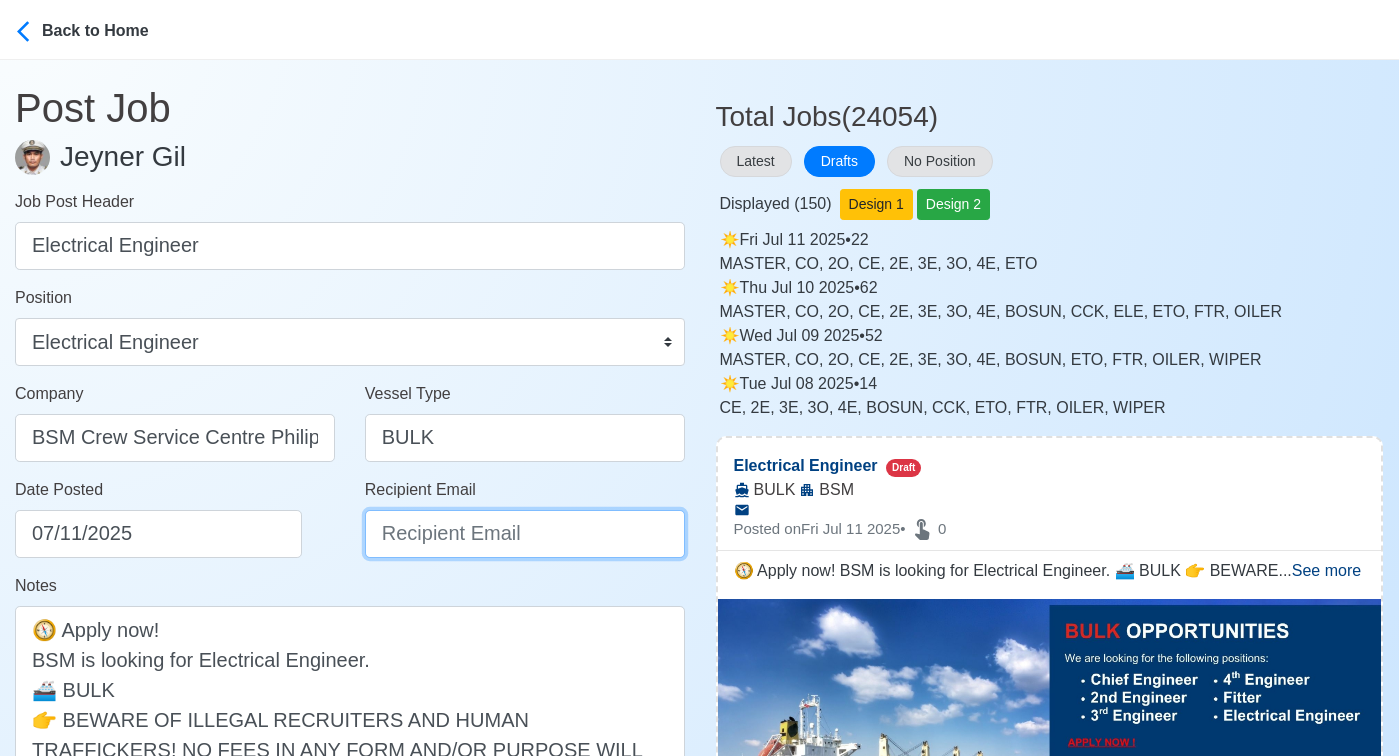 click on "Recipient Email" at bounding box center [525, 534] 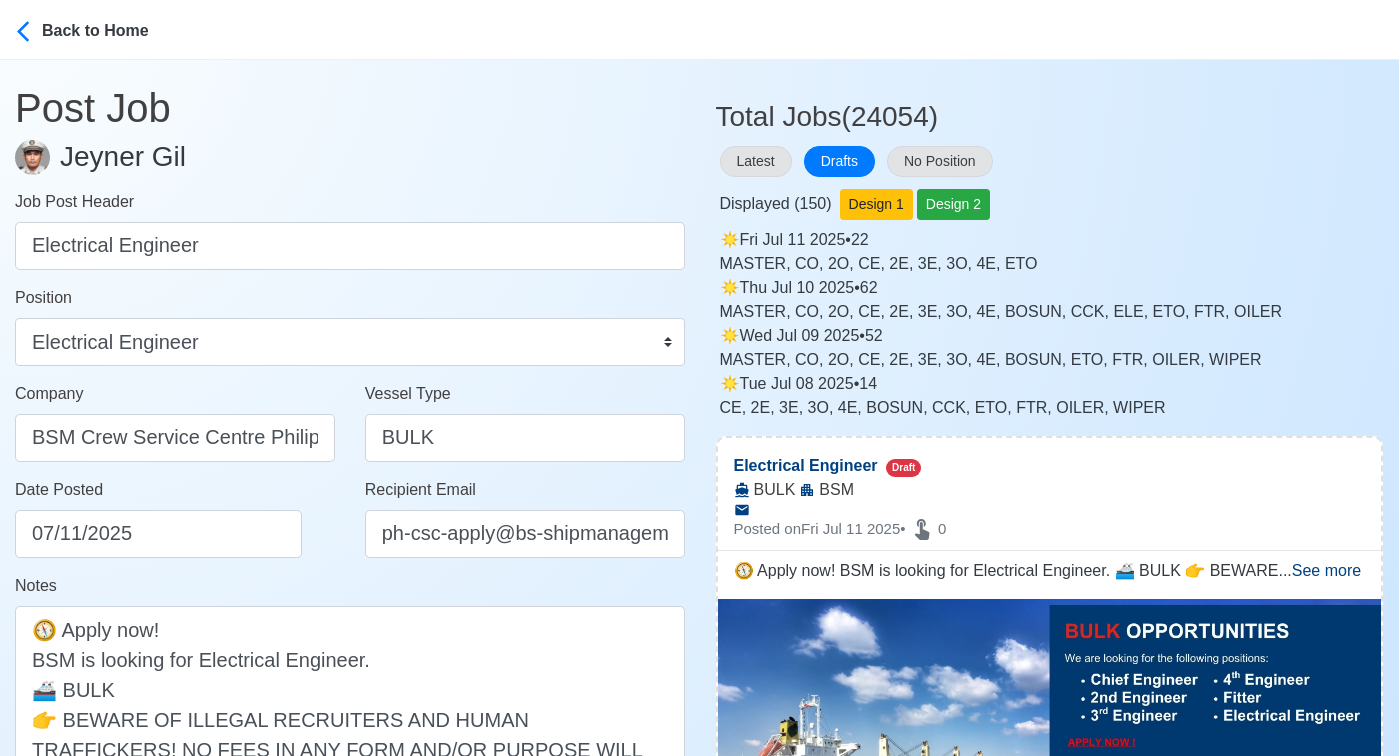 click on "Date Posted       07/11/2025" at bounding box center (180, 518) 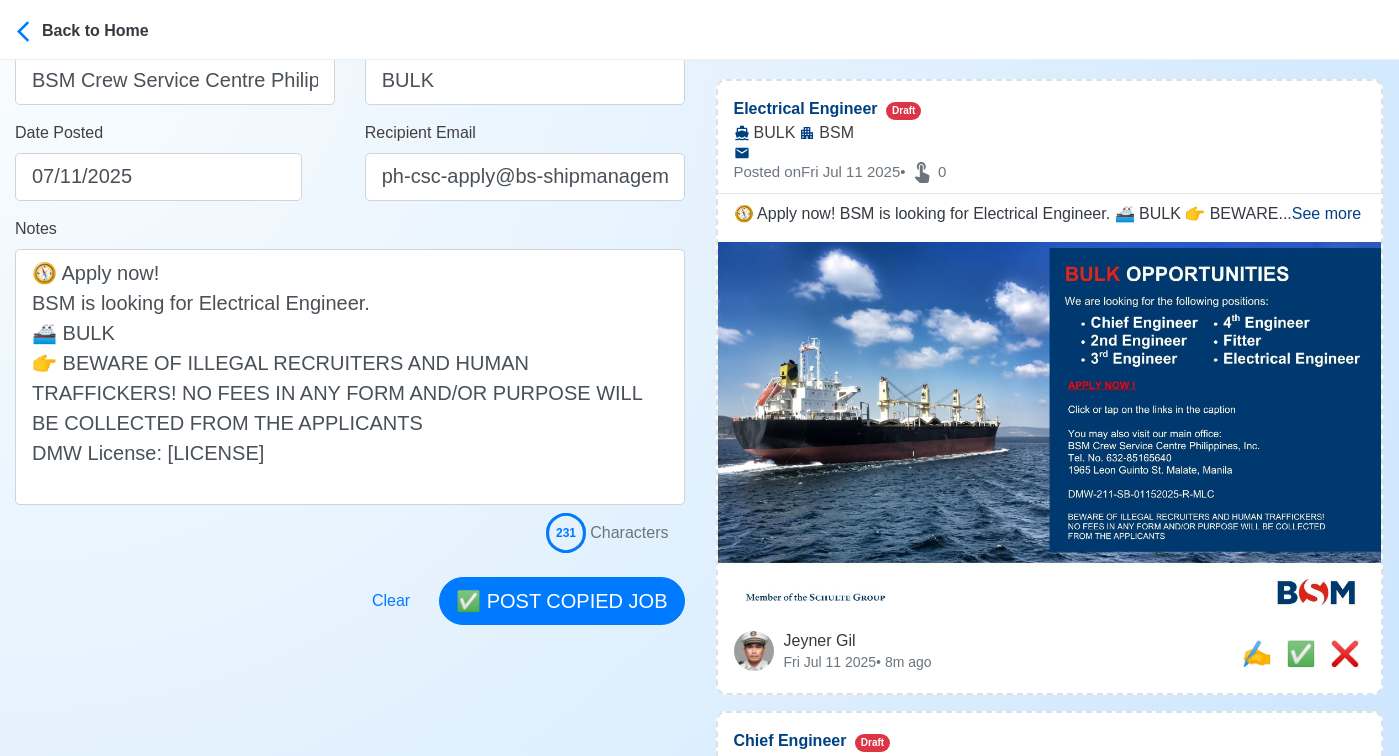 scroll, scrollTop: 383, scrollLeft: 0, axis: vertical 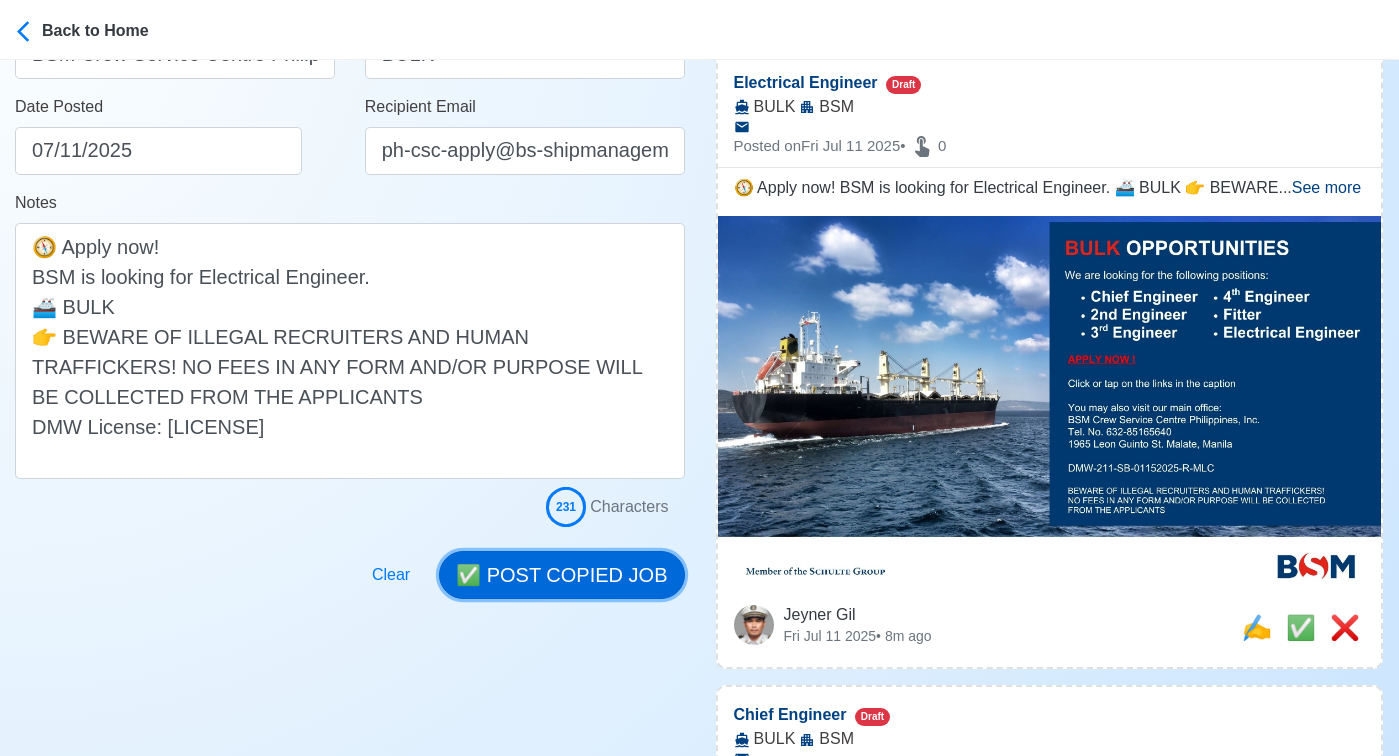 click on "✅ POST COPIED JOB" at bounding box center (561, 575) 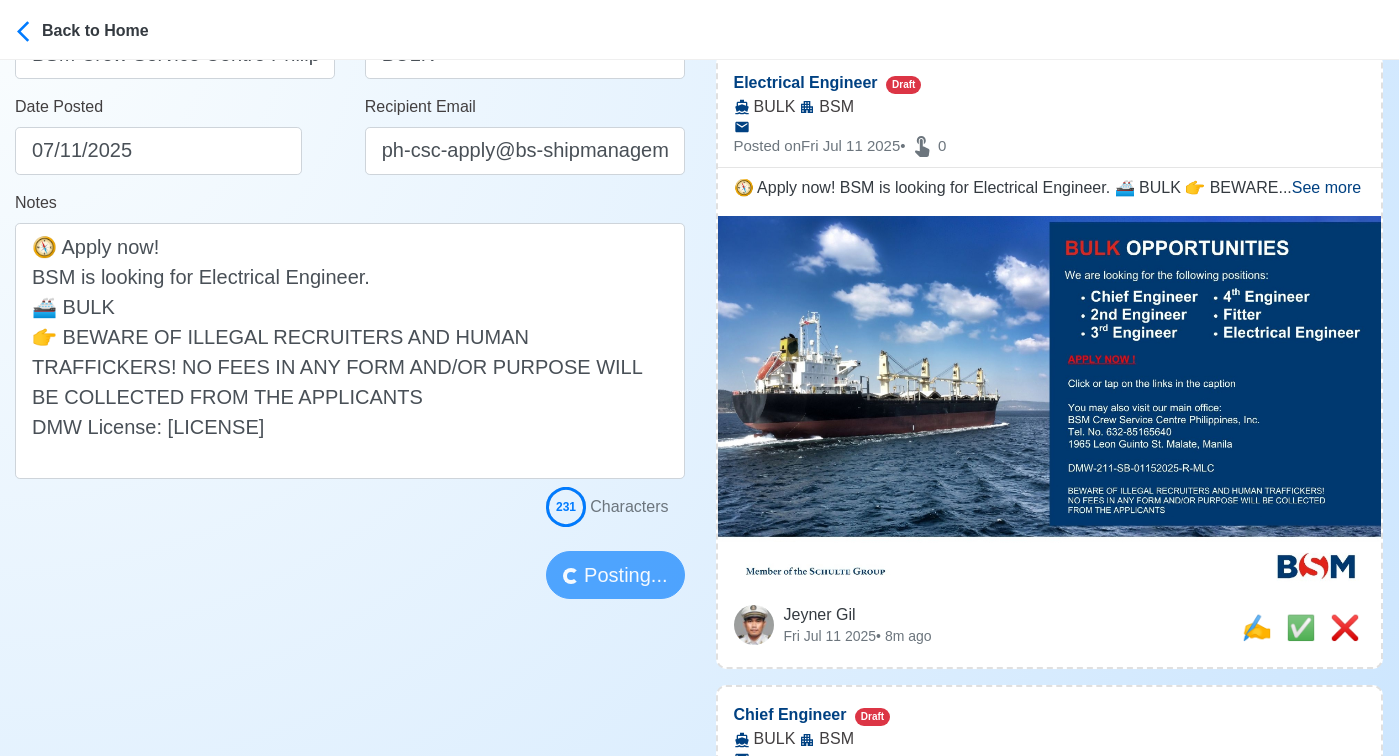 type 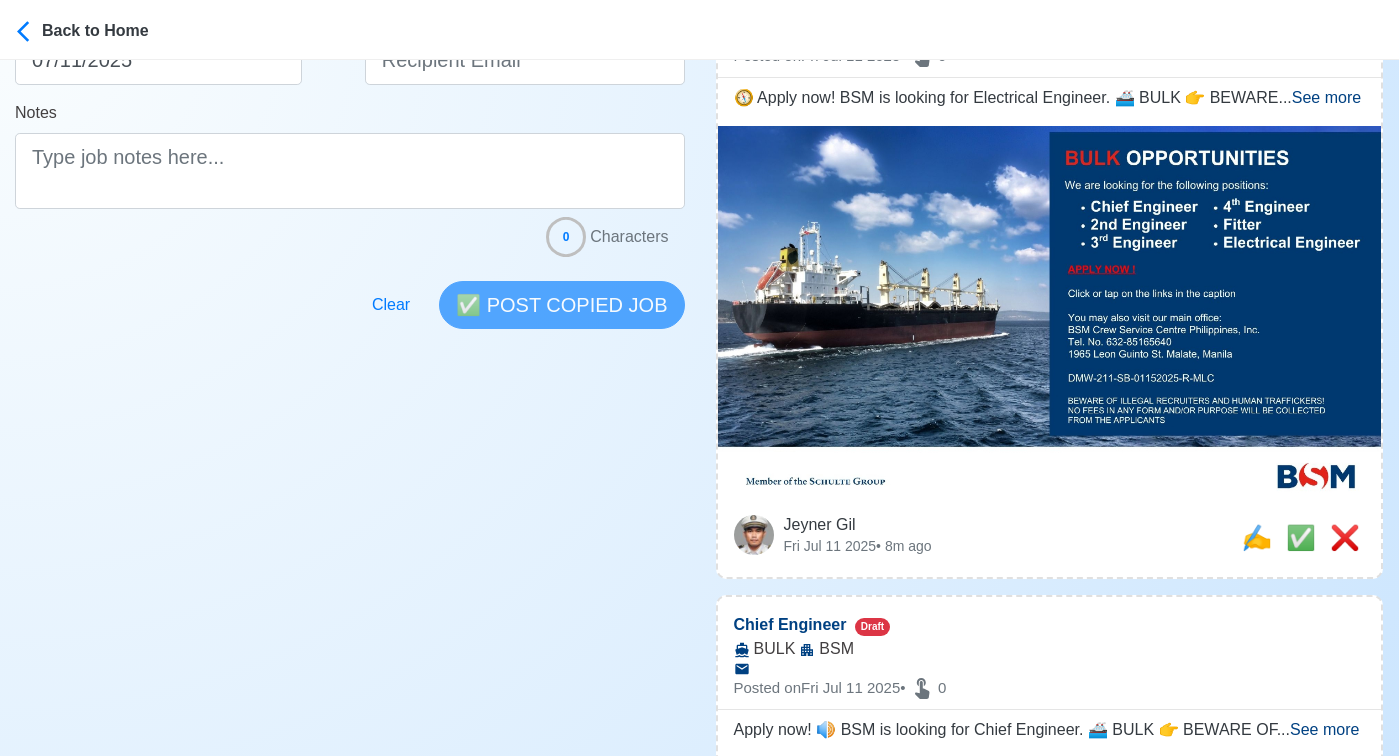 scroll, scrollTop: 520, scrollLeft: 0, axis: vertical 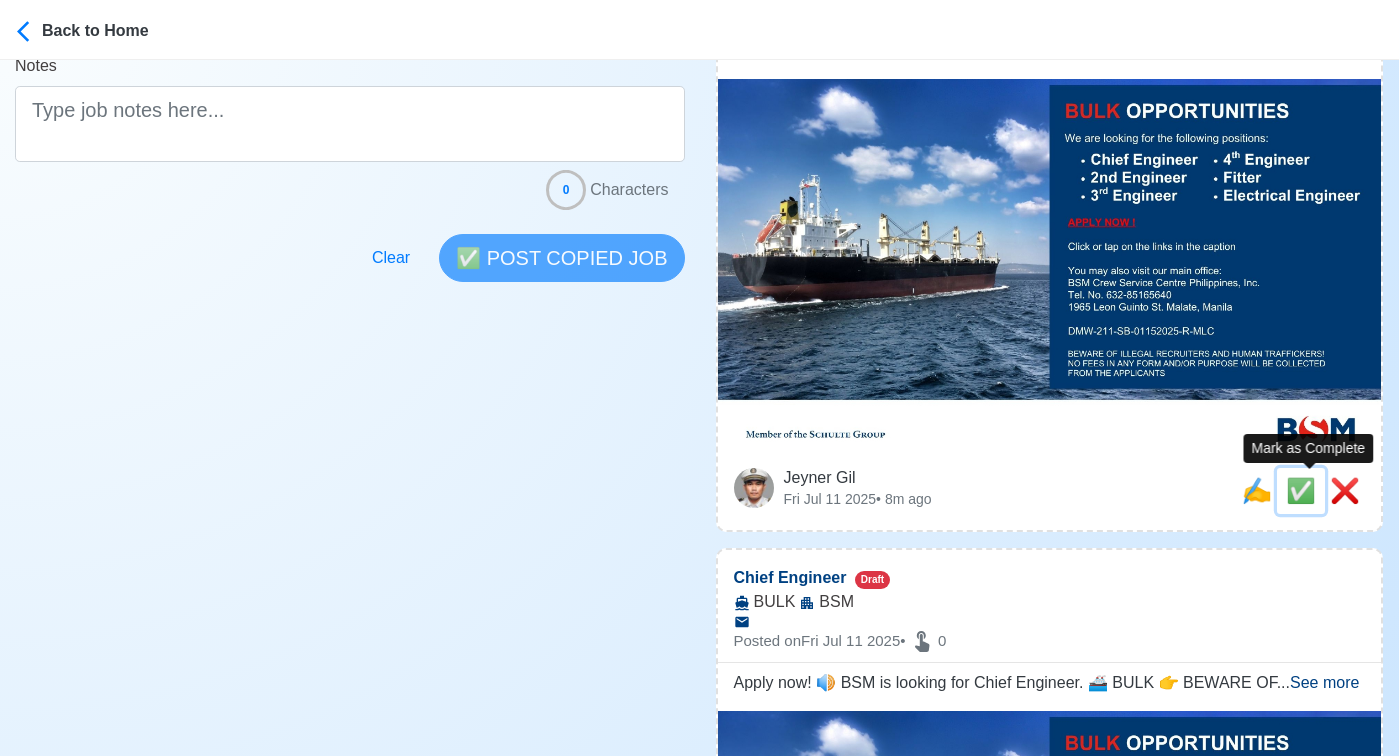 click on "✅" at bounding box center (1301, 490) 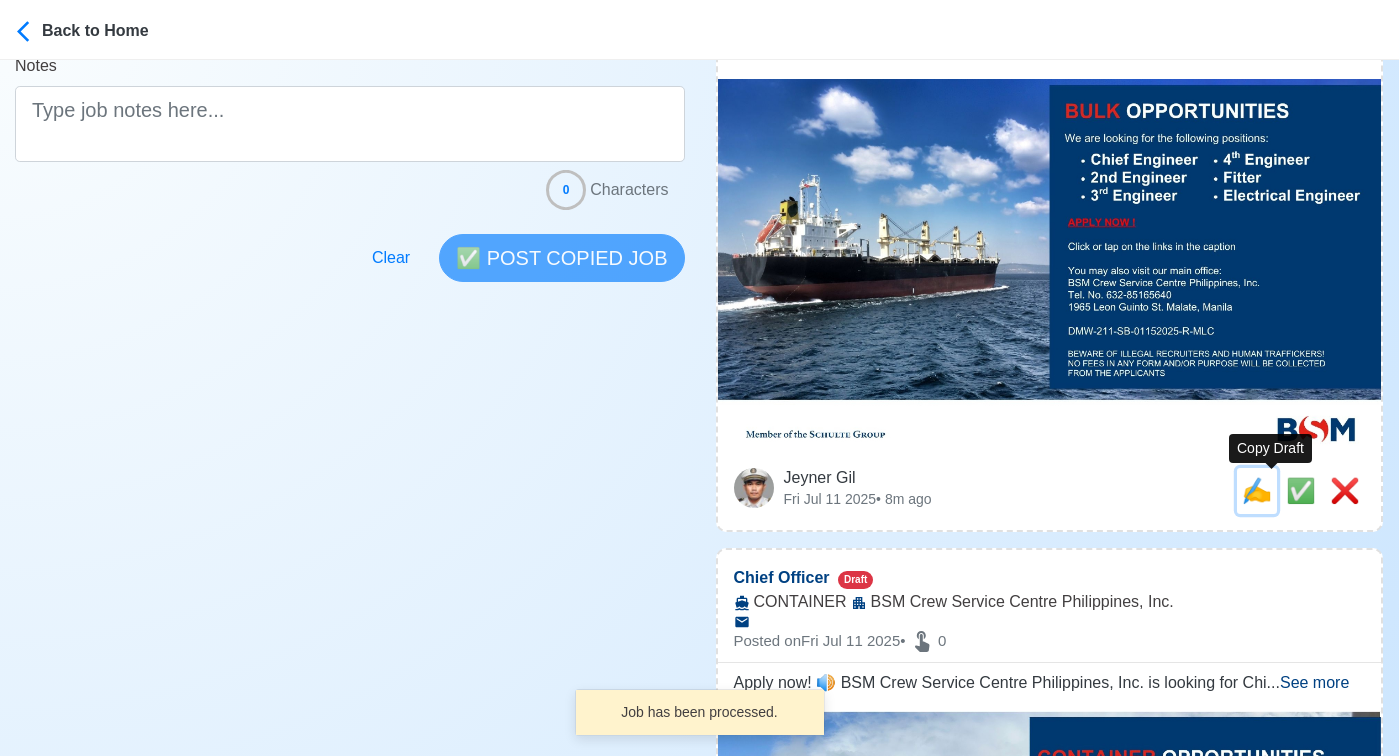 click on "✍️" at bounding box center (1257, 490) 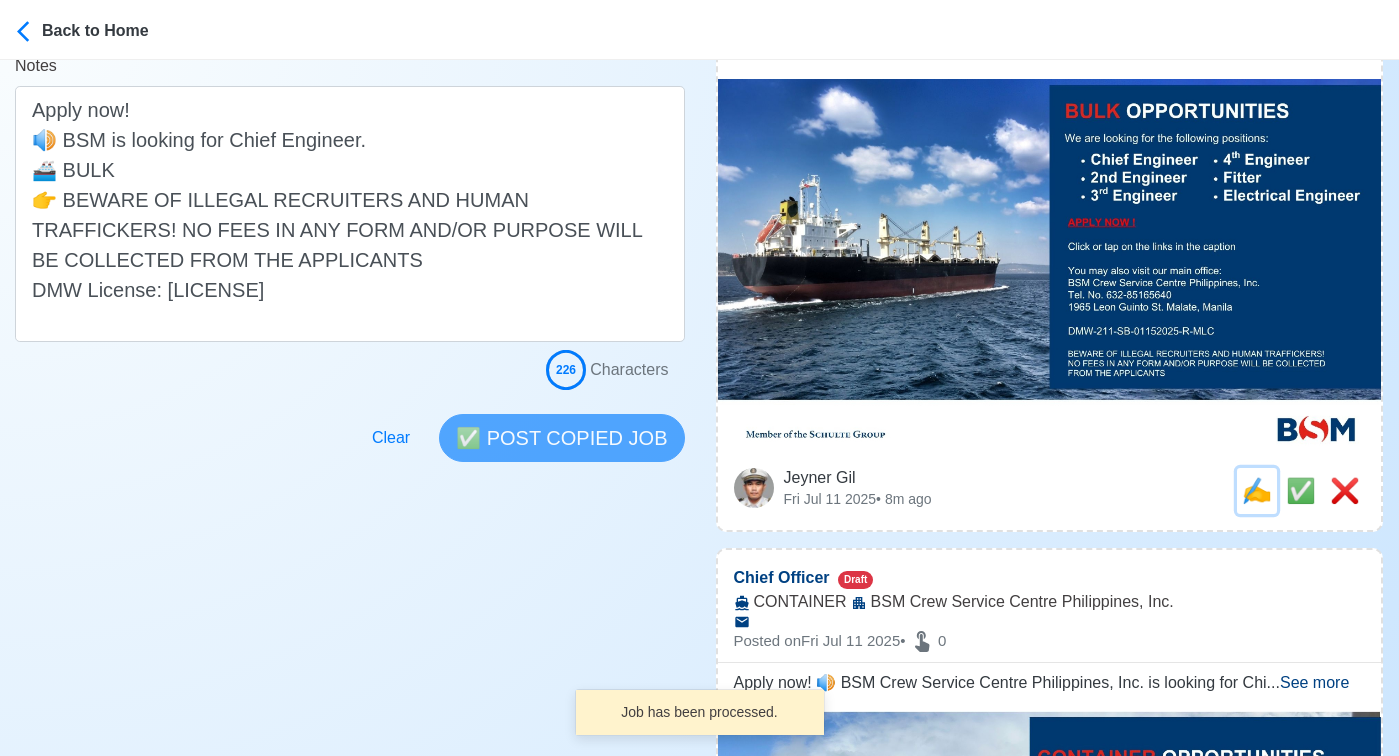 scroll, scrollTop: 0, scrollLeft: 0, axis: both 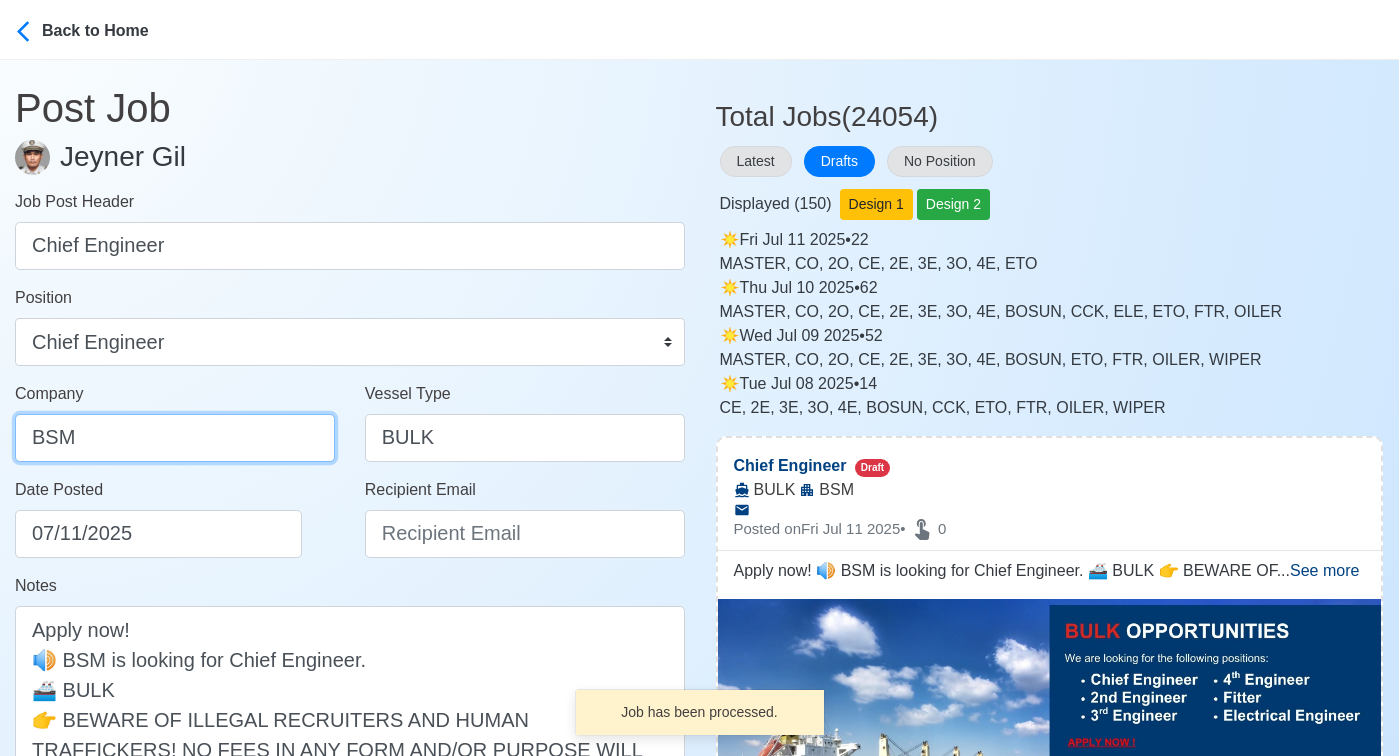 click on "BSM" at bounding box center (175, 438) 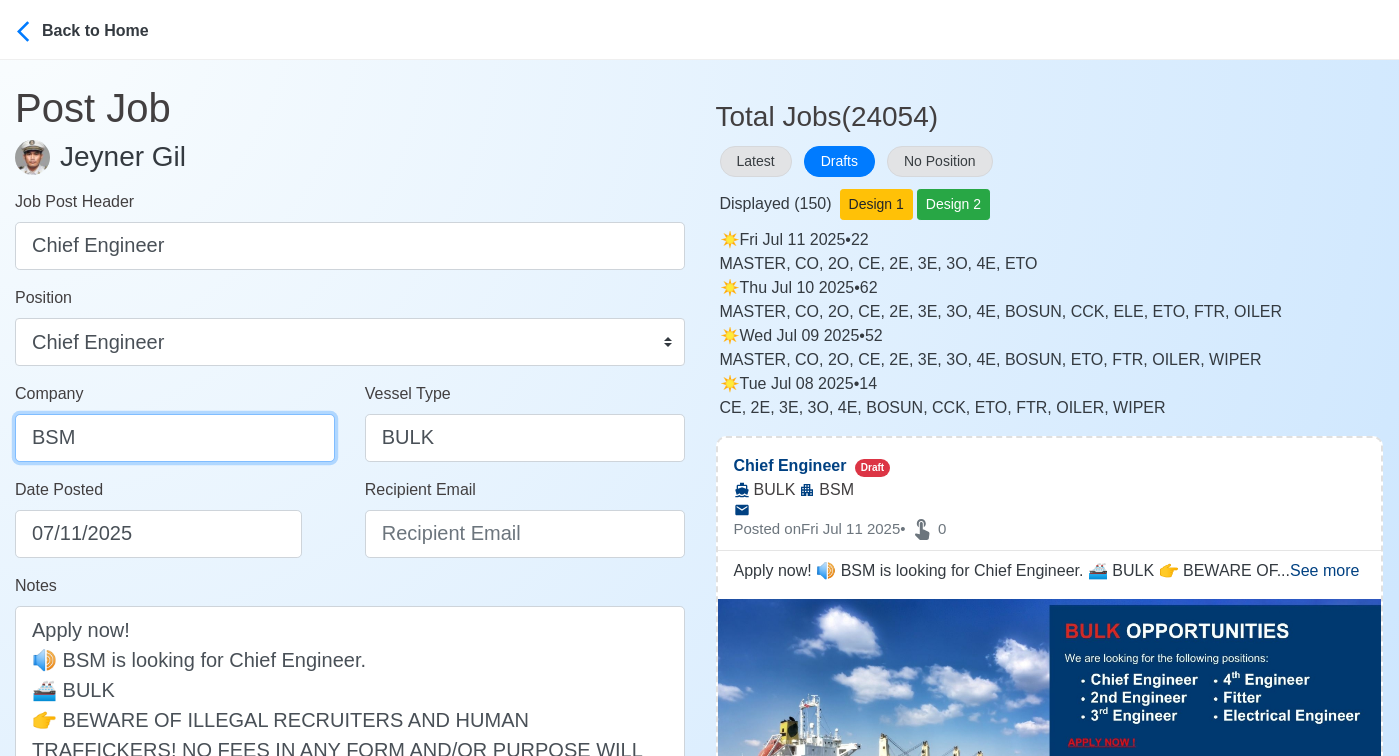 type on "BSM Crew Service Centre Philippines, Inc." 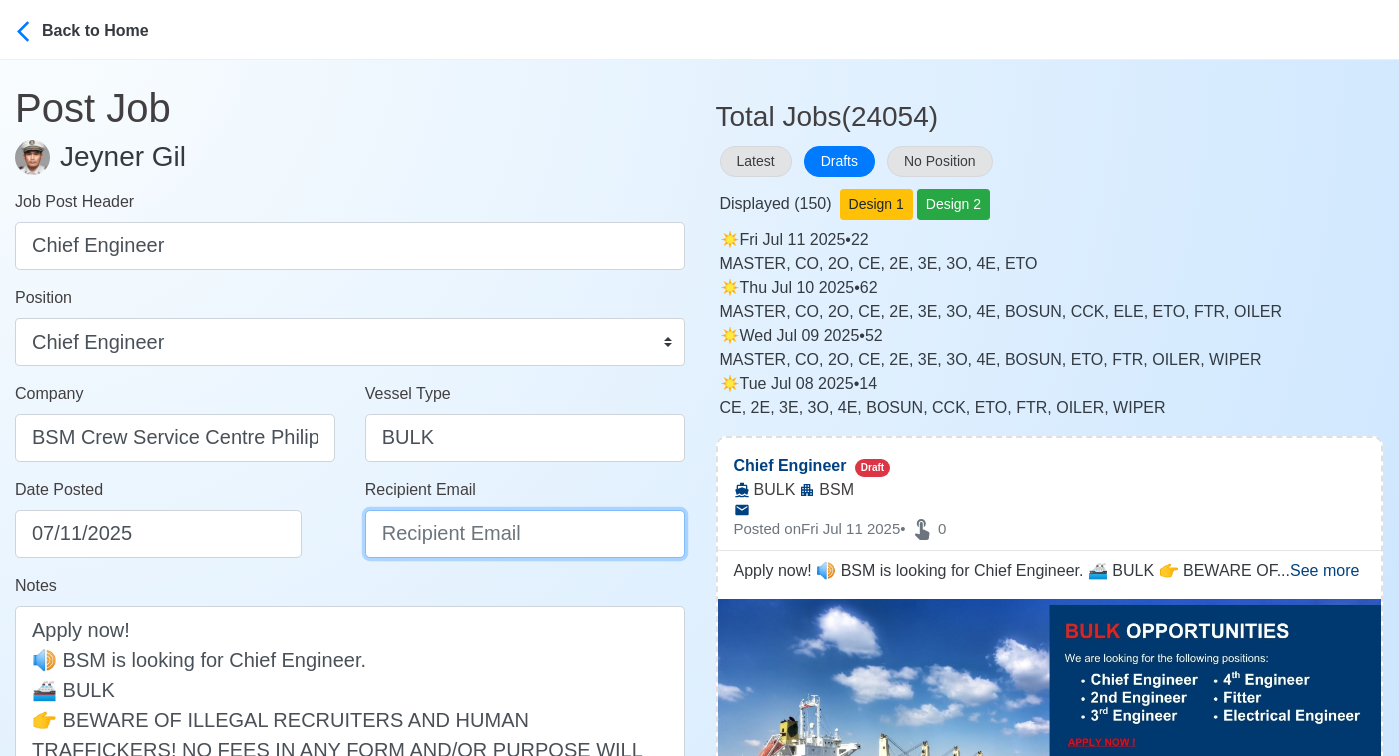 click on "Recipient Email" at bounding box center (525, 534) 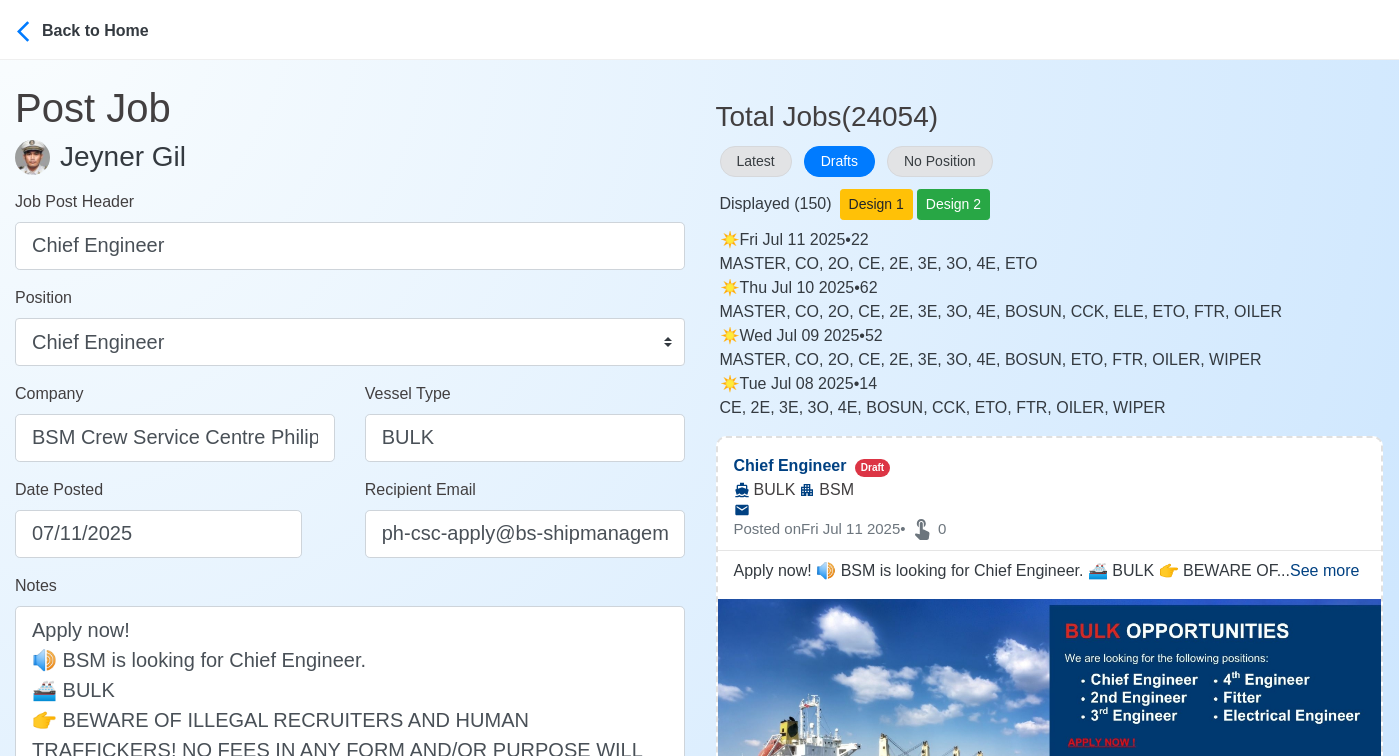 click on "Date Posted       07/11/2025" at bounding box center (175, 526) 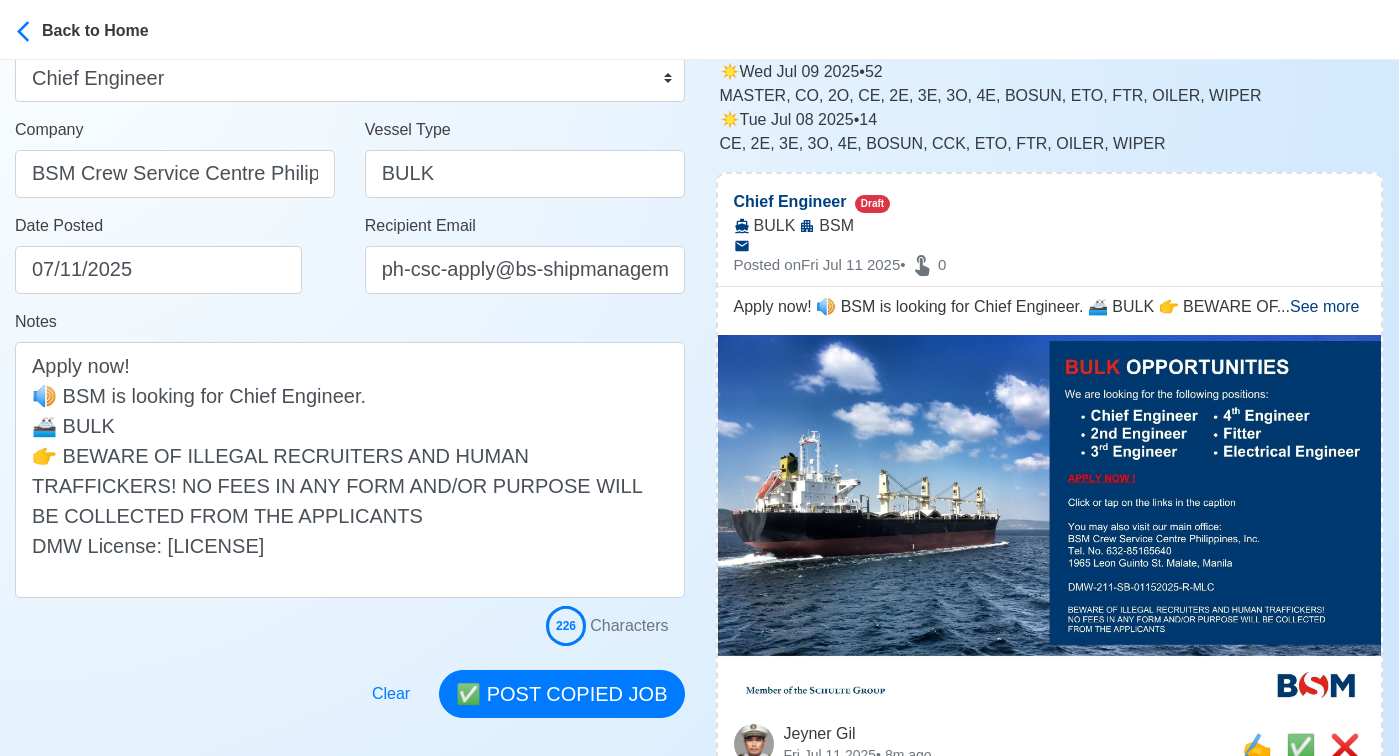 scroll, scrollTop: 417, scrollLeft: 0, axis: vertical 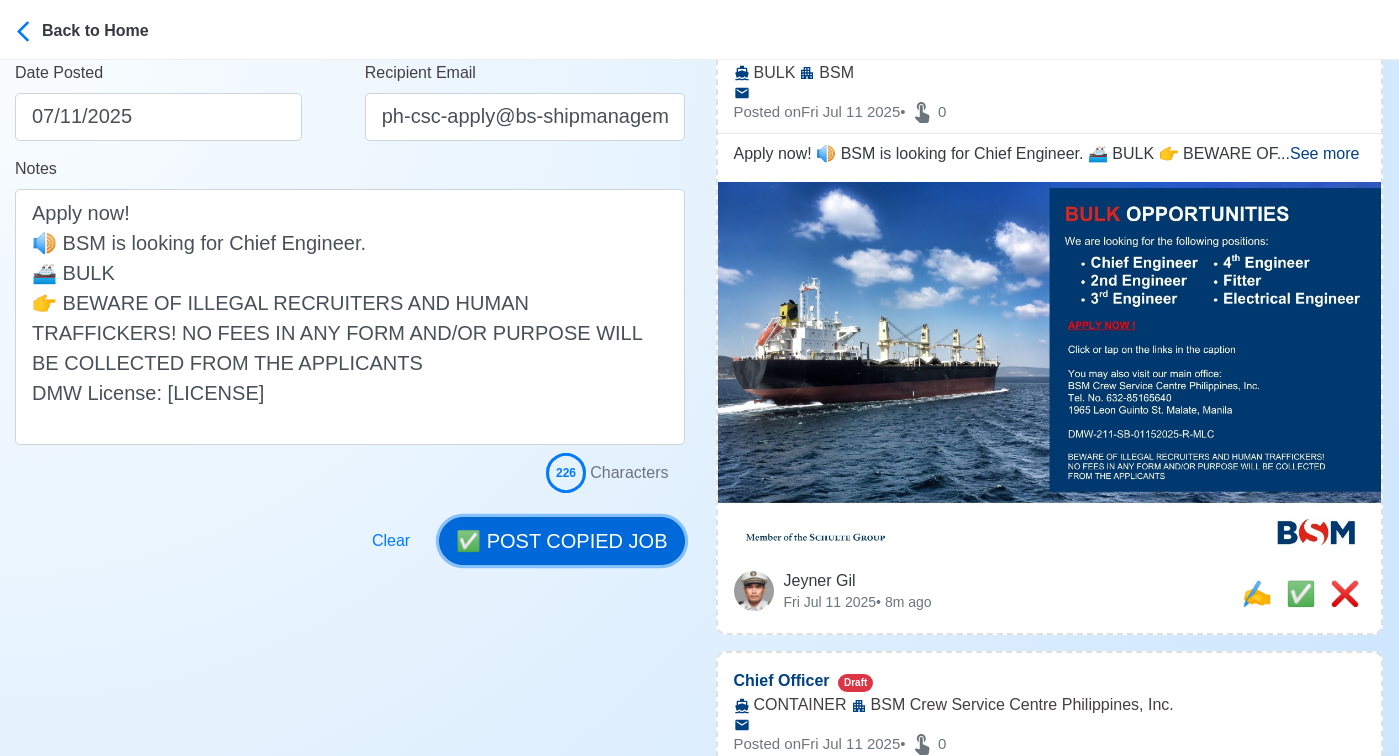 click on "✅ POST COPIED JOB" at bounding box center (561, 541) 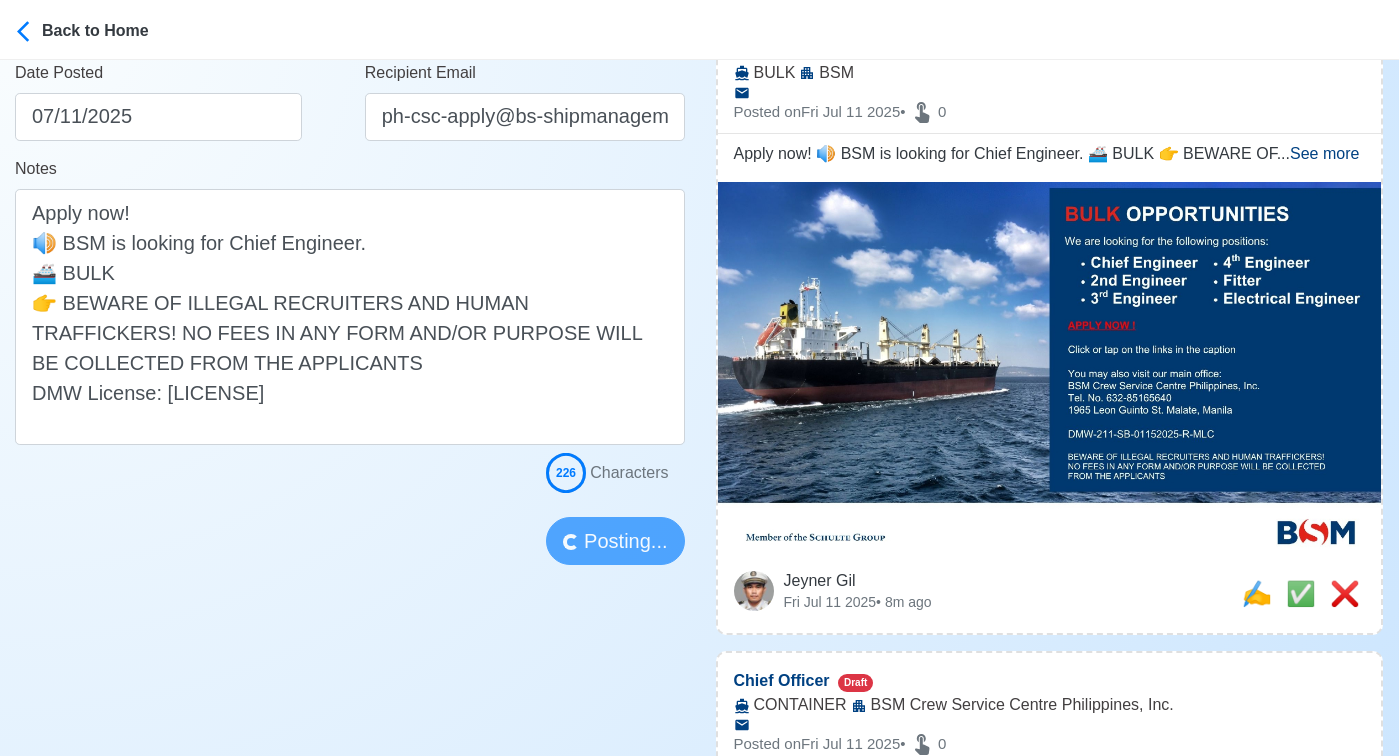 type 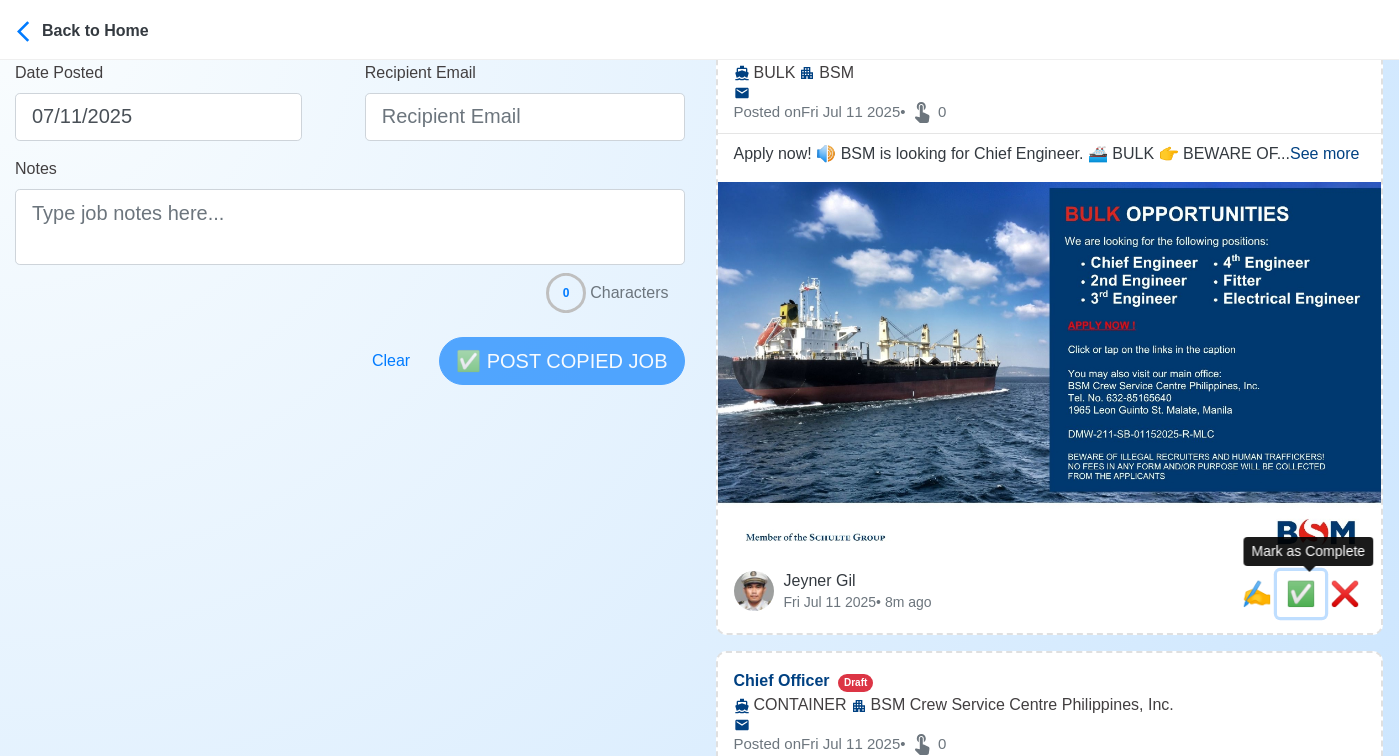 click on "✅" at bounding box center [1301, 593] 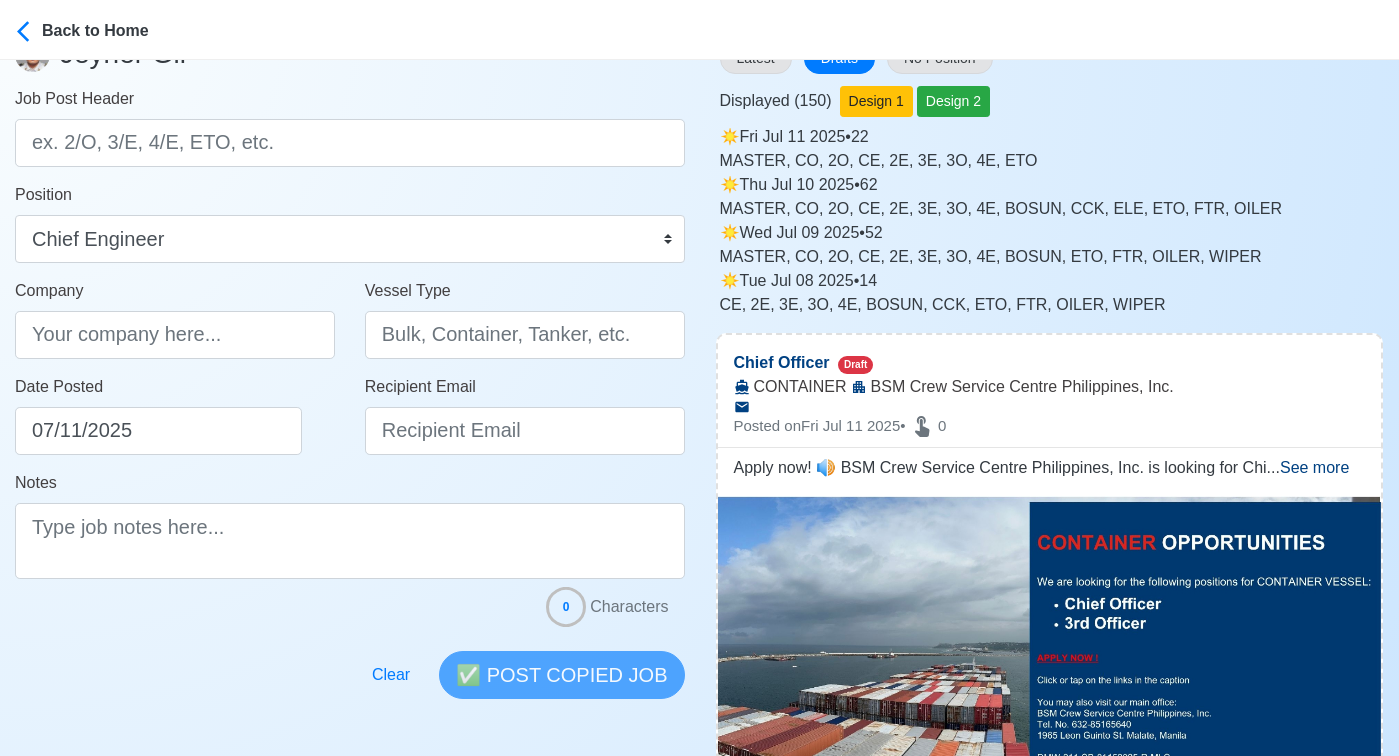scroll, scrollTop: 0, scrollLeft: 0, axis: both 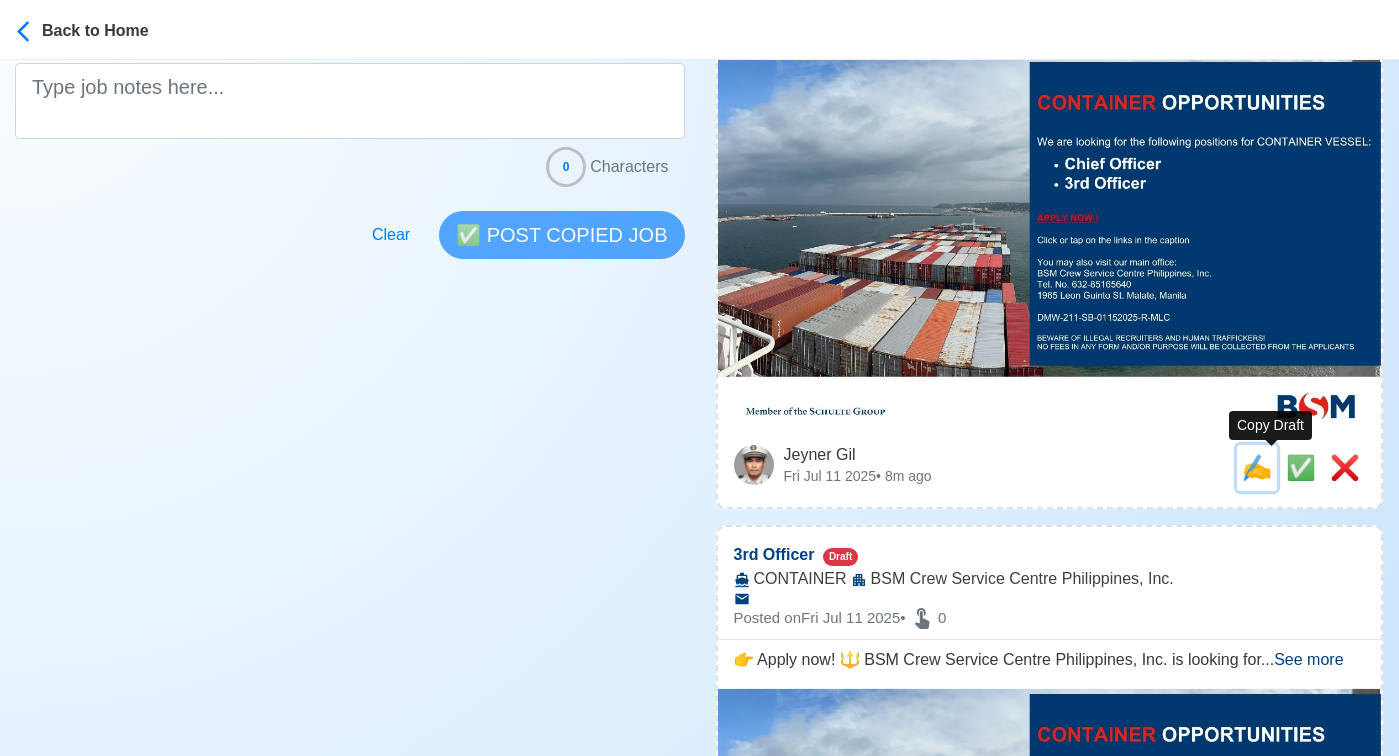 click on "✍️" at bounding box center (1257, 467) 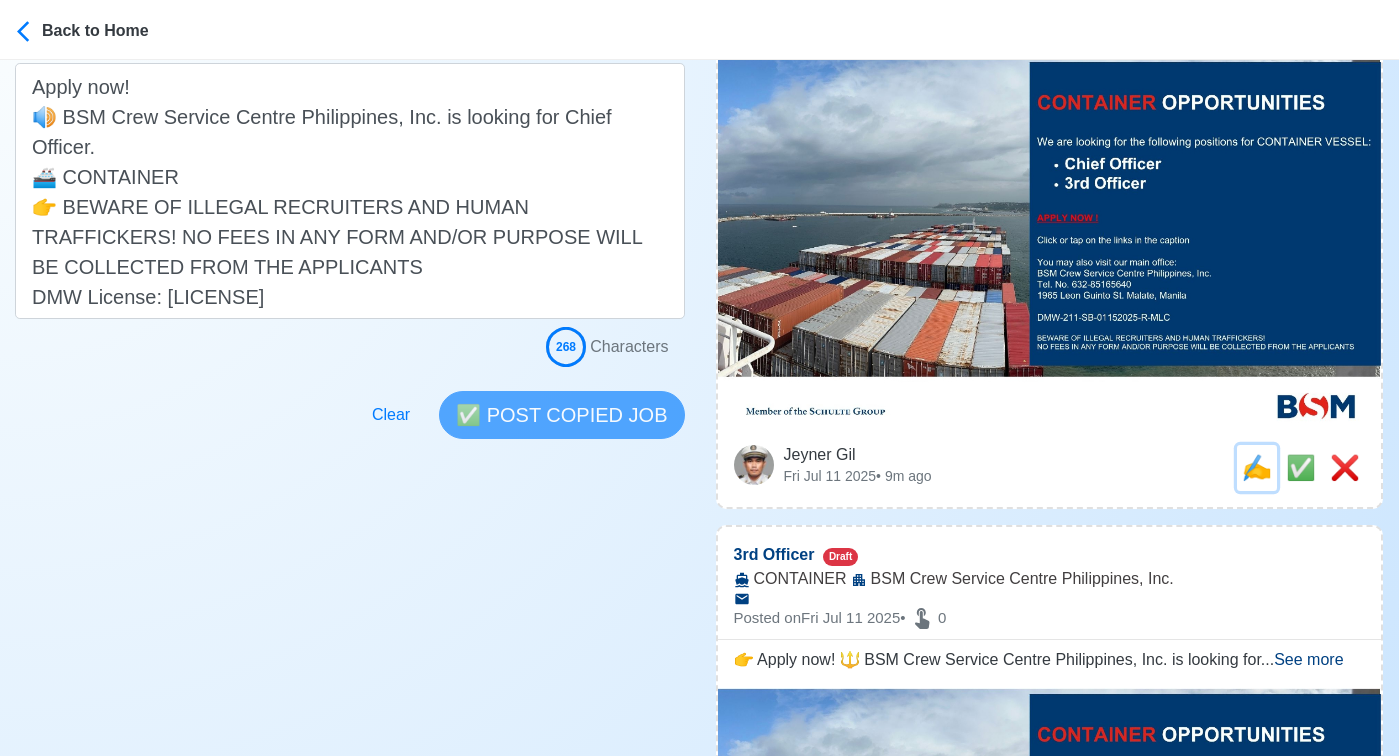 scroll, scrollTop: 0, scrollLeft: 0, axis: both 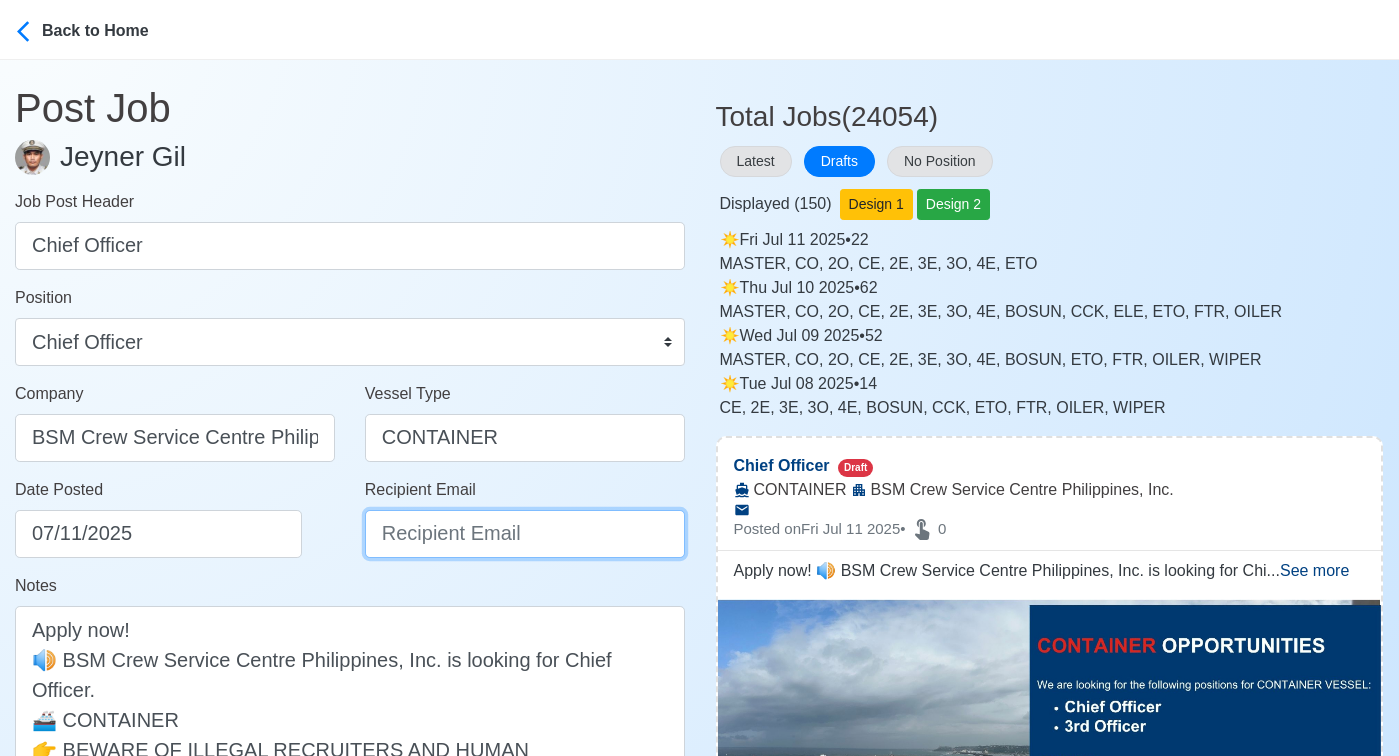 click on "Recipient Email" at bounding box center (525, 534) 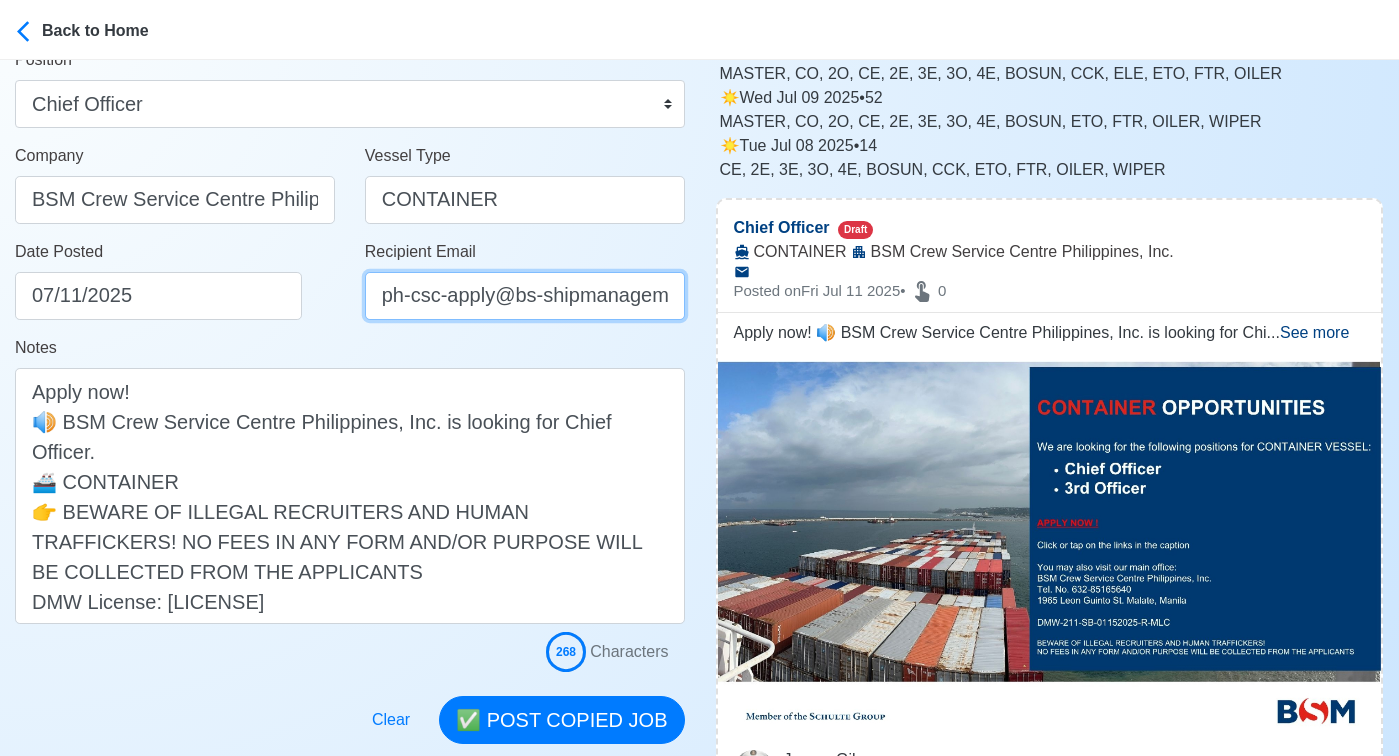 scroll, scrollTop: 395, scrollLeft: 0, axis: vertical 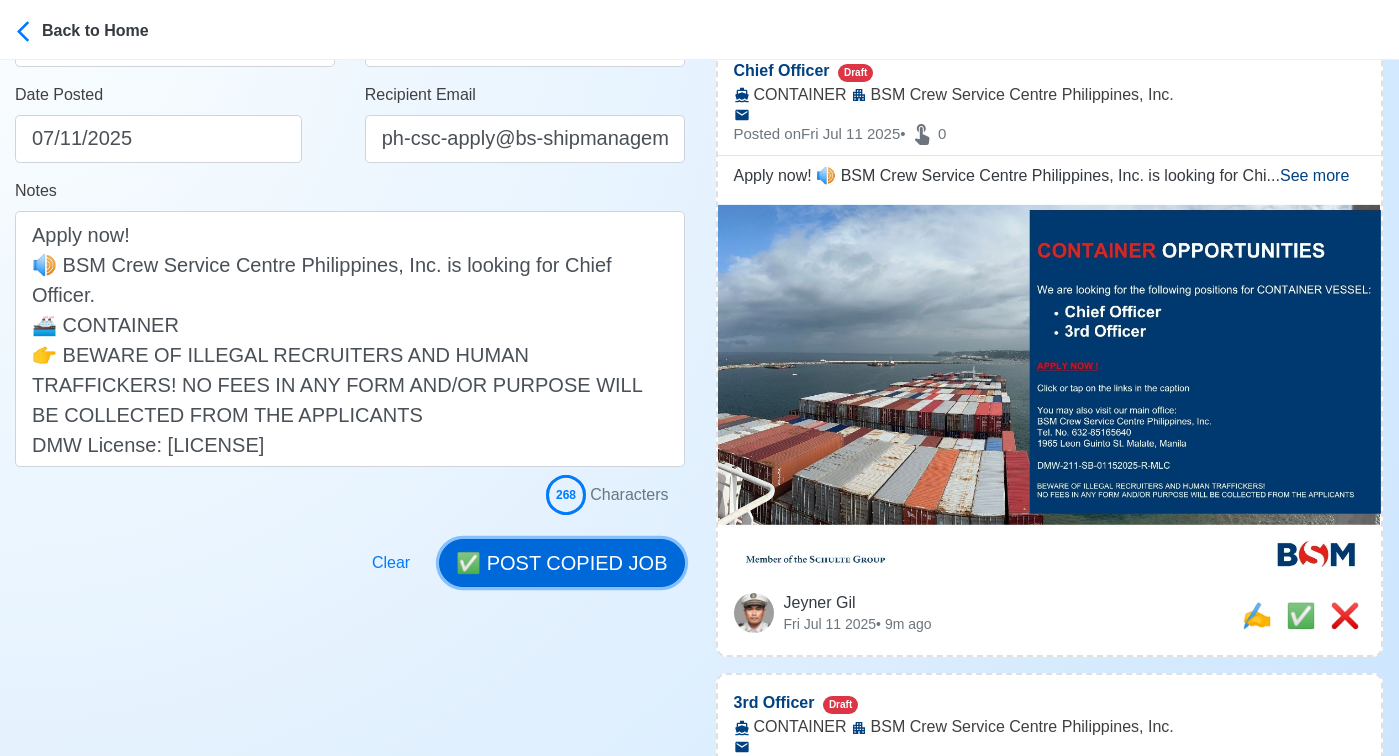 click on "✅ POST COPIED JOB" at bounding box center (561, 563) 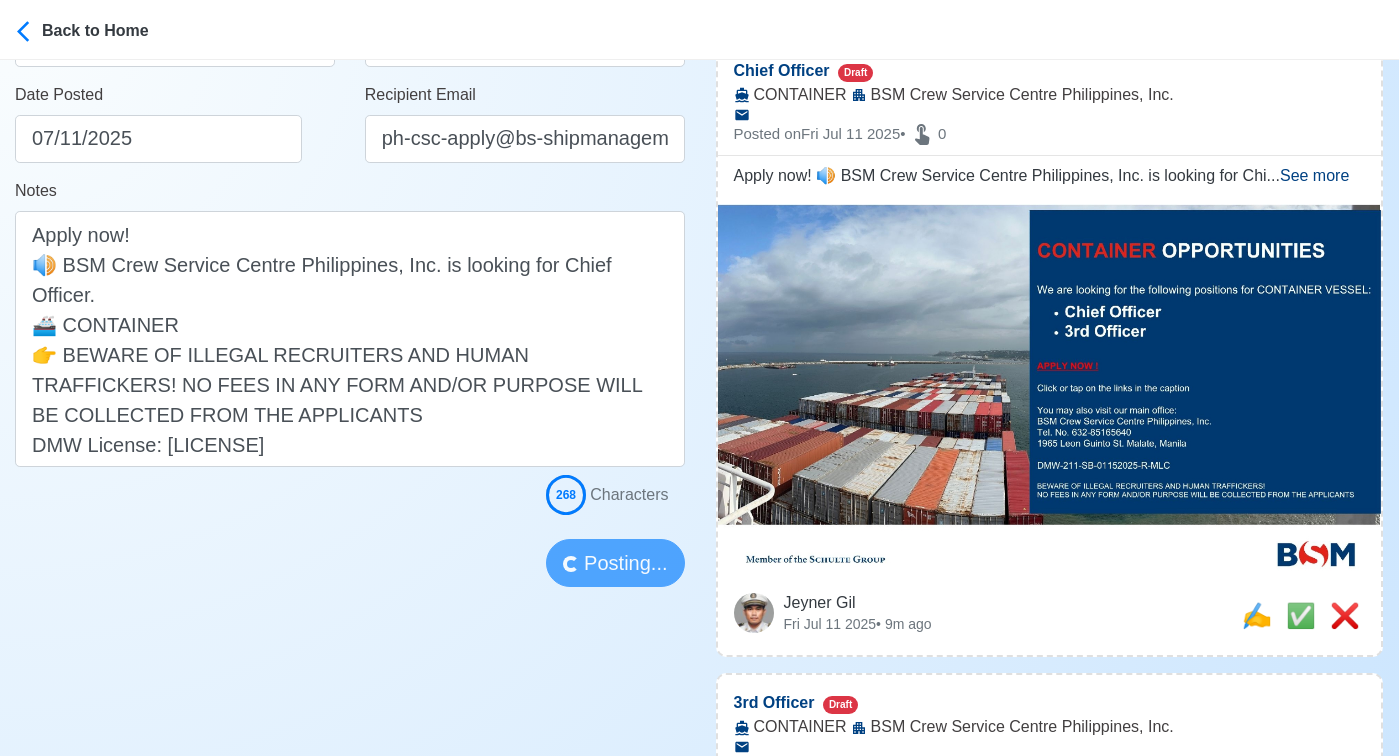 type 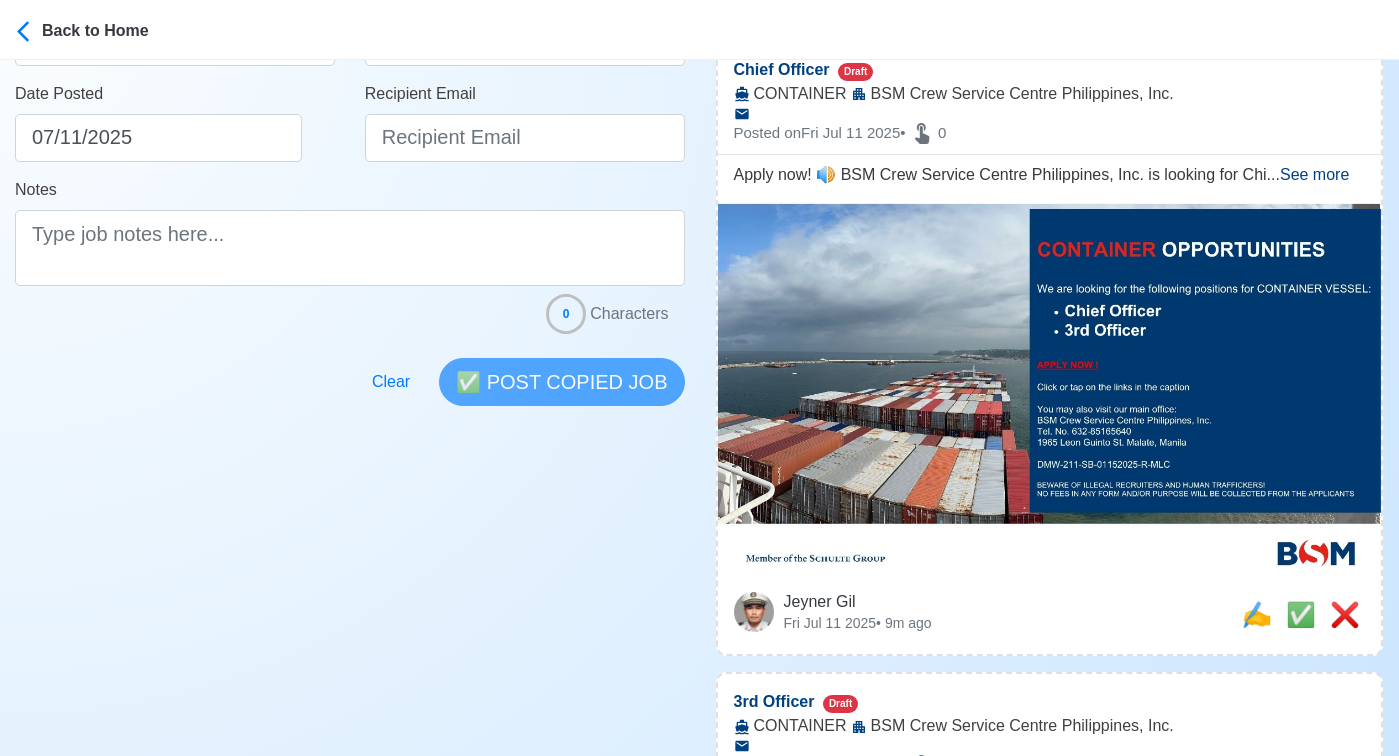 scroll, scrollTop: 408, scrollLeft: 0, axis: vertical 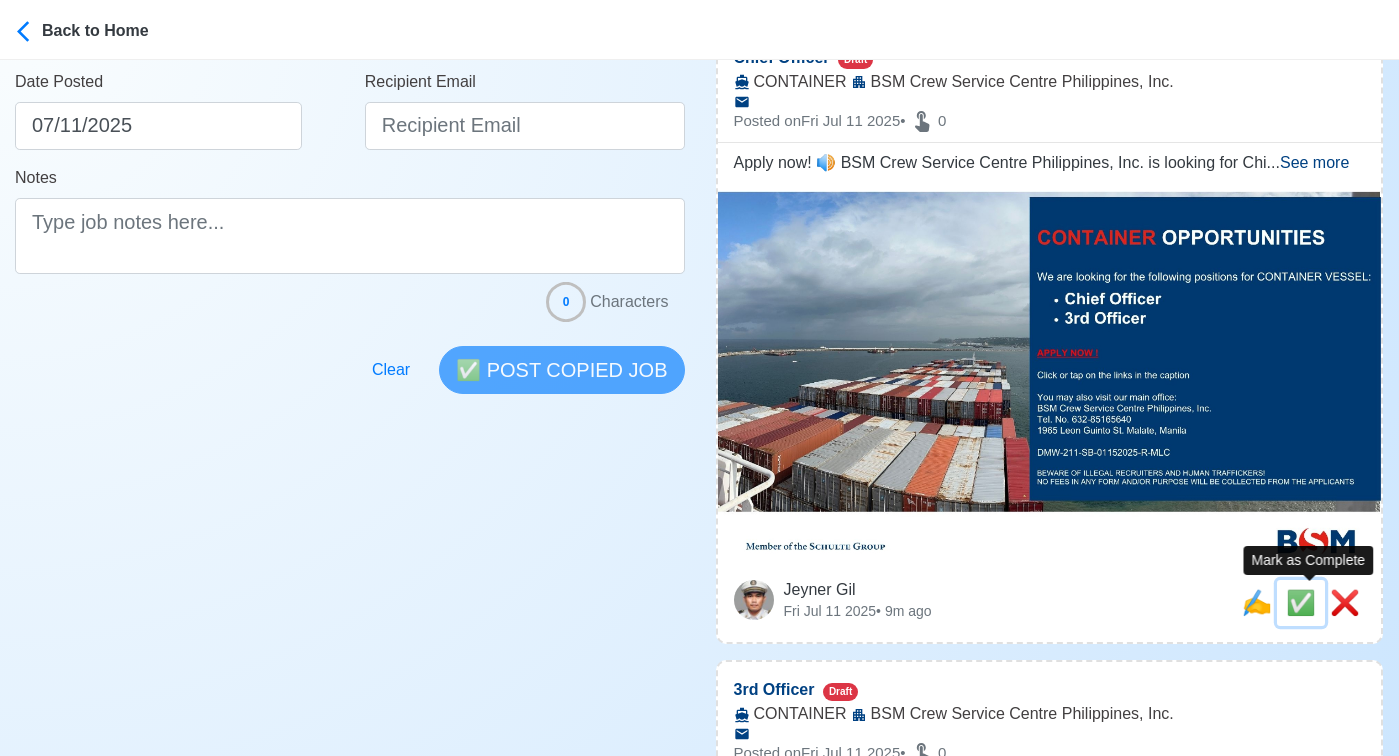 click on "✅" at bounding box center [1301, 603] 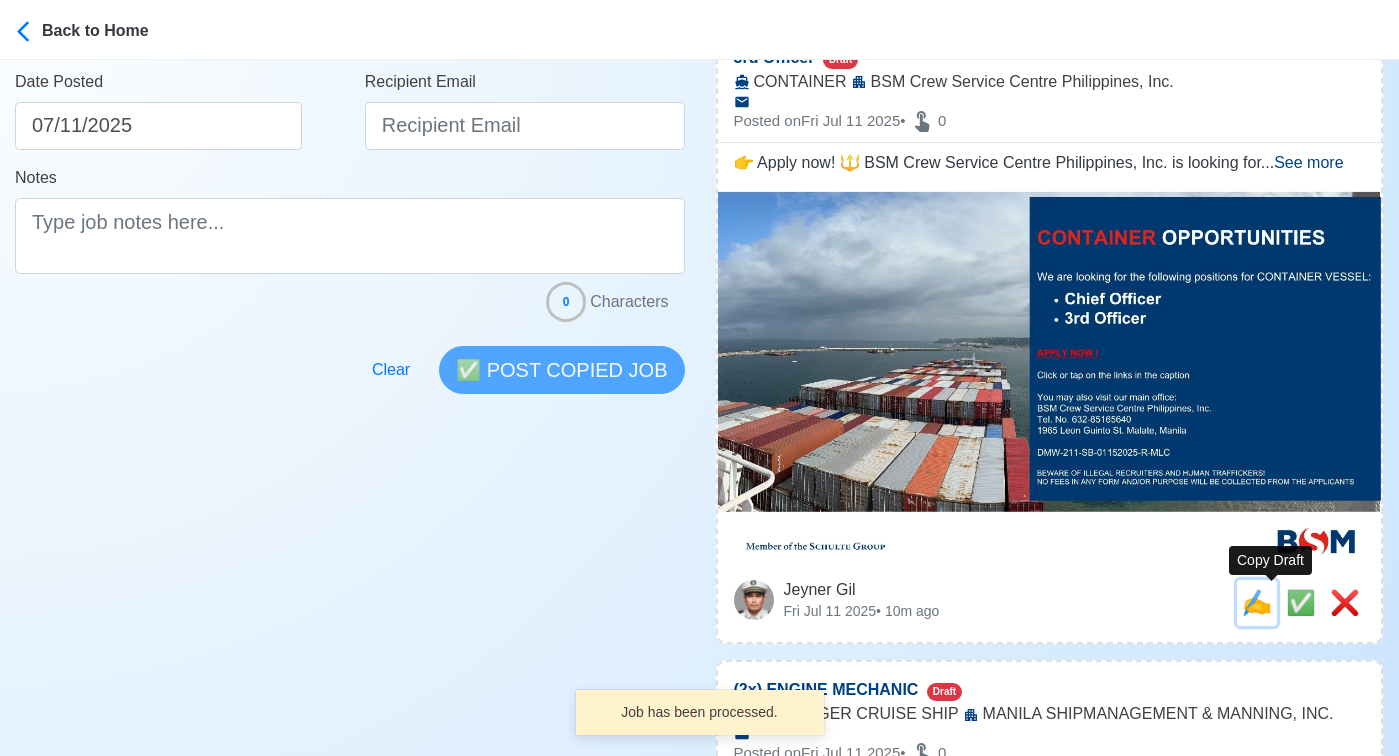 click on "✍️" at bounding box center (1257, 602) 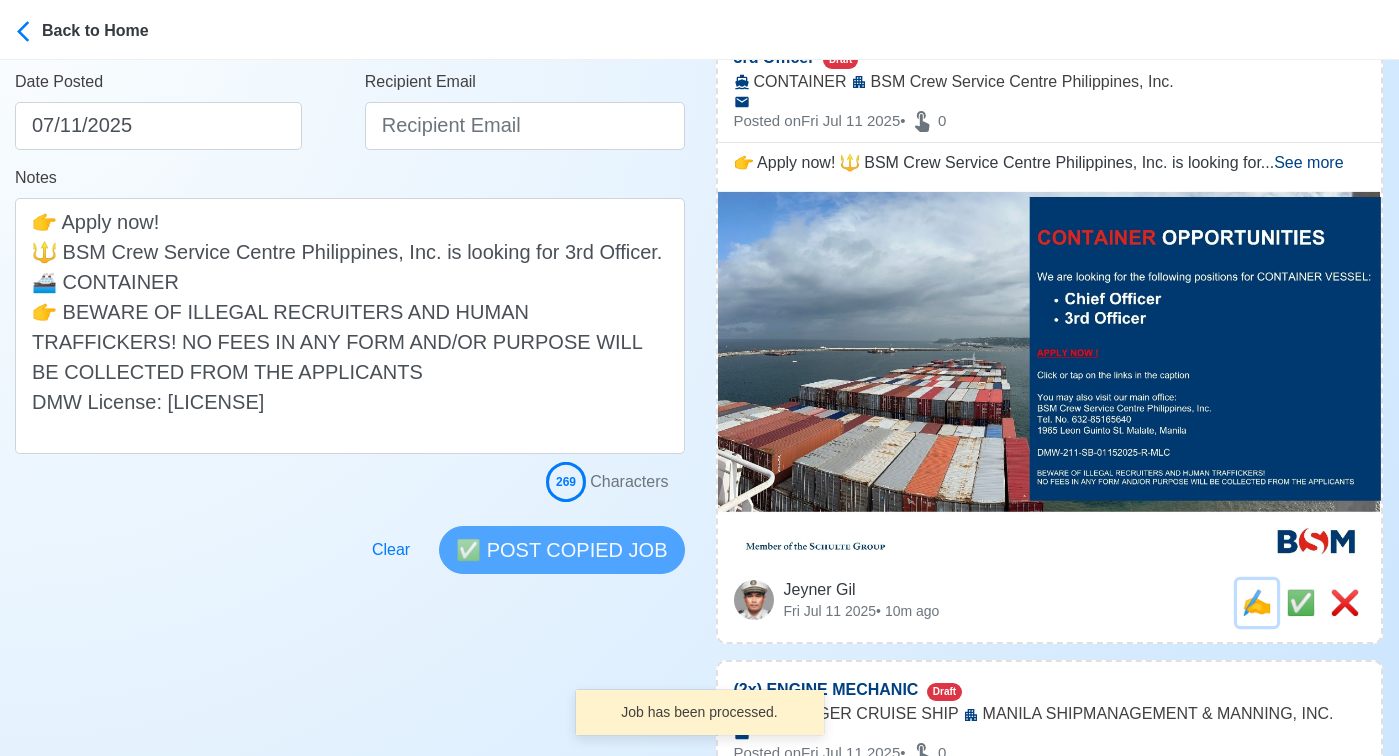 scroll, scrollTop: 0, scrollLeft: 0, axis: both 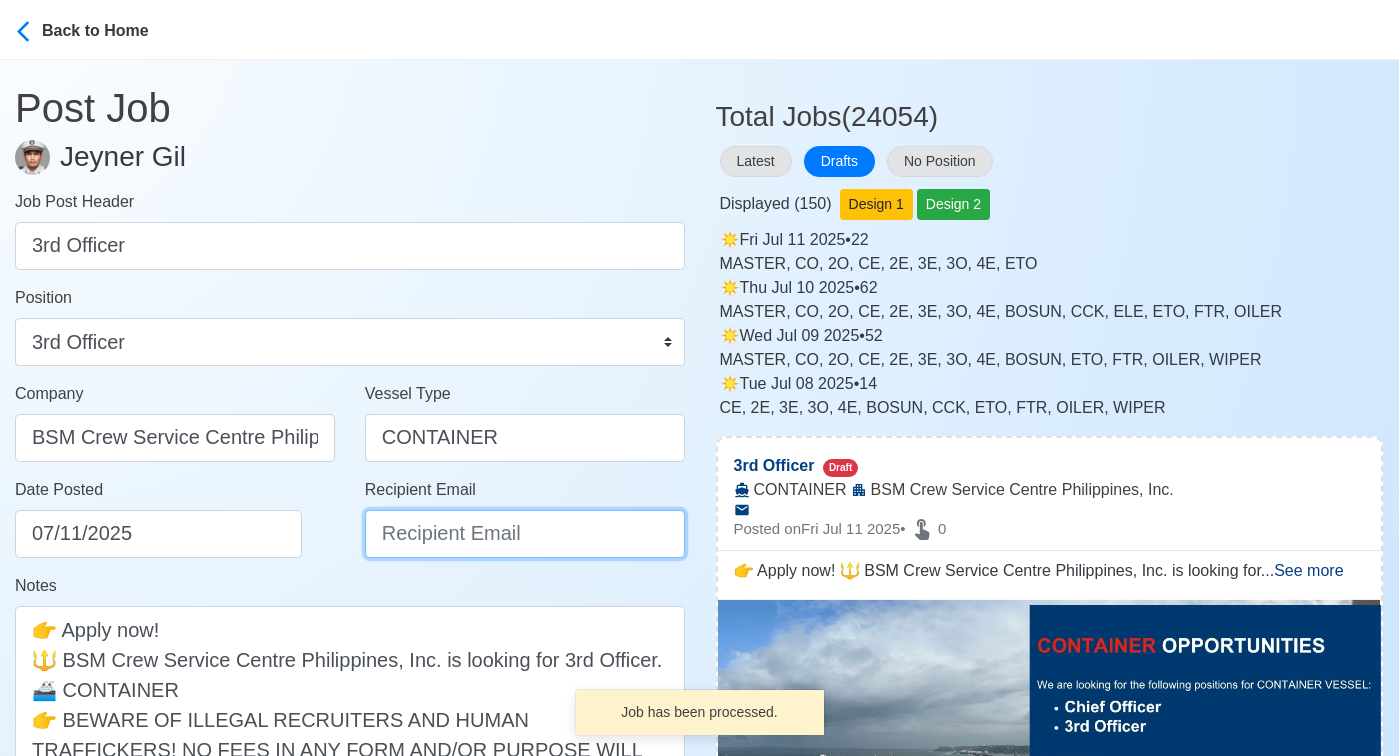 click on "Recipient Email" at bounding box center (525, 534) 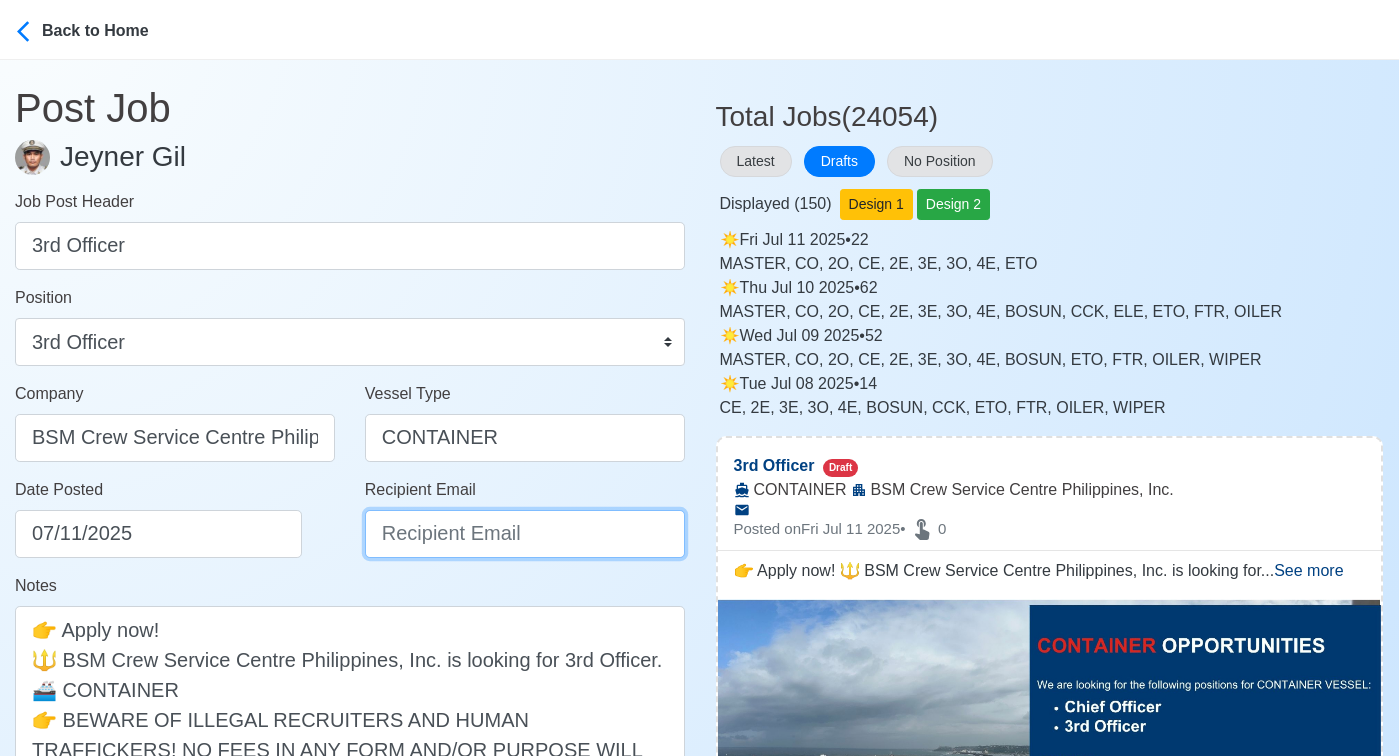 type on "ph-csc-apply@bs-shipmanagement.com" 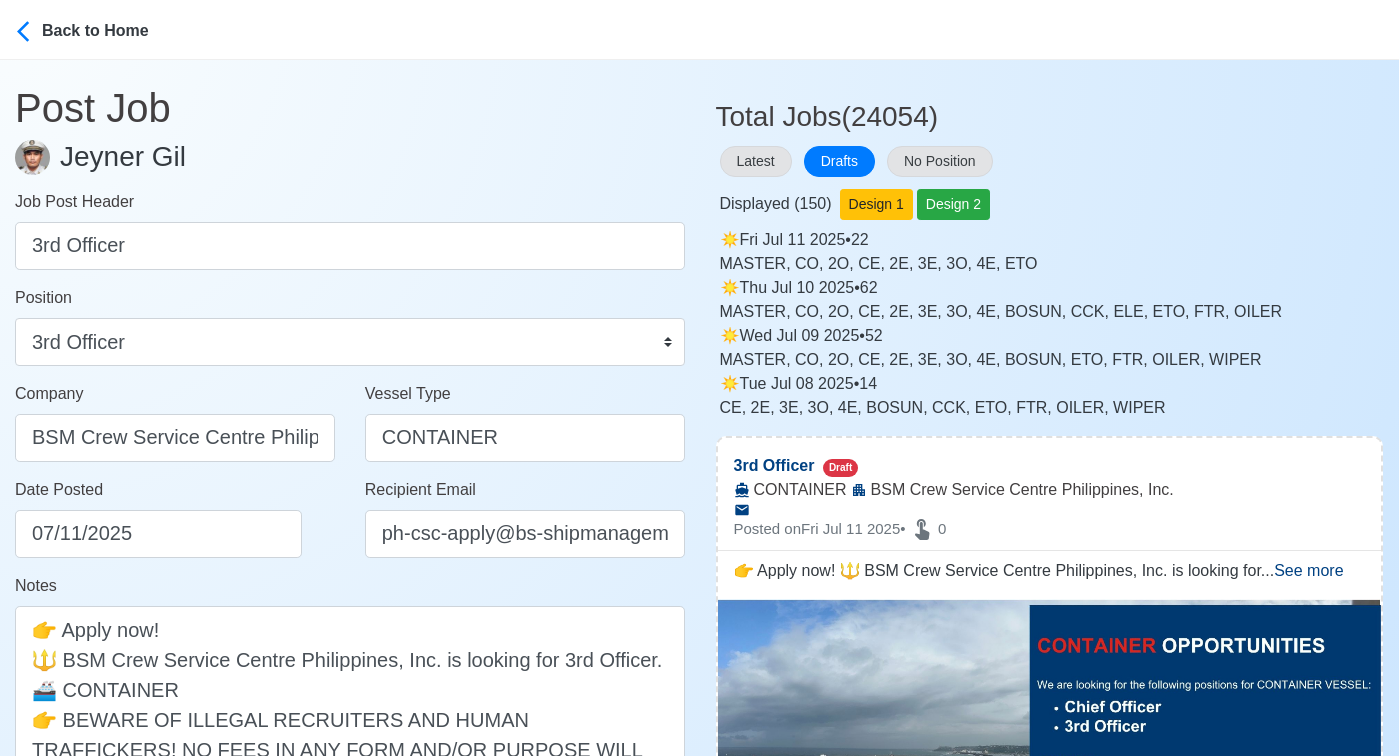 click on "Date Posted       07/11/2025" at bounding box center [175, 526] 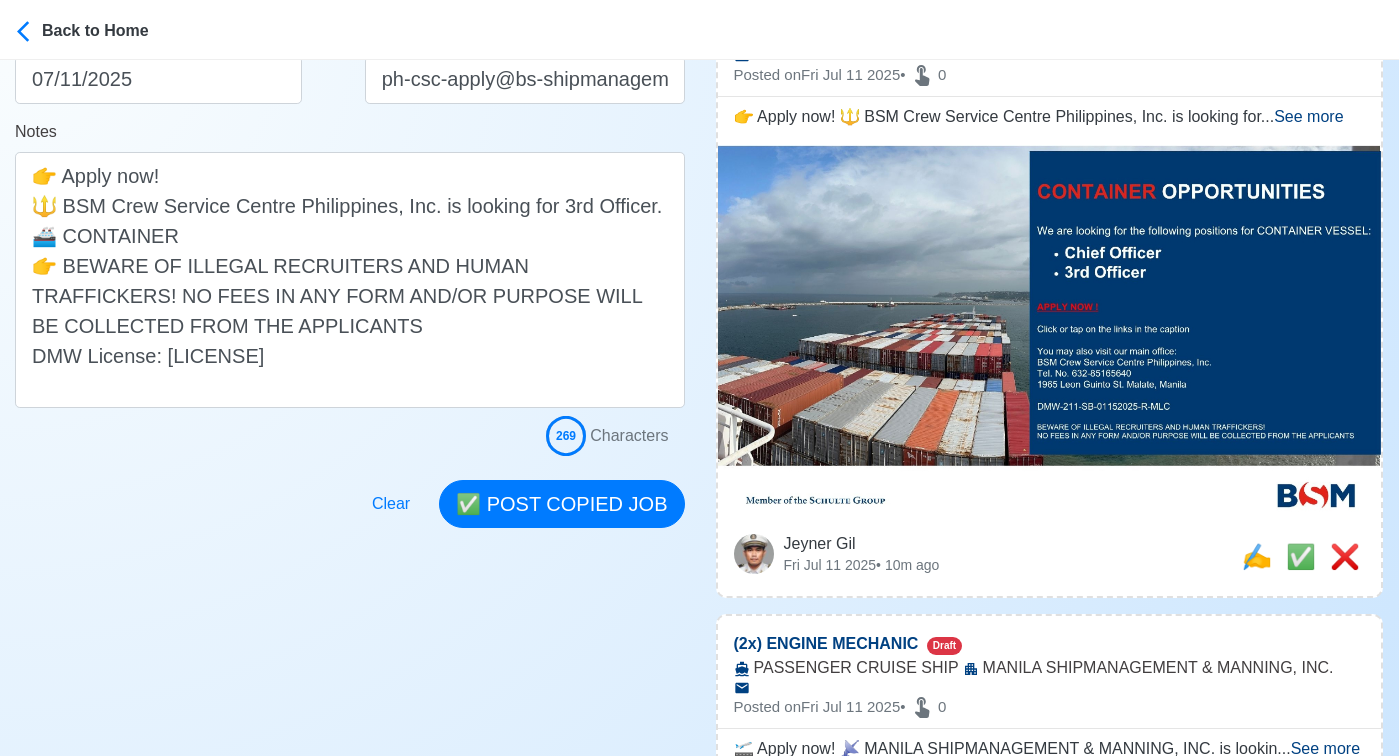 scroll, scrollTop: 575, scrollLeft: 0, axis: vertical 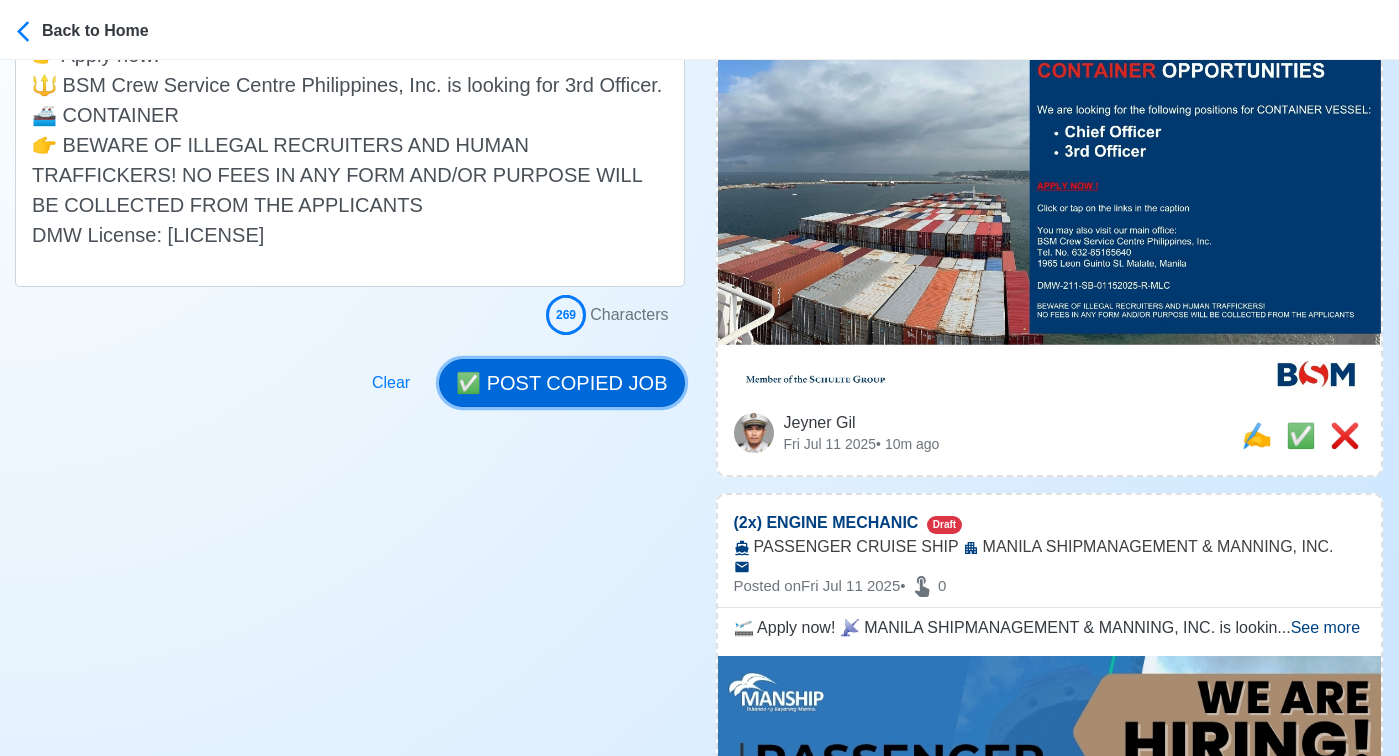 click on "✅ POST COPIED JOB" at bounding box center (561, 383) 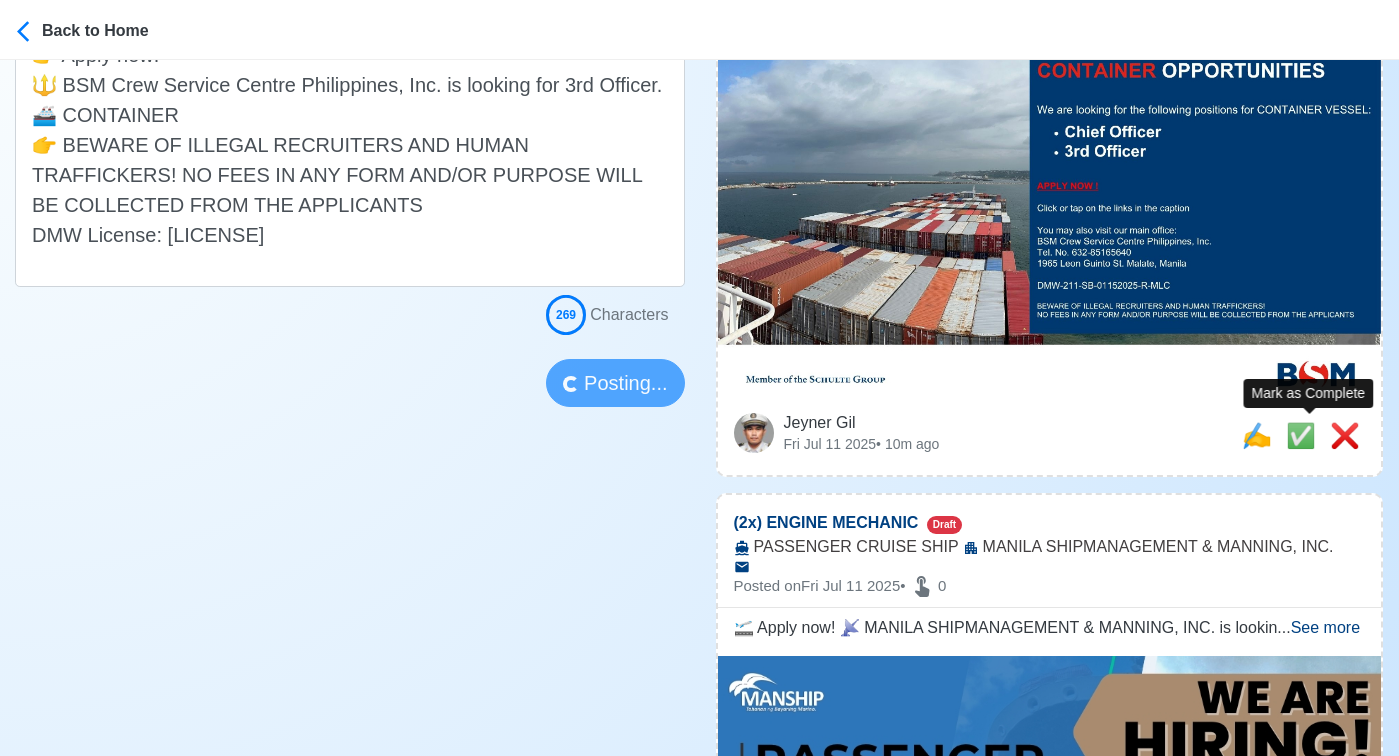 type 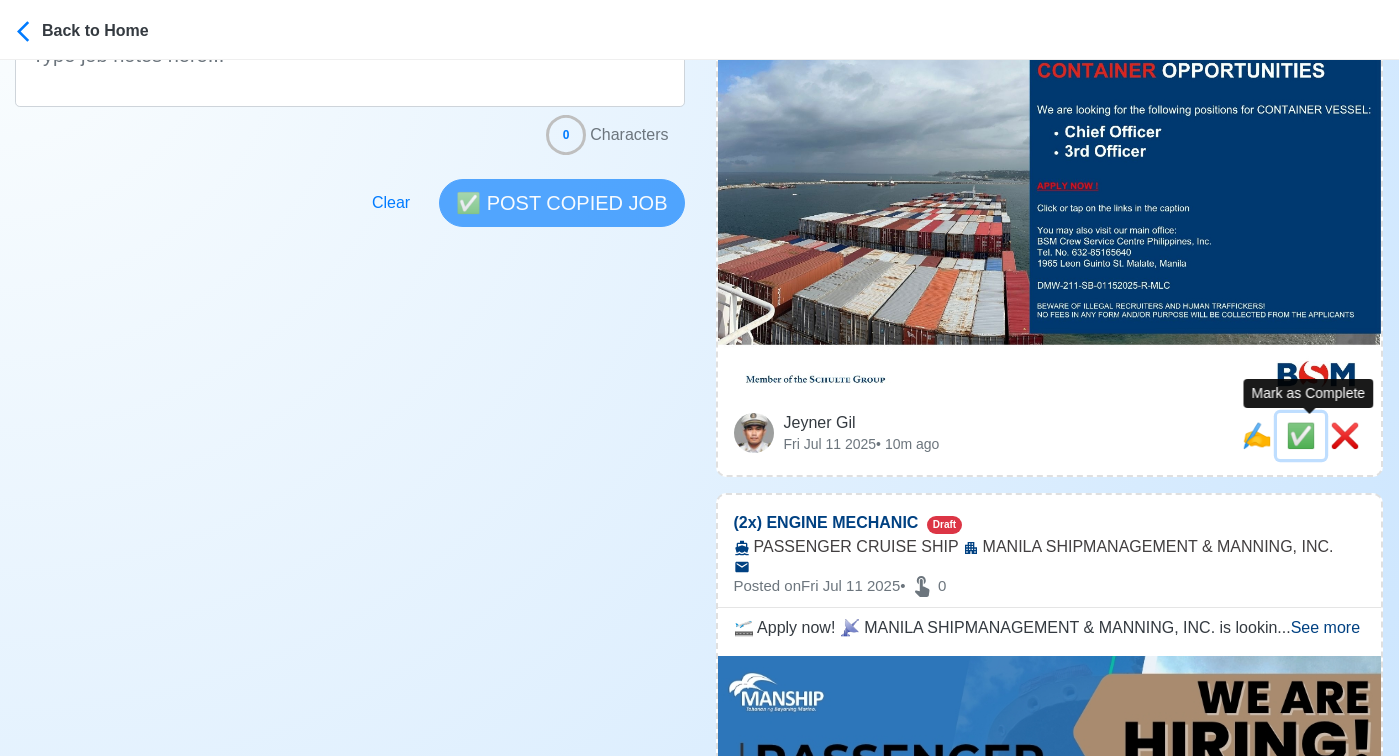 click on "✅" at bounding box center [1301, 435] 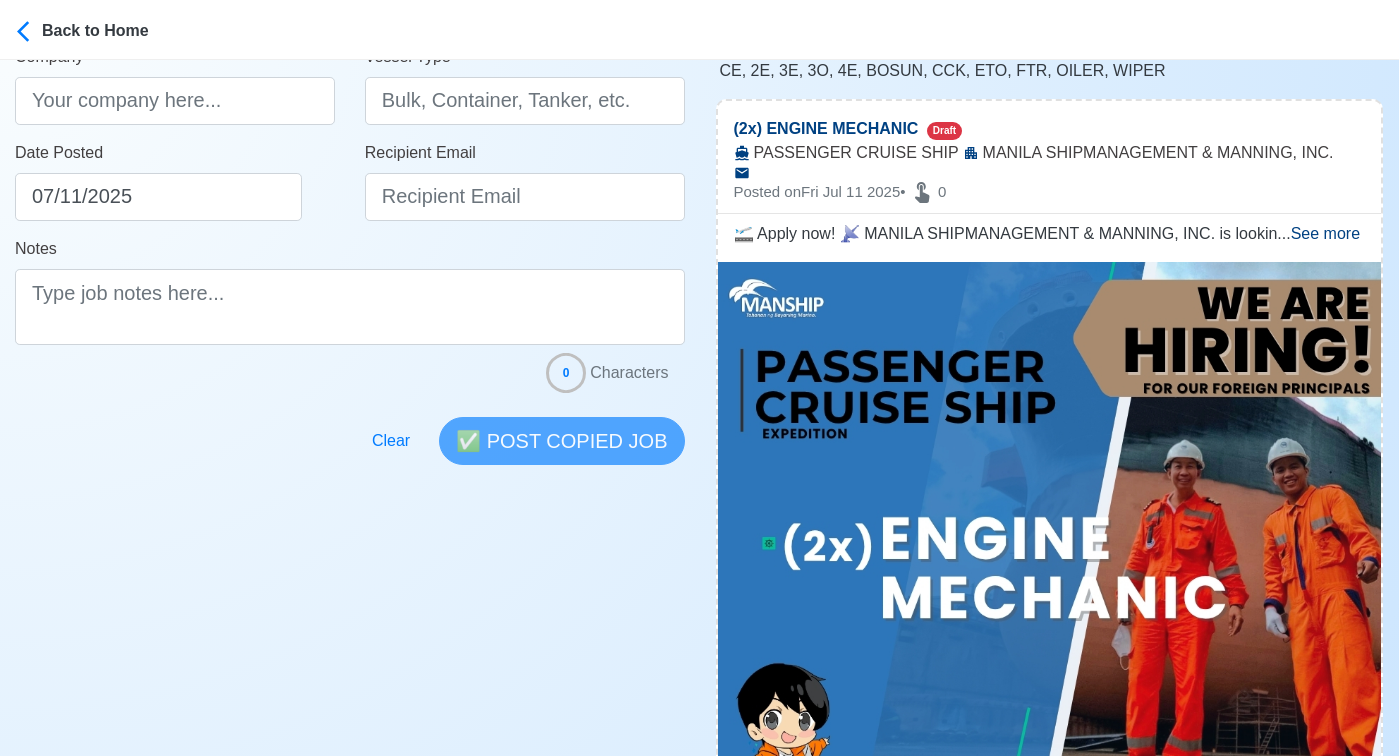 scroll, scrollTop: 345, scrollLeft: 0, axis: vertical 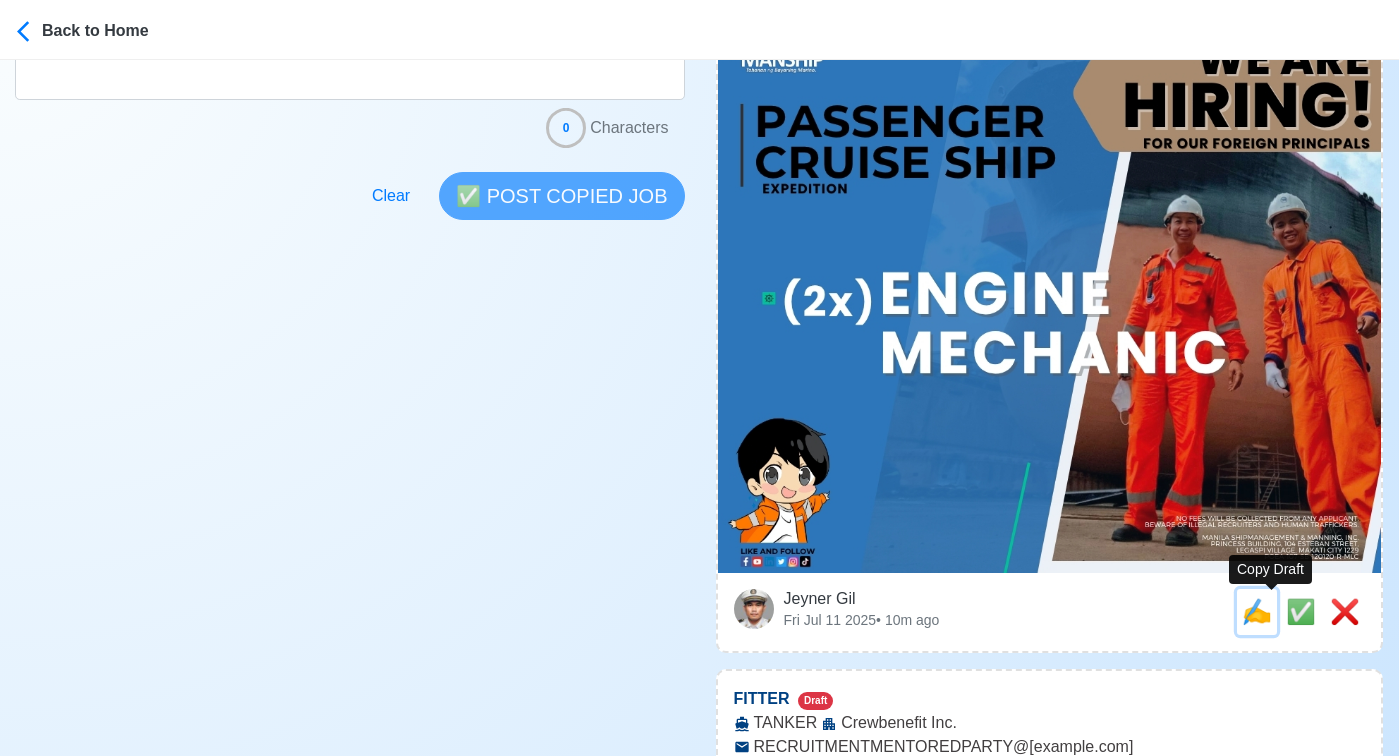 click on "✍️" at bounding box center (1257, 611) 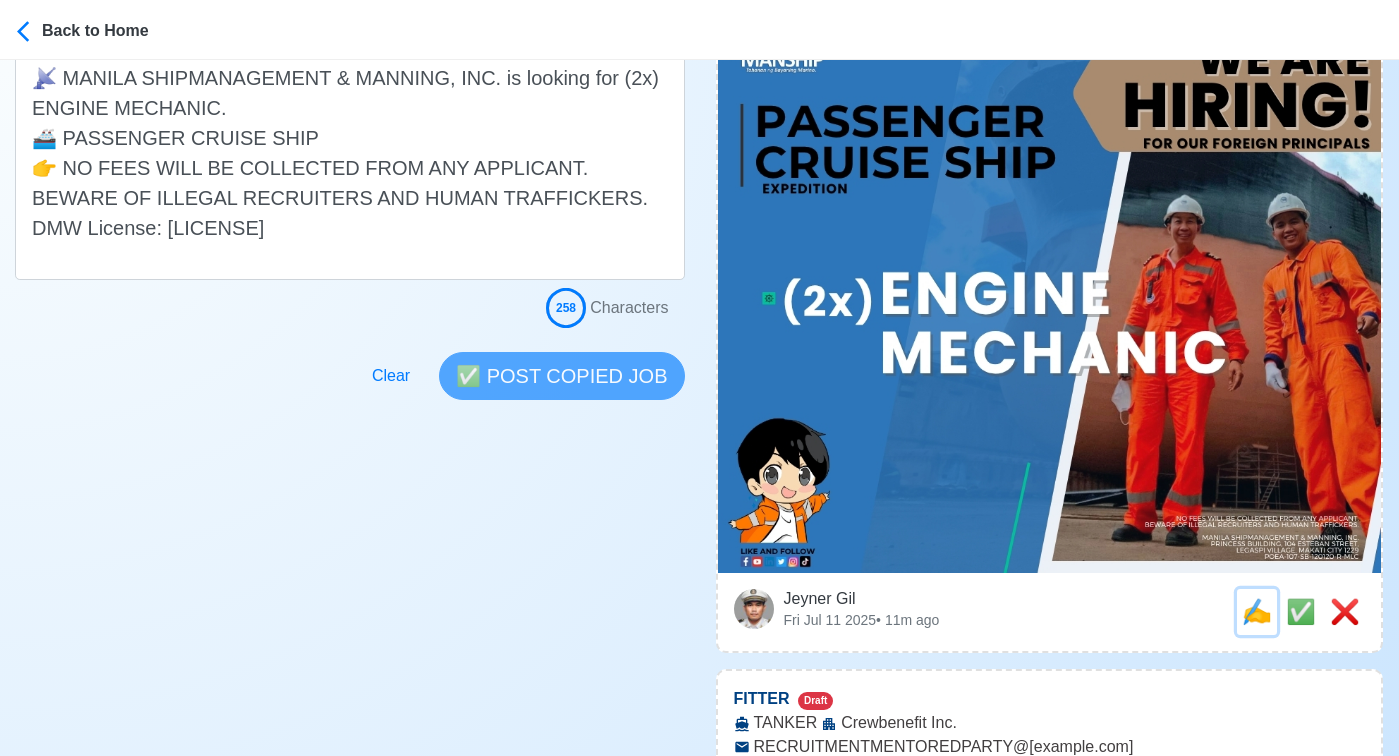 scroll, scrollTop: 0, scrollLeft: 0, axis: both 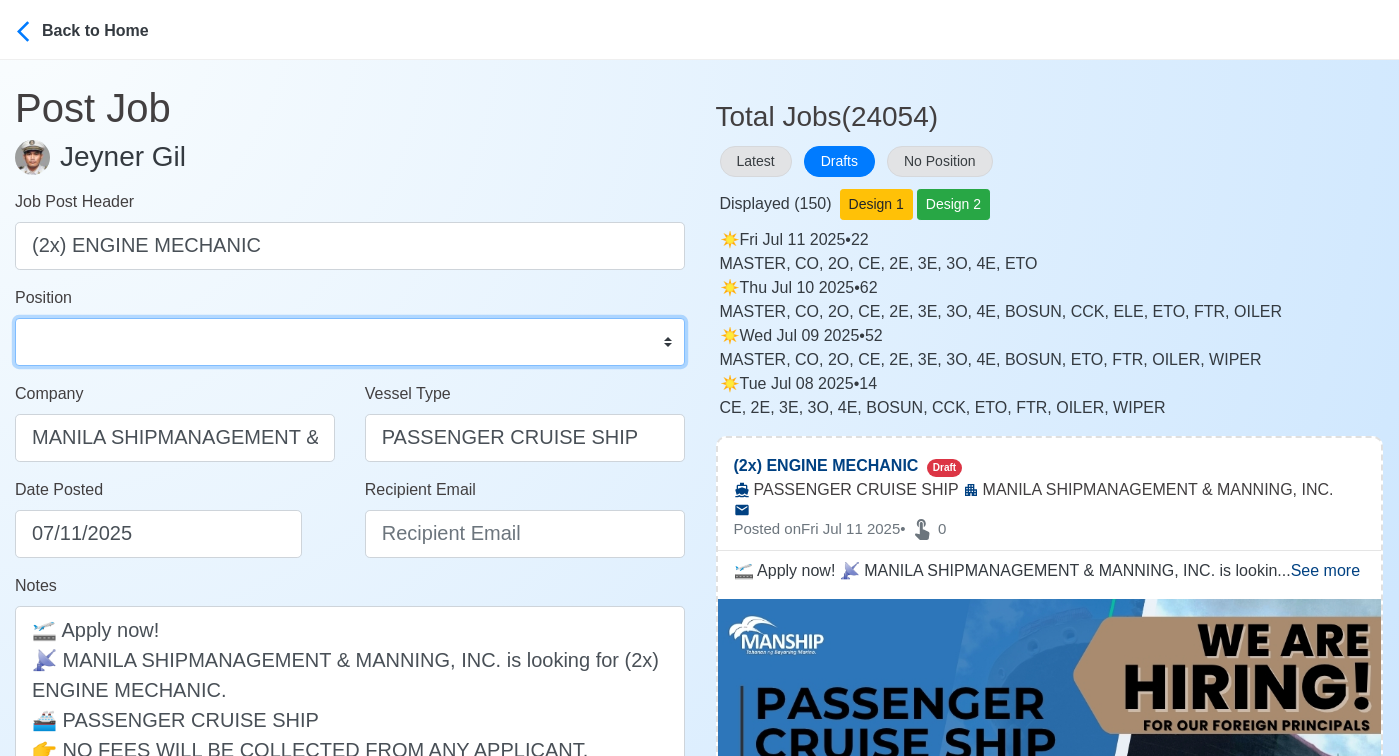 click on "Master Chief Officer 2nd Officer 3rd Officer Junior Officer Chief Engineer 2nd Engineer 3rd Engineer 4th Engineer Gas Engineer Junior Engineer 1st Assistant Engineer 2nd Assistant Engineer 3rd Assistant Engineer ETO/ETR Electrician Electrical Engineer Oiler Fitter Welder Chief Cook Chef Cook Messman Wiper Rigger Ordinary Seaman Able Seaman Motorman Pumpman Bosun Cadet Reefer Mechanic Operator Repairman Painter Steward Waiter Others" at bounding box center (350, 342) 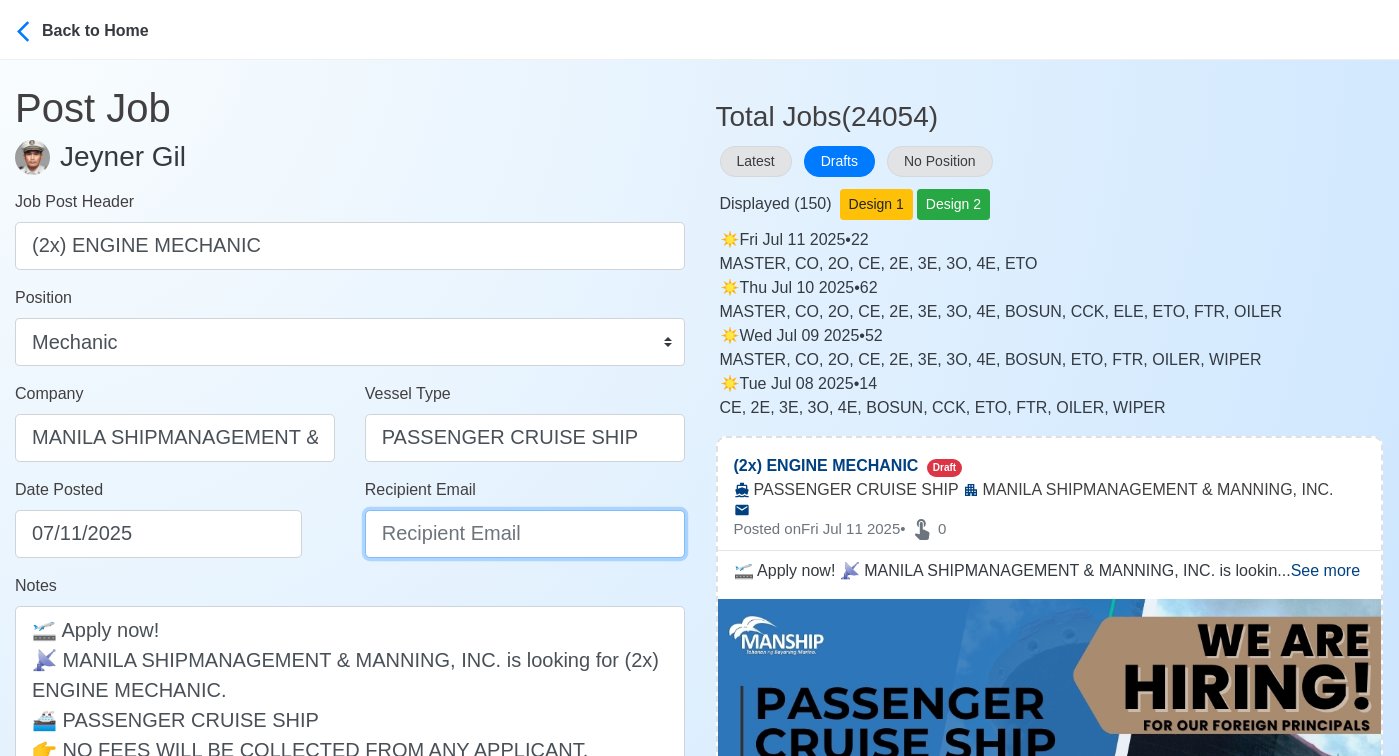 click on "Recipient Email" at bounding box center (525, 534) 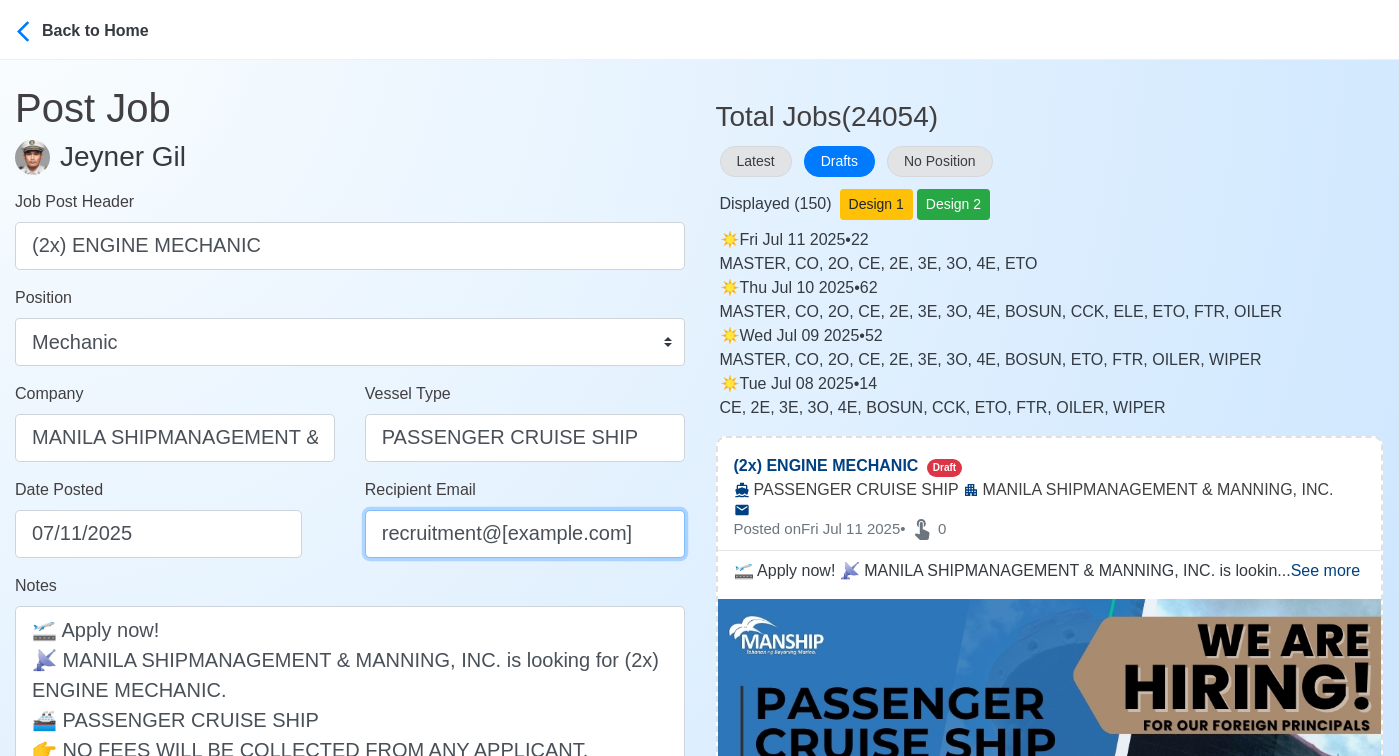 type on "[EMAIL]" 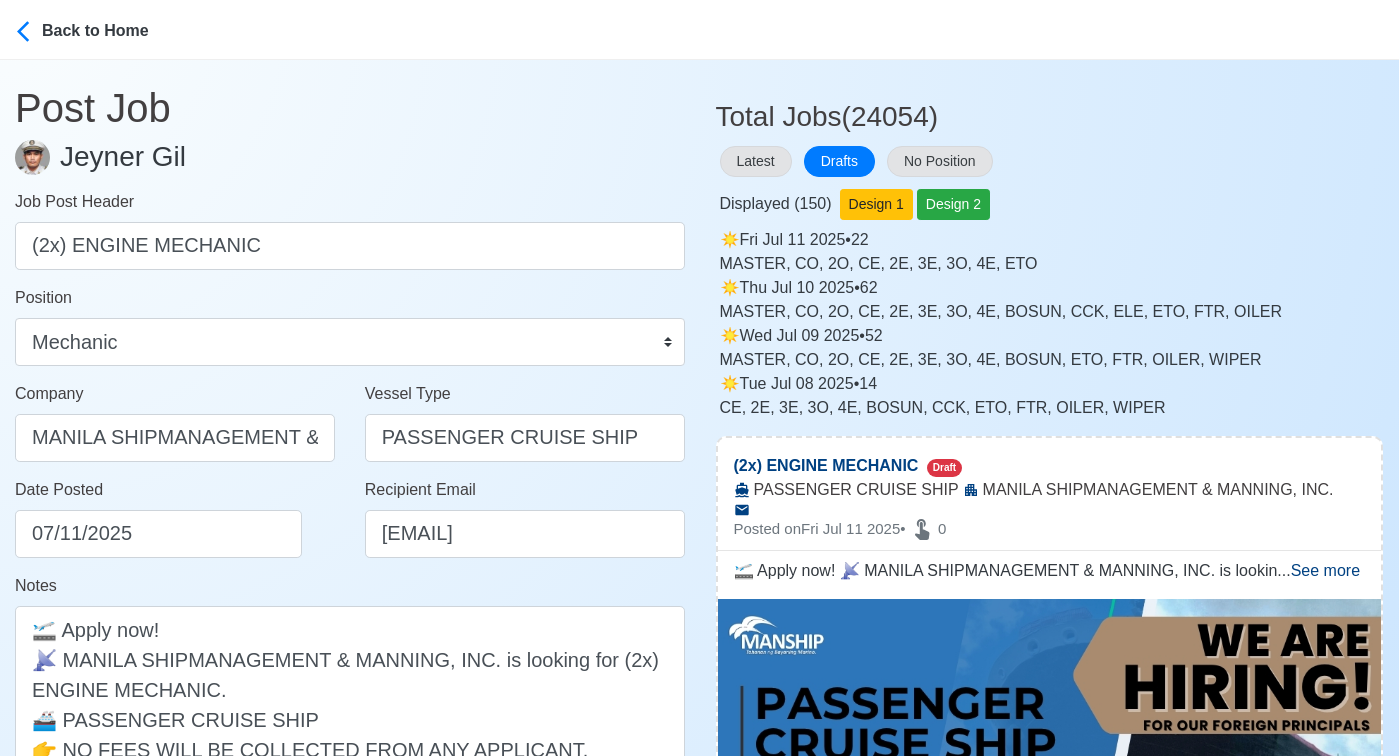 click on "Date Posted       07/11/2025" at bounding box center [180, 518] 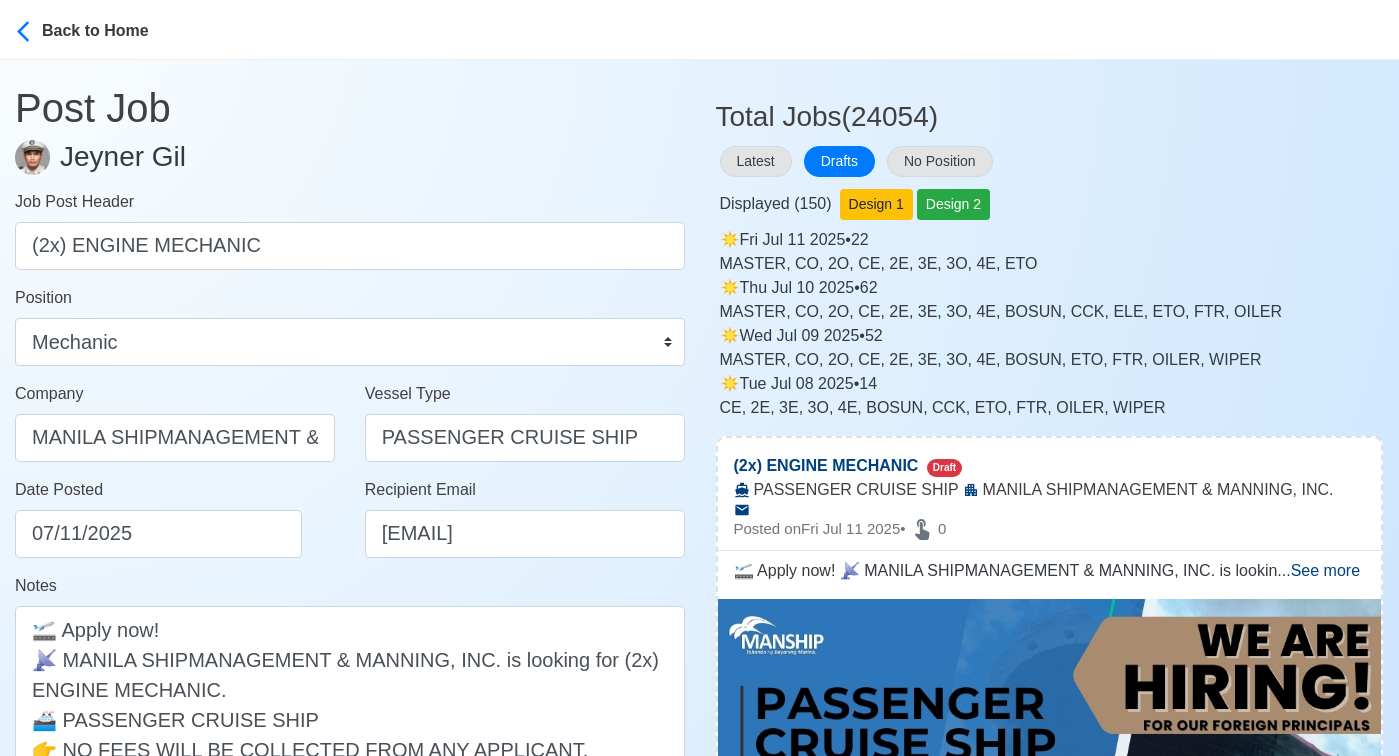 click on "Notes 🛫 Apply now!
📡 MANILA SHIPMANAGEMENT & MANNING, INC. is looking for (2x) ENGINE MECHANIC.
🚢 PASSENGER CRUISE SHIP
👉 NO FEES WILL BE COLLECTED FROM ANY APPLICANT. BEWARE OF ILLEGAL RECRUITERS AND HUMAN TRAFFICKERS.
DMW License: POEA-107-SB-120120-R-MLC" at bounding box center (350, 718) 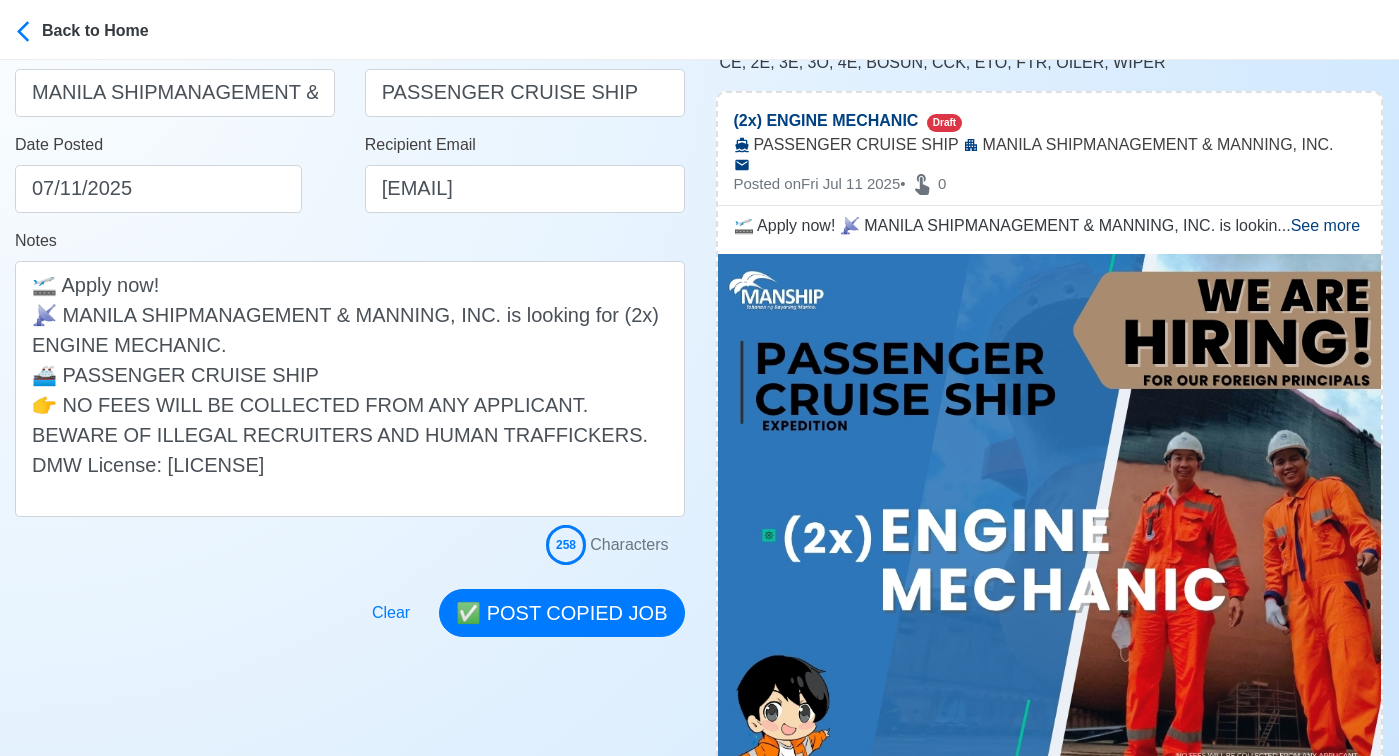 scroll, scrollTop: 348, scrollLeft: 0, axis: vertical 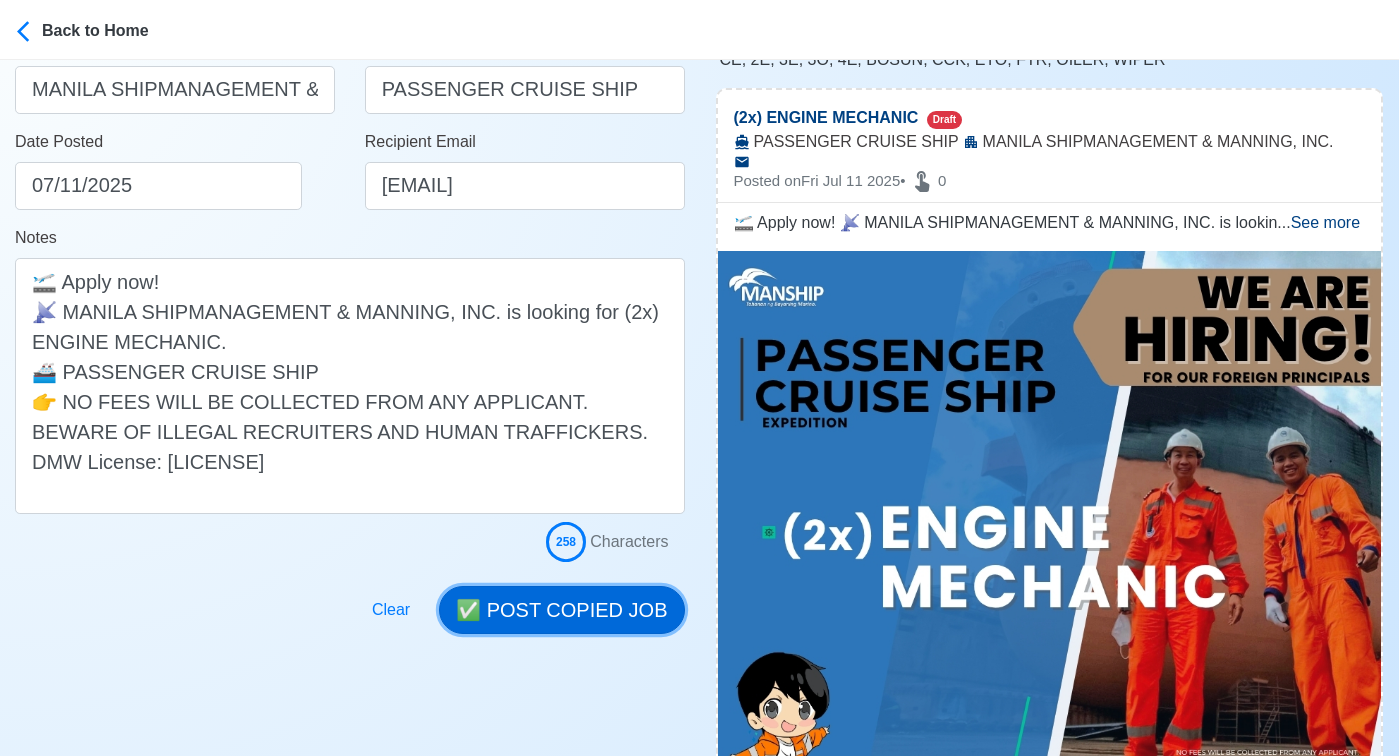 click on "✅ POST COPIED JOB" at bounding box center [561, 610] 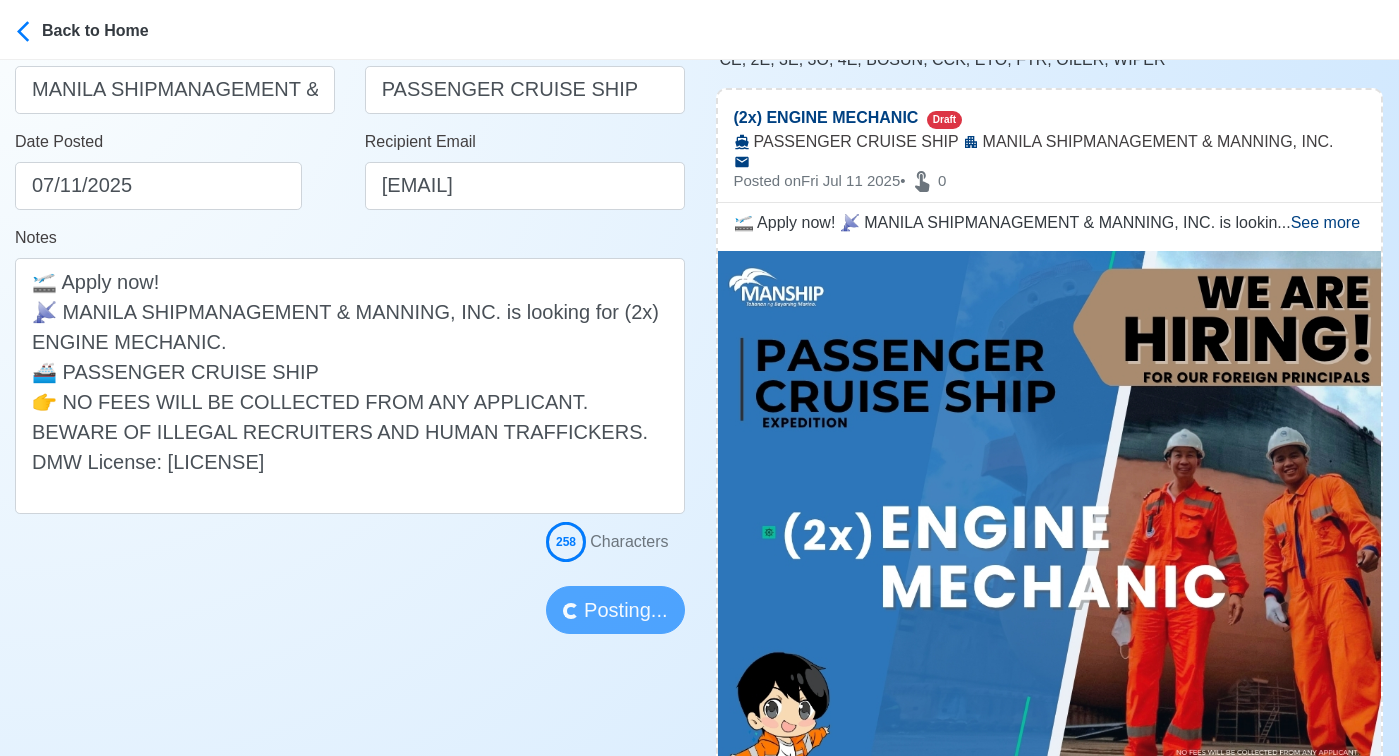 type 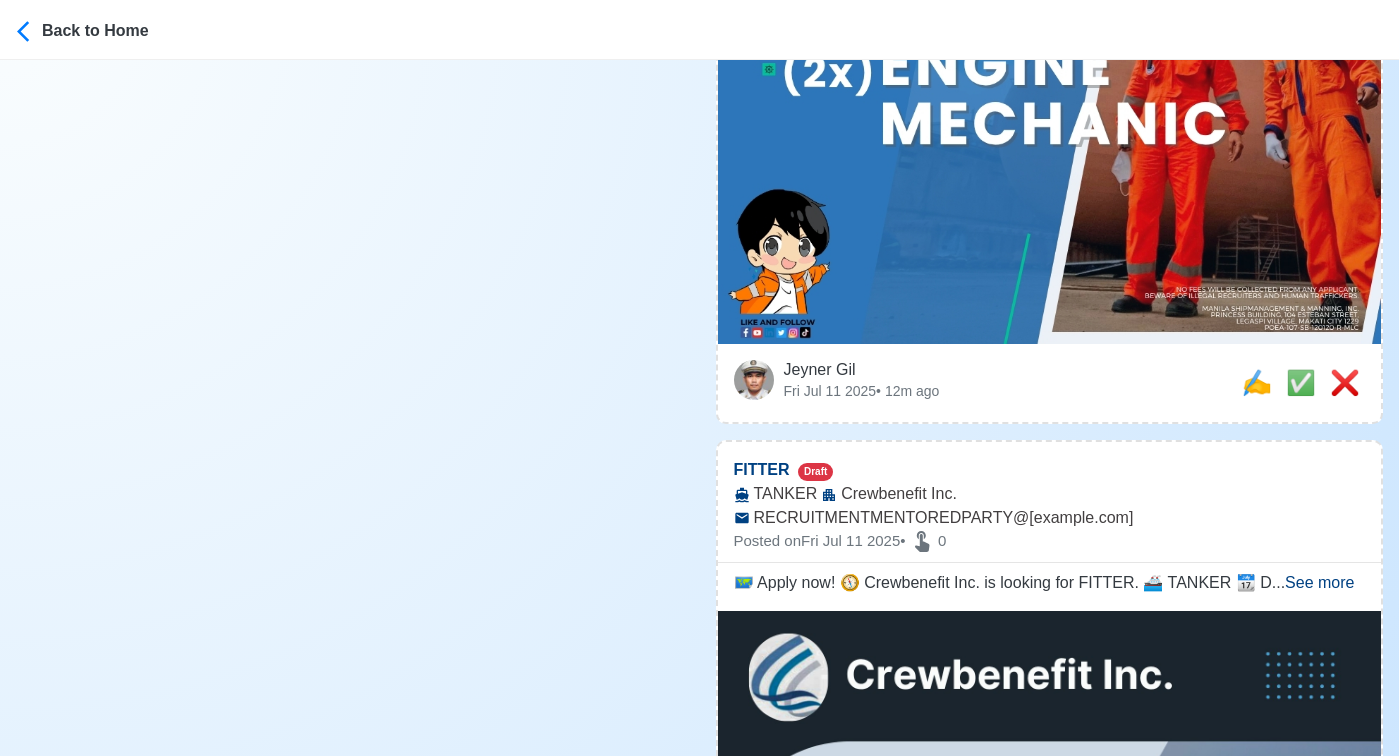 scroll, scrollTop: 1082, scrollLeft: 0, axis: vertical 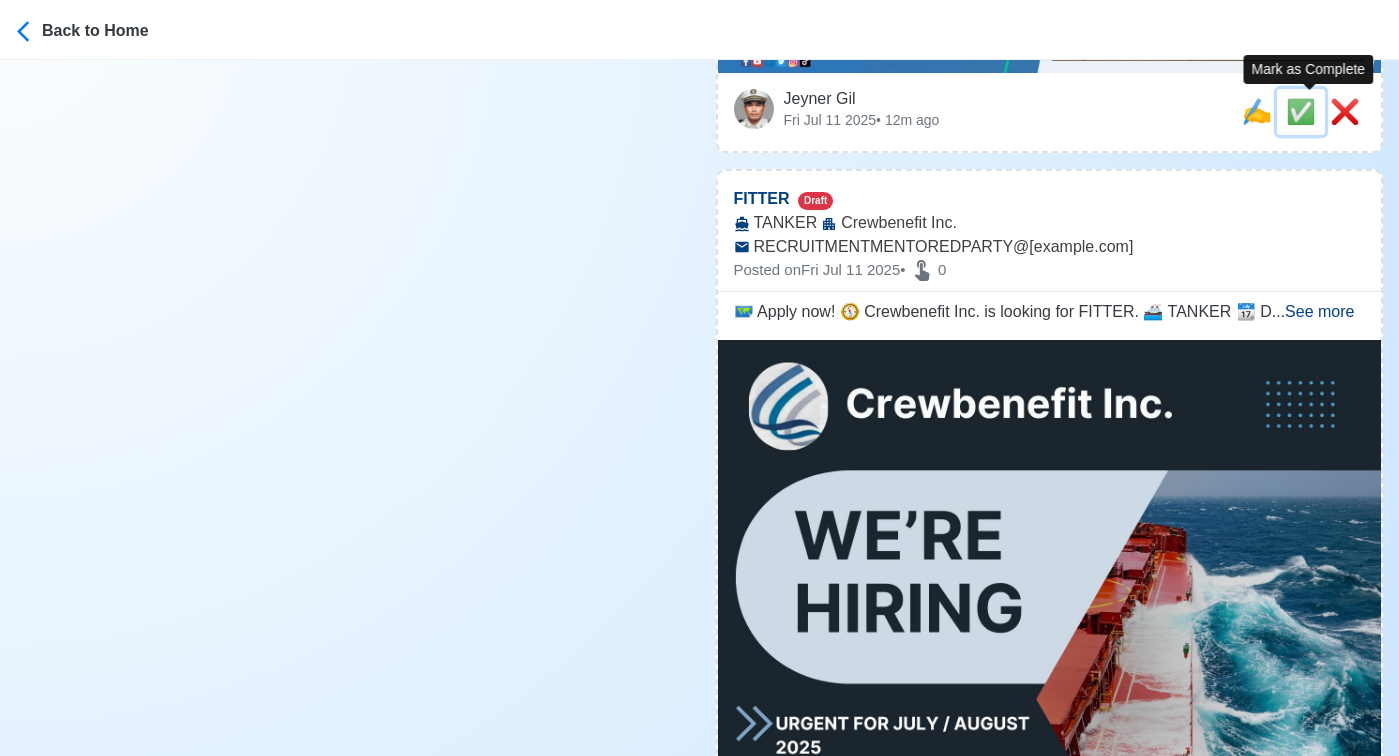 click on "✅" at bounding box center (1301, 111) 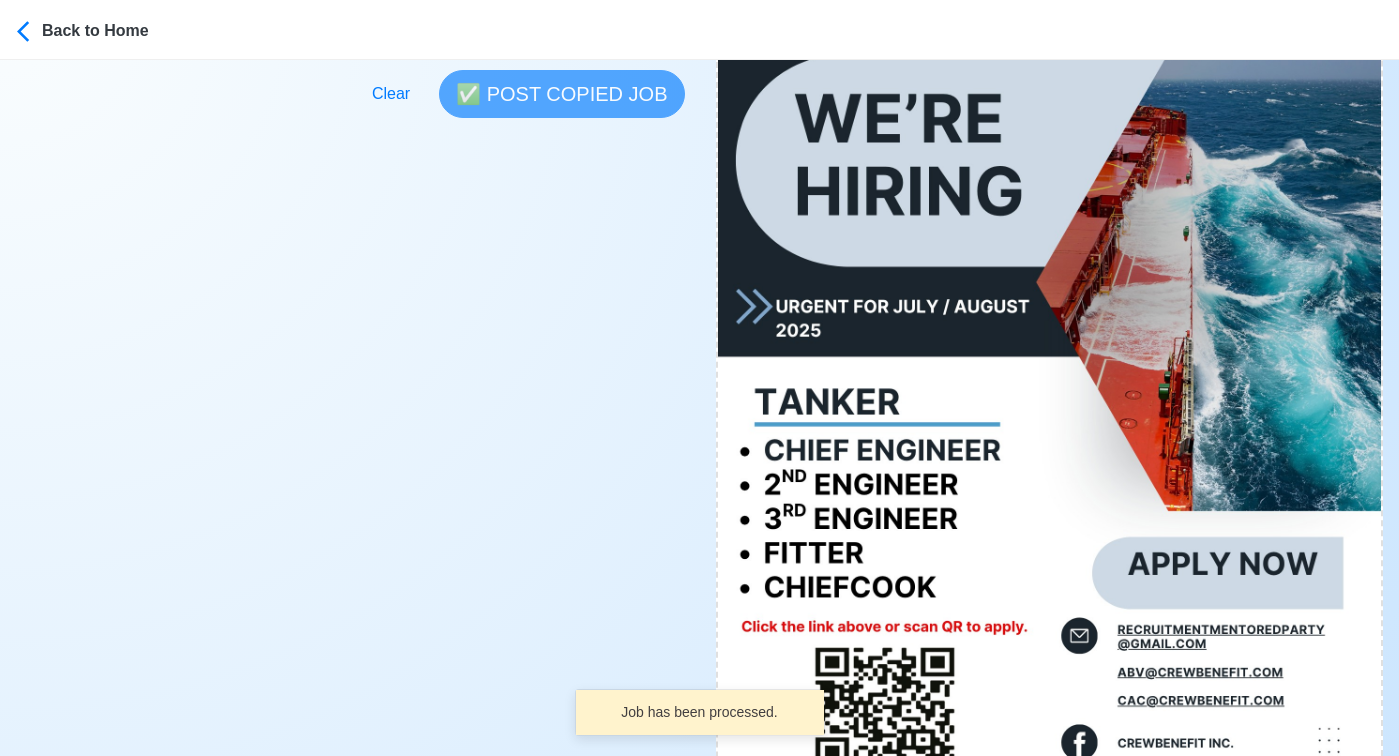 scroll, scrollTop: 648, scrollLeft: 0, axis: vertical 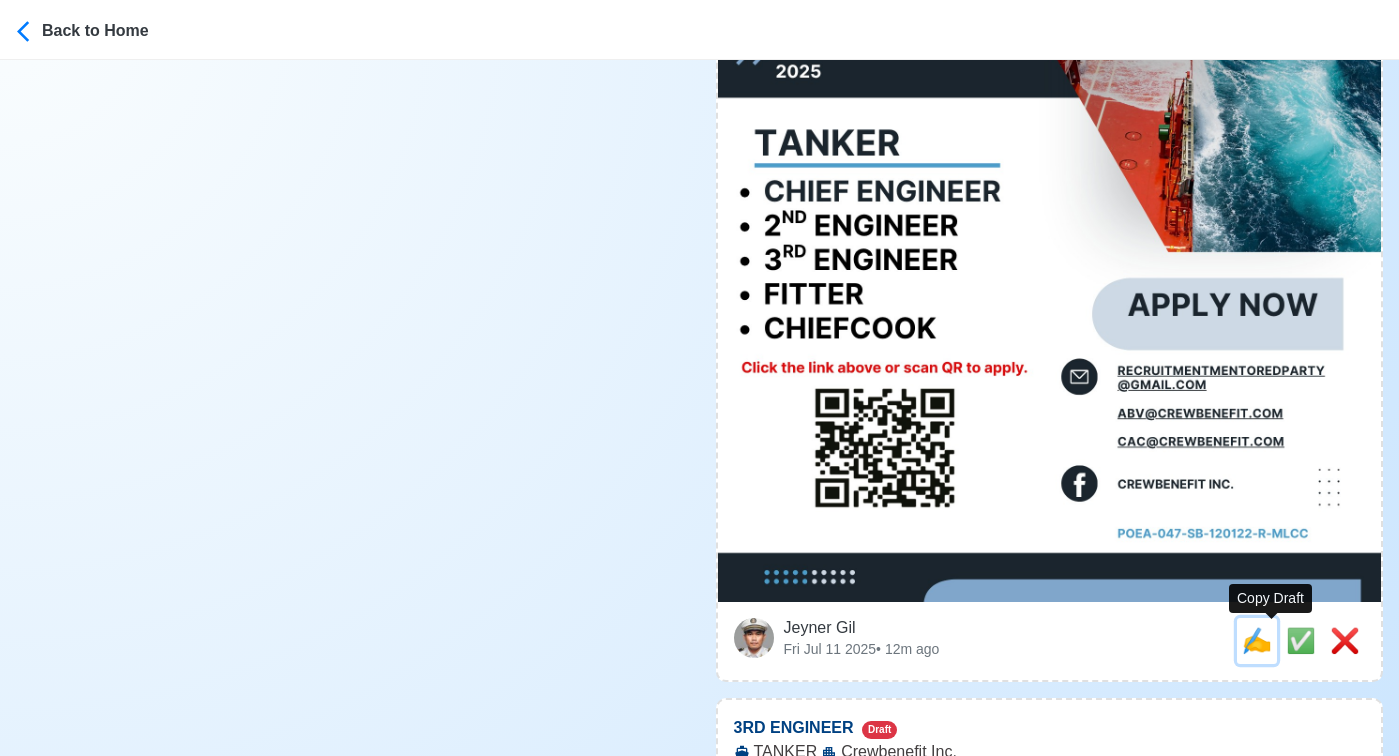 click on "✍️" at bounding box center [1257, 640] 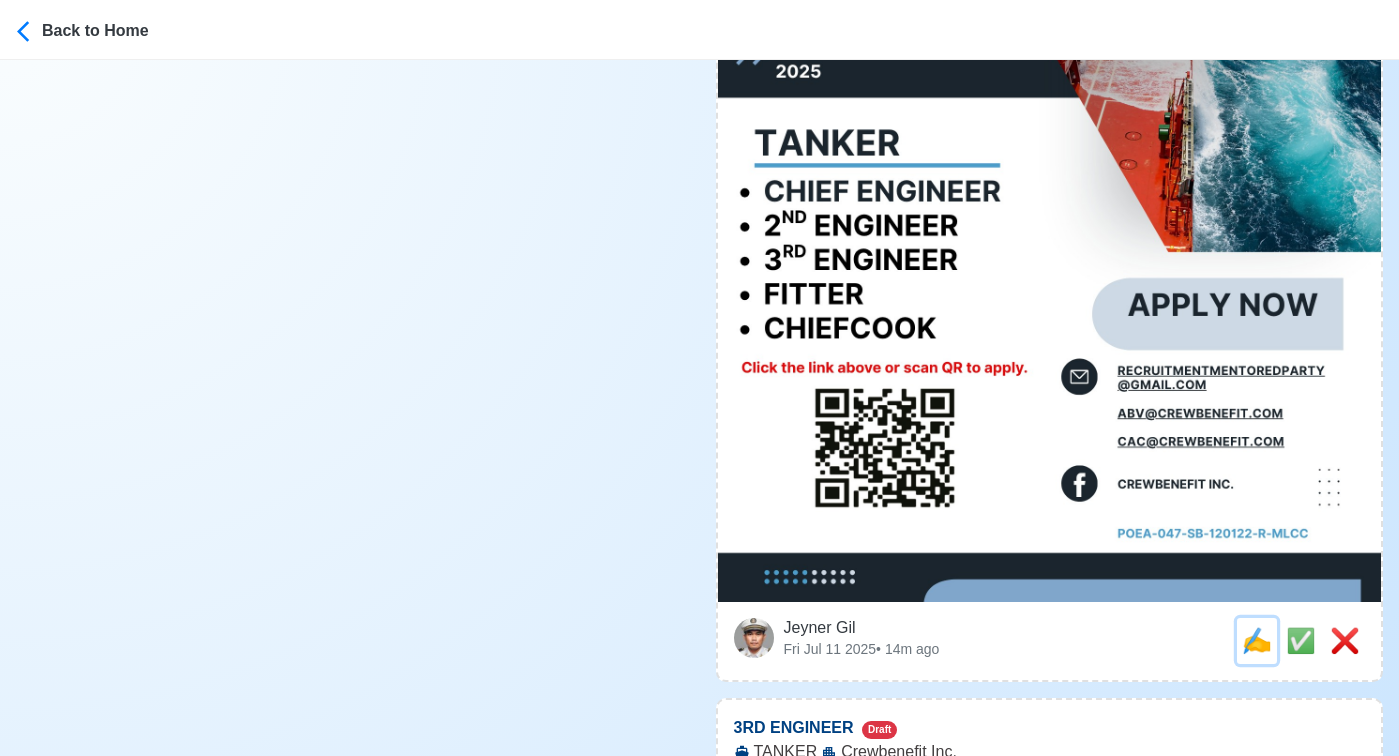 scroll, scrollTop: 0, scrollLeft: 0, axis: both 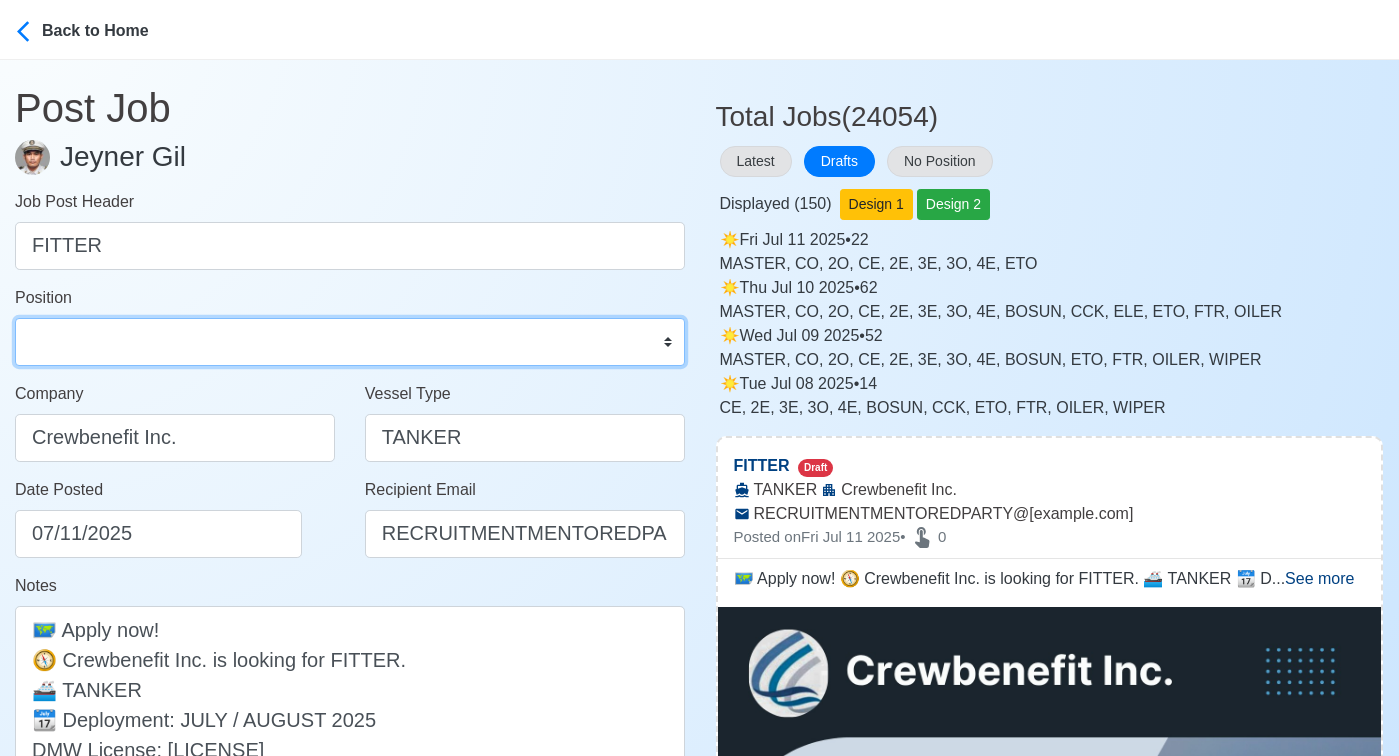 click on "Master Chief Officer 2nd Officer 3rd Officer Junior Officer Chief Engineer 2nd Engineer 3rd Engineer 4th Engineer Gas Engineer Junior Engineer 1st Assistant Engineer 2nd Assistant Engineer 3rd Assistant Engineer ETO/ETR Electrician Electrical Engineer Oiler Fitter Welder Chief Cook Chef Cook Messman Wiper Rigger Ordinary Seaman Able Seaman Motorman Pumpman Bosun Cadet Reefer Mechanic Operator Repairman Painter Steward Waiter Others" at bounding box center (350, 342) 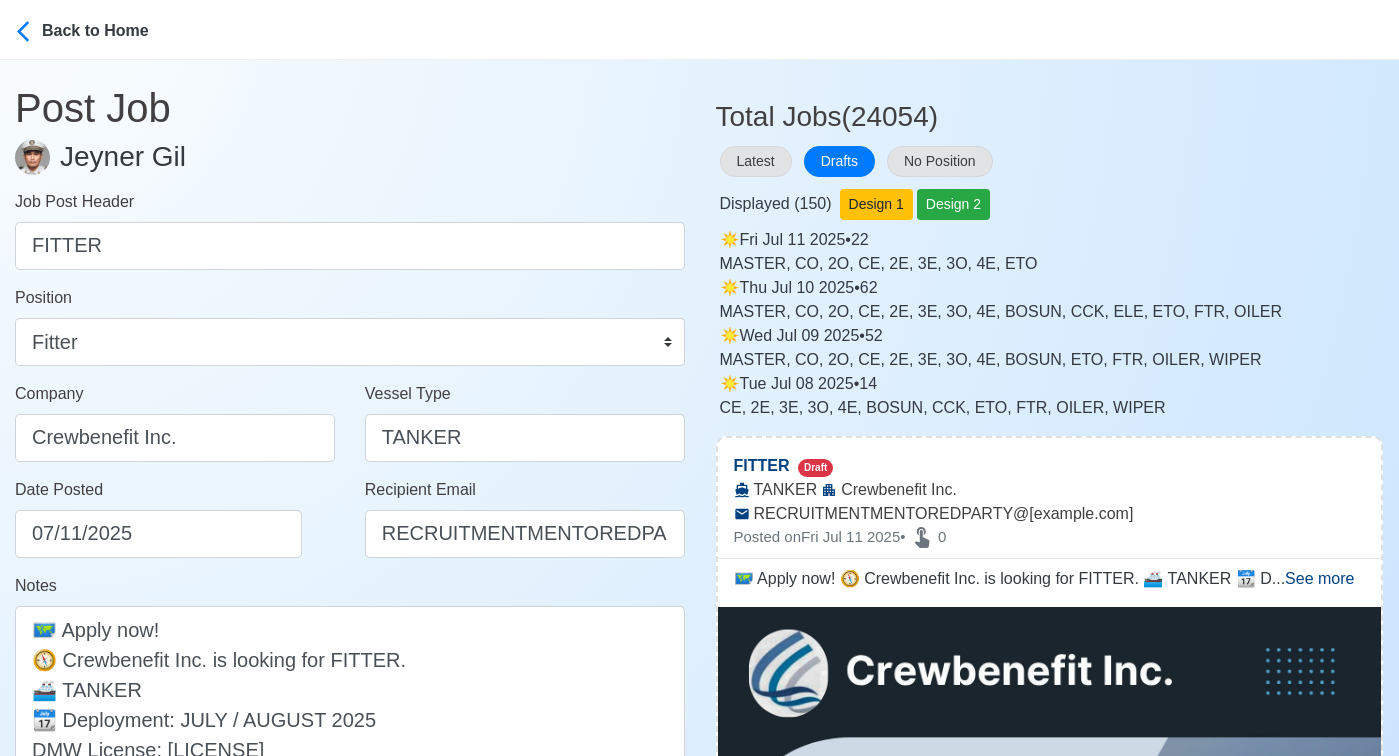 click on "Date Posted       07/11/2025" at bounding box center [180, 518] 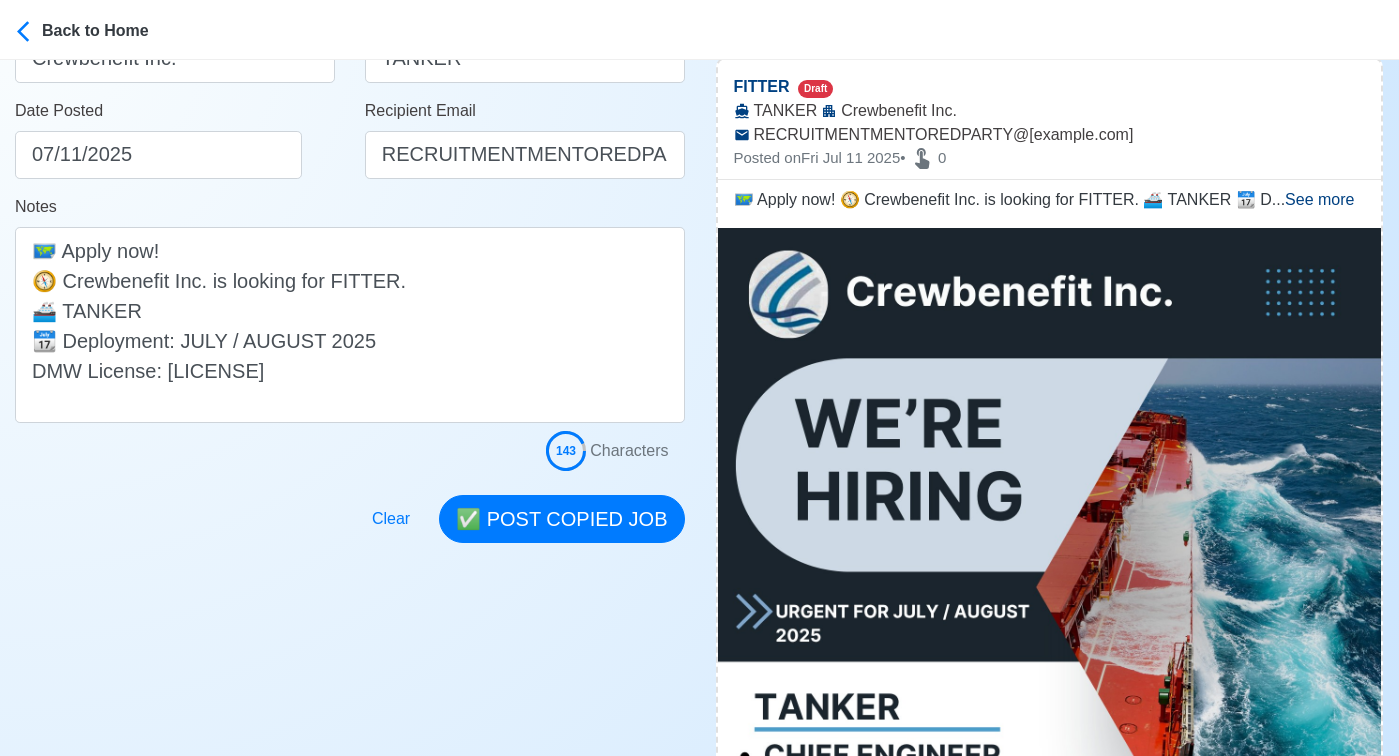 scroll, scrollTop: 418, scrollLeft: 0, axis: vertical 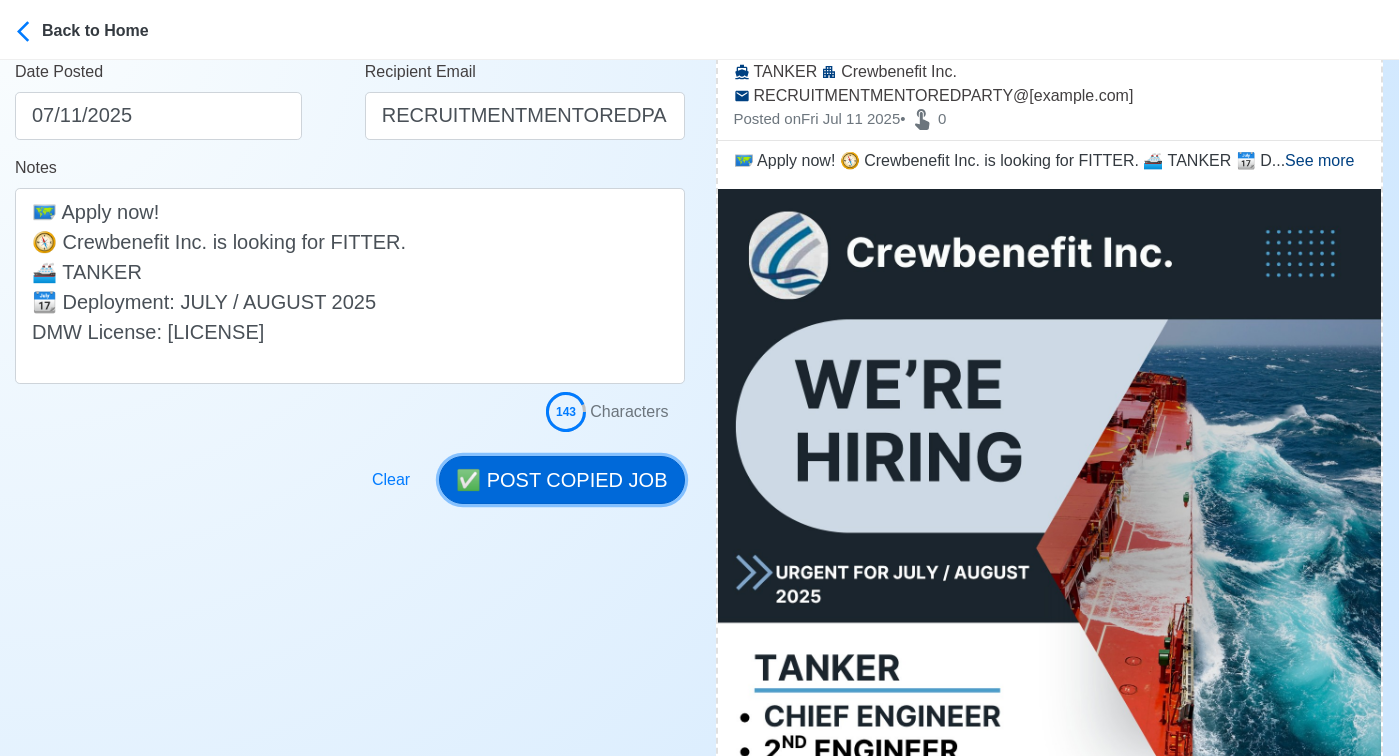 click on "✅ POST COPIED JOB" at bounding box center [561, 480] 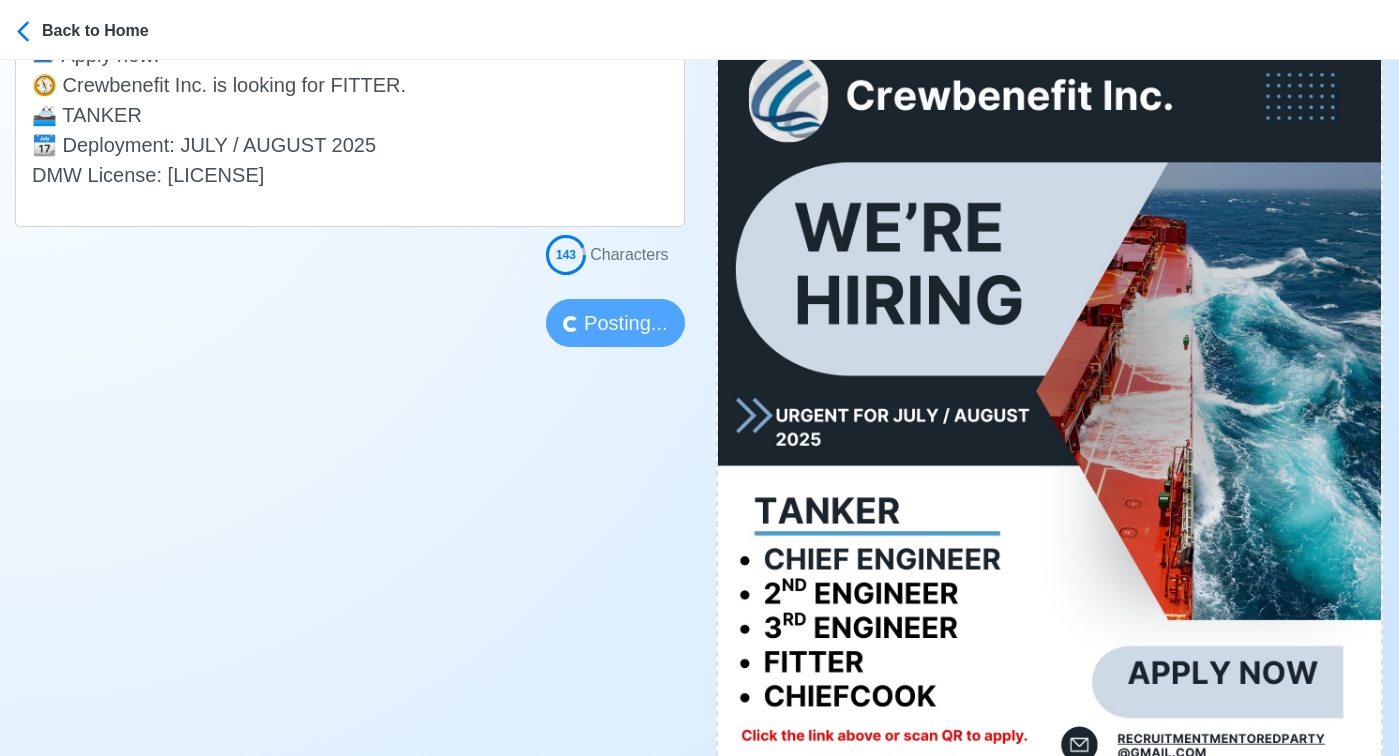 scroll, scrollTop: 576, scrollLeft: 0, axis: vertical 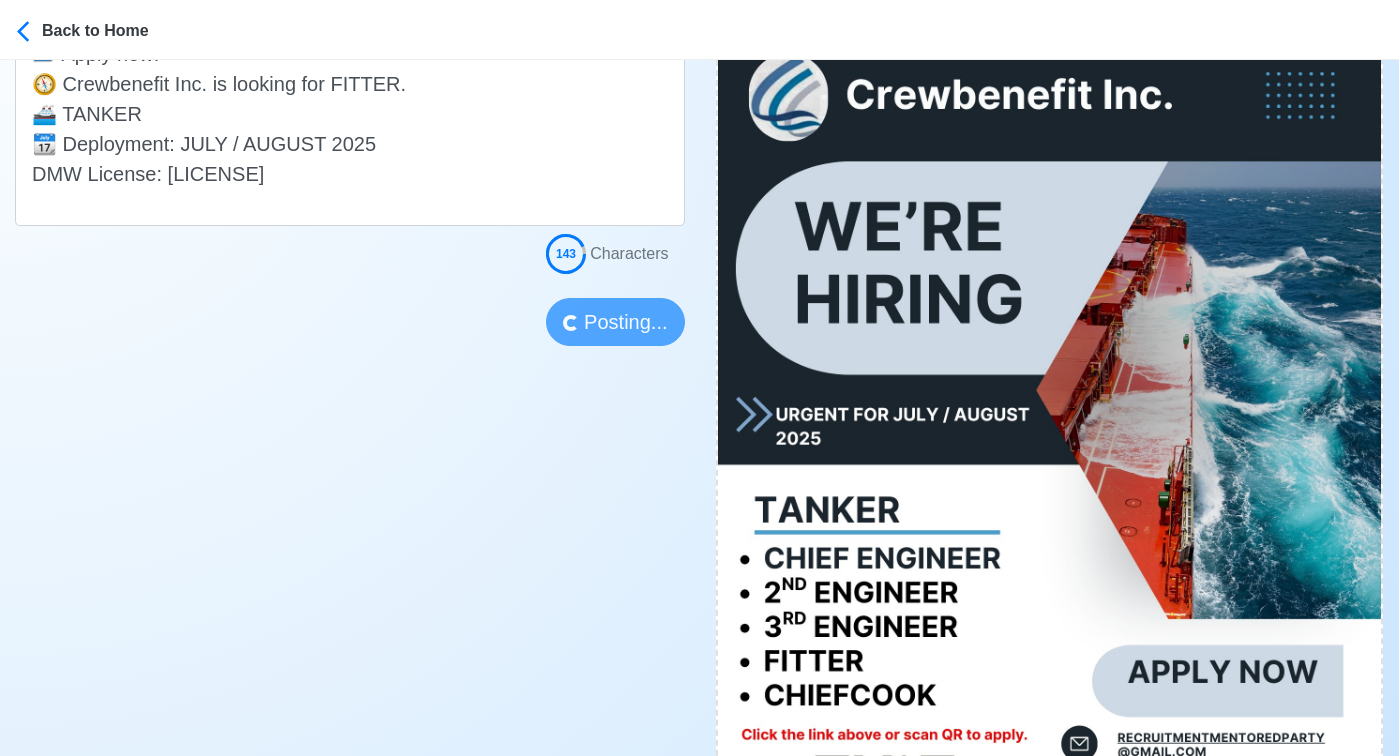 type 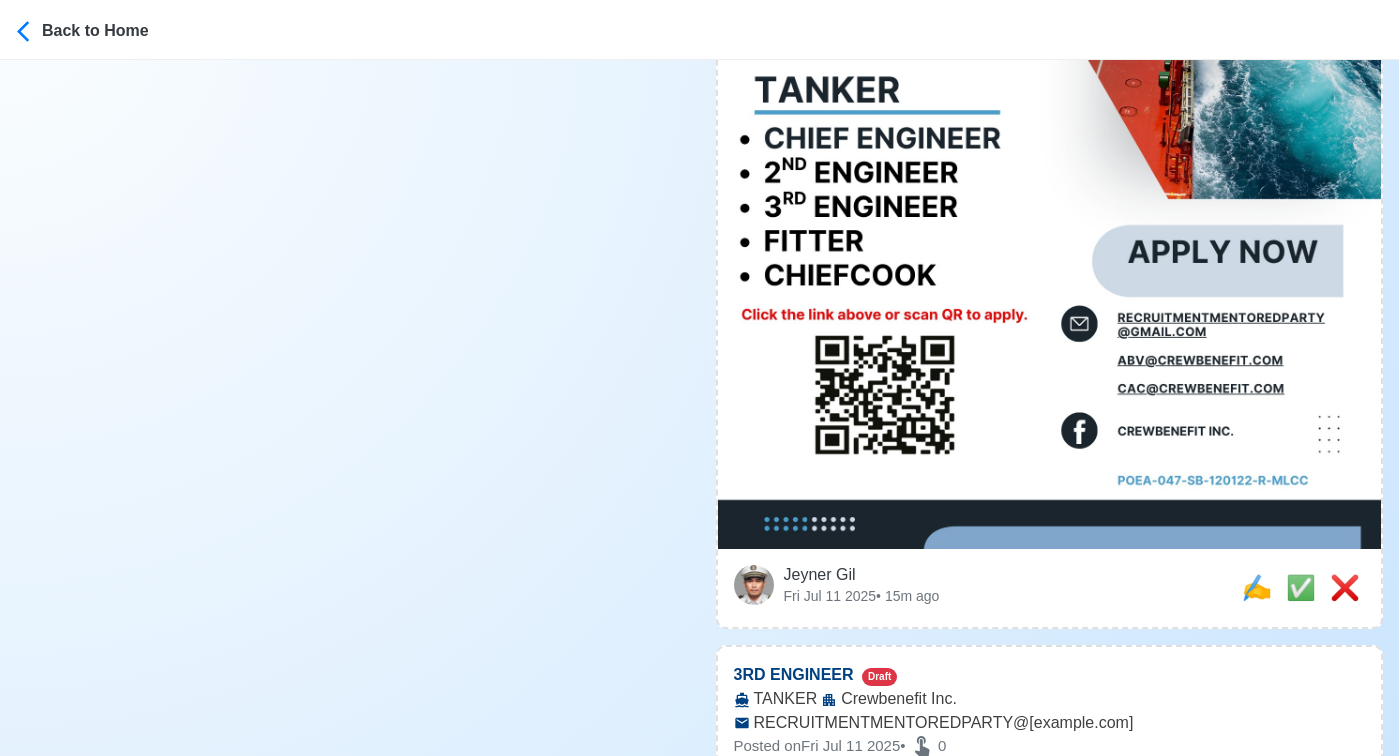 scroll, scrollTop: 1017, scrollLeft: 0, axis: vertical 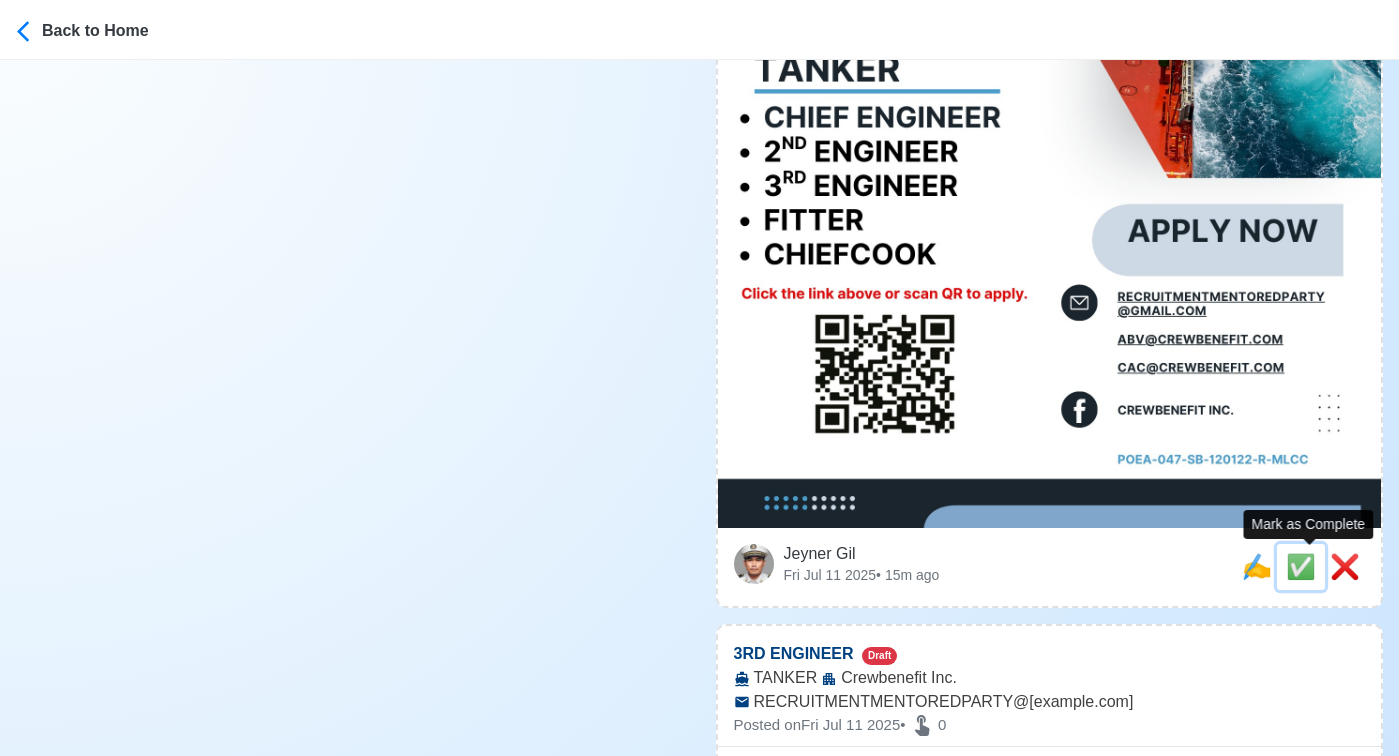 click on "✅" at bounding box center [1301, 566] 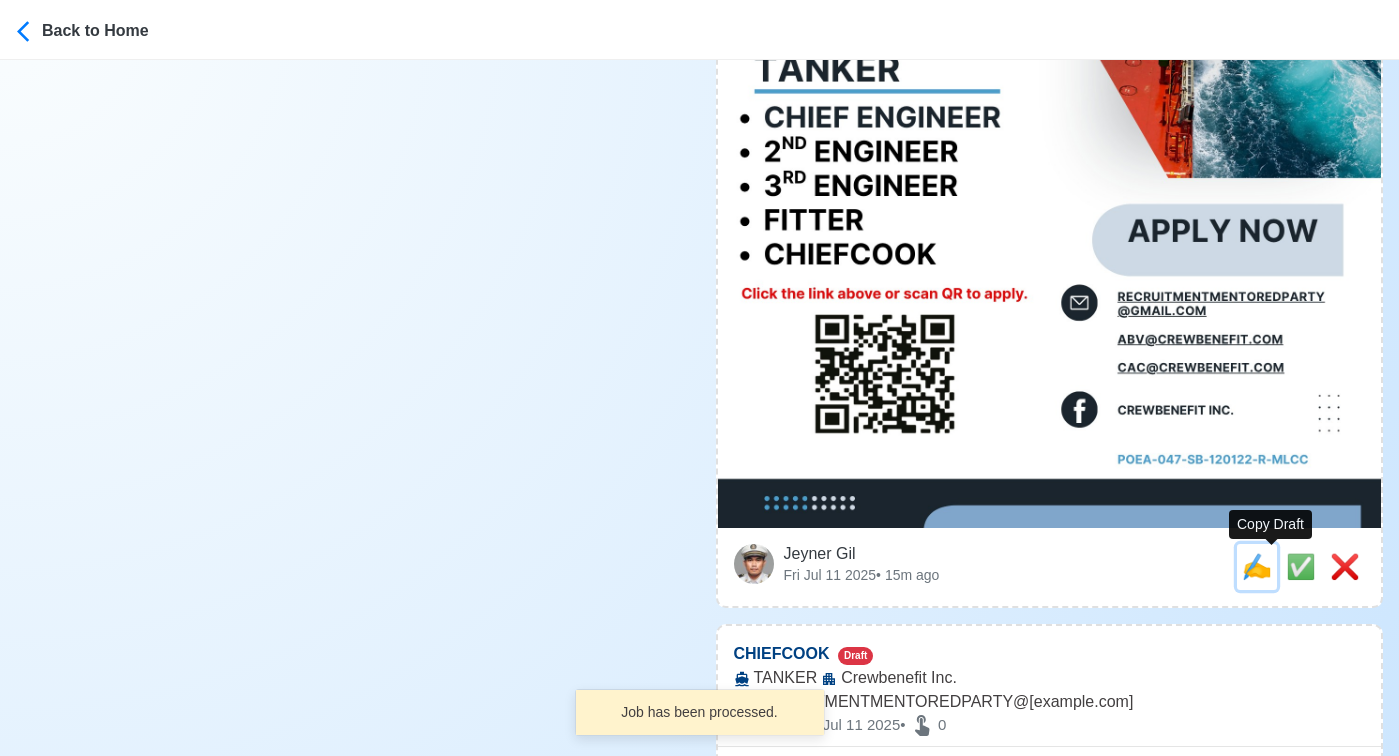 click on "✍️" at bounding box center [1257, 566] 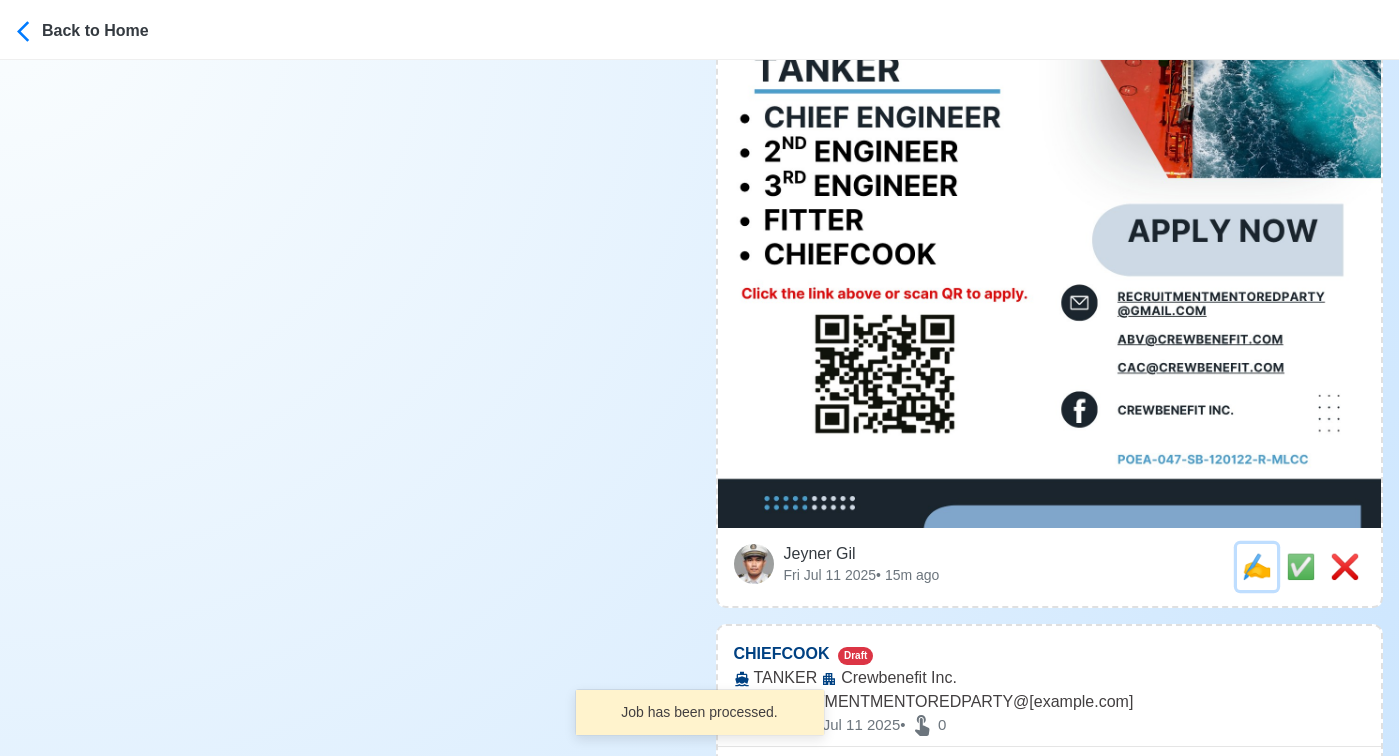 scroll, scrollTop: 0, scrollLeft: 0, axis: both 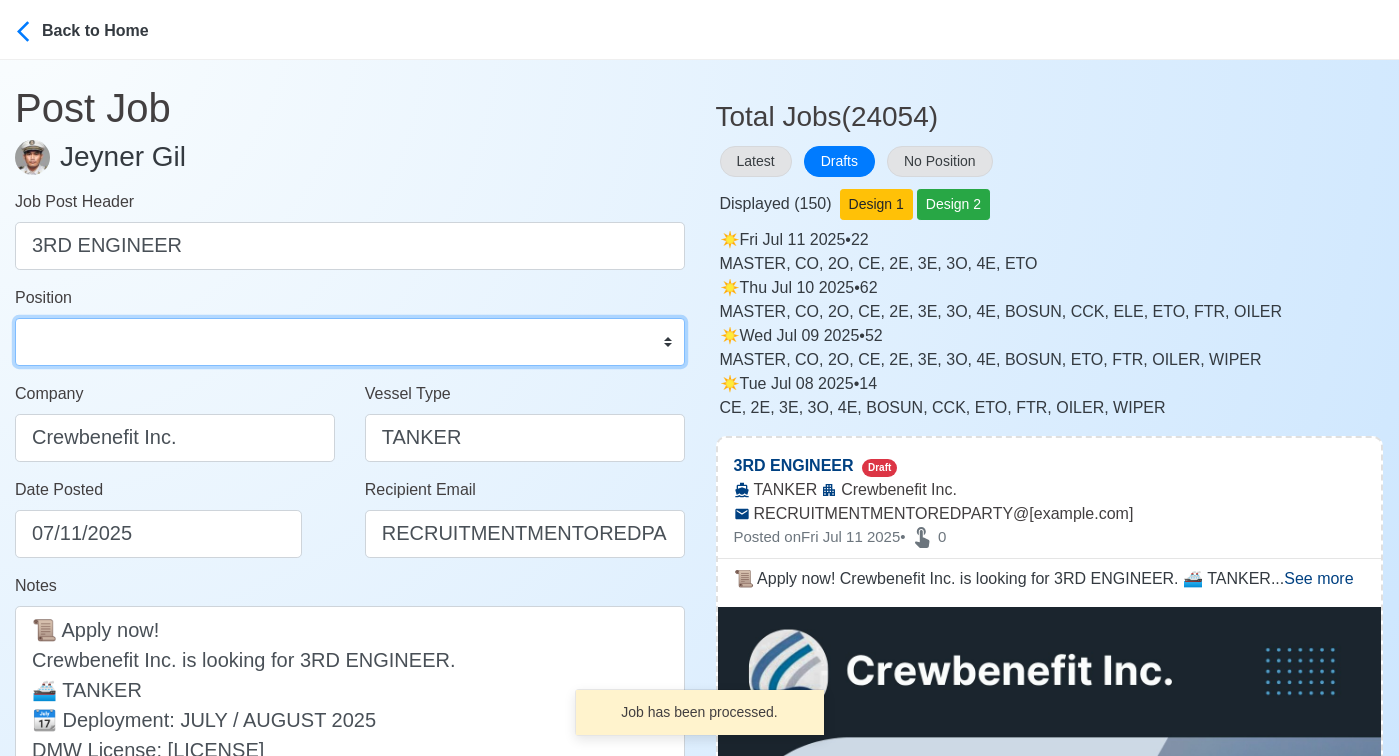 click on "Master Chief Officer 2nd Officer 3rd Officer Junior Officer Chief Engineer 2nd Engineer 3rd Engineer 4th Engineer Gas Engineer Junior Engineer 1st Assistant Engineer 2nd Assistant Engineer 3rd Assistant Engineer ETO/ETR Electrician Electrical Engineer Oiler Fitter Welder Chief Cook Chef Cook Messman Wiper Rigger Ordinary Seaman Able Seaman Motorman Pumpman Bosun Cadet Reefer Mechanic Operator Repairman Painter Steward Waiter Others" at bounding box center (350, 342) 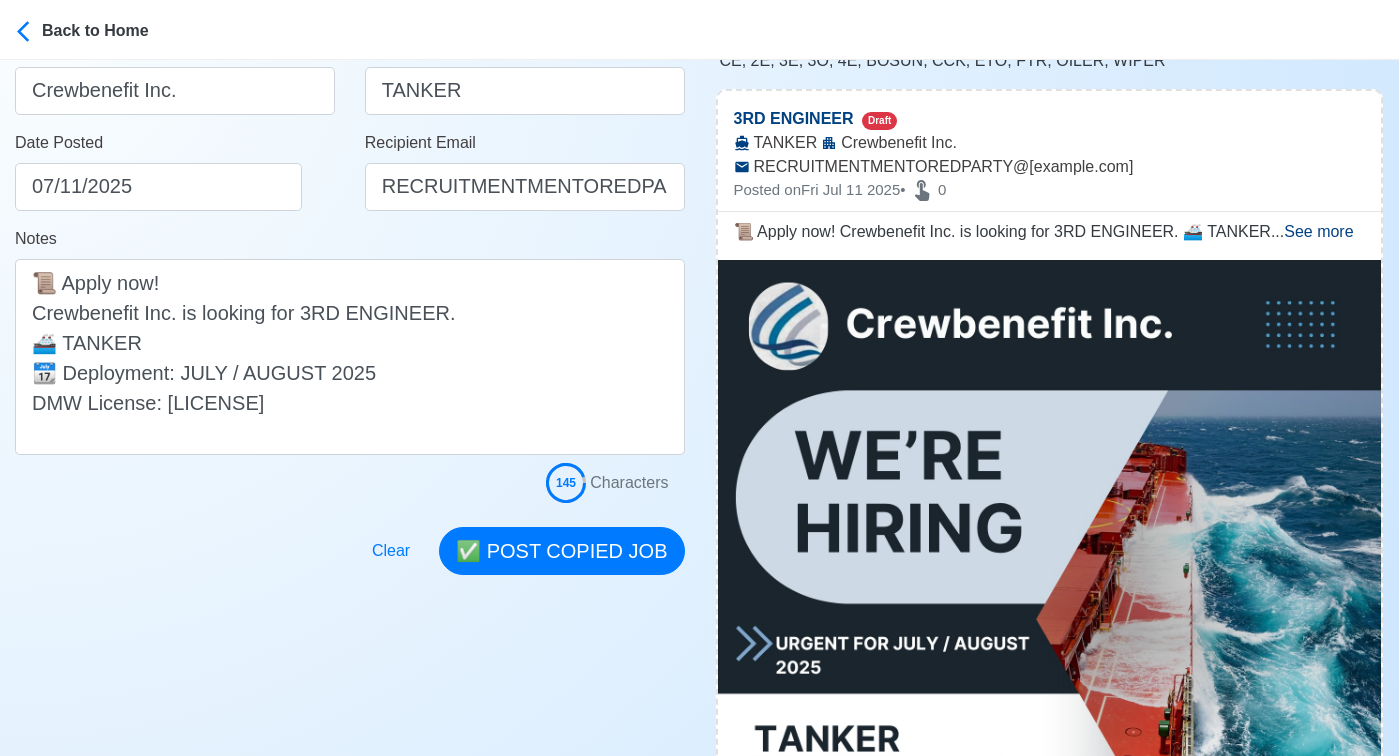 scroll, scrollTop: 380, scrollLeft: 0, axis: vertical 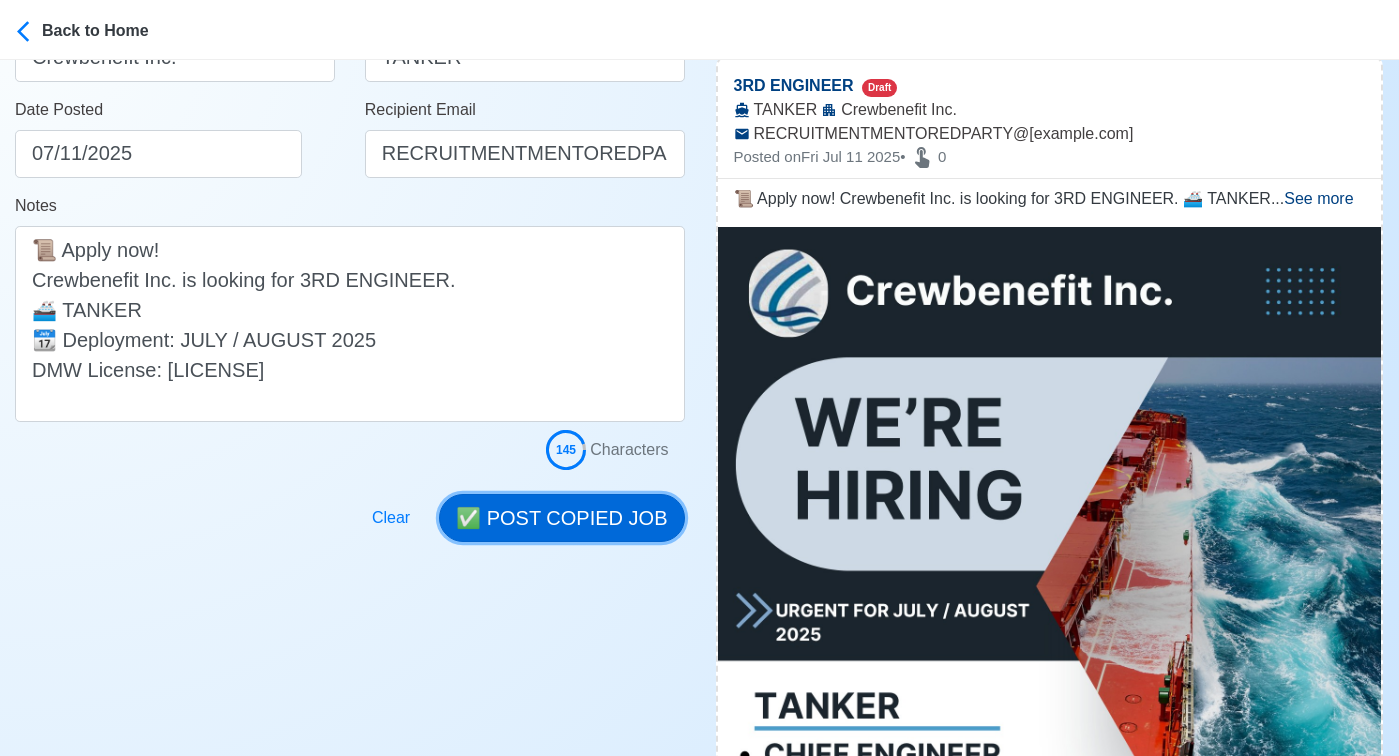 click on "✅ POST COPIED JOB" at bounding box center (561, 518) 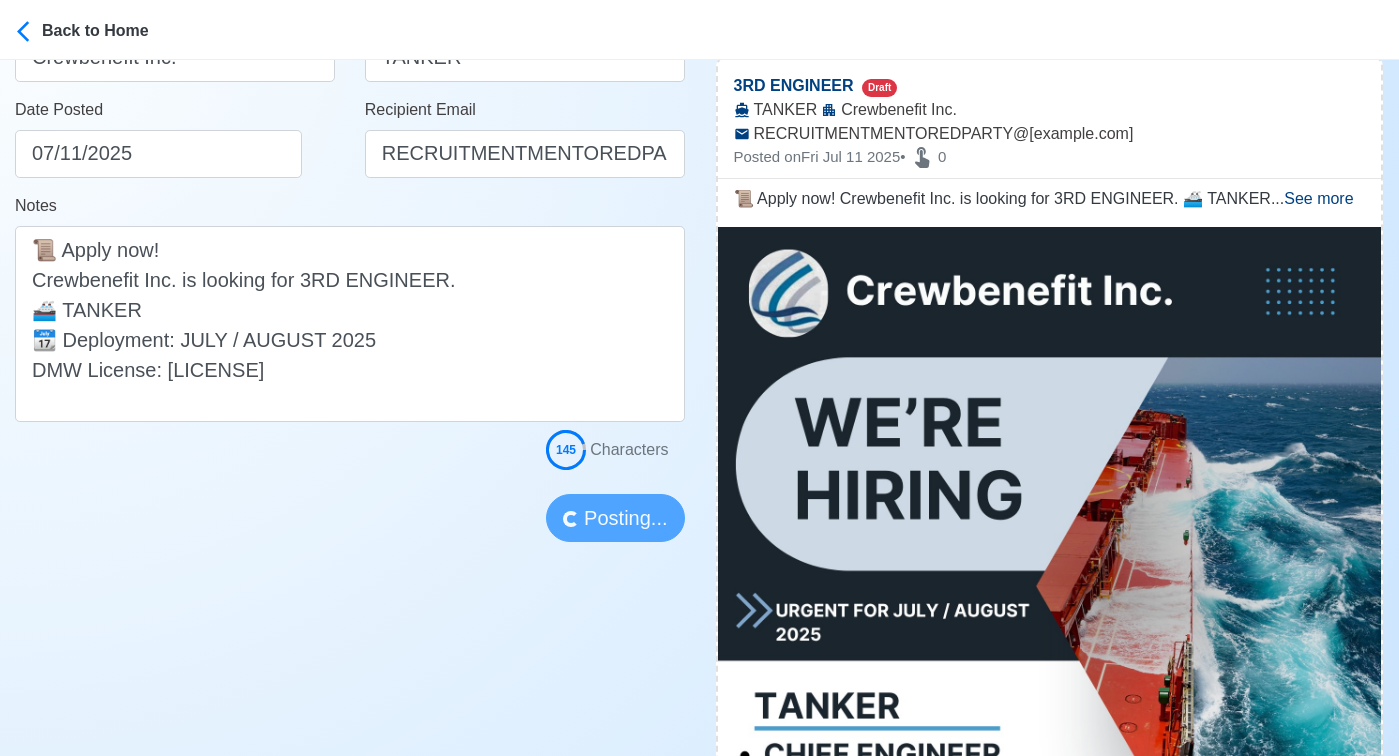 type 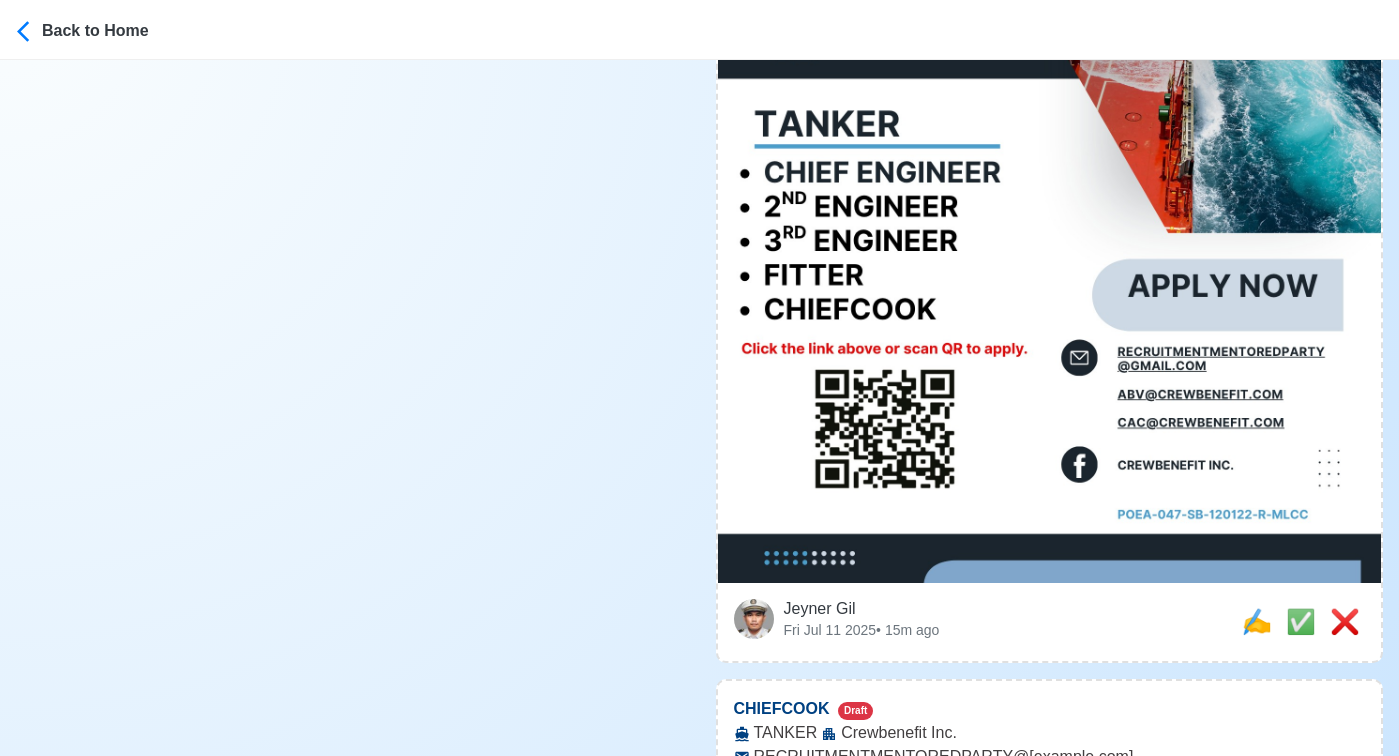 scroll, scrollTop: 970, scrollLeft: 0, axis: vertical 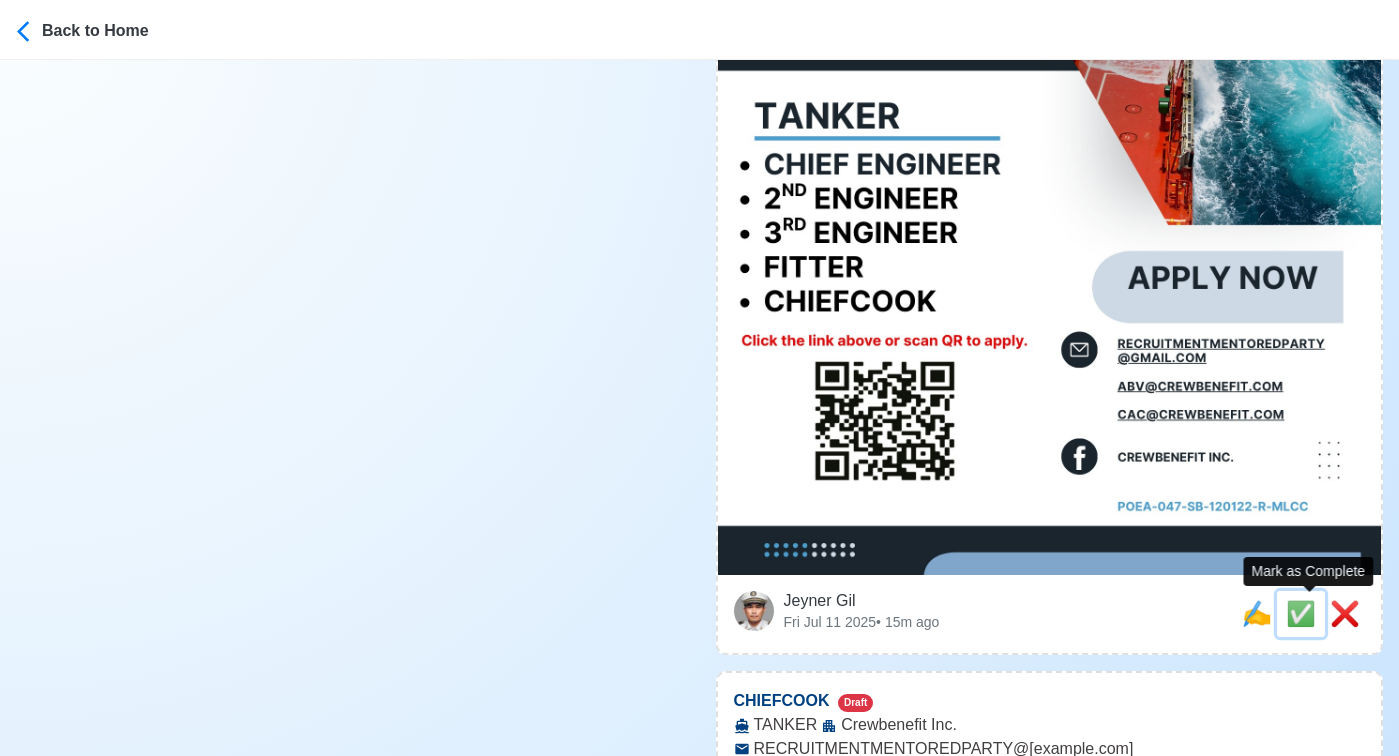 click on "✅" at bounding box center (1301, 614) 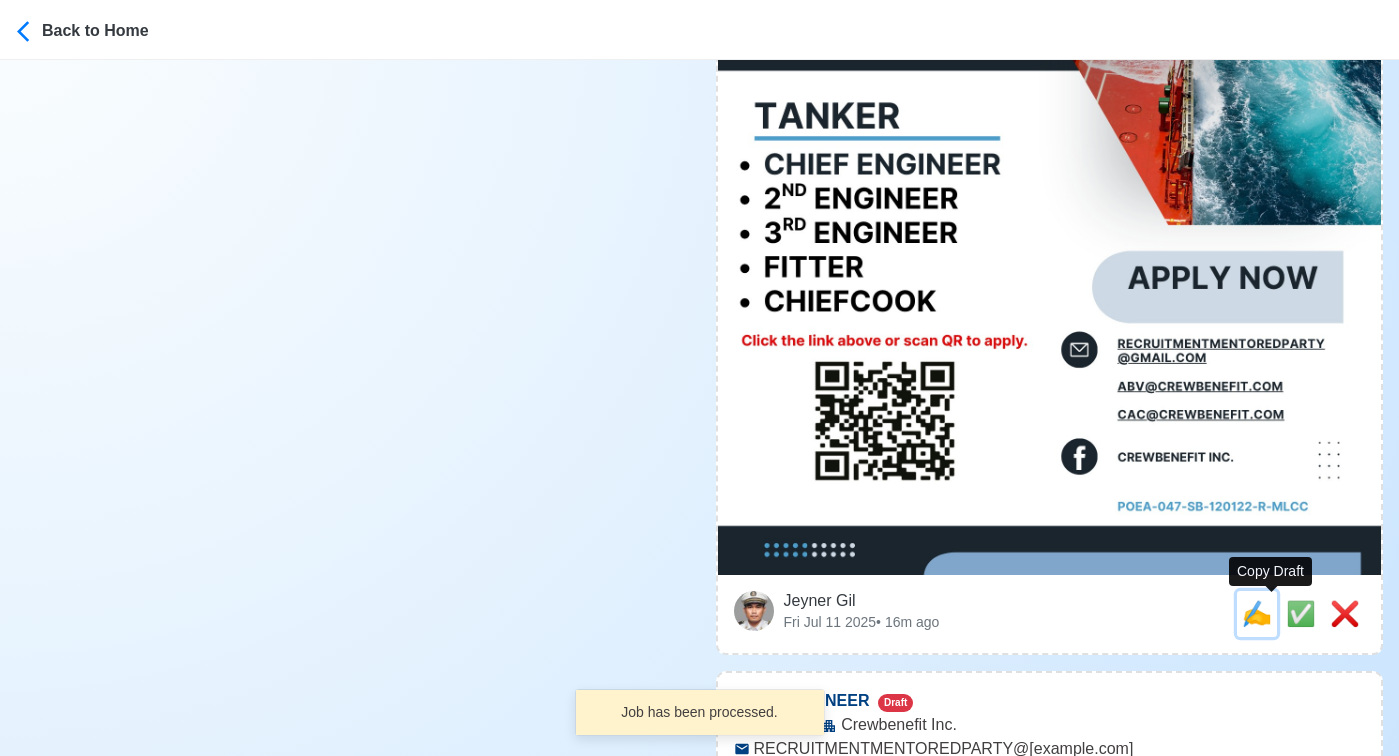 click on "✍️" at bounding box center (1257, 613) 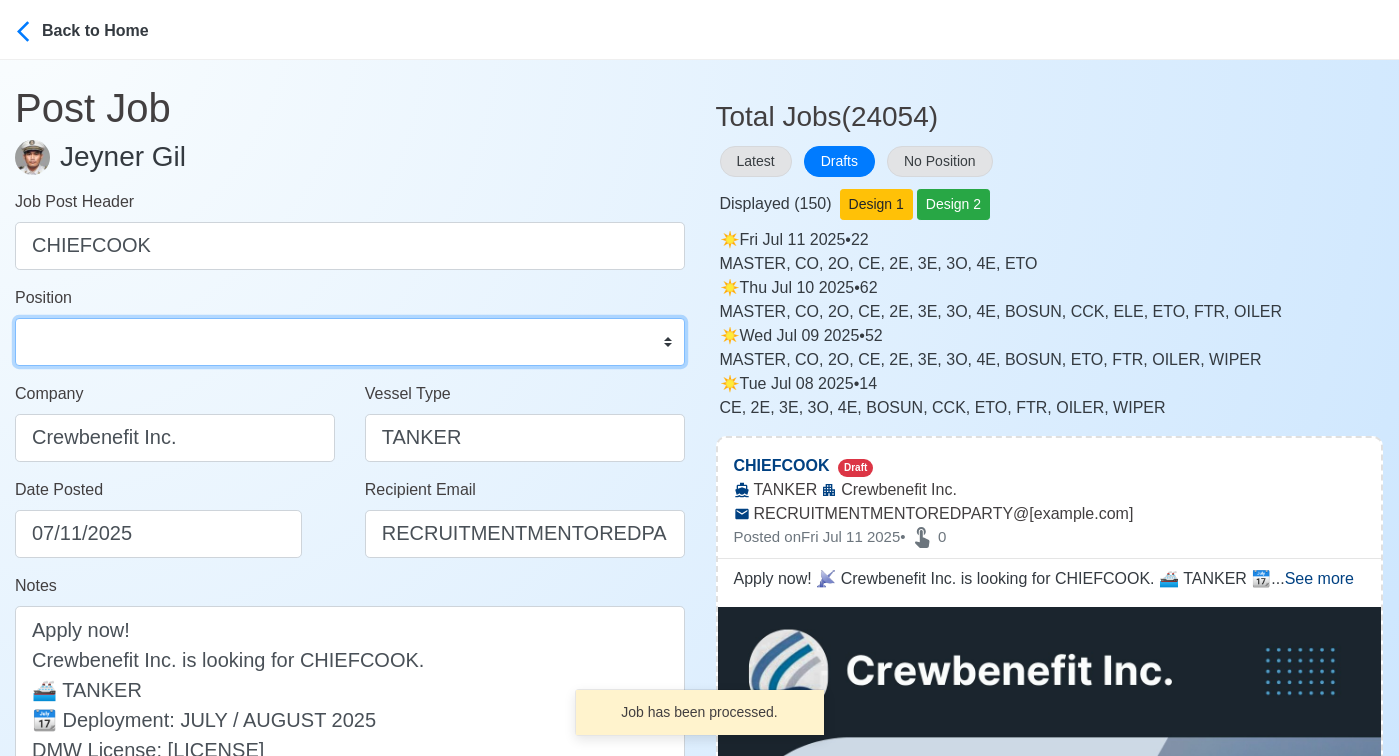 click on "Master Chief Officer 2nd Officer 3rd Officer Junior Officer Chief Engineer 2nd Engineer 3rd Engineer 4th Engineer Gas Engineer Junior Engineer 1st Assistant Engineer 2nd Assistant Engineer 3rd Assistant Engineer ETO/ETR Electrician Electrical Engineer Oiler Fitter Welder Chief Cook Chef Cook Messman Wiper Rigger Ordinary Seaman Able Seaman Motorman Pumpman Bosun Cadet Reefer Mechanic Operator Repairman Painter Steward Waiter Others" at bounding box center [350, 342] 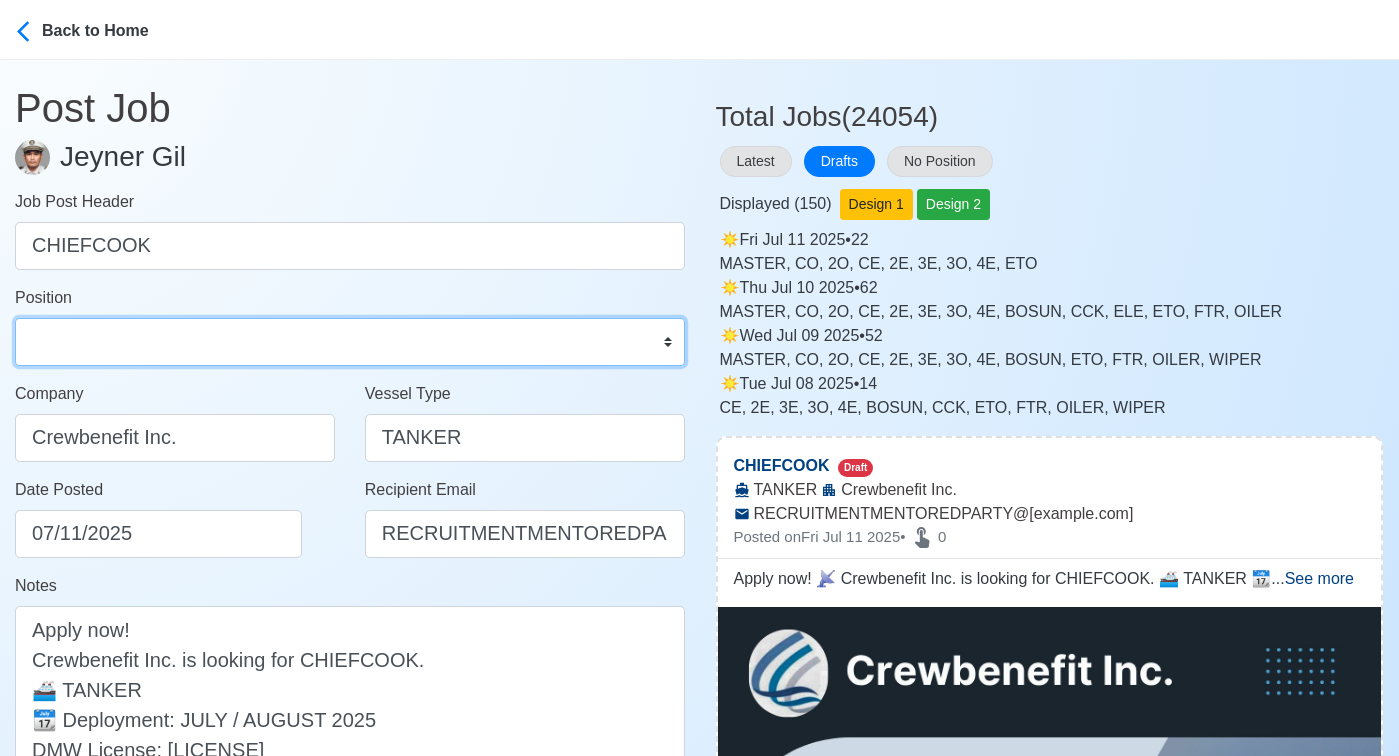 select on "Chief Cook" 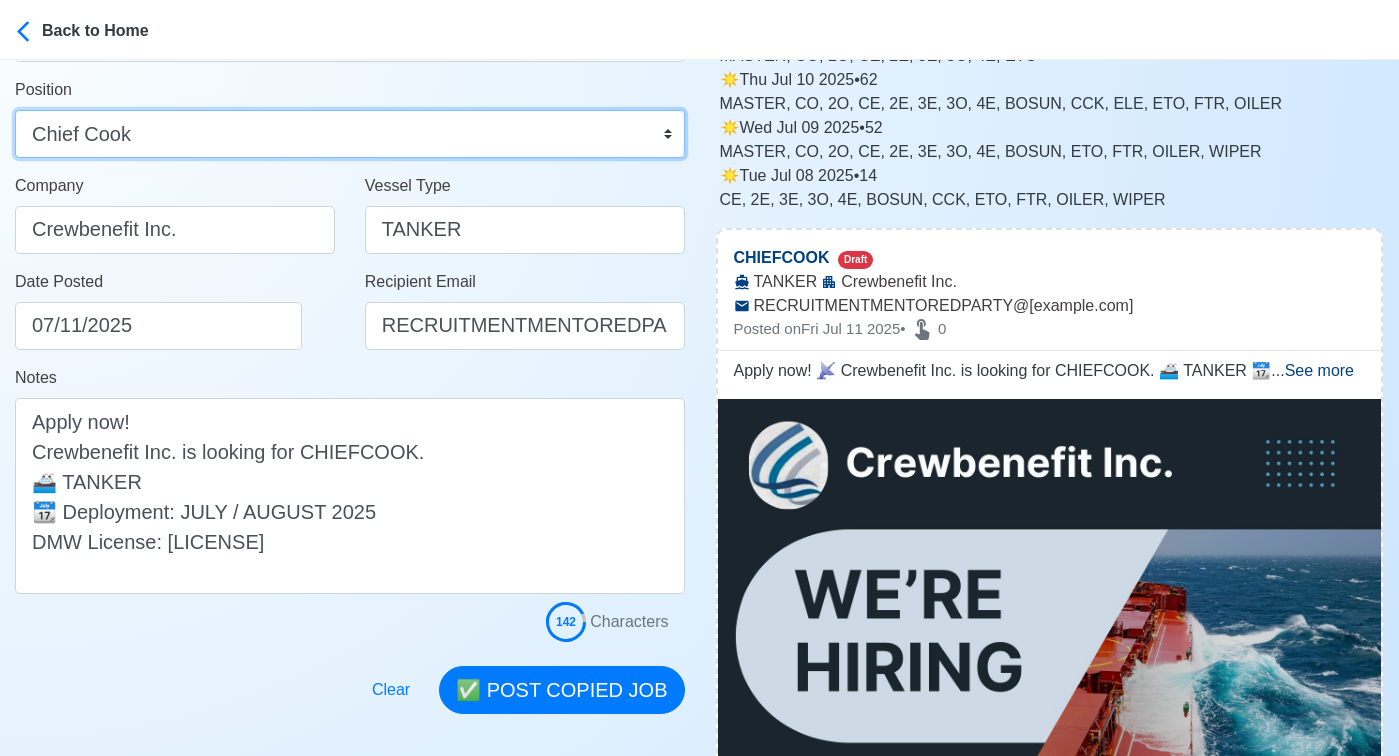 scroll, scrollTop: 381, scrollLeft: 0, axis: vertical 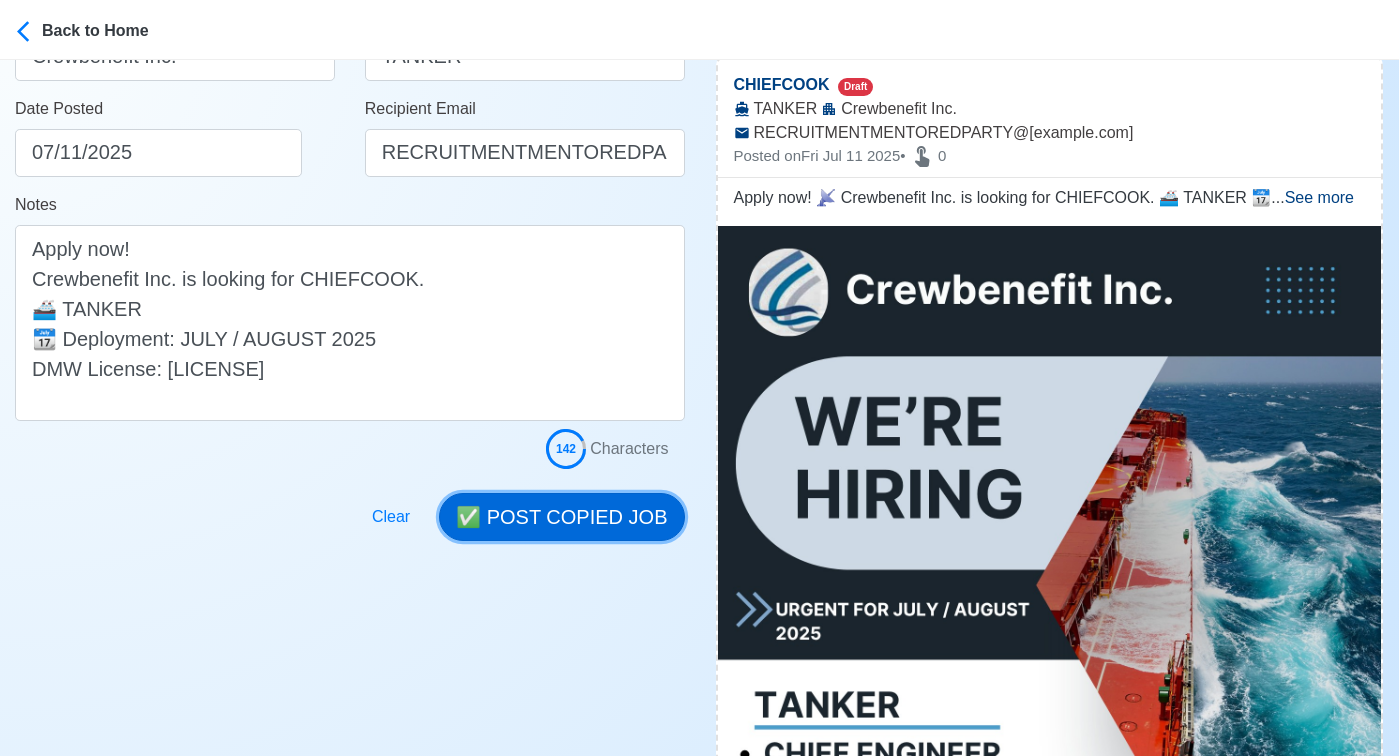 click on "✅ POST COPIED JOB" at bounding box center [561, 517] 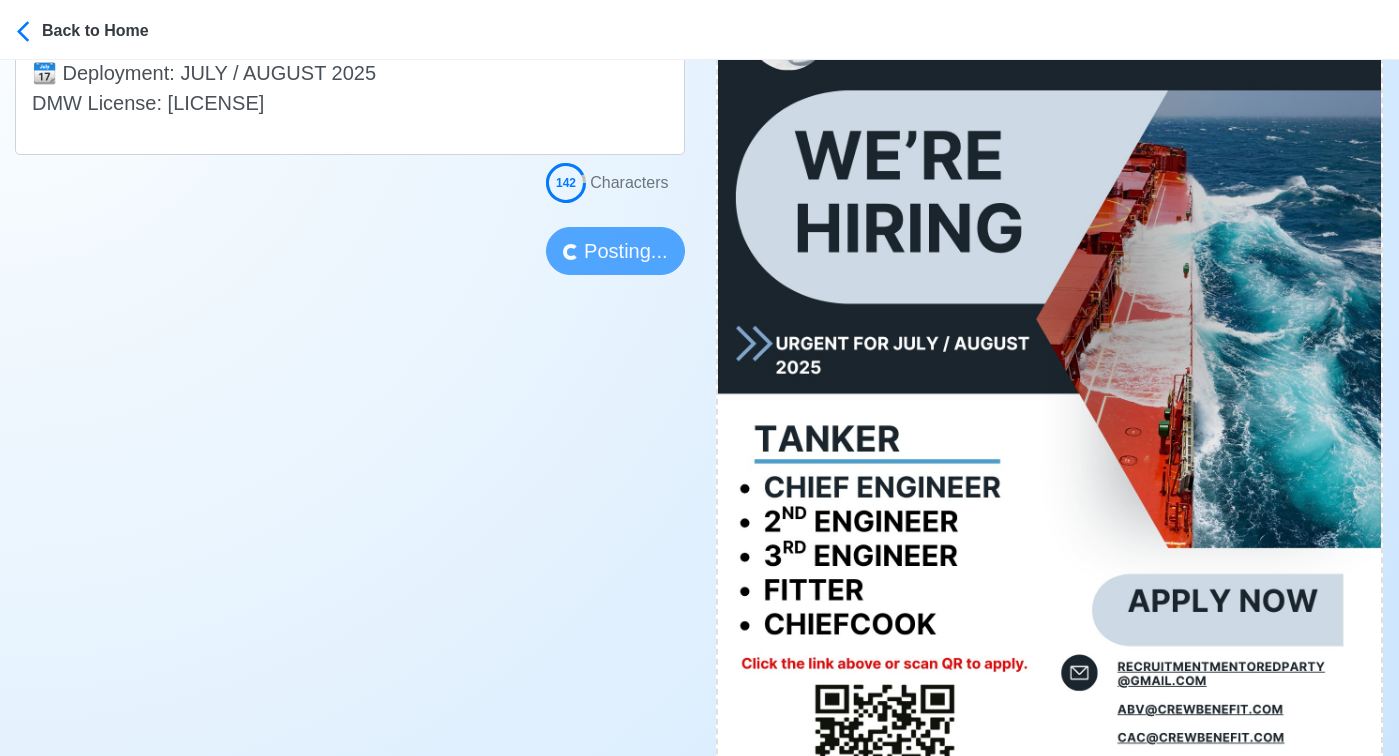 scroll, scrollTop: 650, scrollLeft: 0, axis: vertical 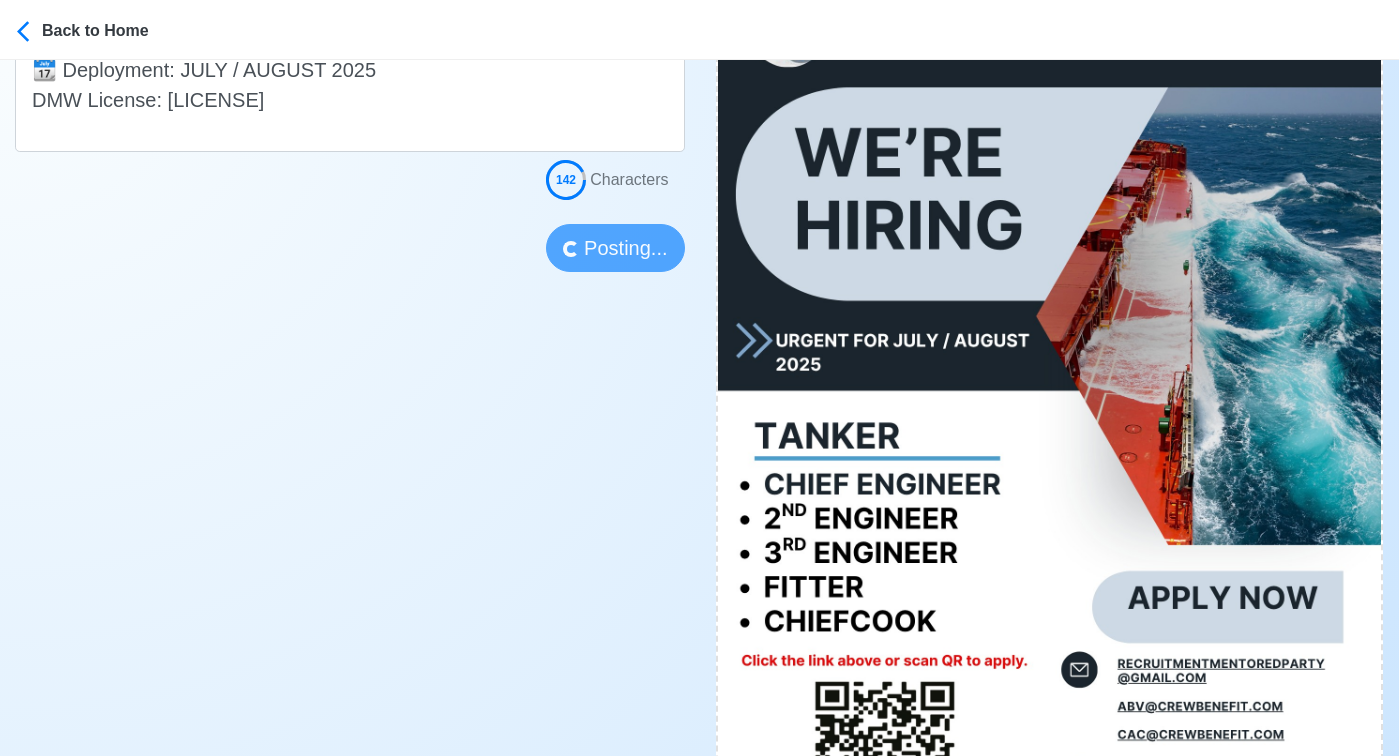 type 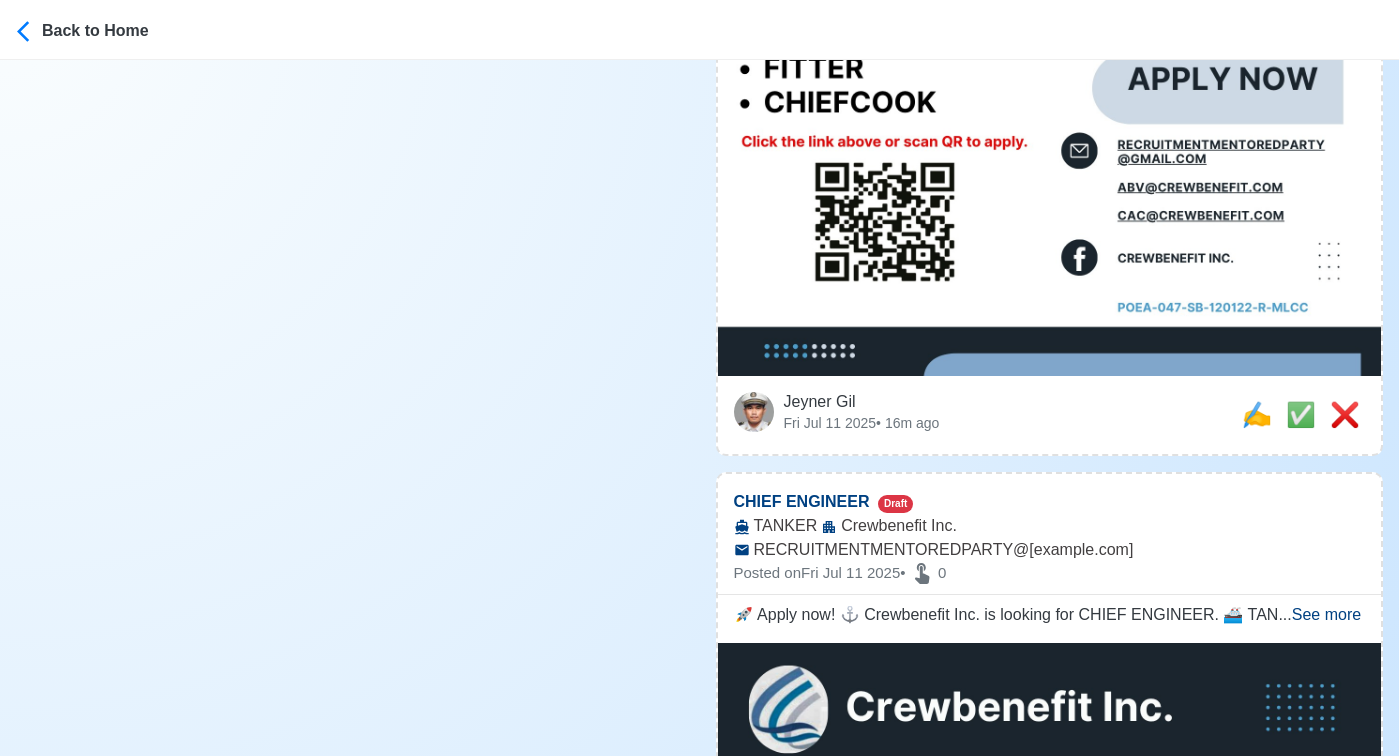 scroll, scrollTop: 1176, scrollLeft: 0, axis: vertical 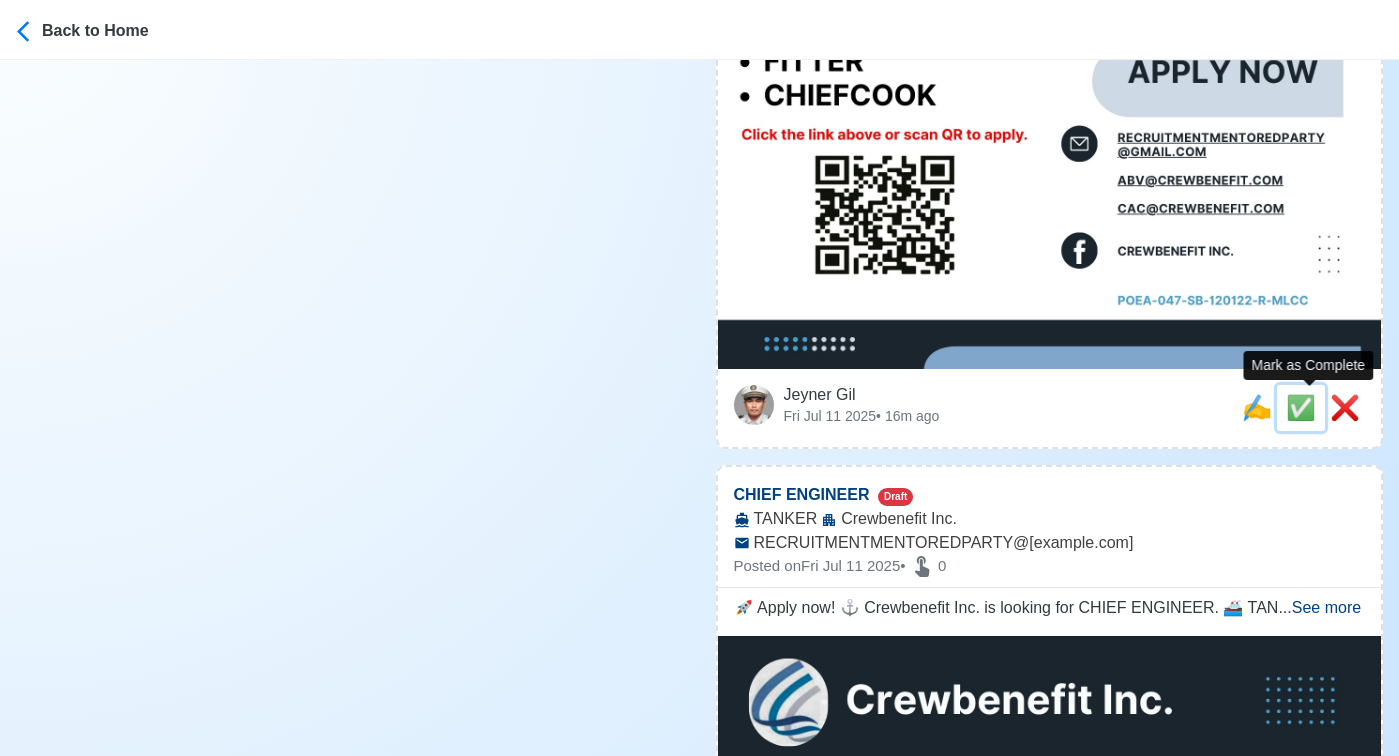 click on "✅" at bounding box center [1301, 407] 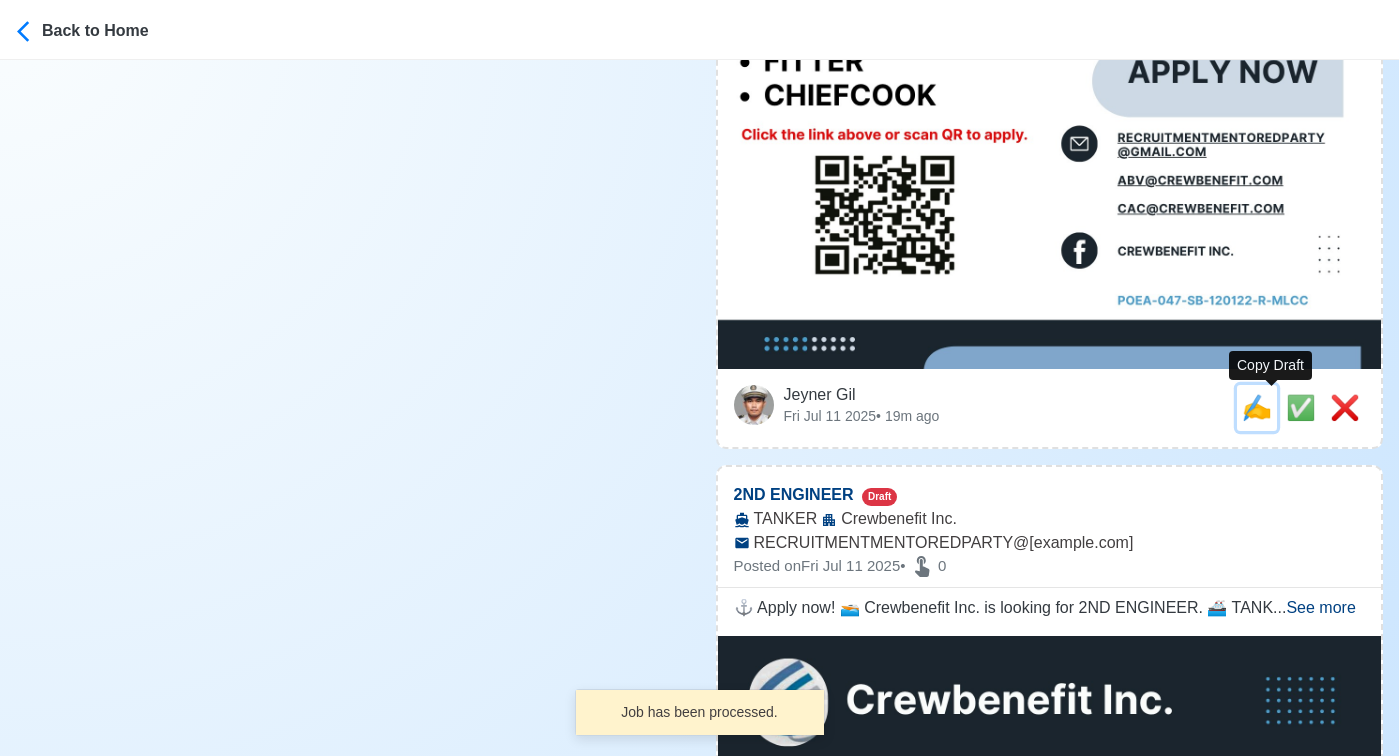 click on "✍️" at bounding box center (1257, 407) 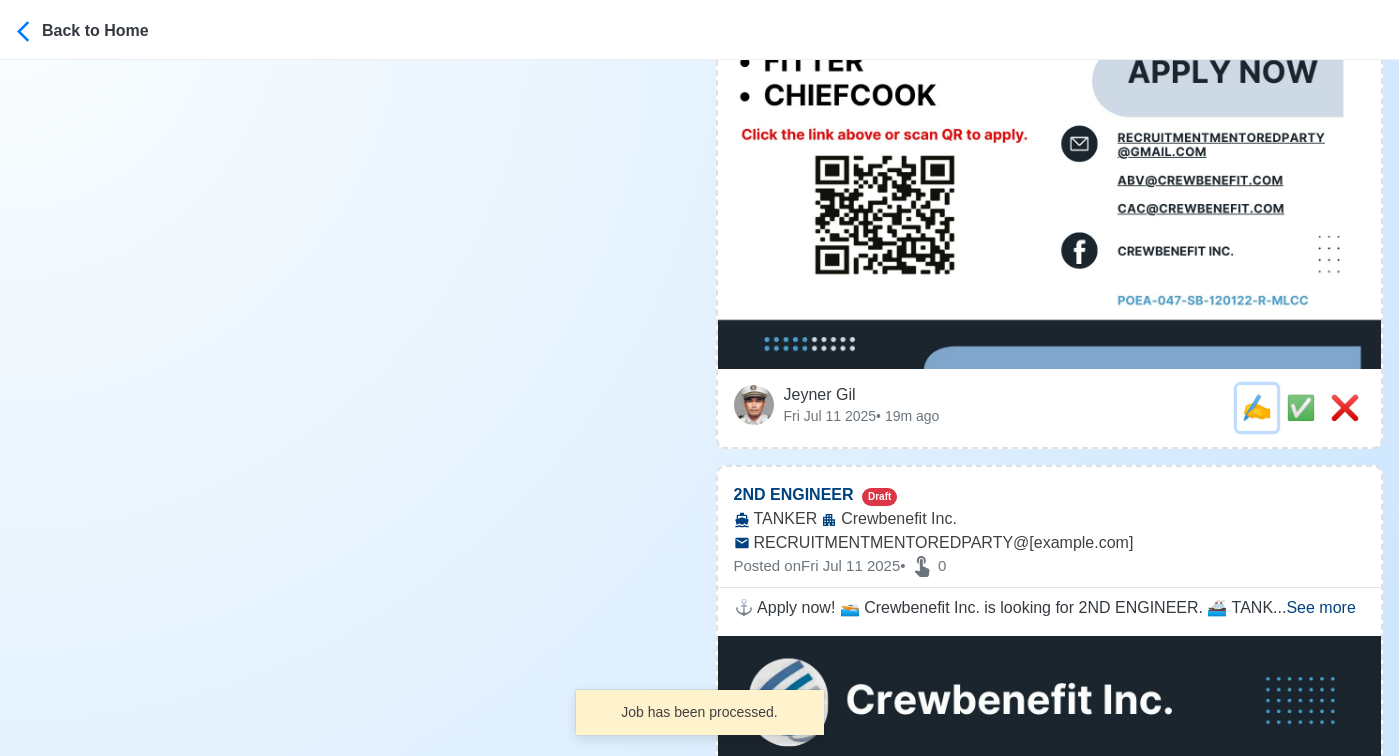 scroll, scrollTop: 0, scrollLeft: 0, axis: both 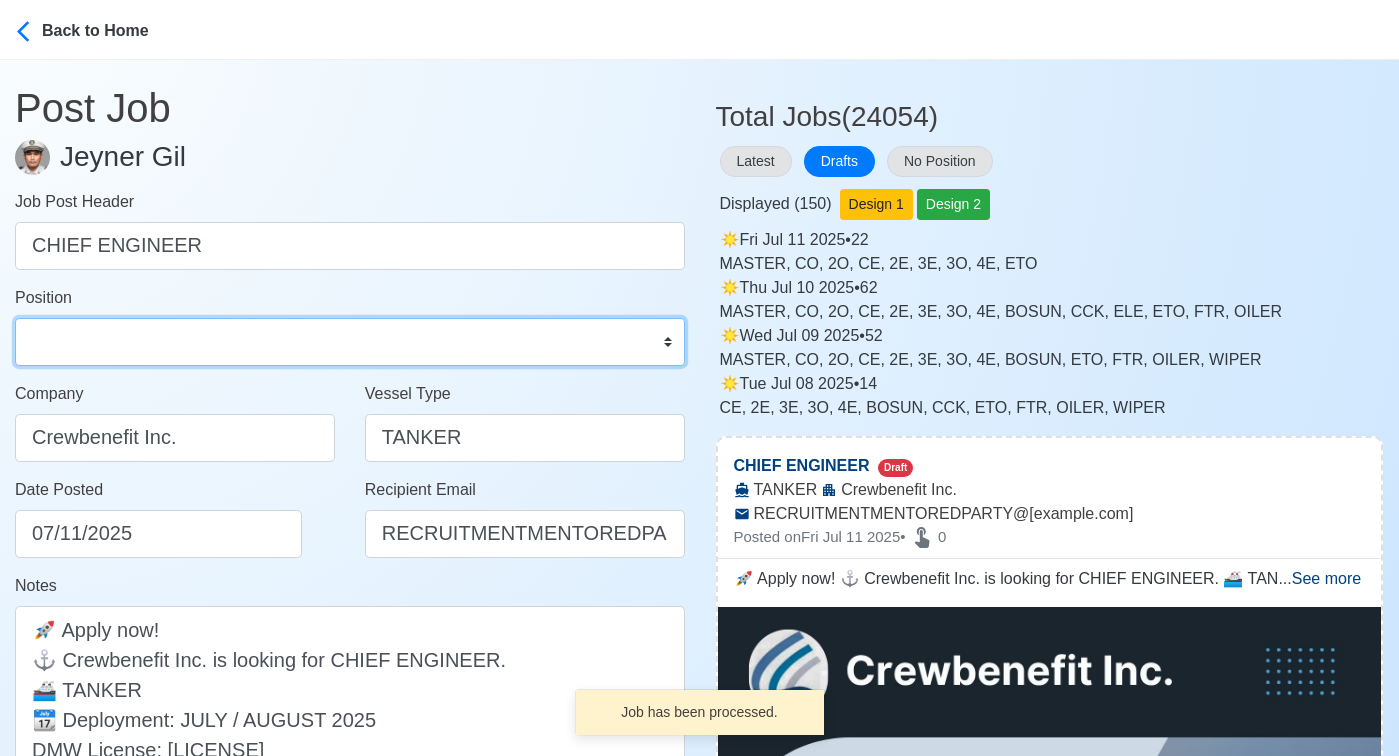 click on "Master Chief Officer 2nd Officer 3rd Officer Junior Officer Chief Engineer 2nd Engineer 3rd Engineer 4th Engineer Gas Engineer Junior Engineer 1st Assistant Engineer 2nd Assistant Engineer 3rd Assistant Engineer ETO/ETR Electrician Electrical Engineer Oiler Fitter Welder Chief Cook Chef Cook Messman Wiper Rigger Ordinary Seaman Able Seaman Motorman Pumpman Bosun Cadet Reefer Mechanic Operator Repairman Painter Steward Waiter Others" at bounding box center [350, 342] 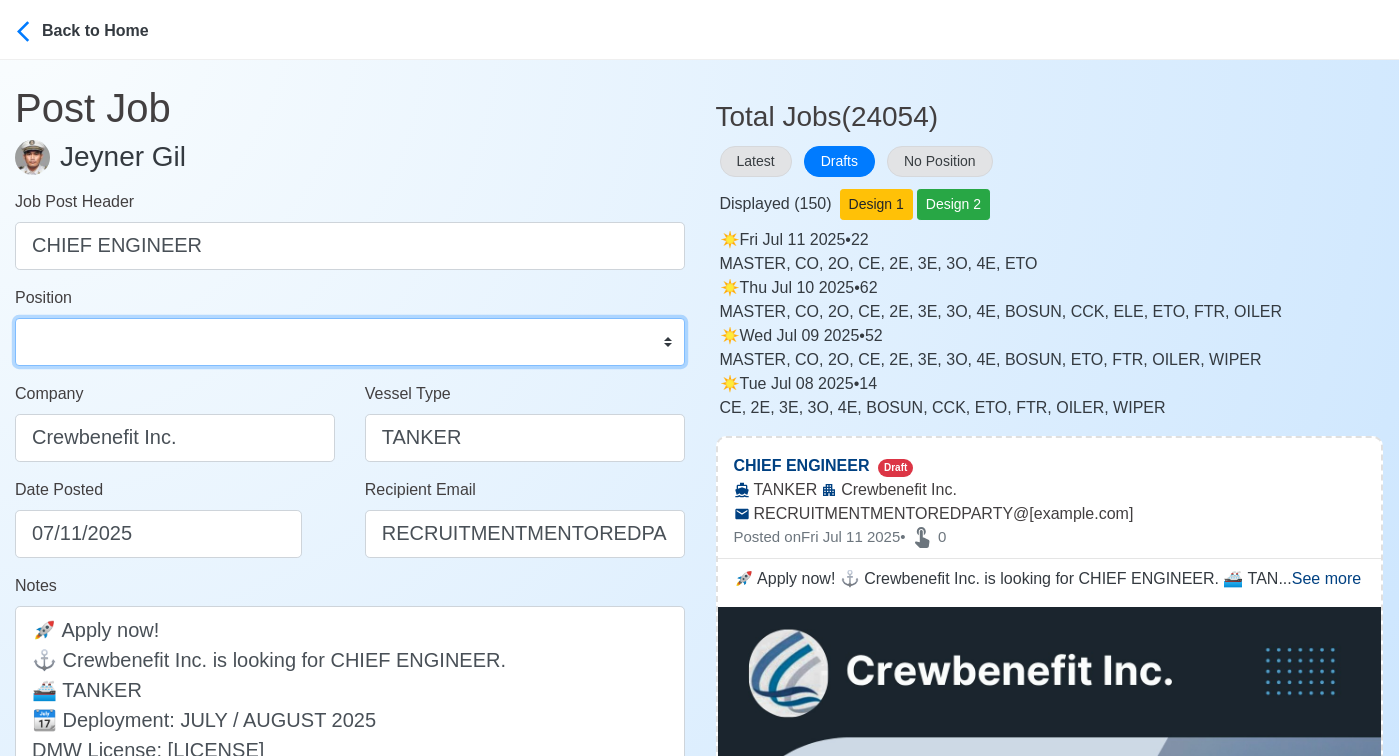 select on "Chief Engineer" 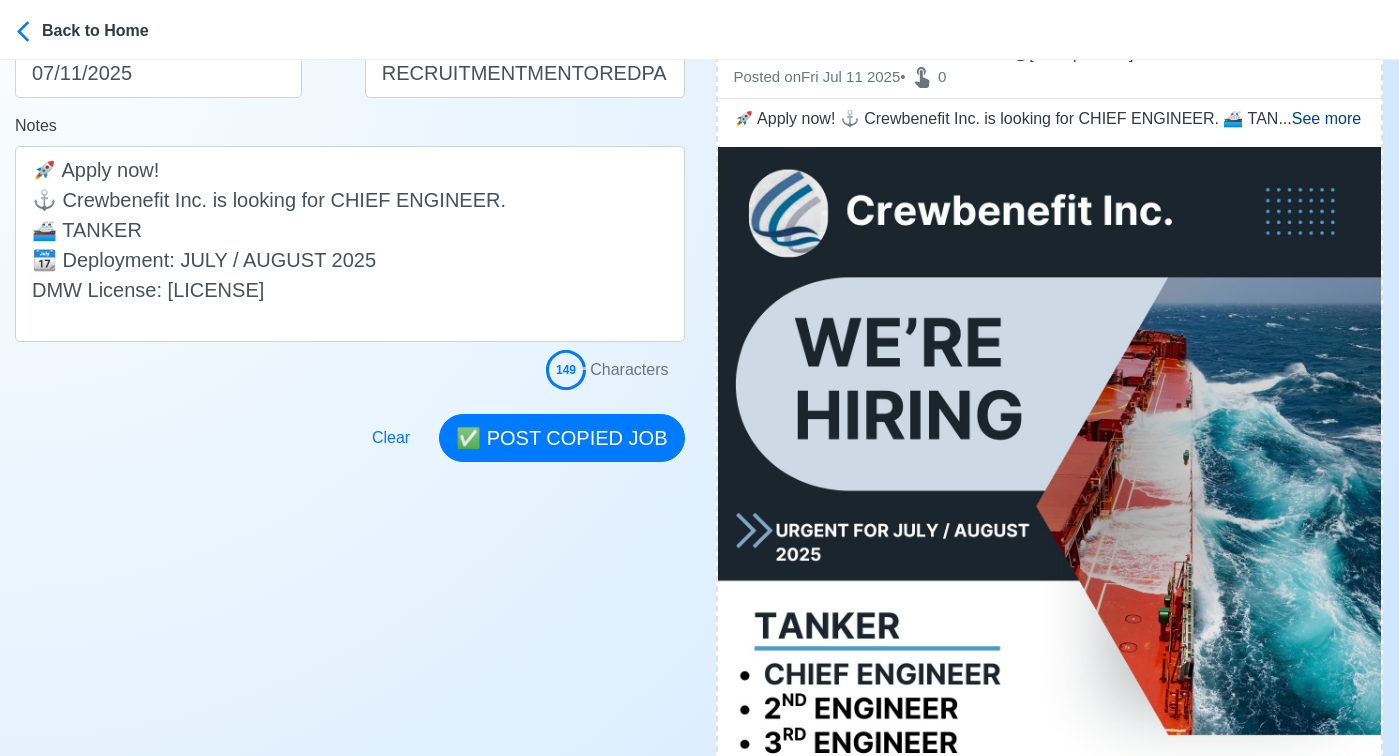 scroll, scrollTop: 485, scrollLeft: 0, axis: vertical 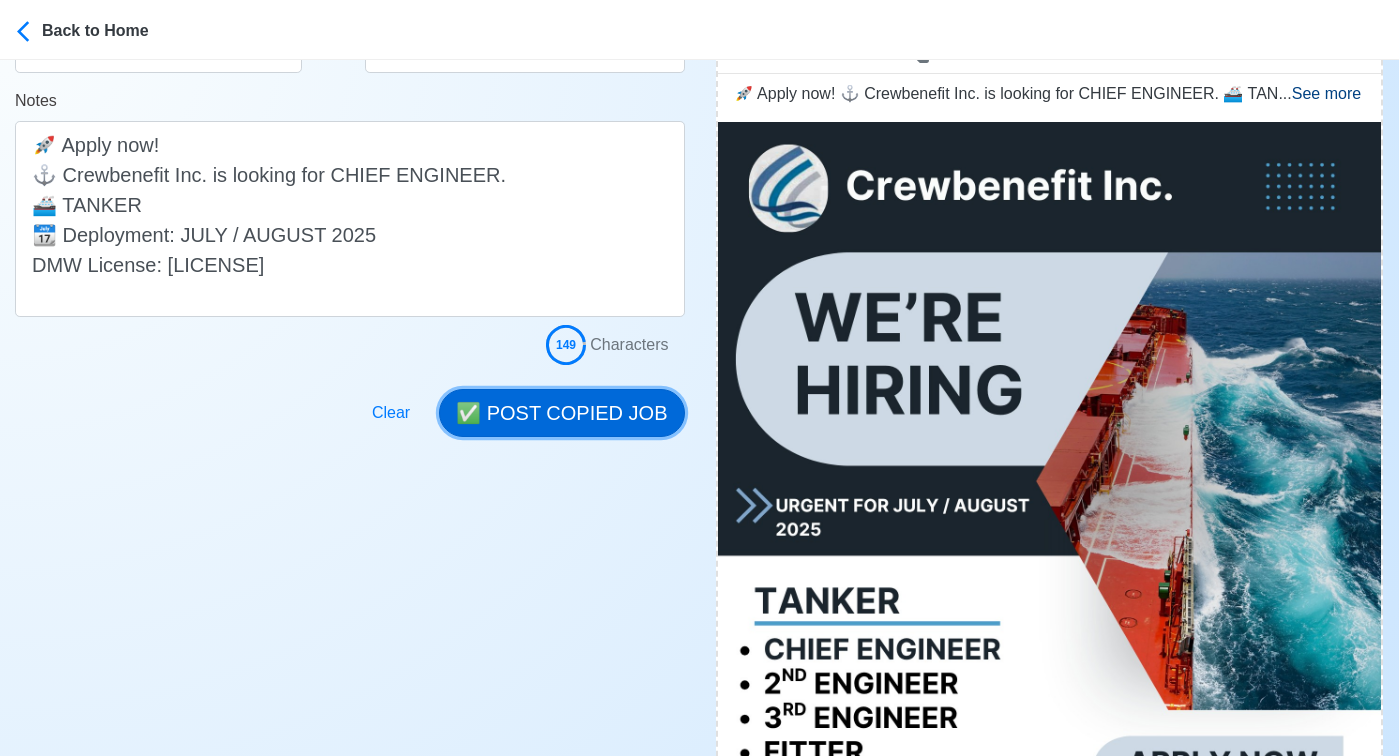 click on "✅ POST COPIED JOB" at bounding box center (561, 413) 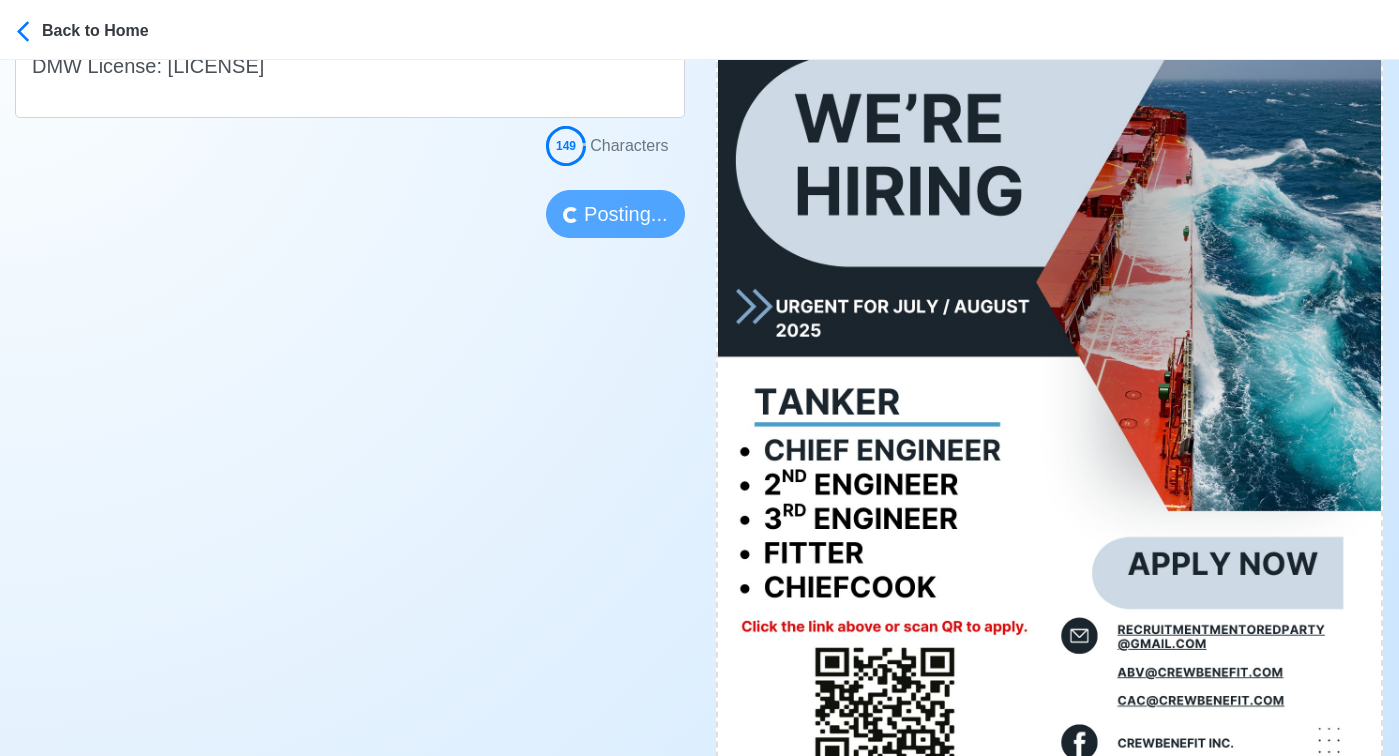 scroll, scrollTop: 692, scrollLeft: 0, axis: vertical 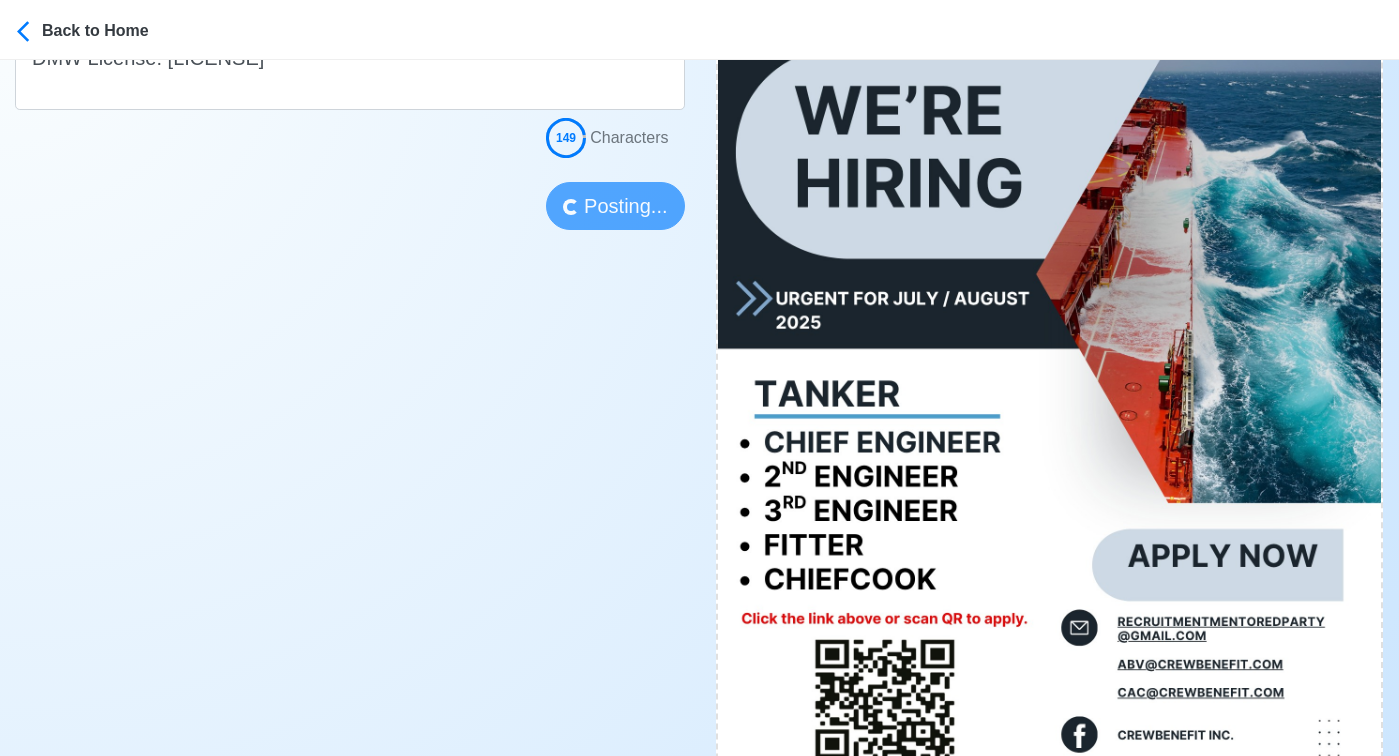 type 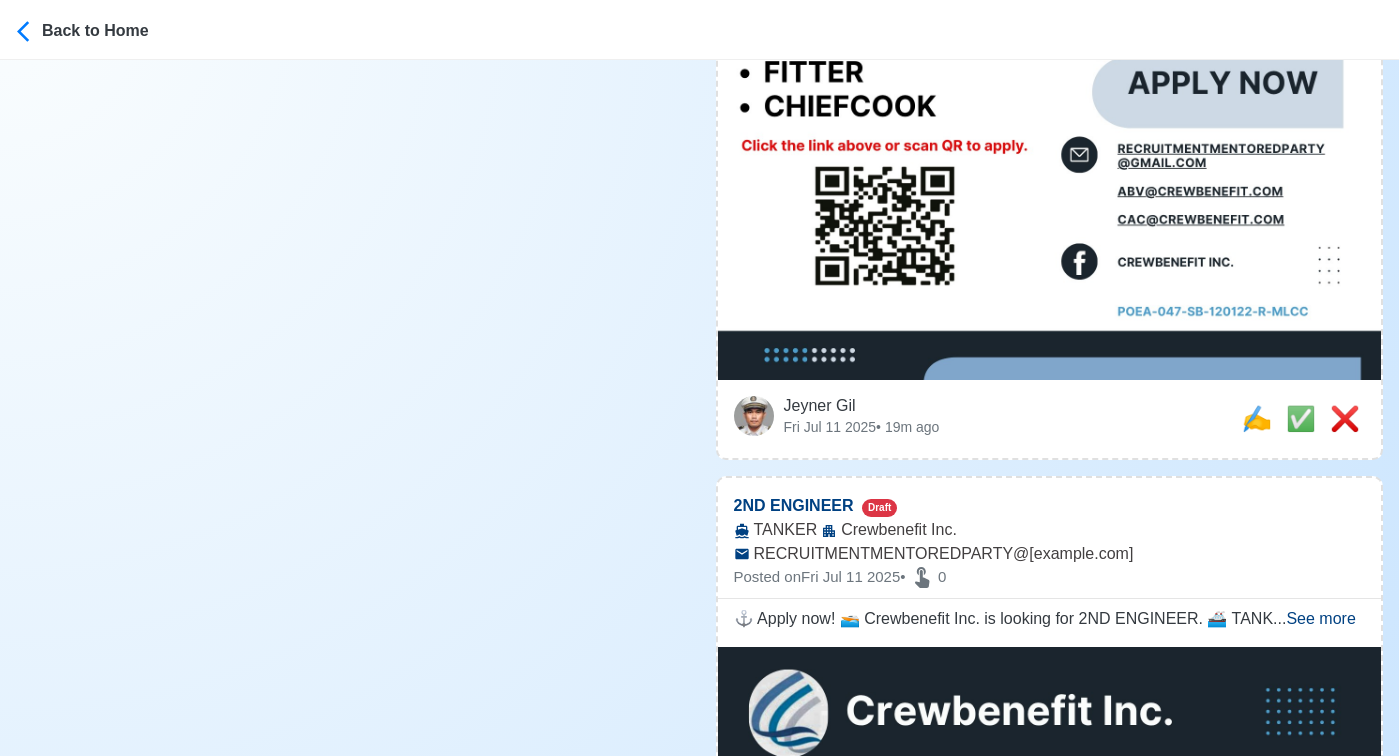 scroll, scrollTop: 1183, scrollLeft: 0, axis: vertical 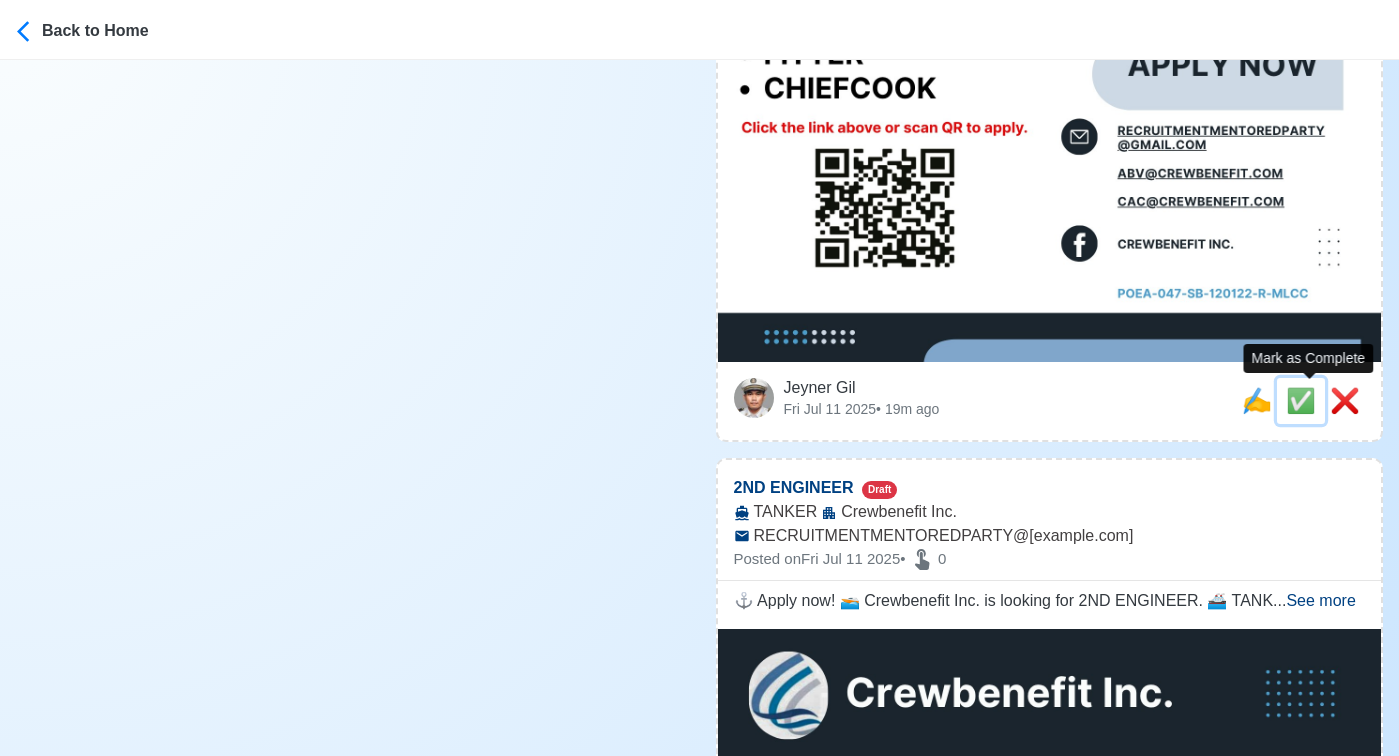 click on "✅" at bounding box center (1301, 400) 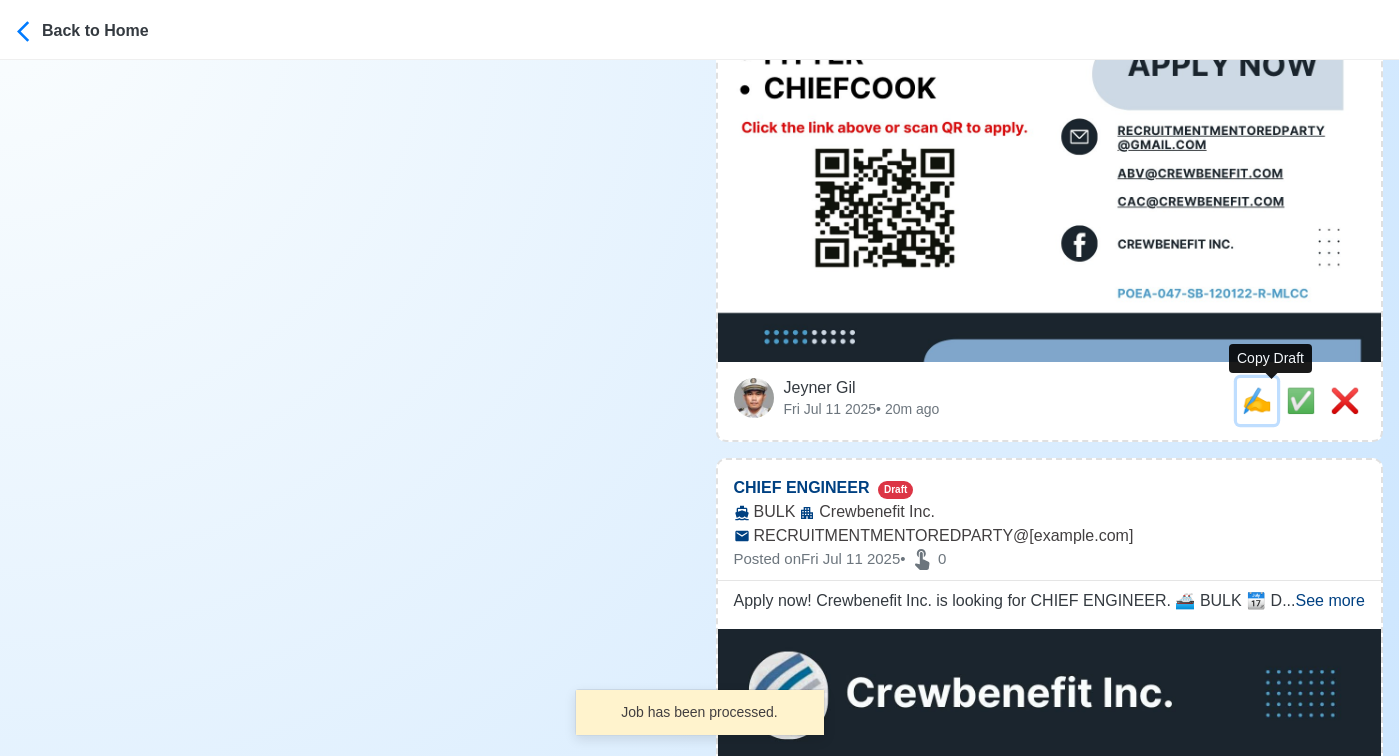 click on "✍️" at bounding box center [1257, 400] 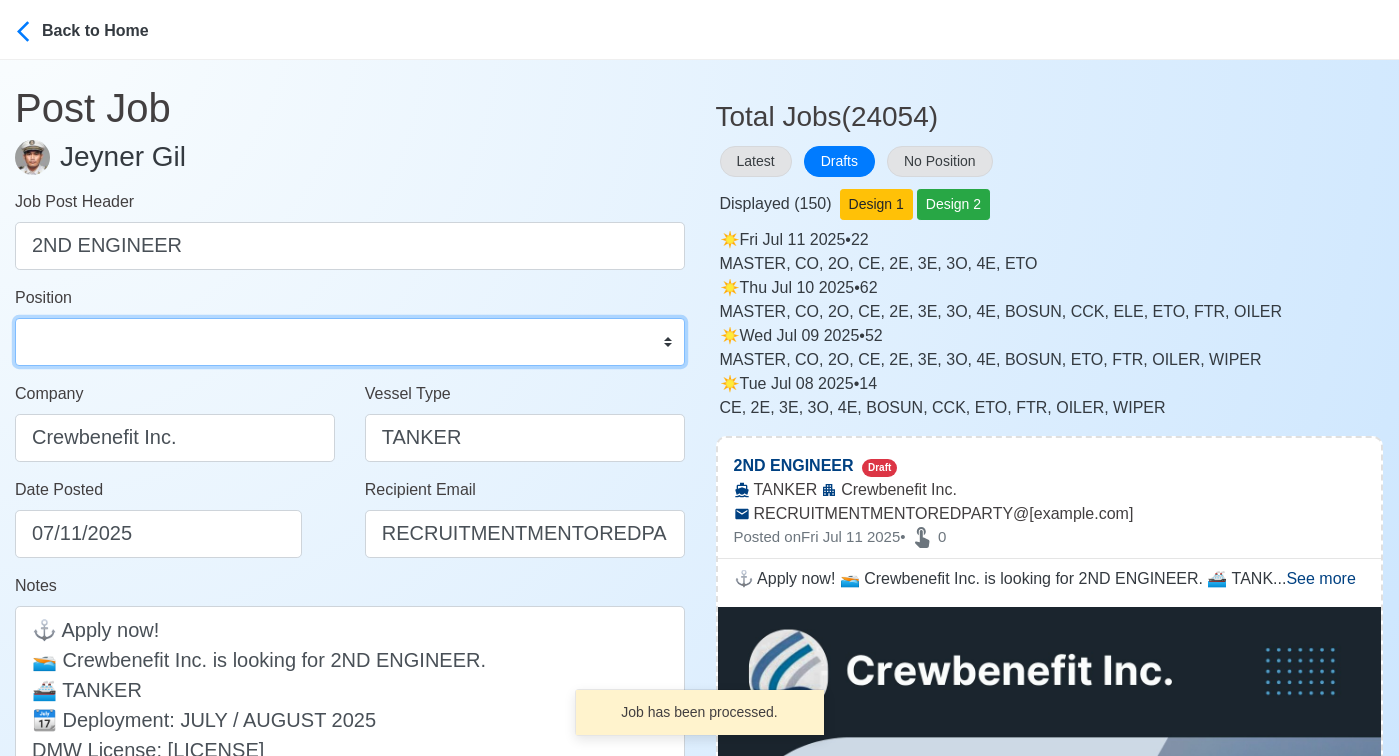 click on "Master Chief Officer 2nd Officer 3rd Officer Junior Officer Chief Engineer 2nd Engineer 3rd Engineer 4th Engineer Gas Engineer Junior Engineer 1st Assistant Engineer 2nd Assistant Engineer 3rd Assistant Engineer ETO/ETR Electrician Electrical Engineer Oiler Fitter Welder Chief Cook Chef Cook Messman Wiper Rigger Ordinary Seaman Able Seaman Motorman Pumpman Bosun Cadet Reefer Mechanic Operator Repairman Painter Steward Waiter Others" at bounding box center [350, 342] 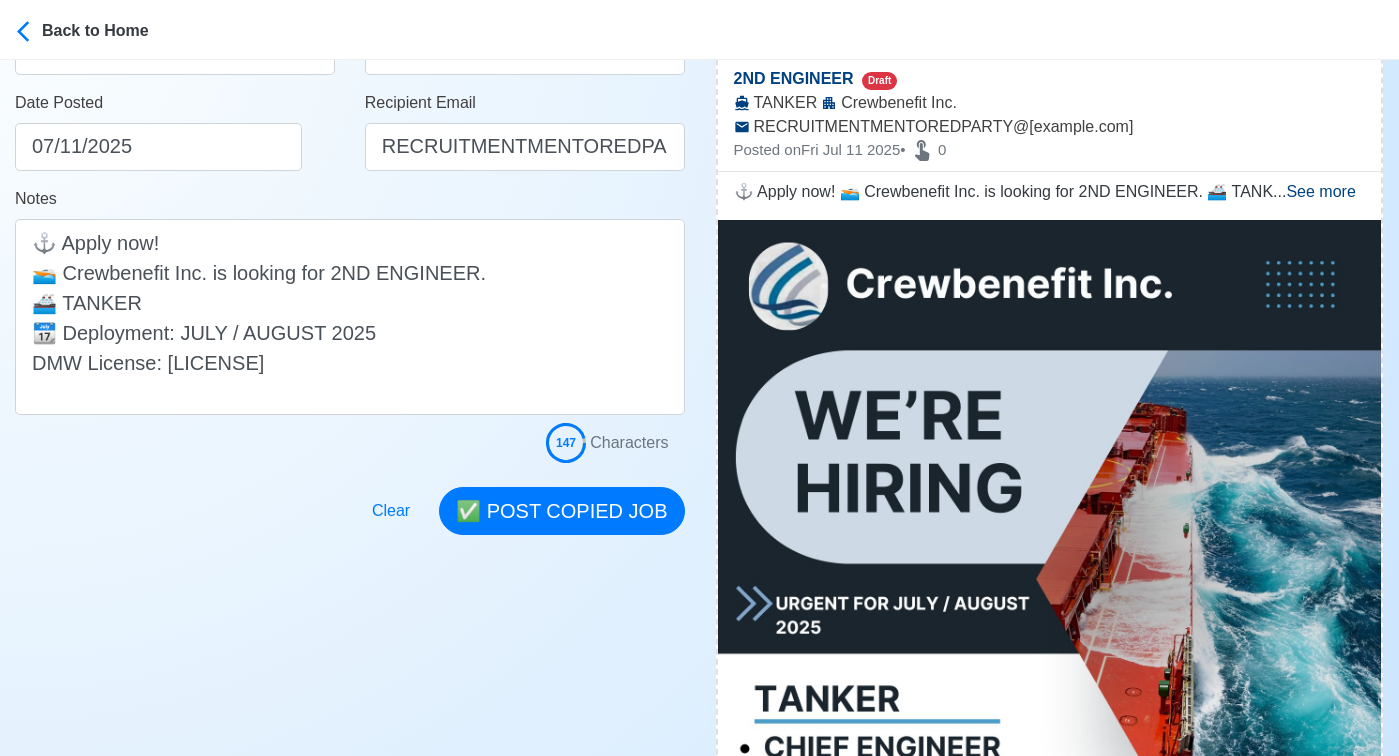 scroll, scrollTop: 401, scrollLeft: 0, axis: vertical 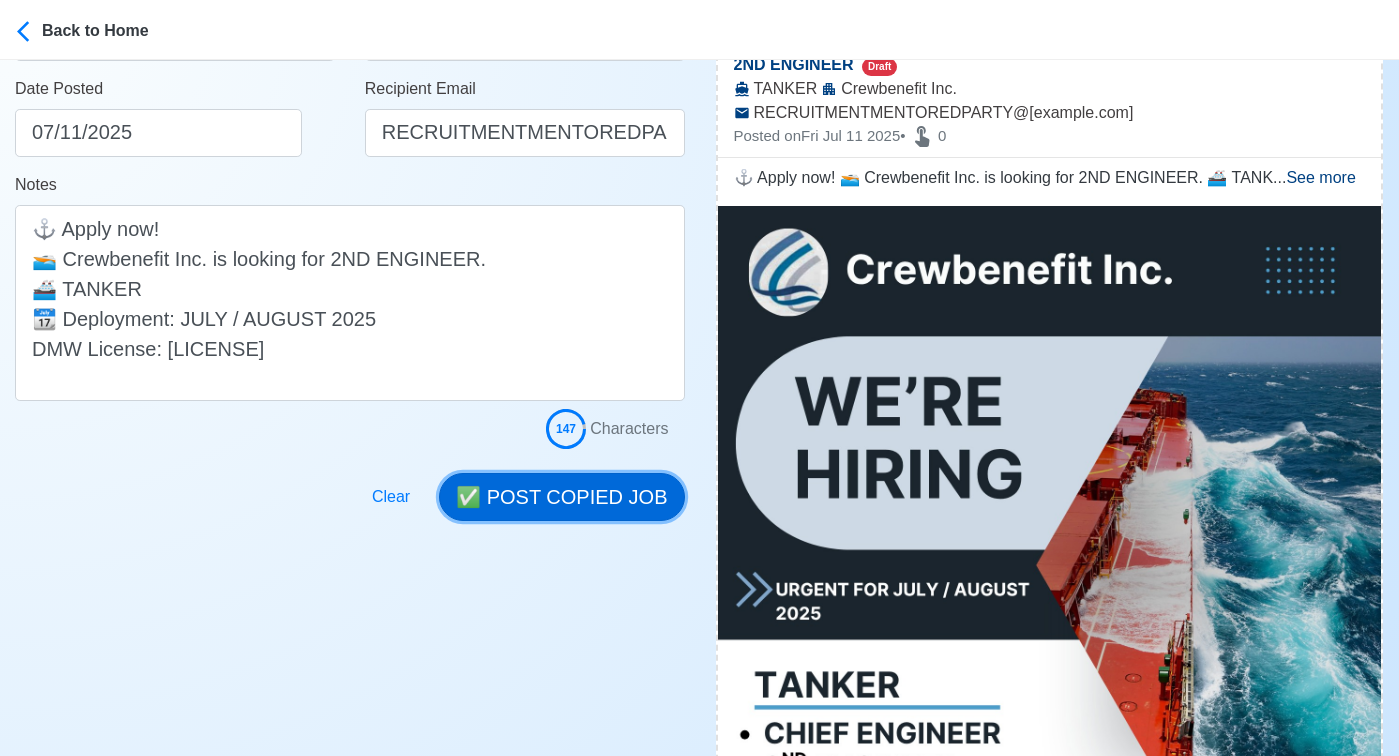 click on "✅ POST COPIED JOB" at bounding box center [561, 497] 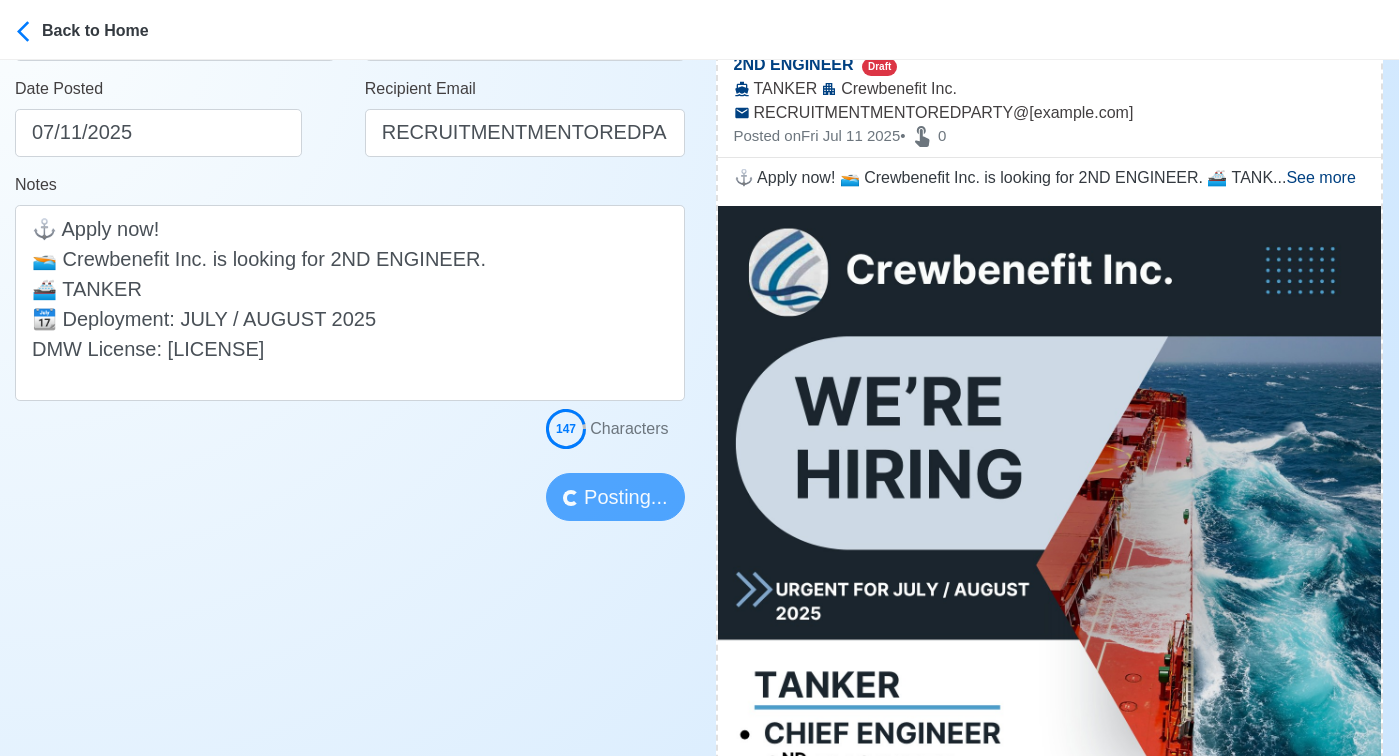 type 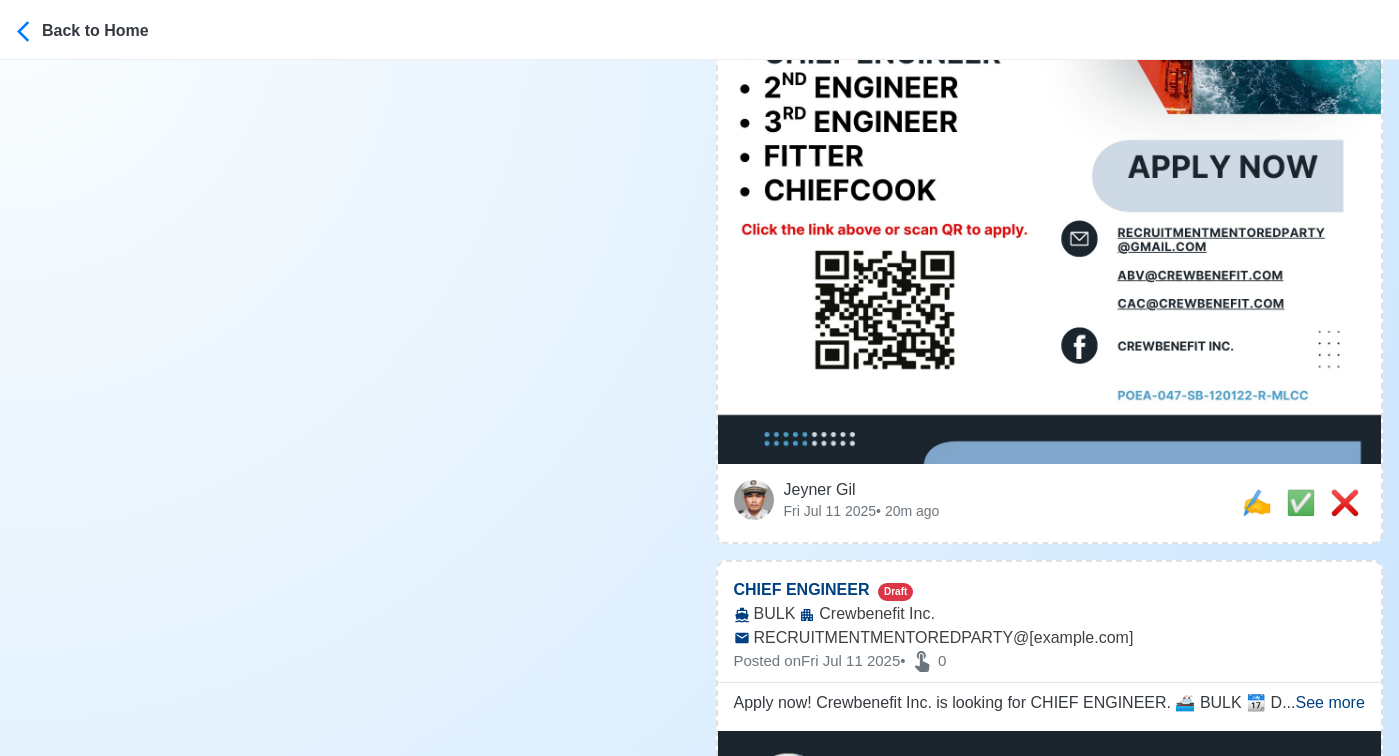 scroll, scrollTop: 1103, scrollLeft: 0, axis: vertical 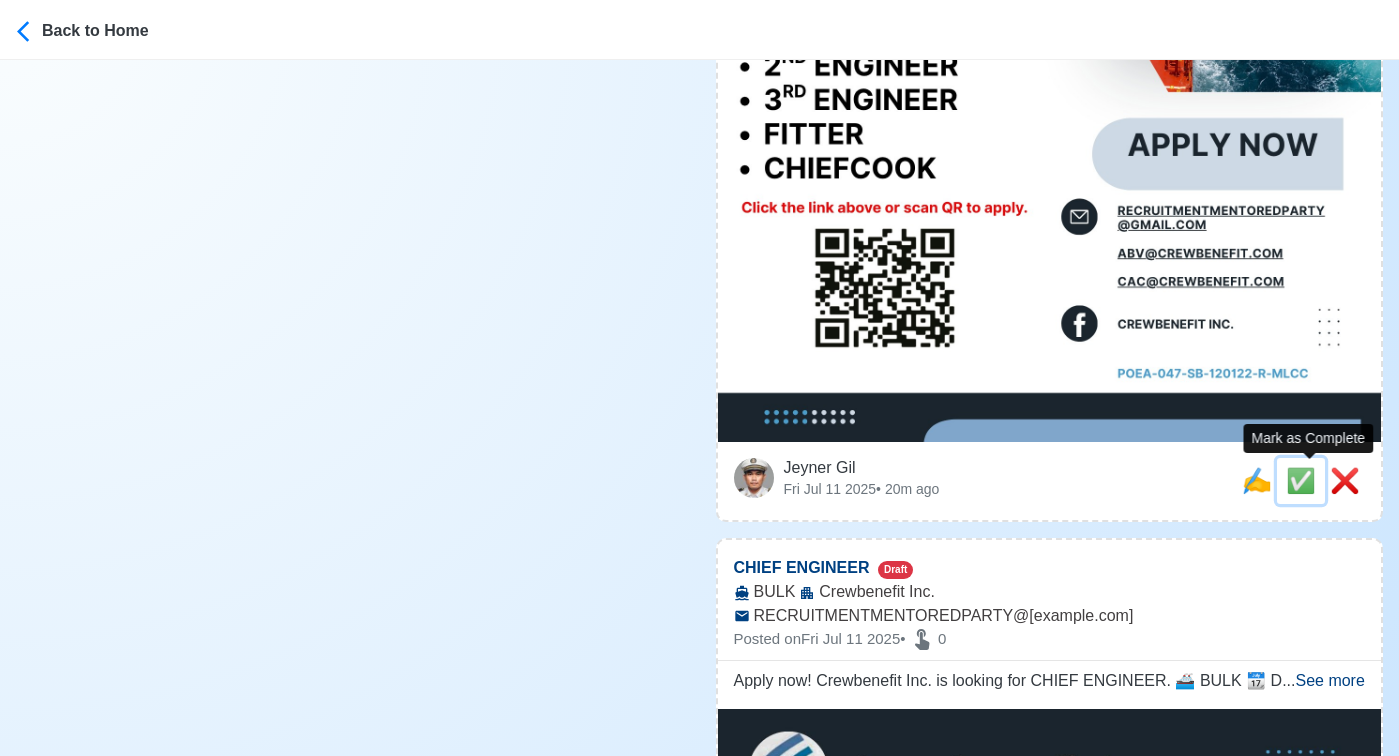 click on "✅" at bounding box center [1301, 480] 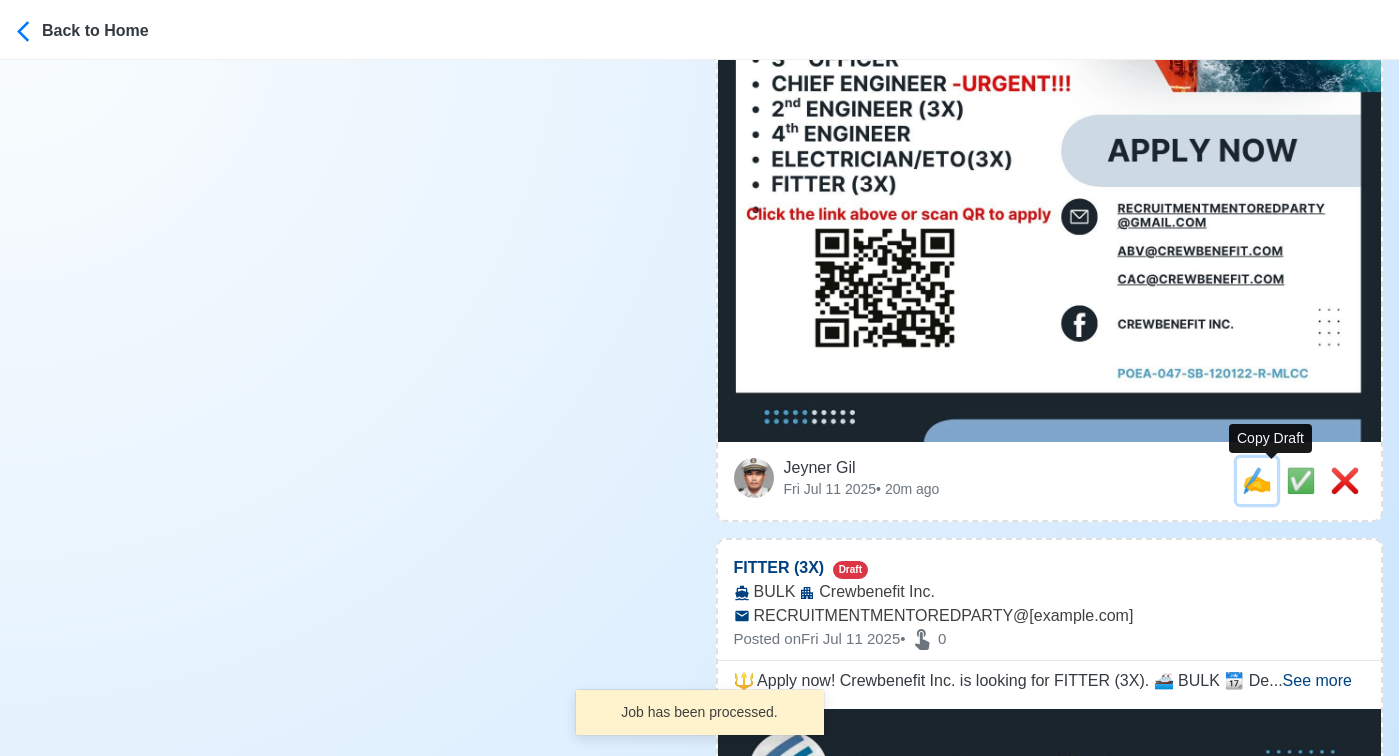 click on "✍️" at bounding box center (1257, 481) 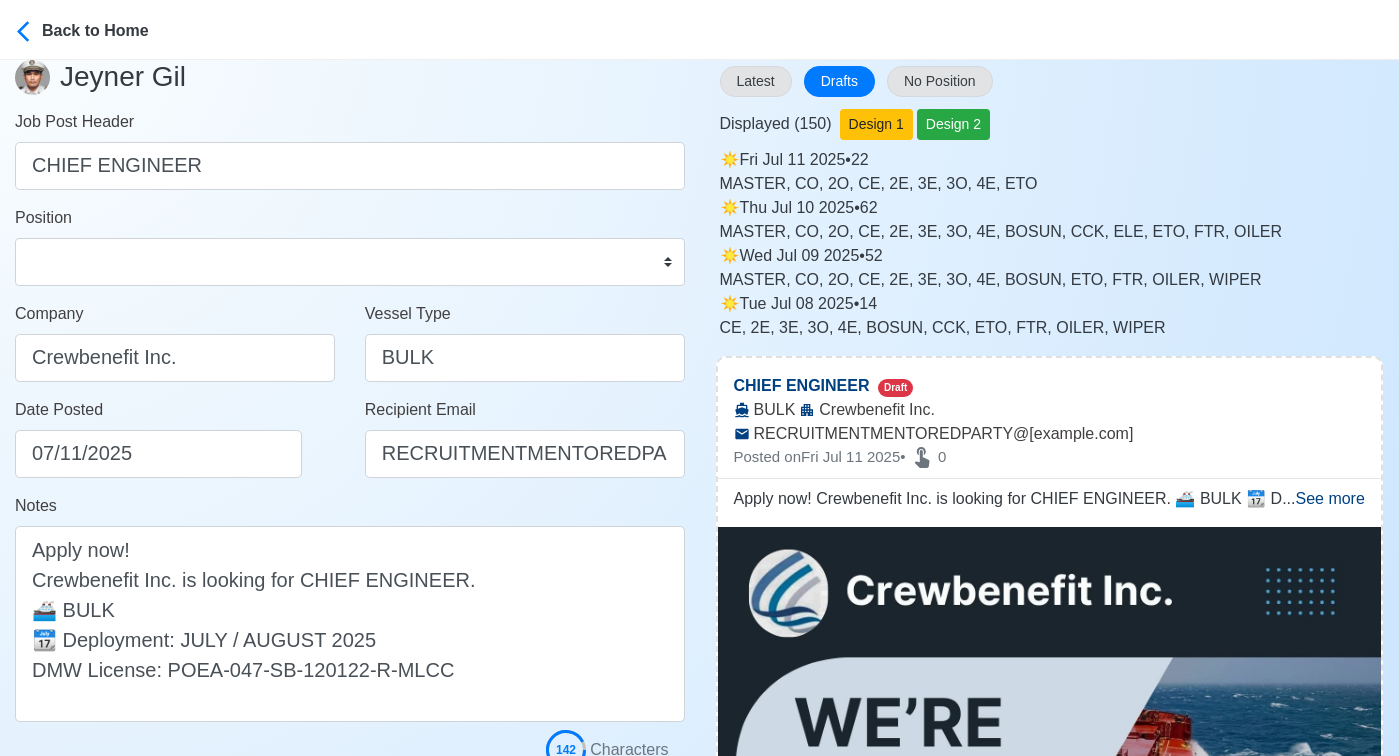 scroll, scrollTop: 0, scrollLeft: 0, axis: both 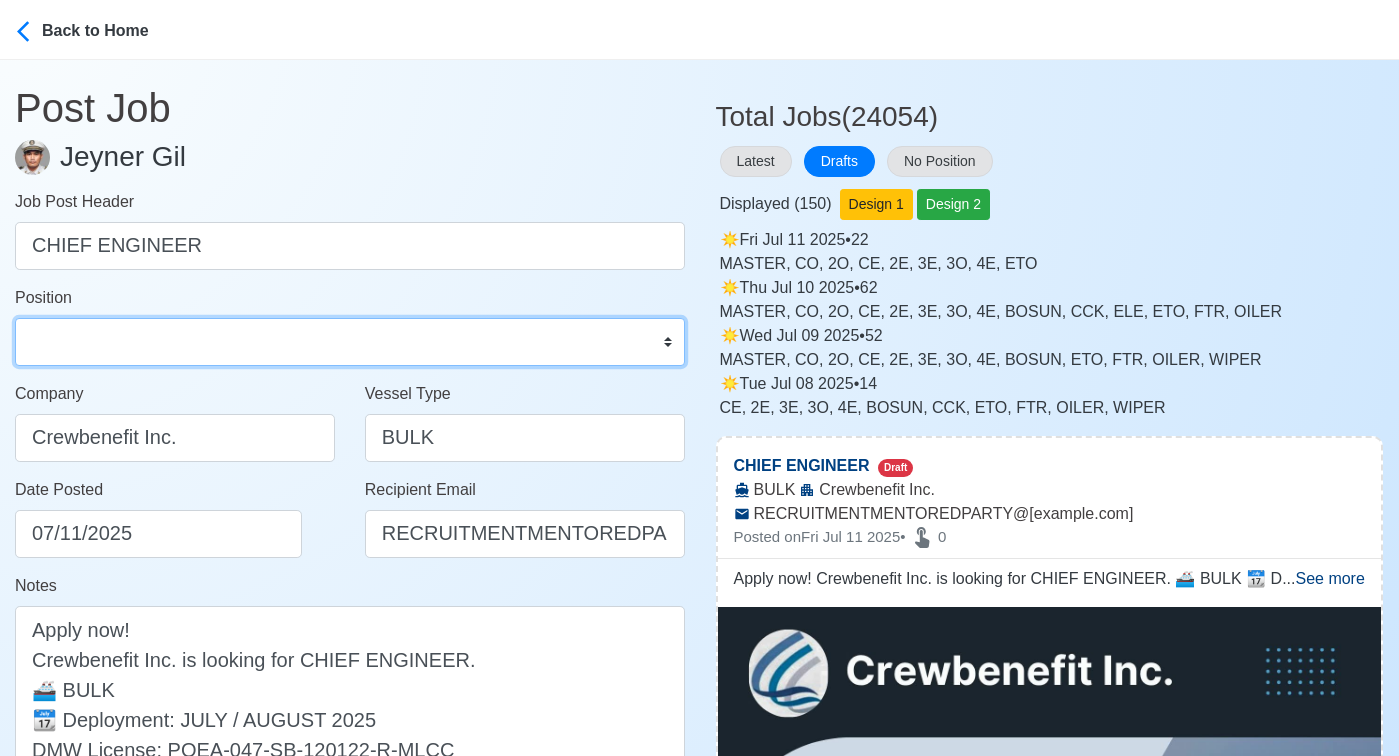 click on "Master Chief Officer 2nd Officer 3rd Officer Junior Officer Chief Engineer 2nd Engineer 3rd Engineer 4th Engineer Gas Engineer Junior Engineer 1st Assistant Engineer 2nd Assistant Engineer 3rd Assistant Engineer ETO/ETR Electrician Electrical Engineer Oiler Fitter Welder Chief Cook Chef Cook Messman Wiper Rigger Ordinary Seaman Able Seaman Motorman Pumpman Bosun Cadet Reefer Mechanic Operator Repairman Painter Steward Waiter Others" at bounding box center (350, 342) 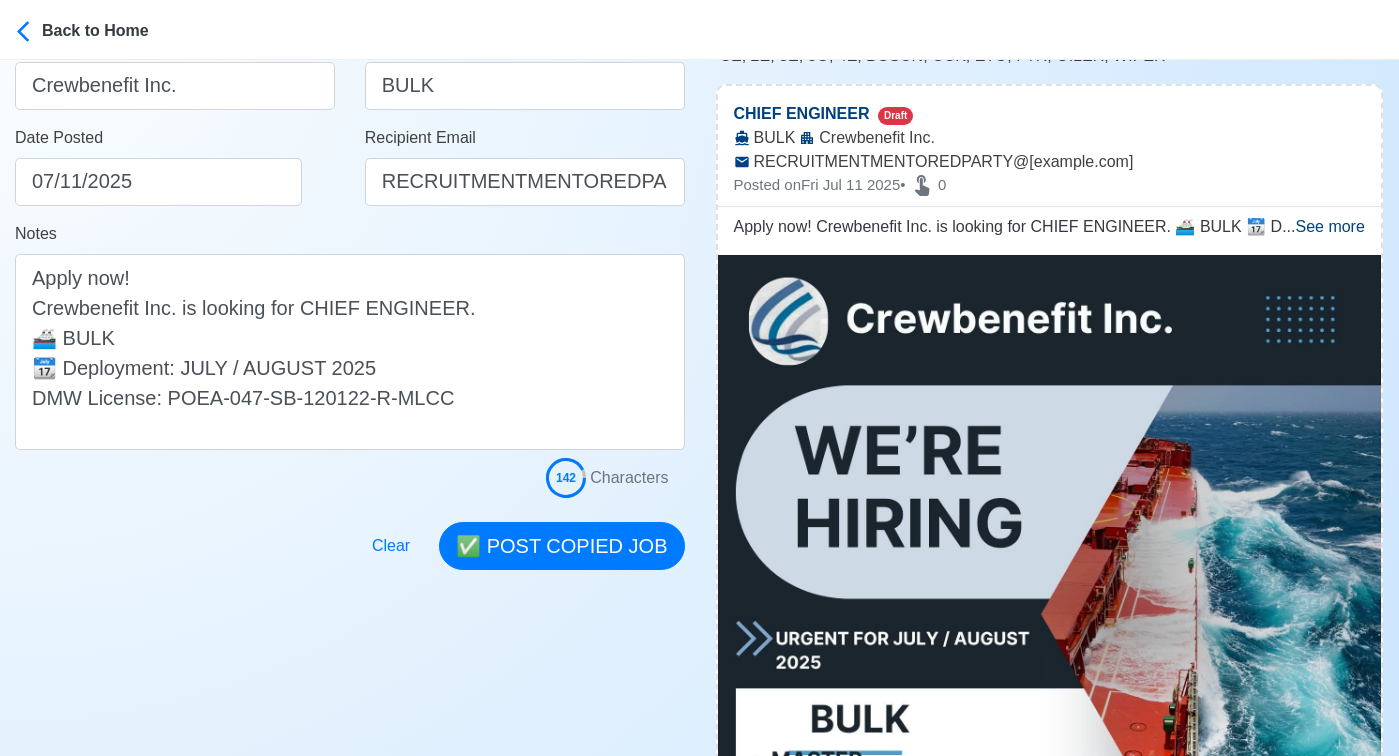 scroll, scrollTop: 362, scrollLeft: 0, axis: vertical 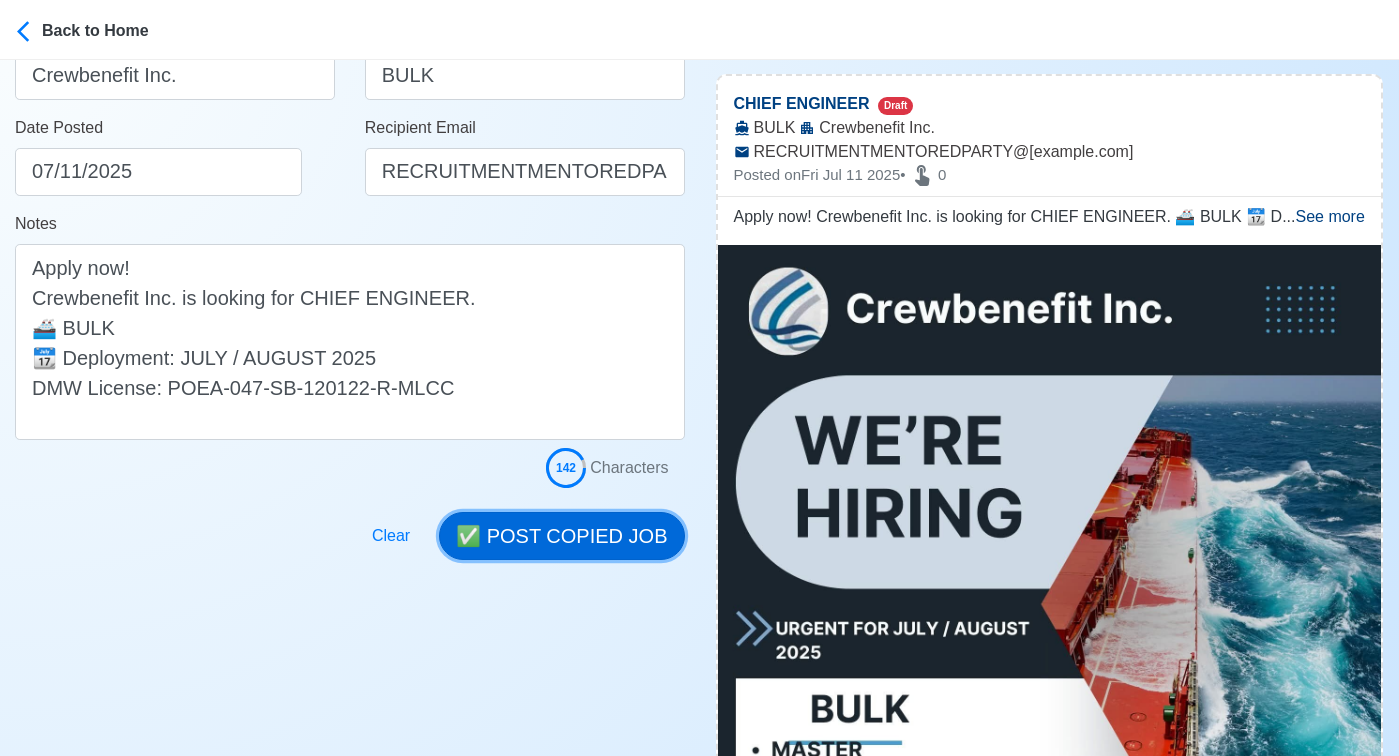 click on "✅ POST COPIED JOB" at bounding box center [561, 536] 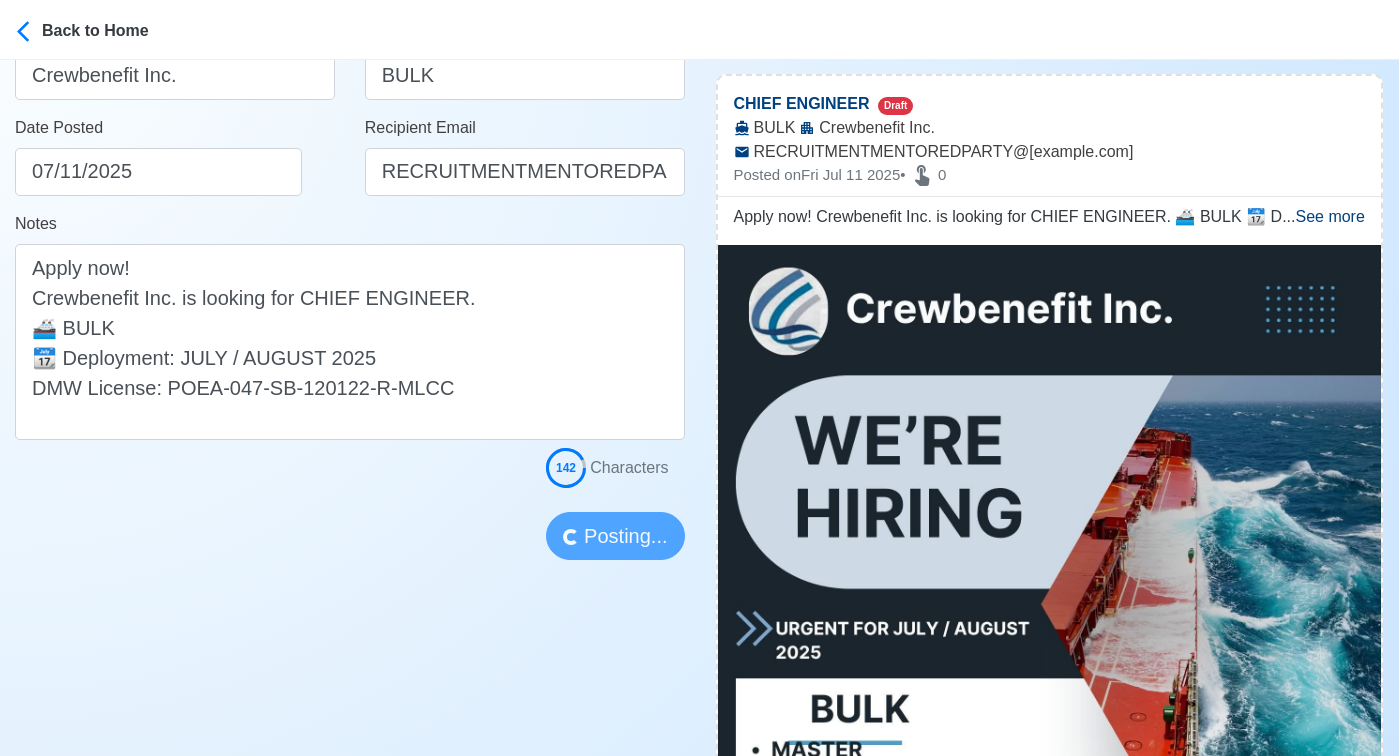 type 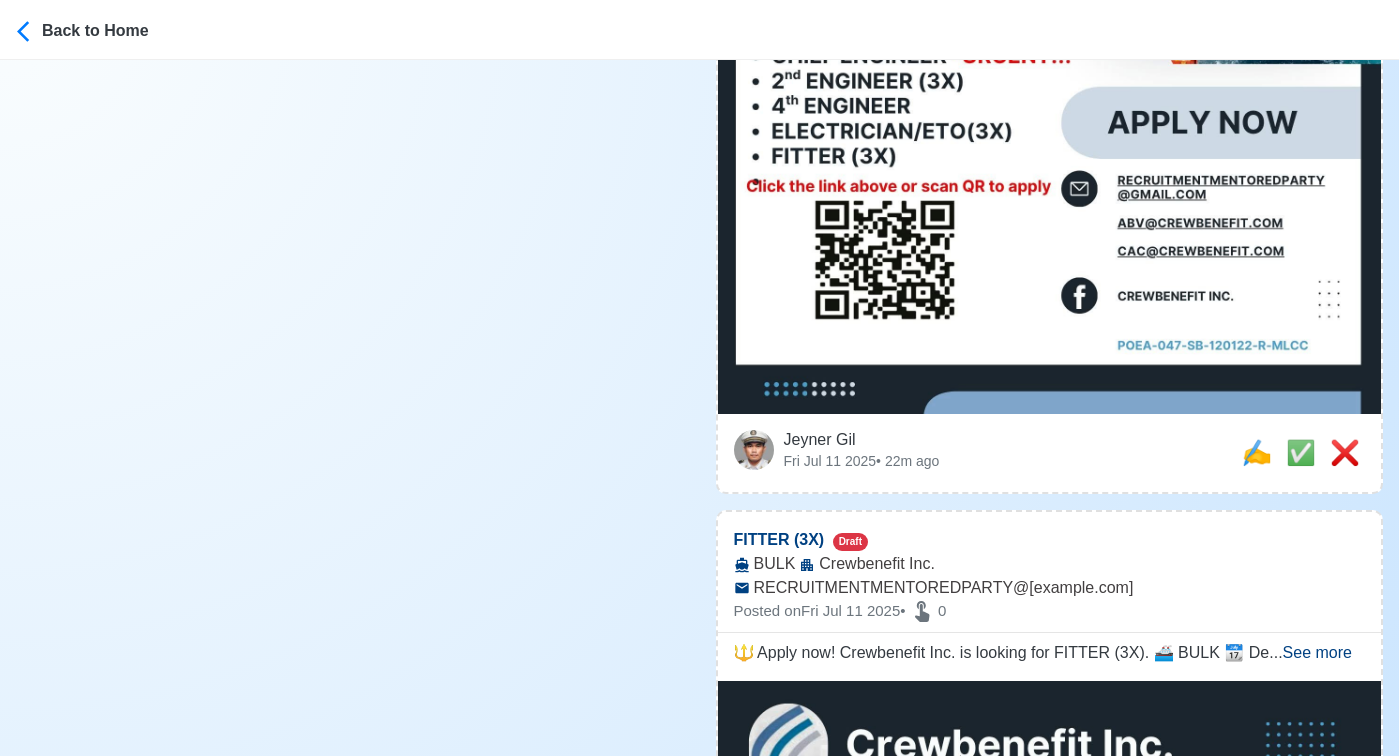 scroll, scrollTop: 1207, scrollLeft: 0, axis: vertical 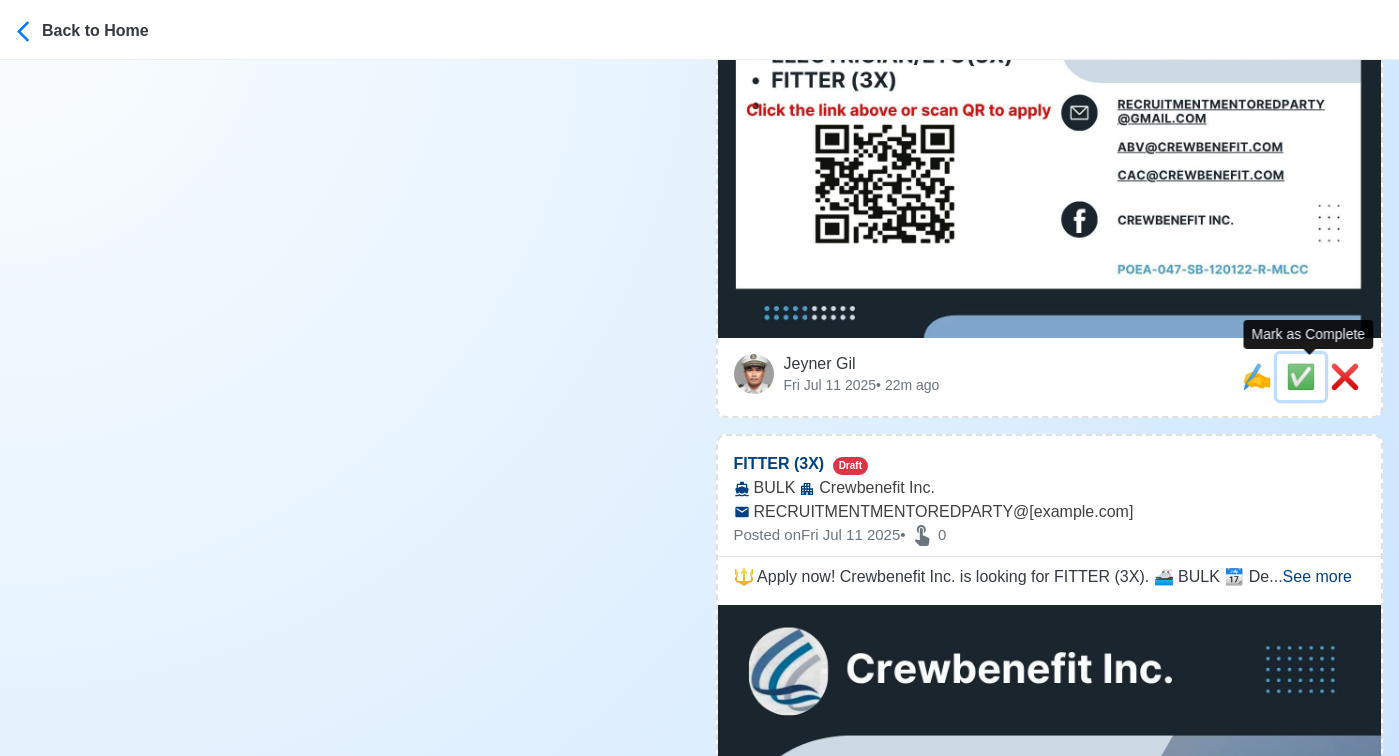 click on "✅" at bounding box center [1301, 376] 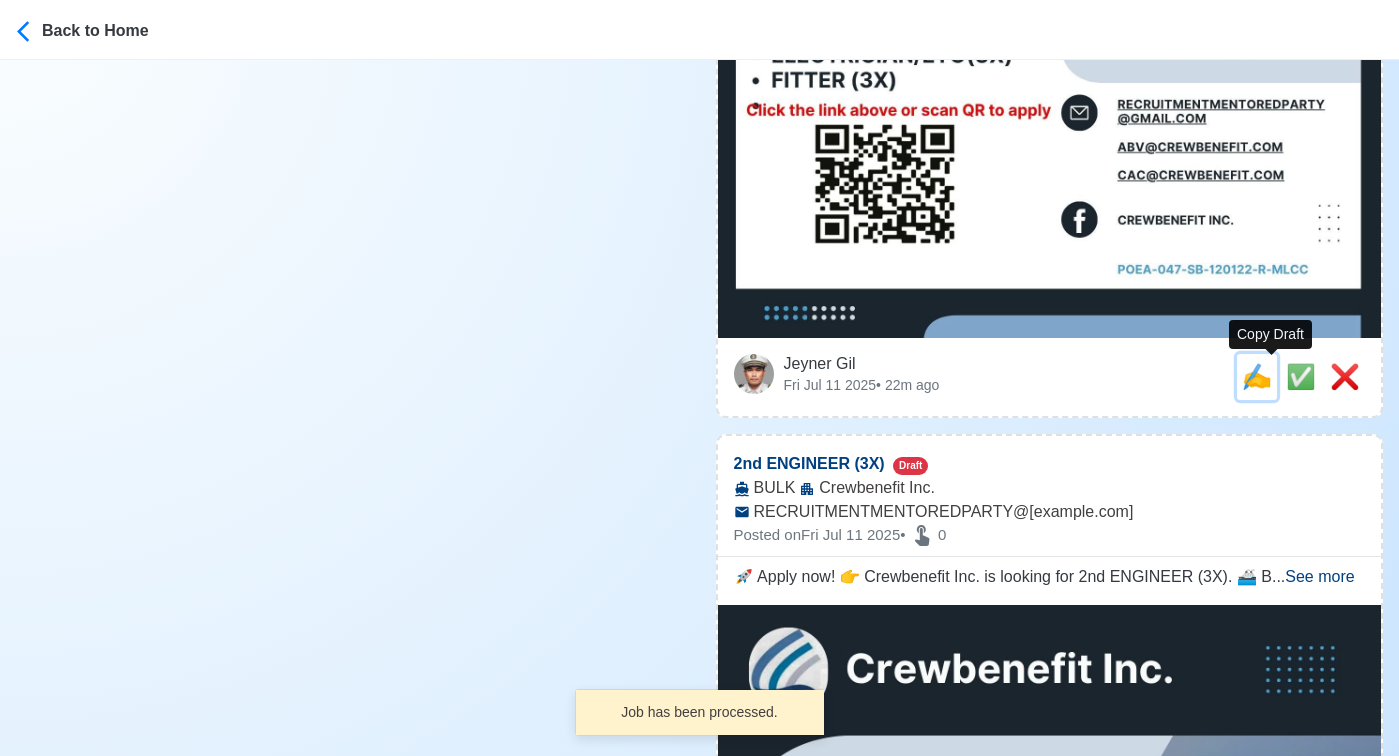 click on "✍️" at bounding box center (1257, 376) 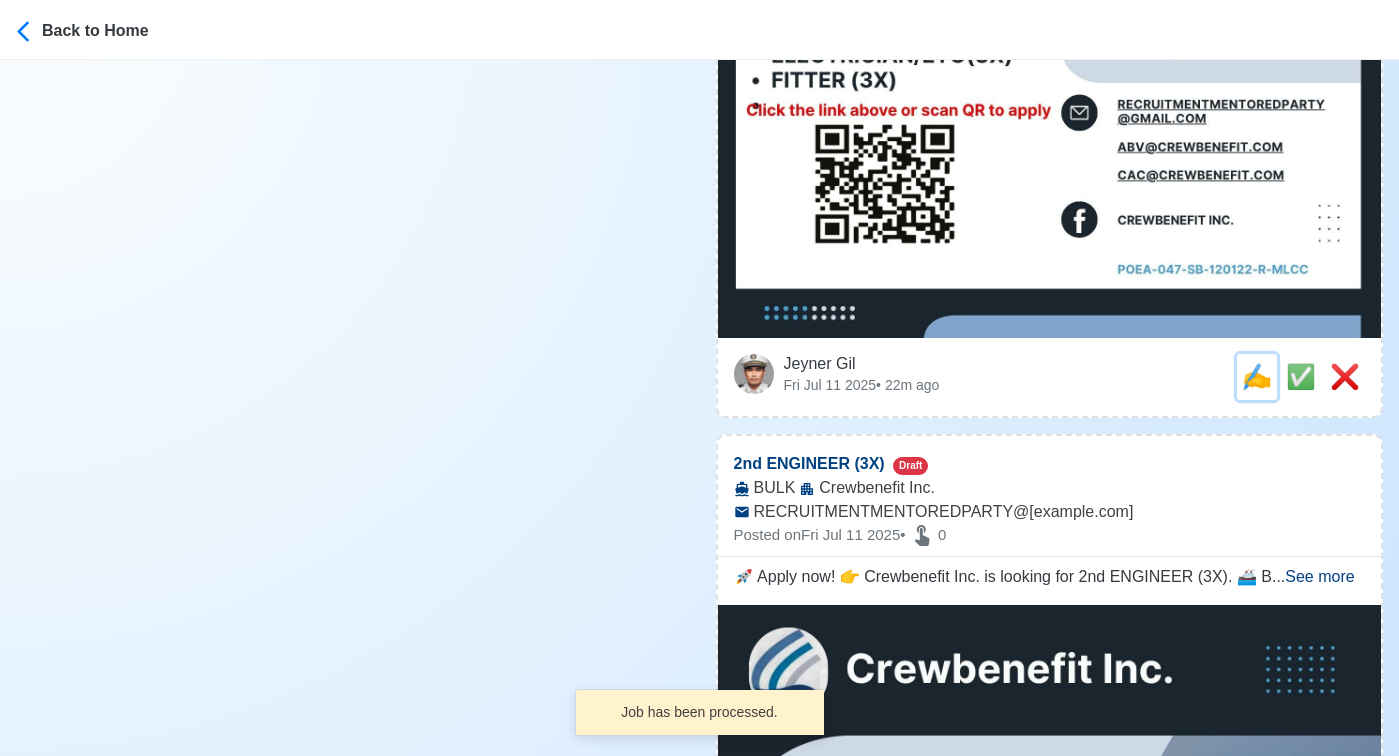 scroll, scrollTop: 0, scrollLeft: 0, axis: both 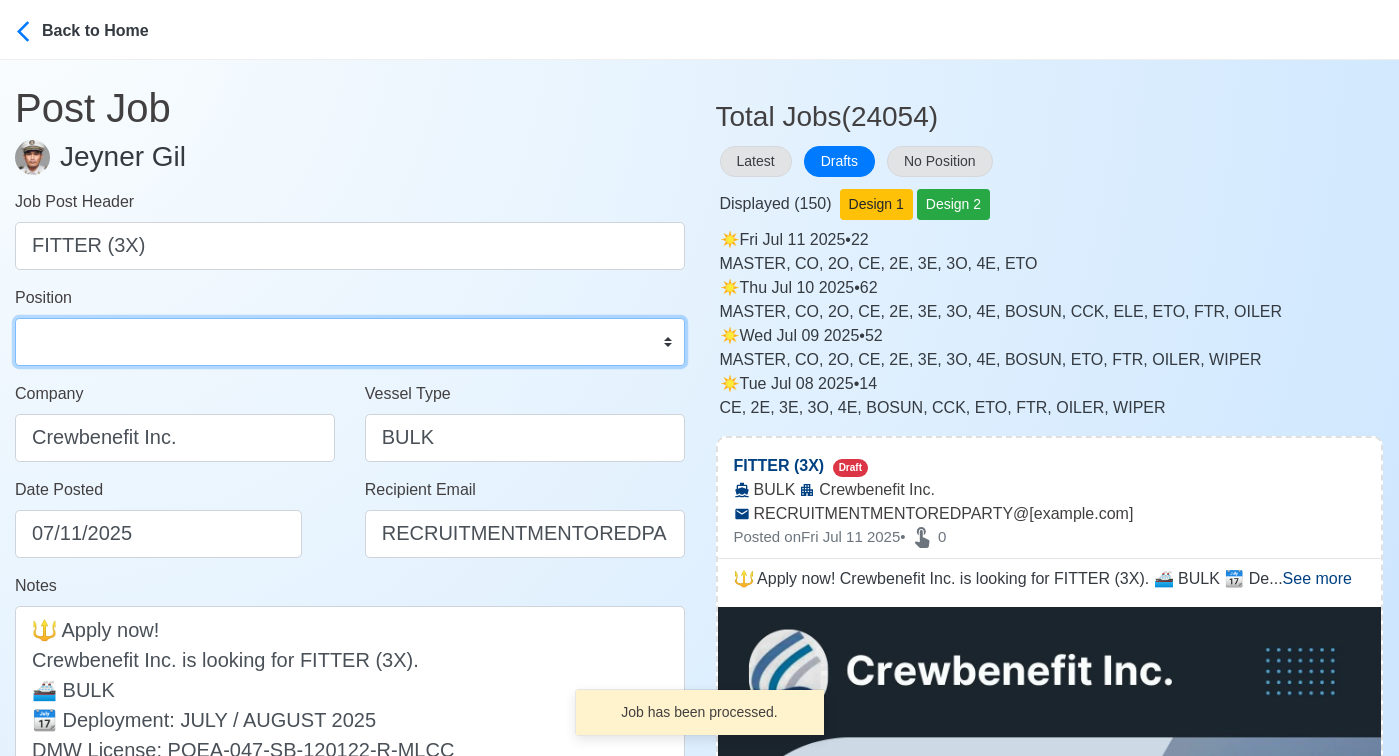click on "Master Chief Officer 2nd Officer 3rd Officer Junior Officer Chief Engineer 2nd Engineer 3rd Engineer 4th Engineer Gas Engineer Junior Engineer 1st Assistant Engineer 2nd Assistant Engineer 3rd Assistant Engineer ETO/ETR Electrician Electrical Engineer Oiler Fitter Welder Chief Cook Chef Cook Messman Wiper Rigger Ordinary Seaman Able Seaman Motorman Pumpman Bosun Cadet Reefer Mechanic Operator Repairman Painter Steward Waiter Others" at bounding box center [350, 342] 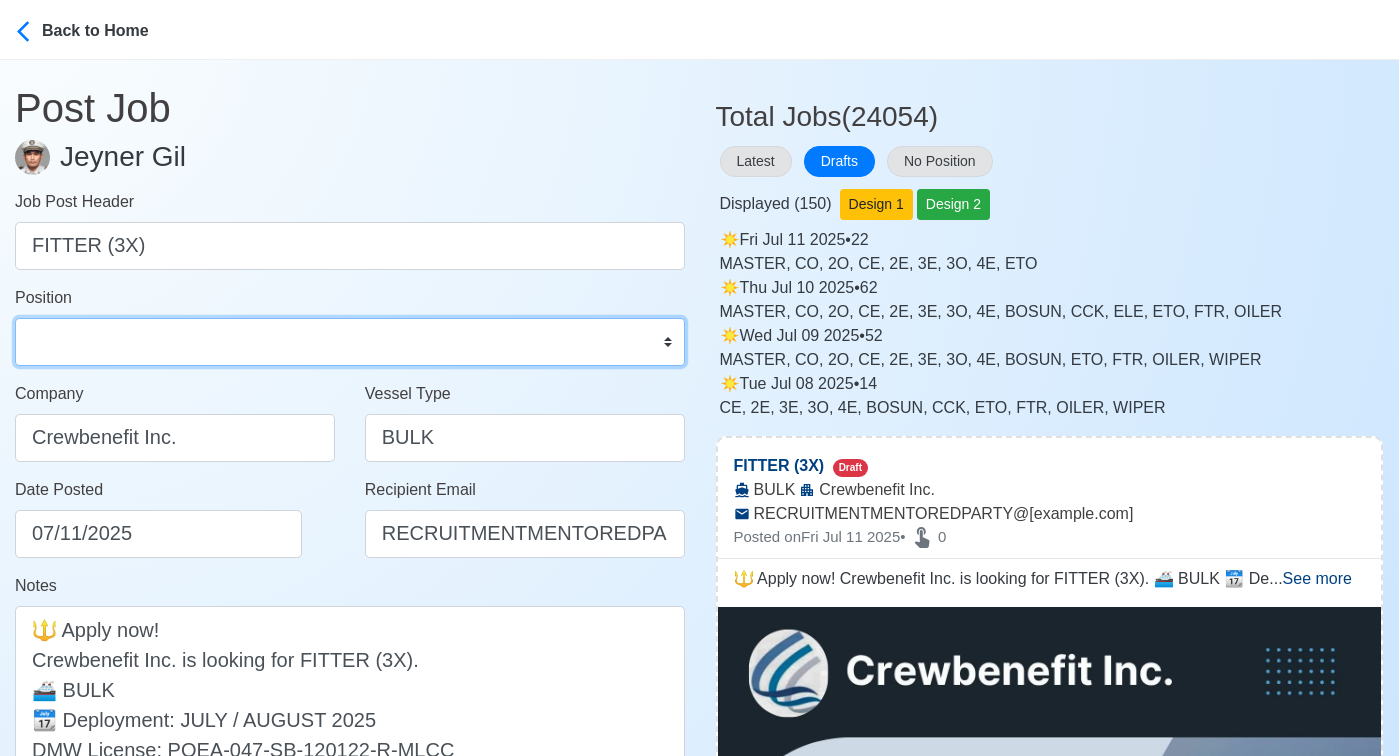 select on "Fitter" 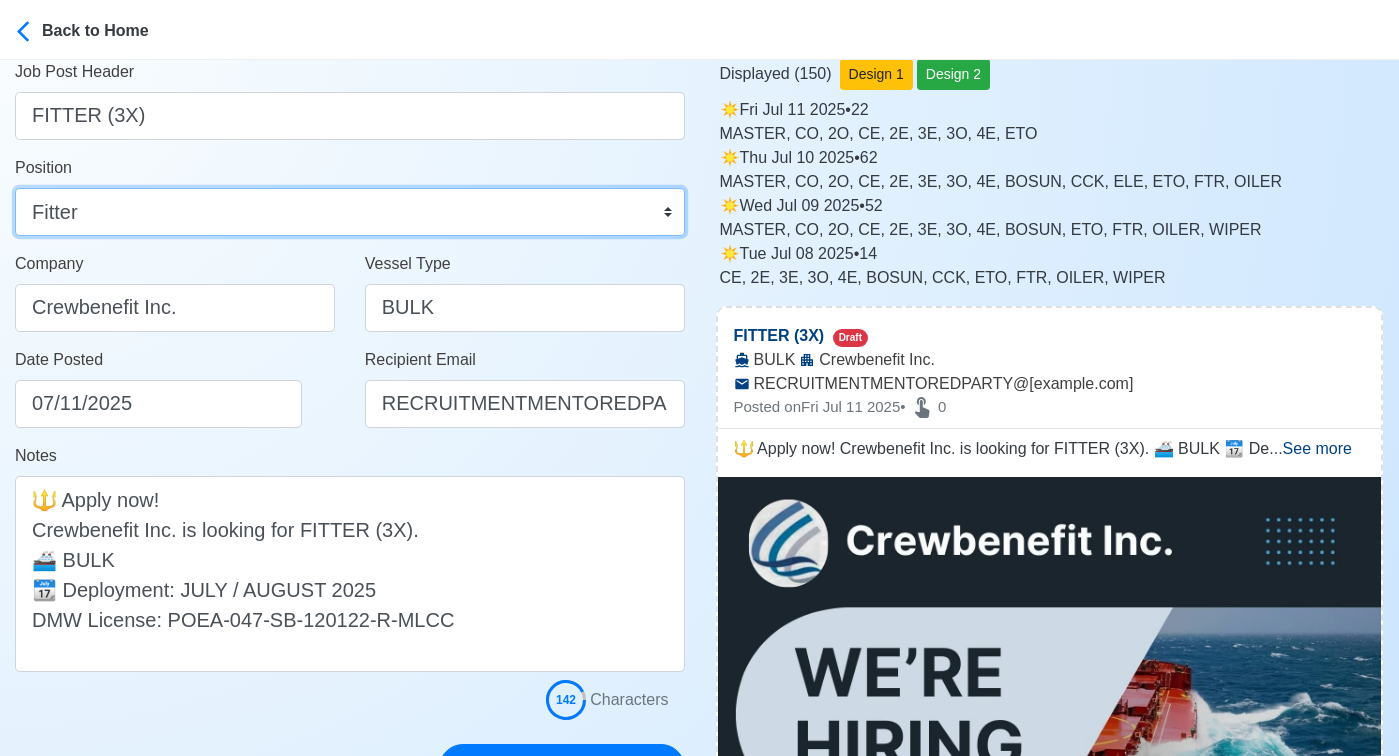scroll, scrollTop: 265, scrollLeft: 0, axis: vertical 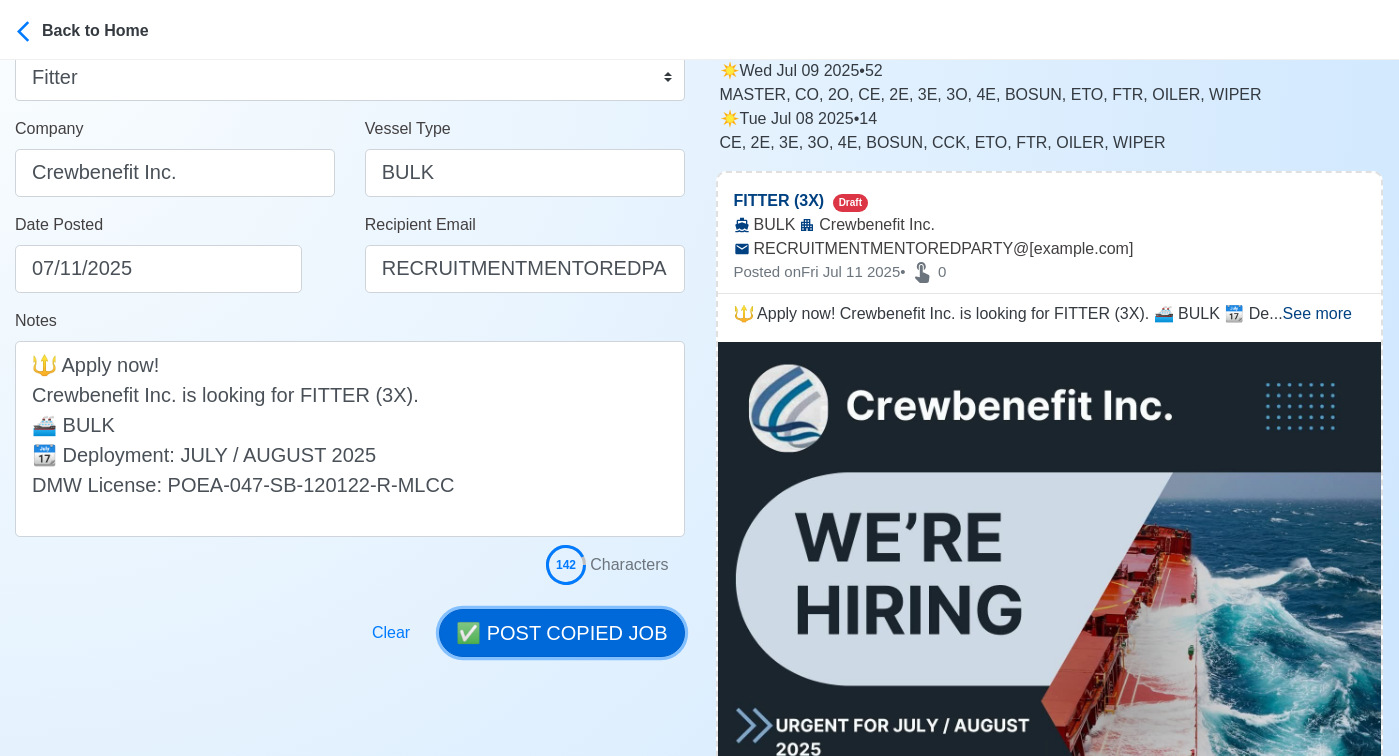 click on "✅ POST COPIED JOB" at bounding box center [561, 633] 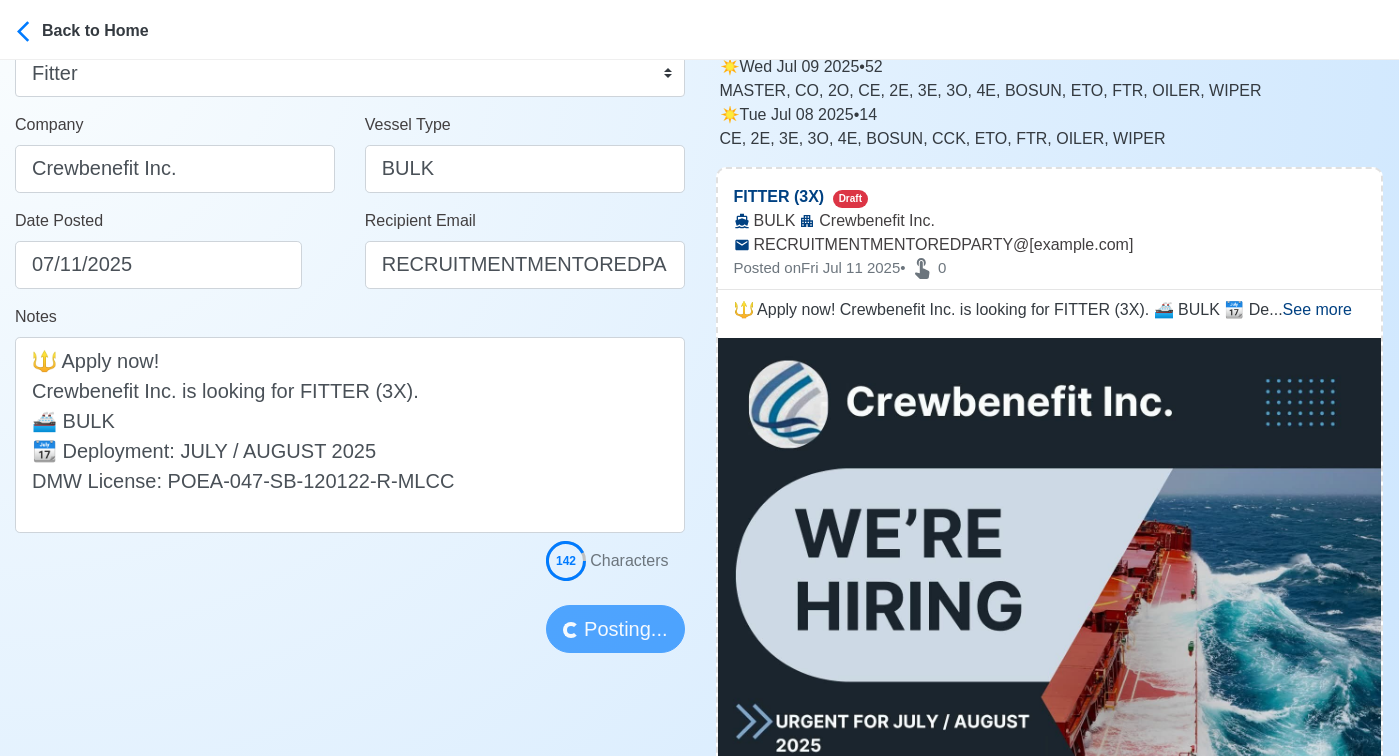 type 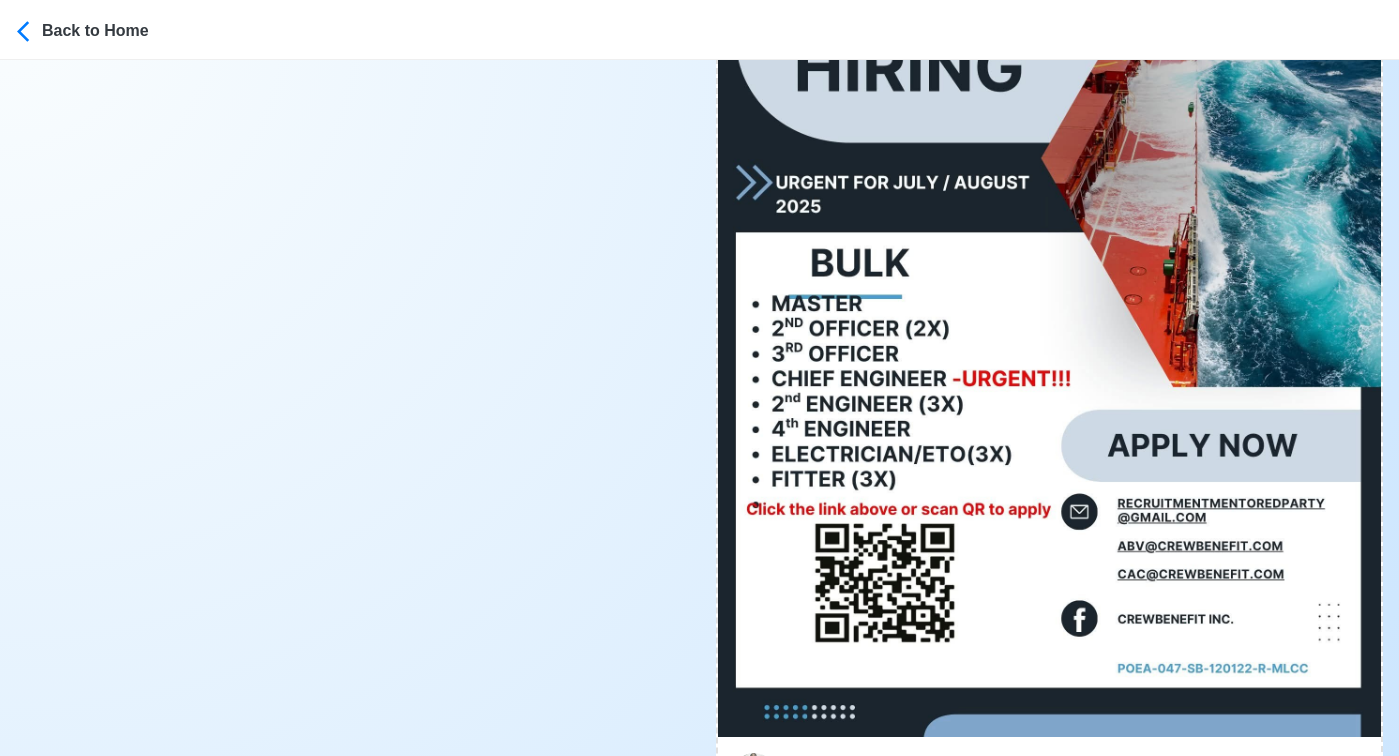 scroll, scrollTop: 926, scrollLeft: 0, axis: vertical 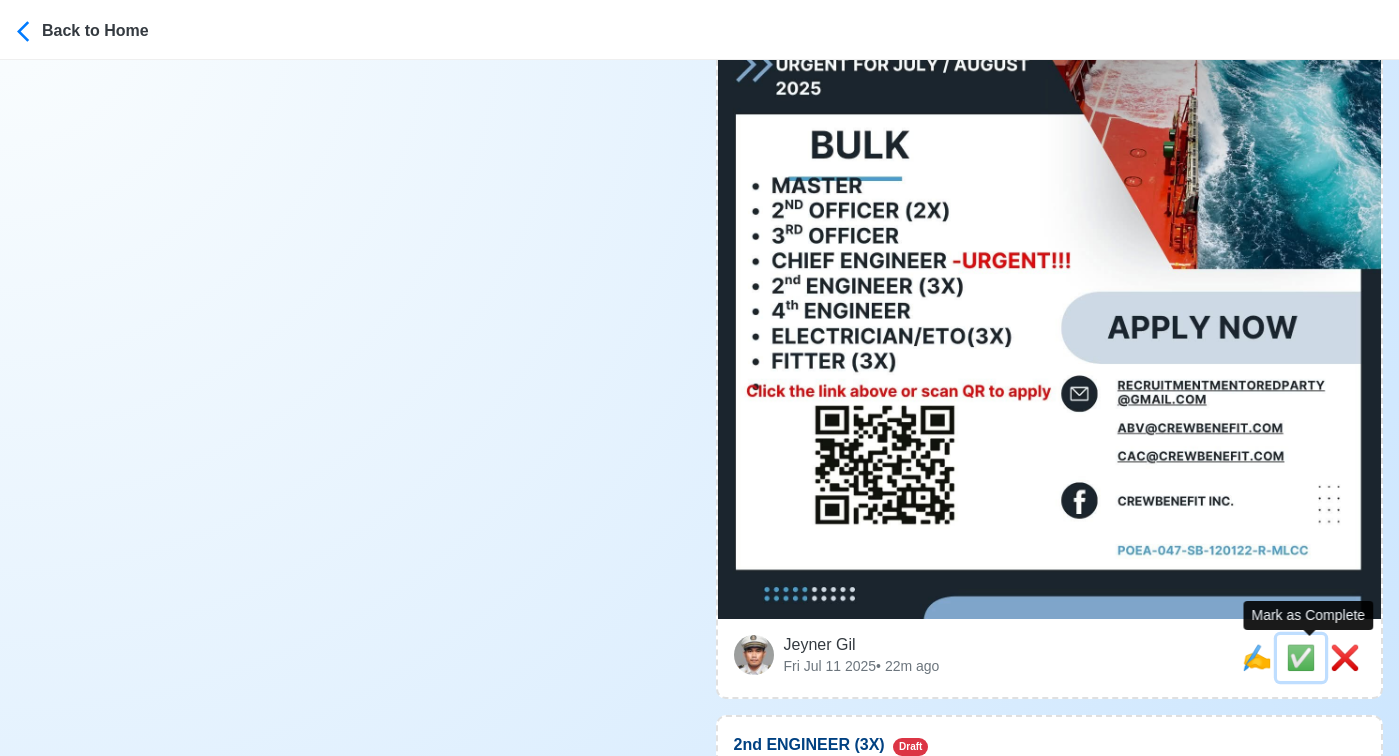 click on "✅" at bounding box center [1301, 657] 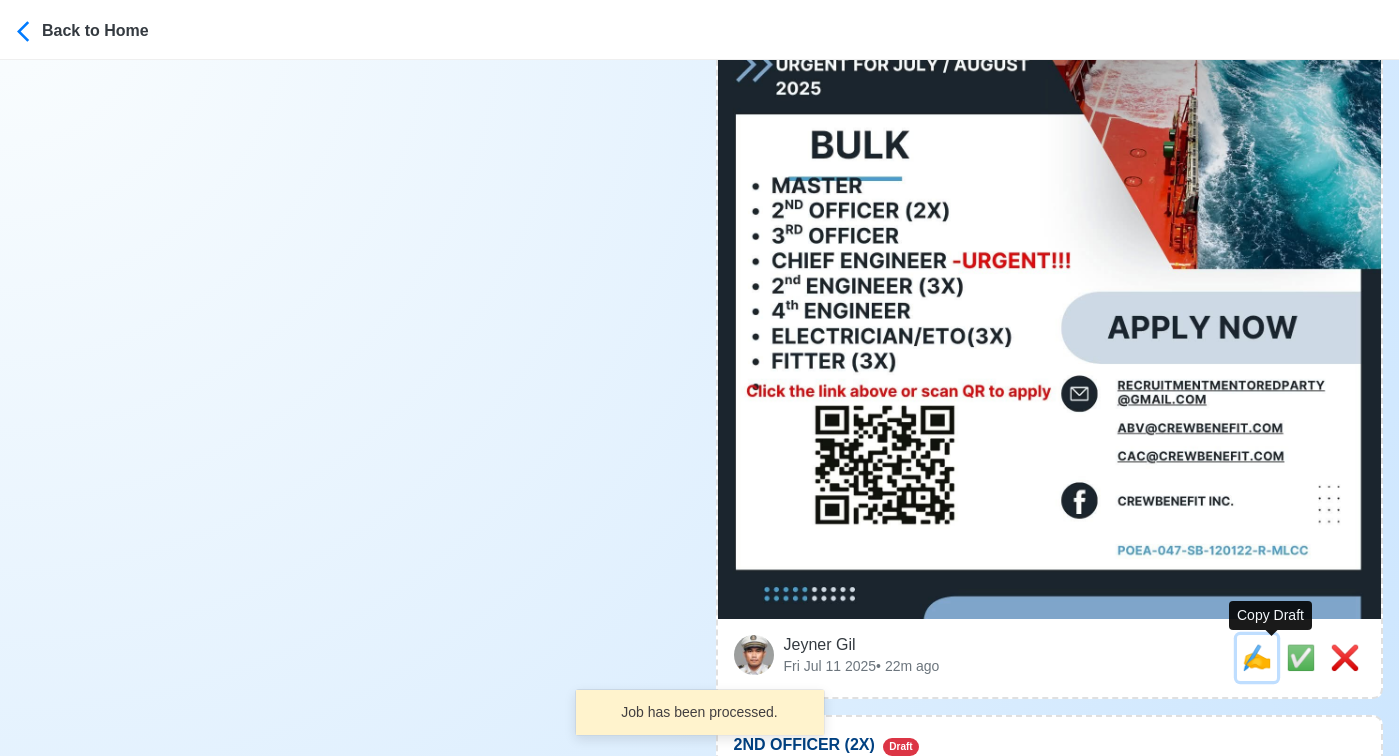 click on "✍️" at bounding box center [1257, 657] 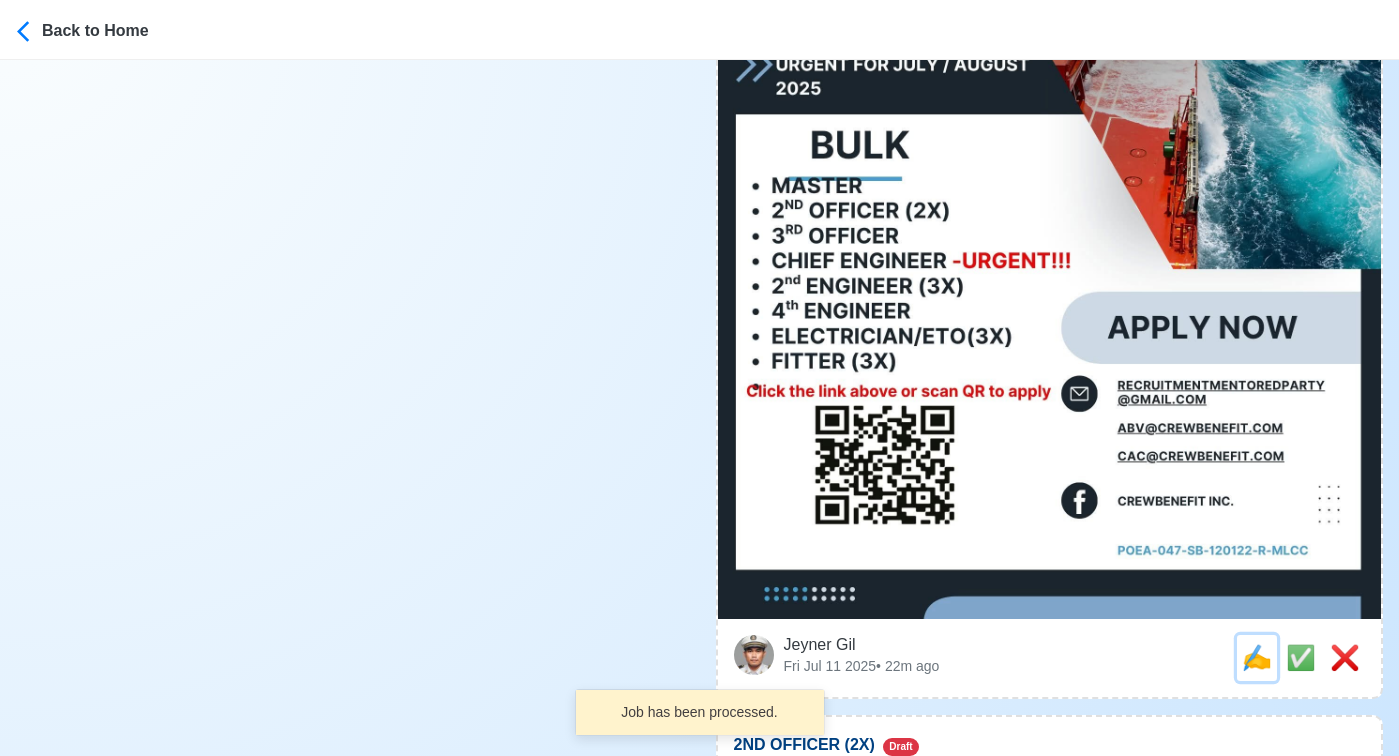 scroll, scrollTop: 0, scrollLeft: 0, axis: both 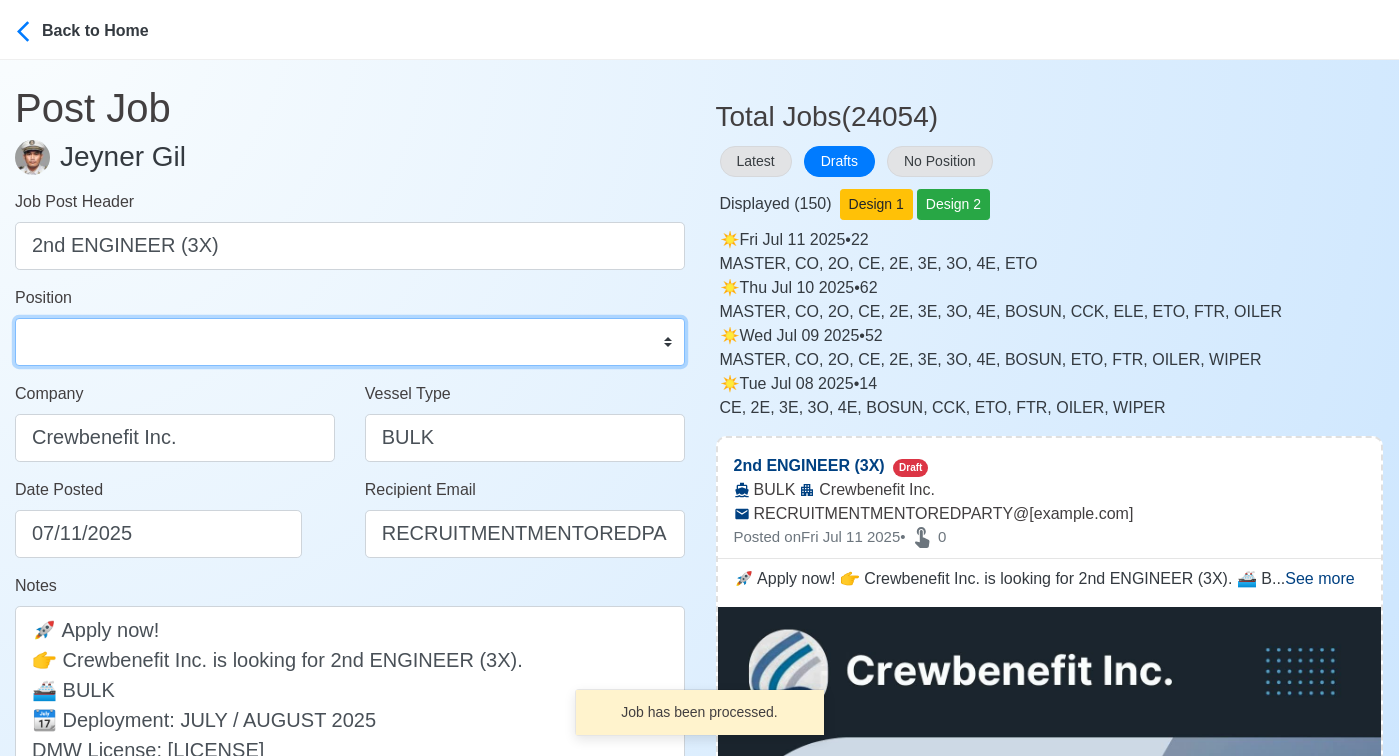 click on "Master Chief Officer 2nd Officer 3rd Officer Junior Officer Chief Engineer 2nd Engineer 3rd Engineer 4th Engineer Gas Engineer Junior Engineer 1st Assistant Engineer 2nd Assistant Engineer 3rd Assistant Engineer ETO/ETR Electrician Electrical Engineer Oiler Fitter Welder Chief Cook Chef Cook Messman Wiper Rigger Ordinary Seaman Able Seaman Motorman Pumpman Bosun Cadet Reefer Mechanic Operator Repairman Painter Steward Waiter Others" at bounding box center [350, 342] 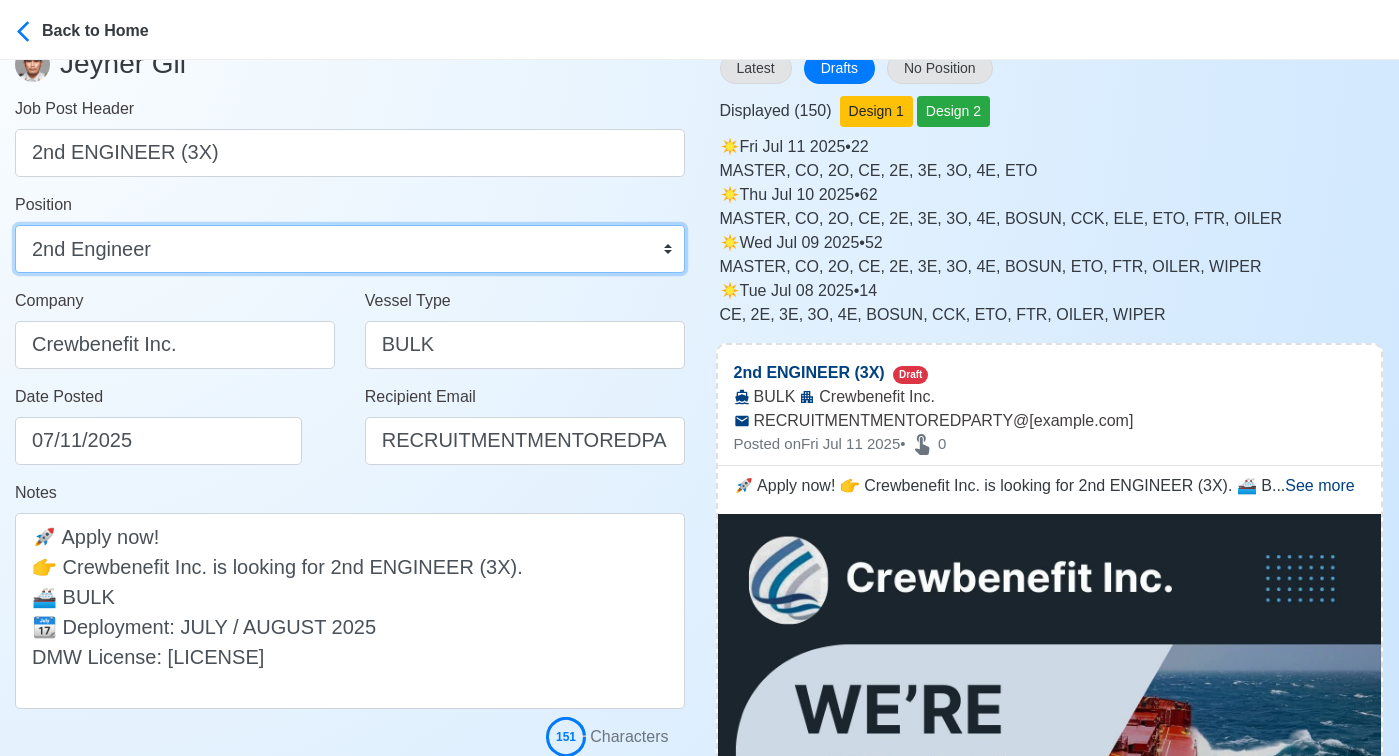 scroll, scrollTop: 295, scrollLeft: 0, axis: vertical 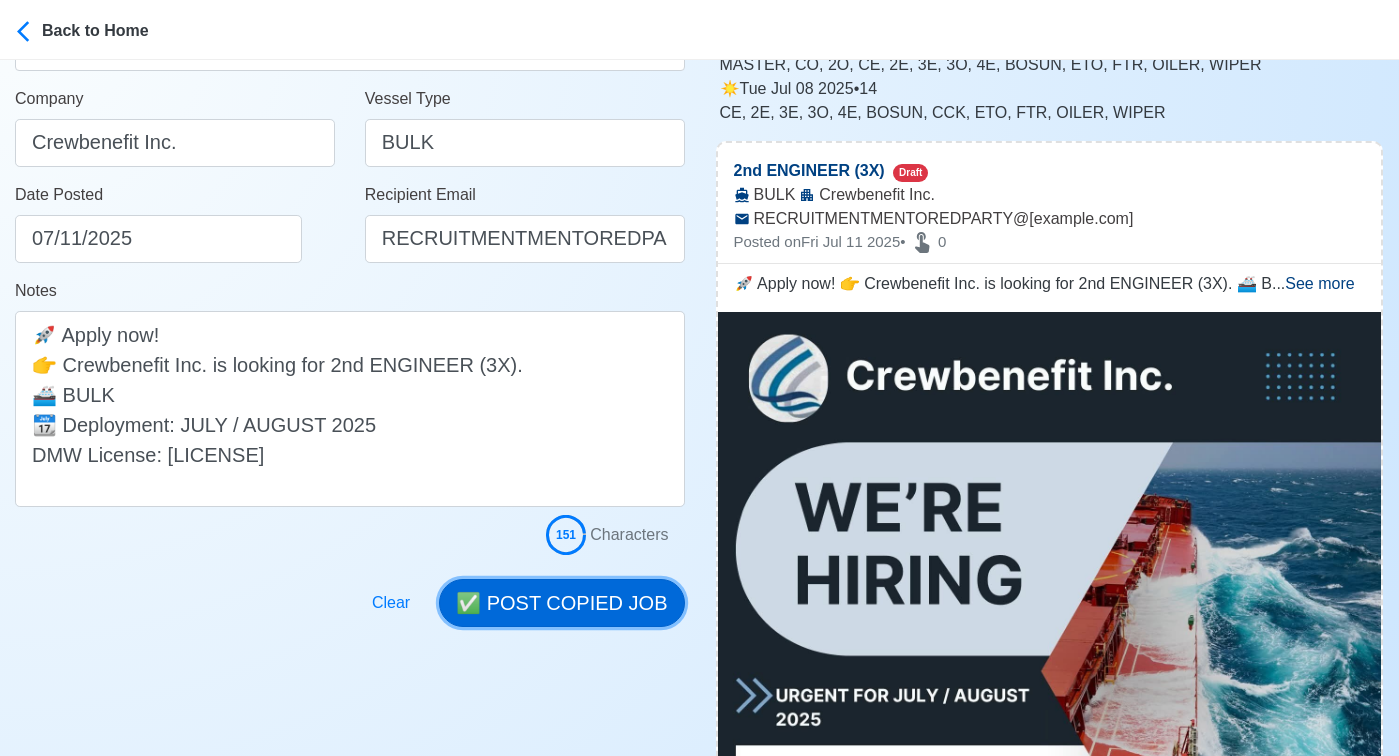 click on "✅ POST COPIED JOB" at bounding box center [561, 603] 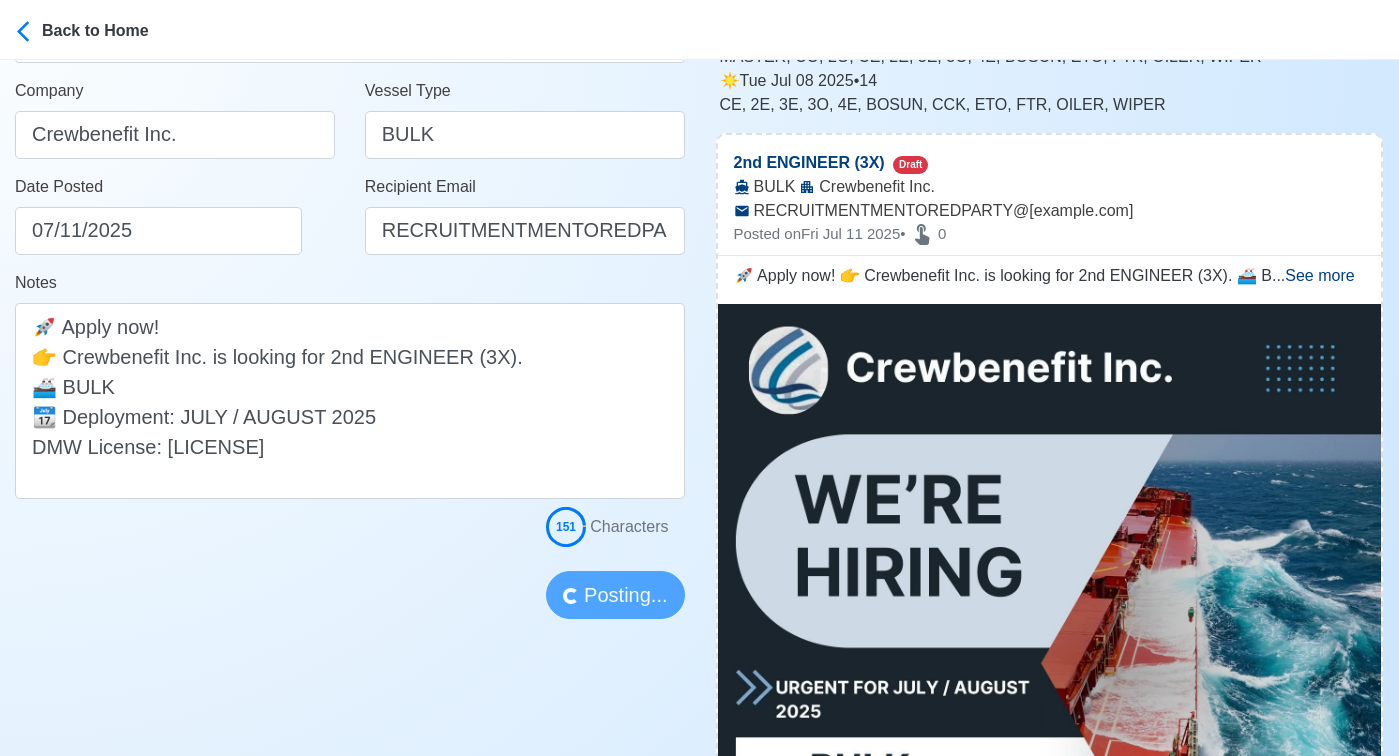 scroll, scrollTop: 305, scrollLeft: 0, axis: vertical 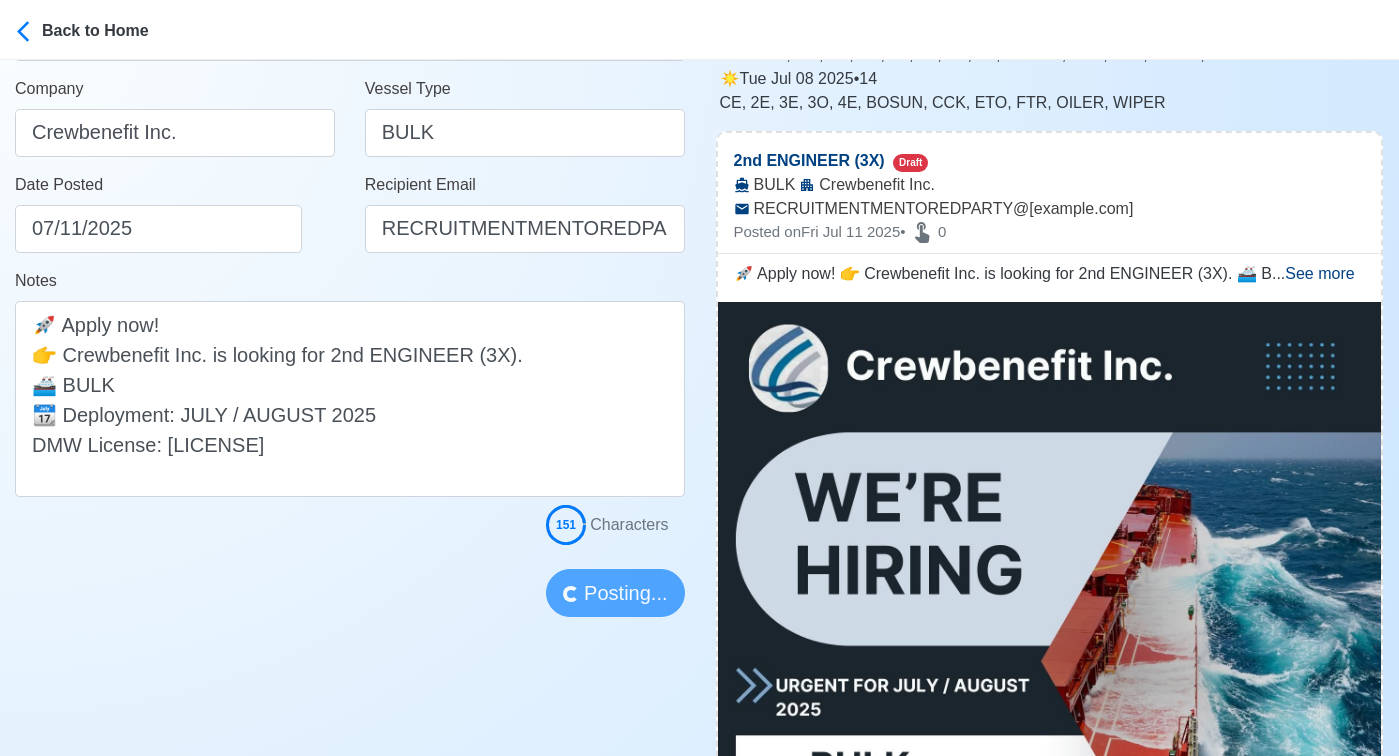 type 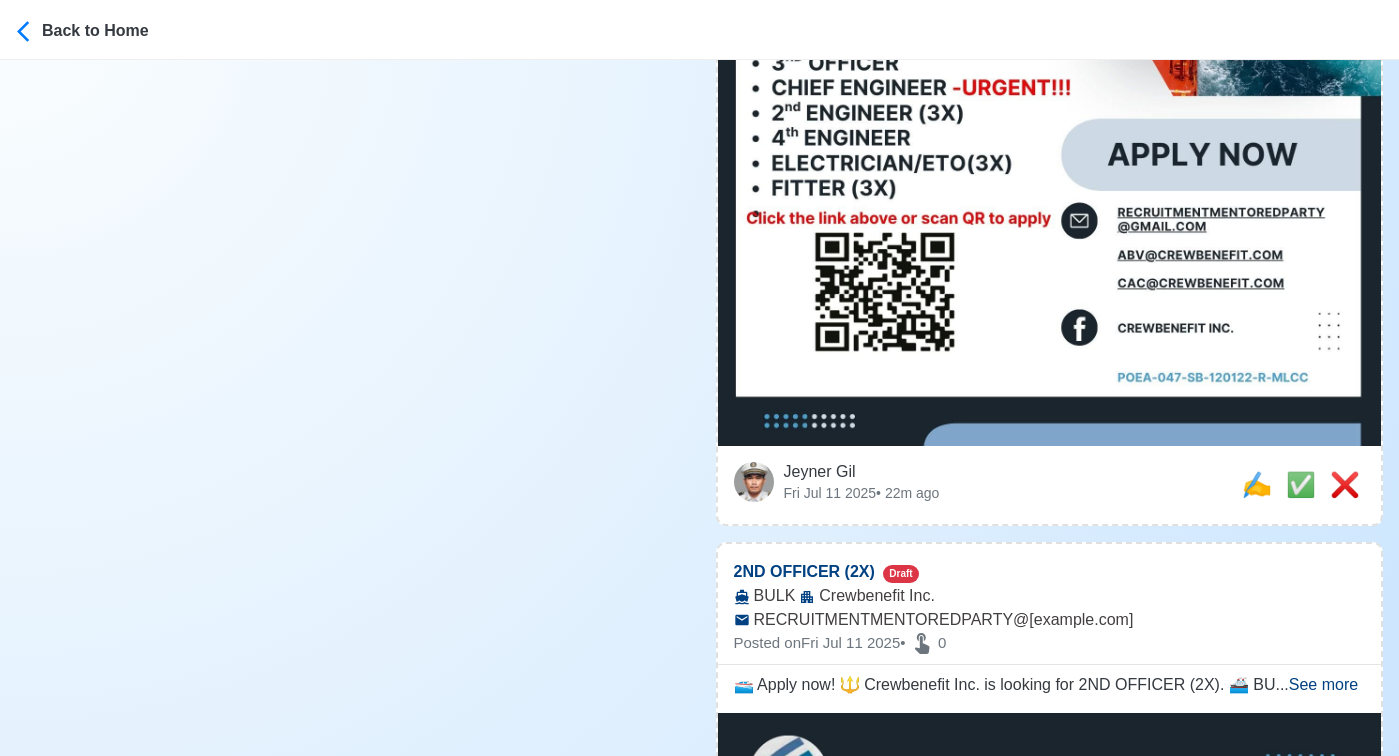 scroll, scrollTop: 1120, scrollLeft: 0, axis: vertical 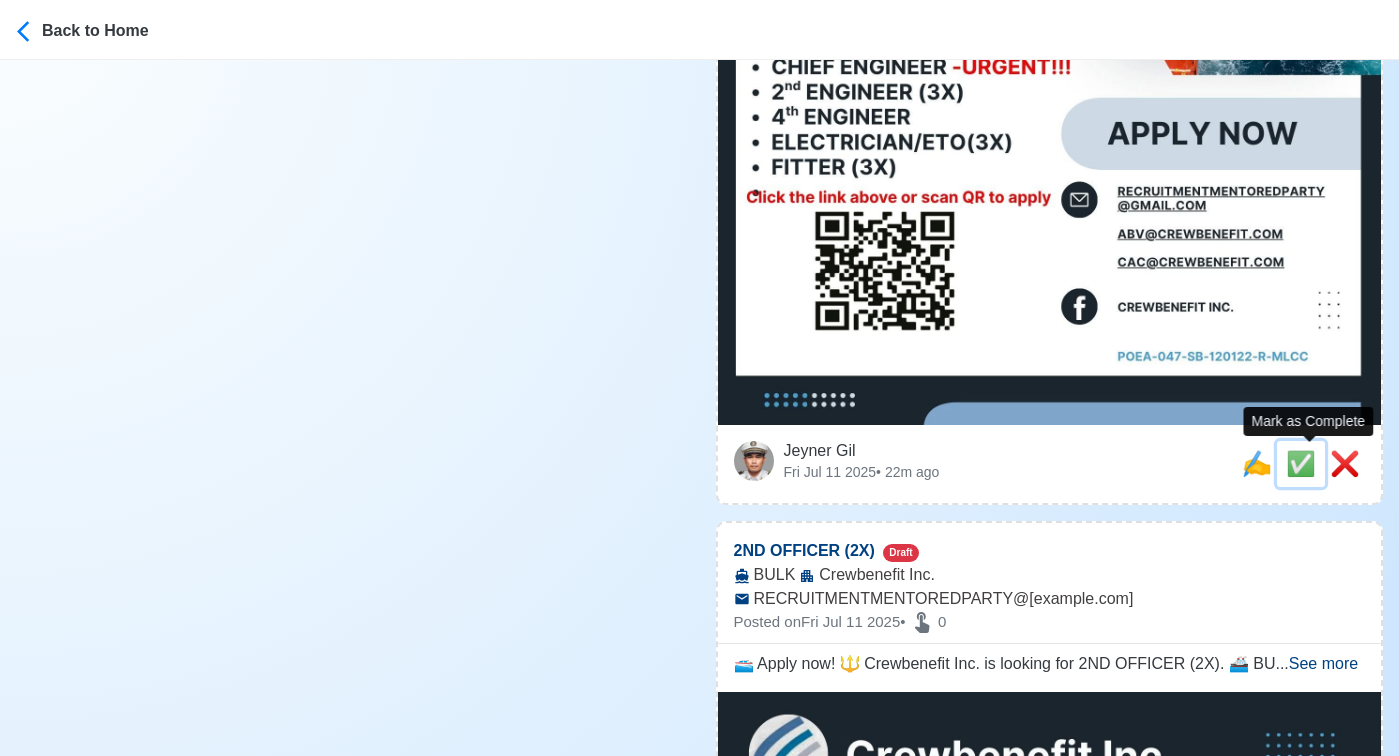 click on "✅" at bounding box center (1301, 463) 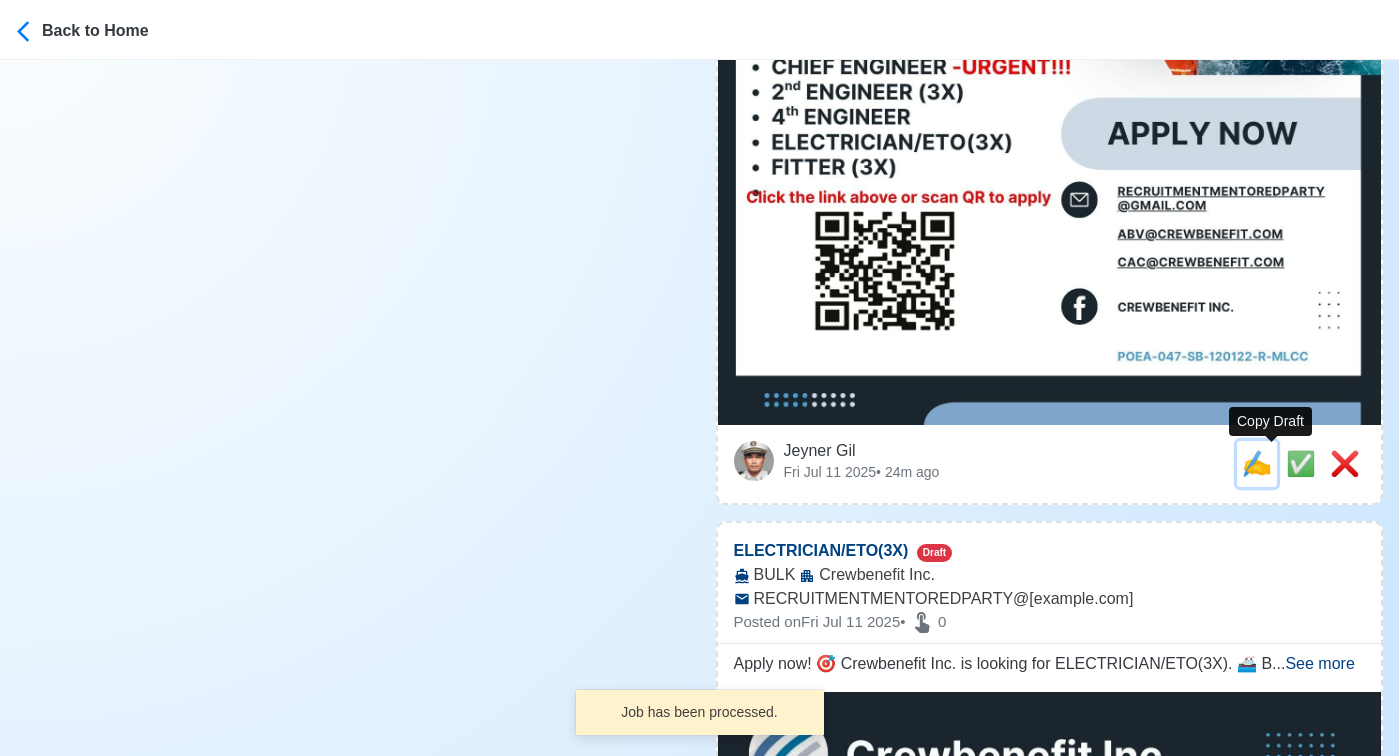 click on "✍️" at bounding box center (1257, 463) 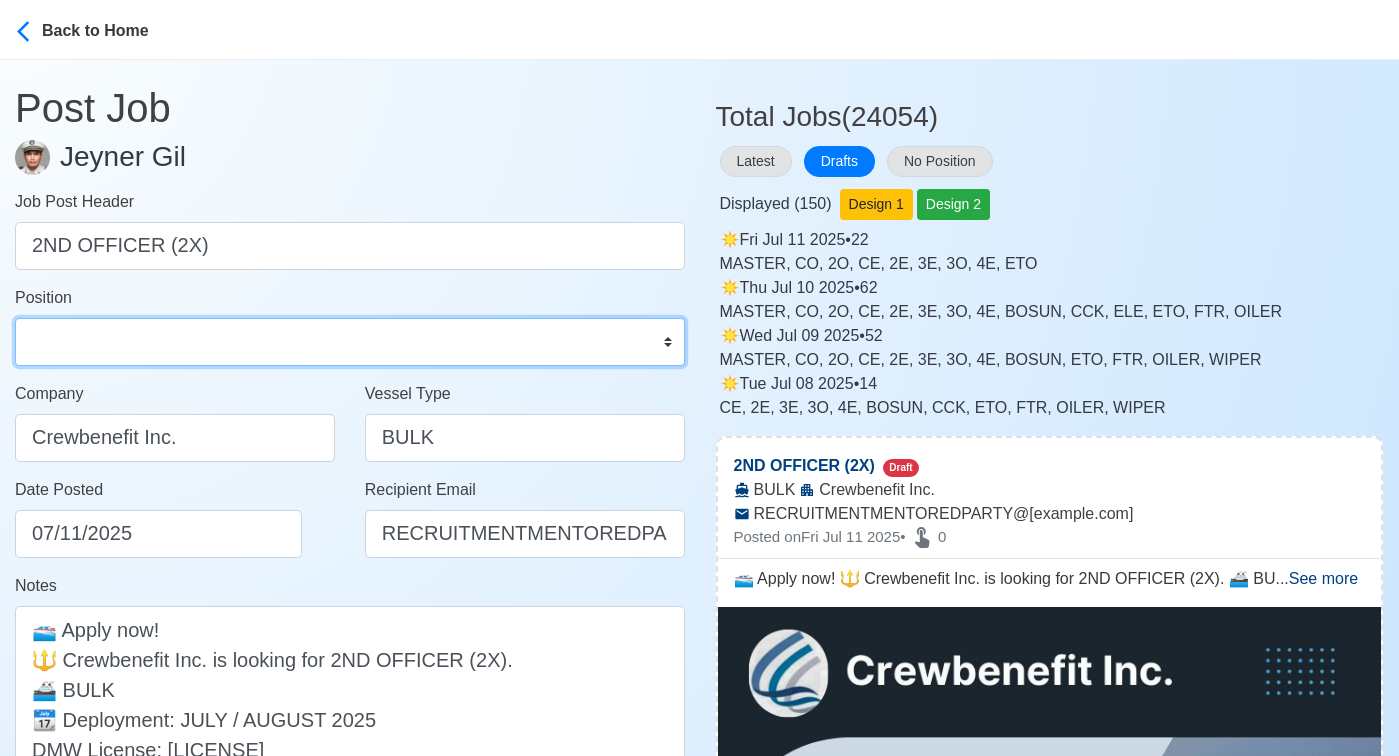 click on "Master Chief Officer 2nd Officer 3rd Officer Junior Officer Chief Engineer 2nd Engineer 3rd Engineer 4th Engineer Gas Engineer Junior Engineer 1st Assistant Engineer 2nd Assistant Engineer 3rd Assistant Engineer ETO/ETR Electrician Electrical Engineer Oiler Fitter Welder Chief Cook Chef Cook Messman Wiper Rigger Ordinary Seaman Able Seaman Motorman Pumpman Bosun Cadet Reefer Mechanic Operator Repairman Painter Steward Waiter Others" at bounding box center [350, 342] 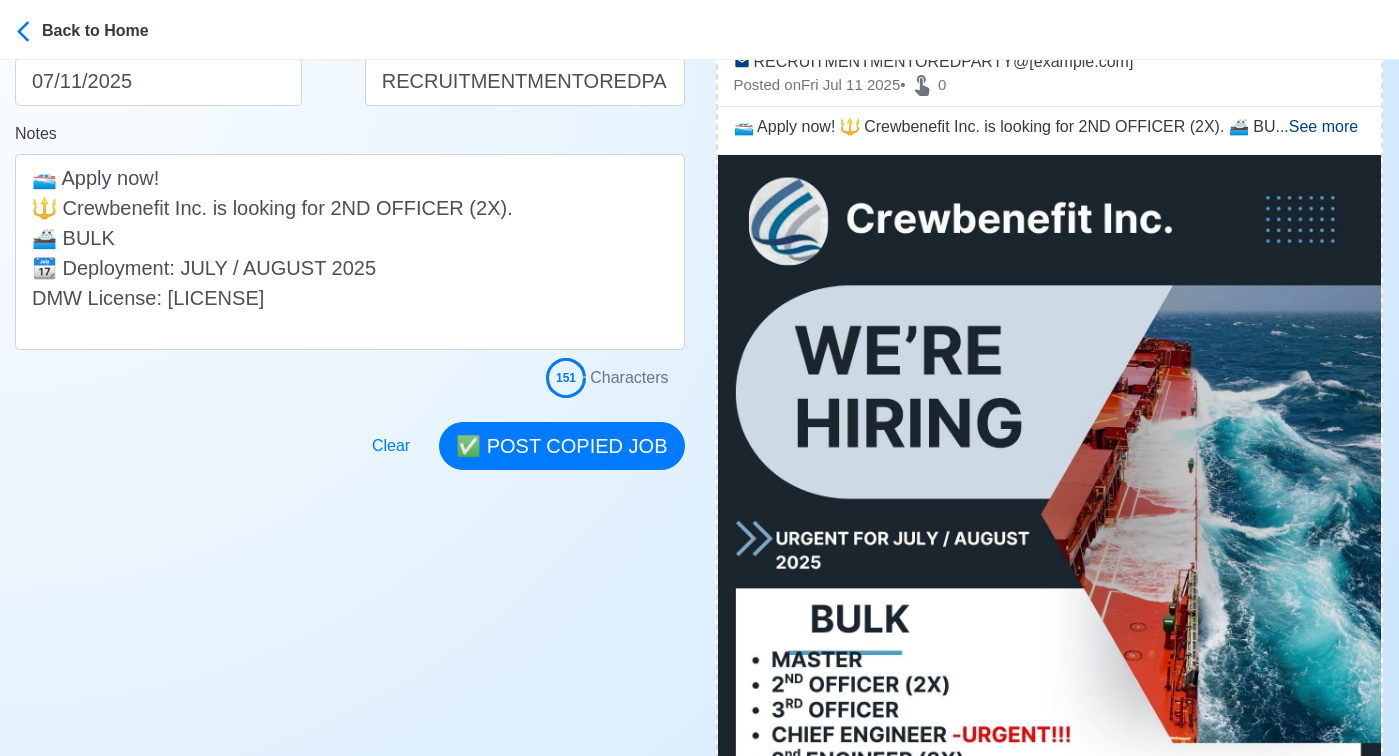 scroll, scrollTop: 551, scrollLeft: 0, axis: vertical 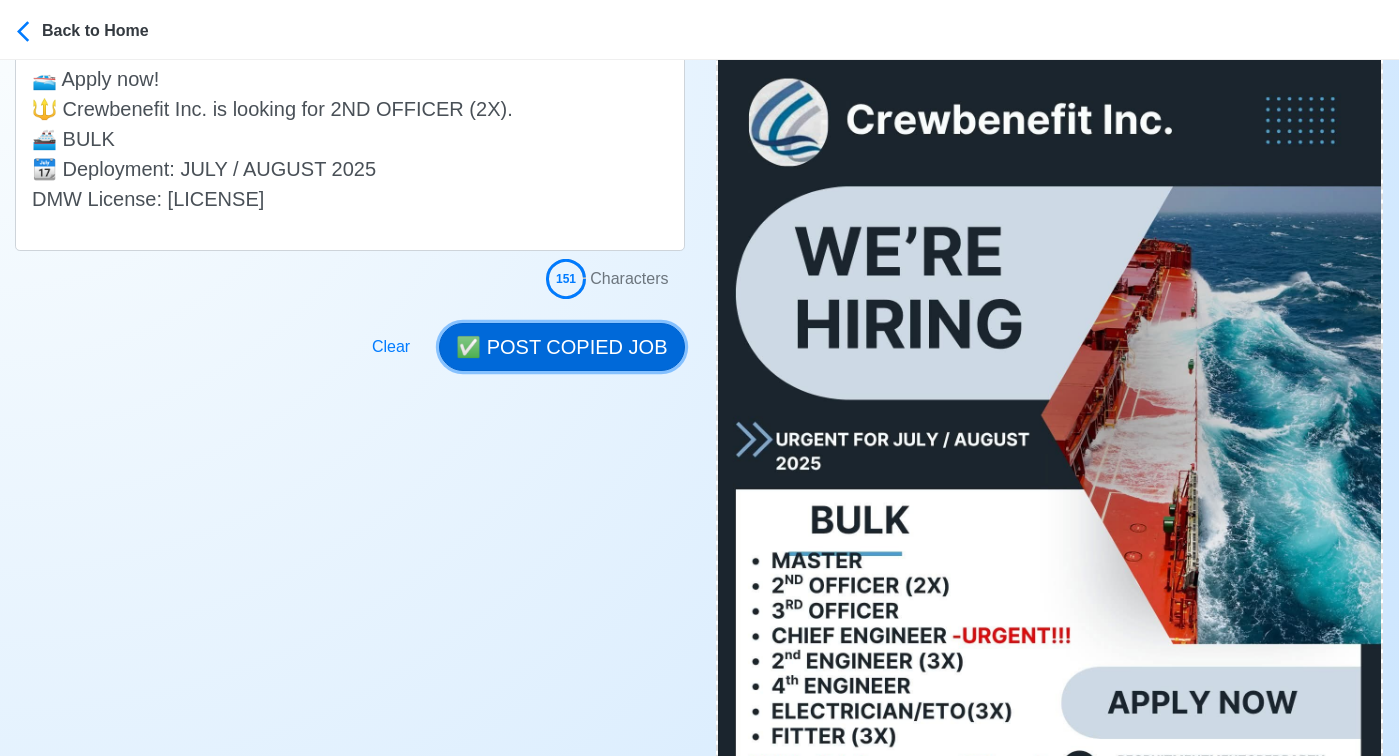 click on "✅ POST COPIED JOB" at bounding box center [561, 347] 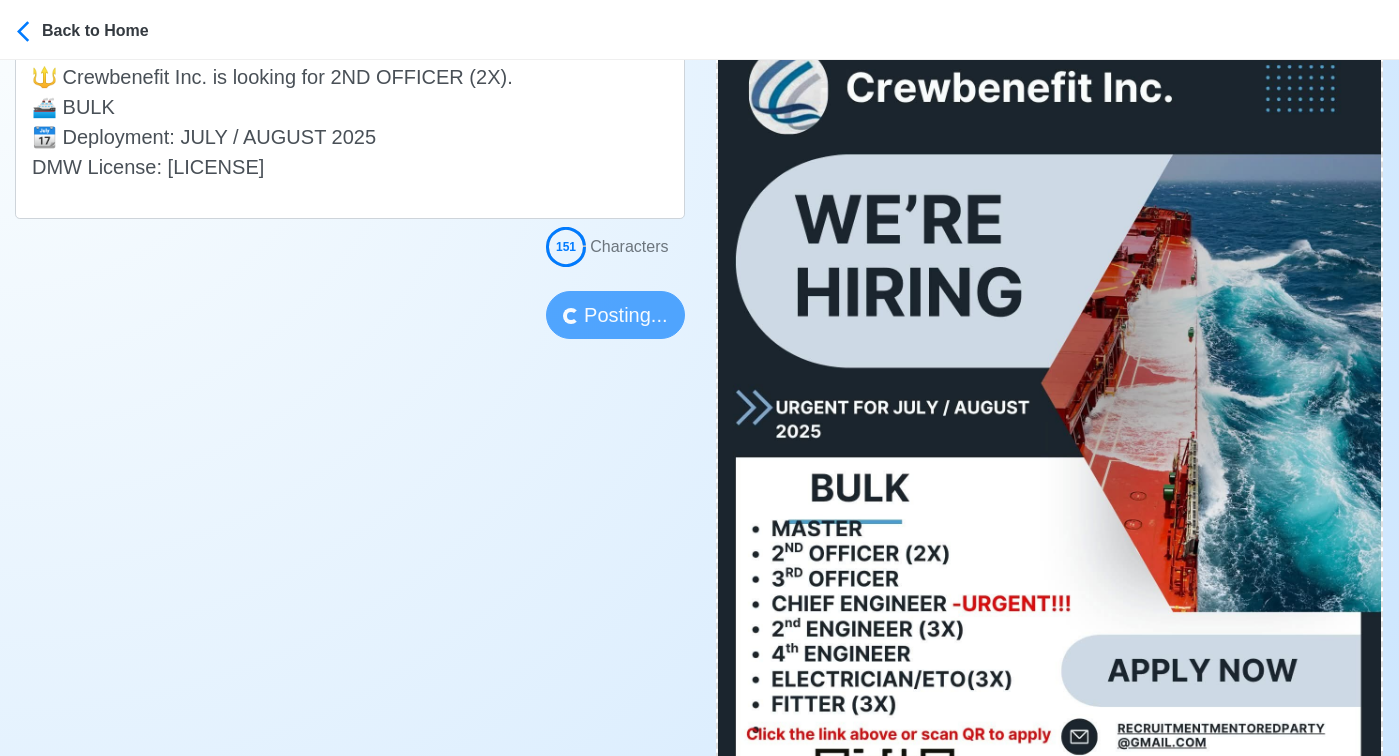 scroll, scrollTop: 610, scrollLeft: 0, axis: vertical 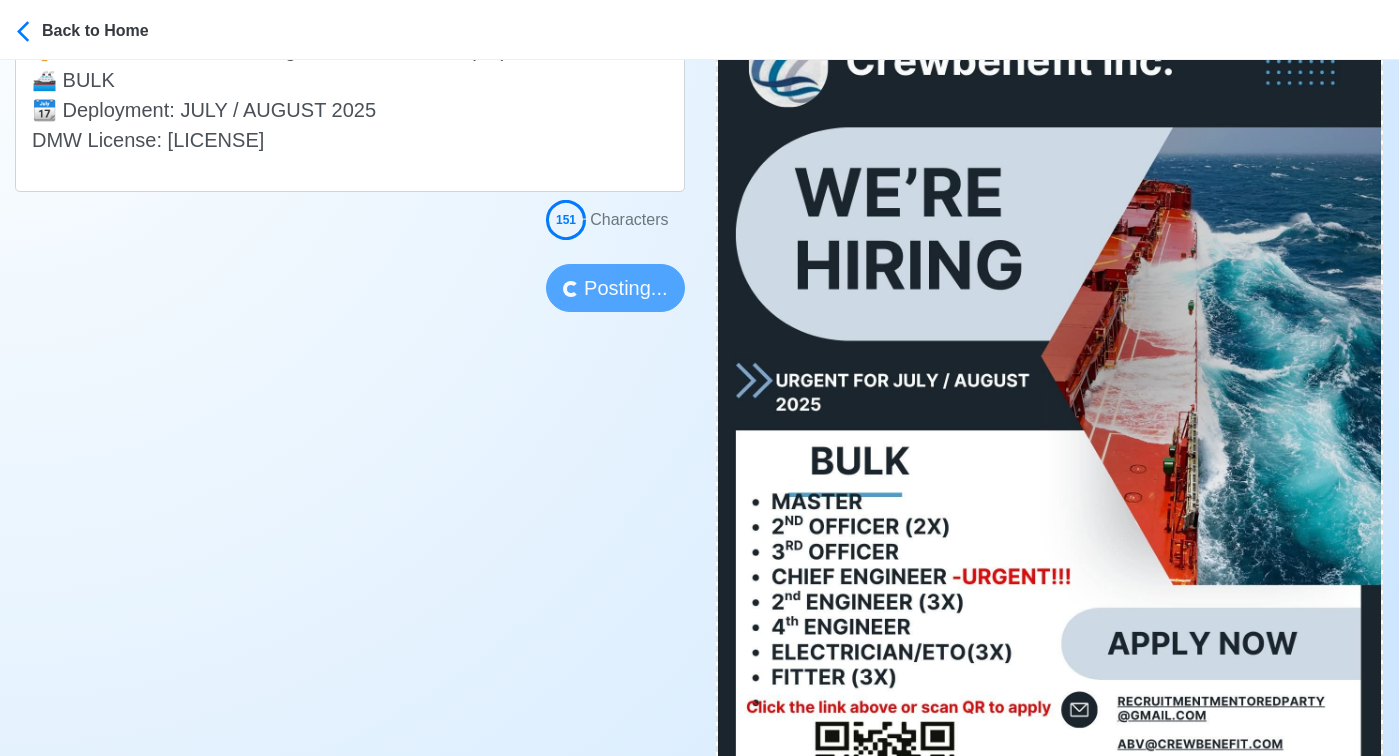 type 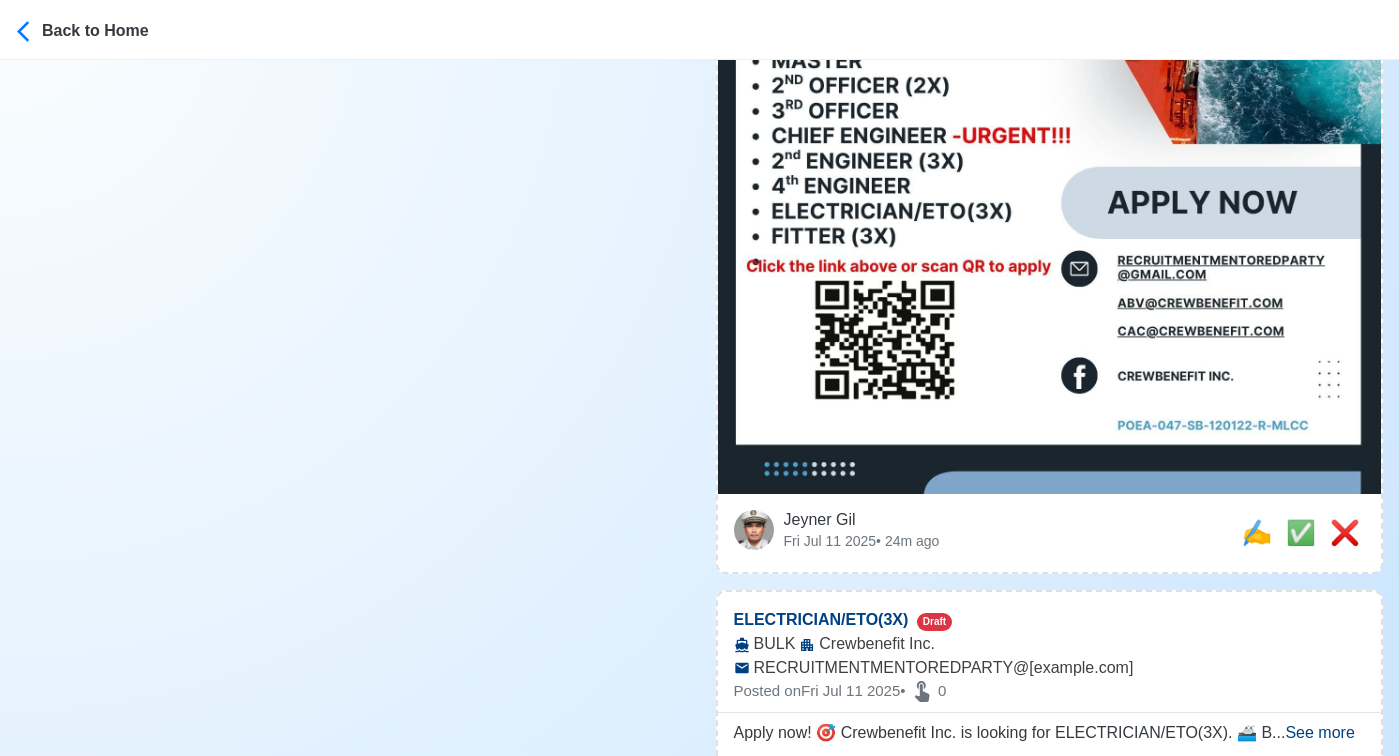 scroll, scrollTop: 1208, scrollLeft: 0, axis: vertical 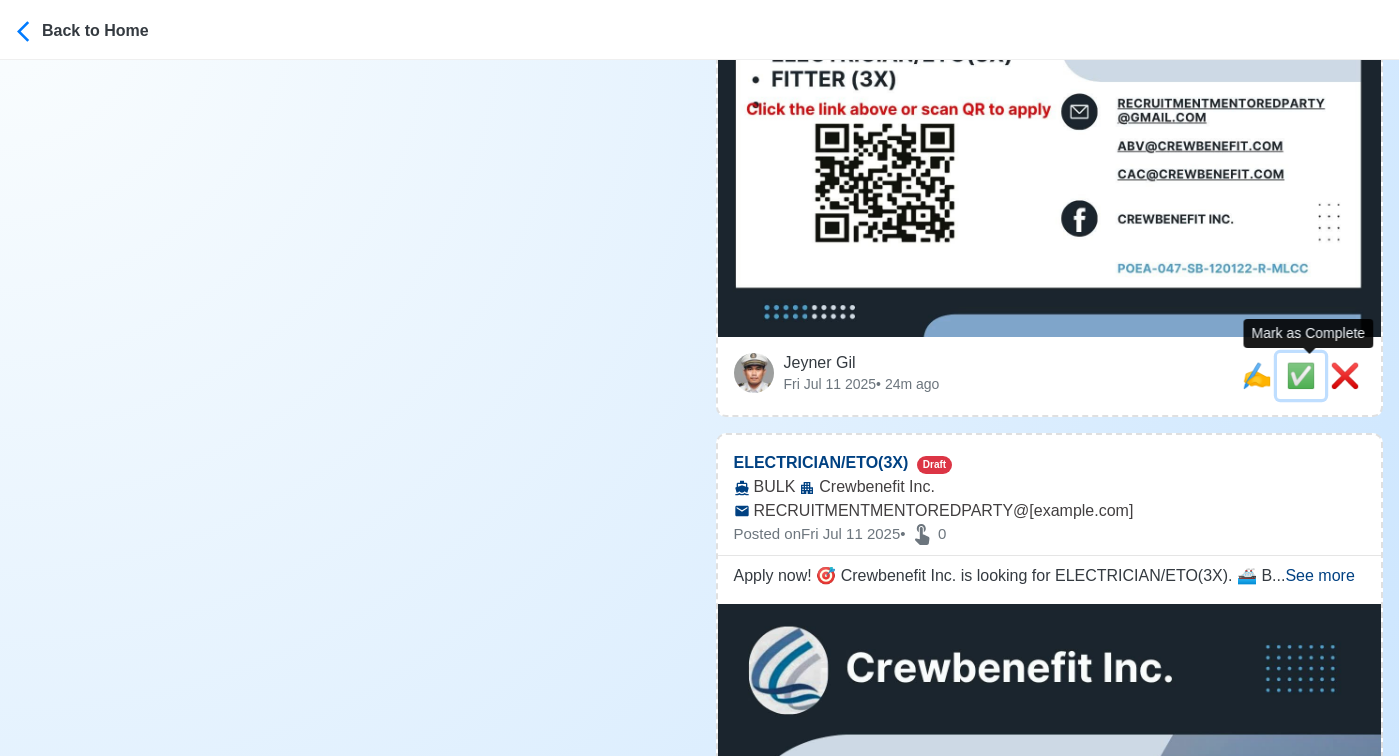 click on "✅" at bounding box center [1301, 376] 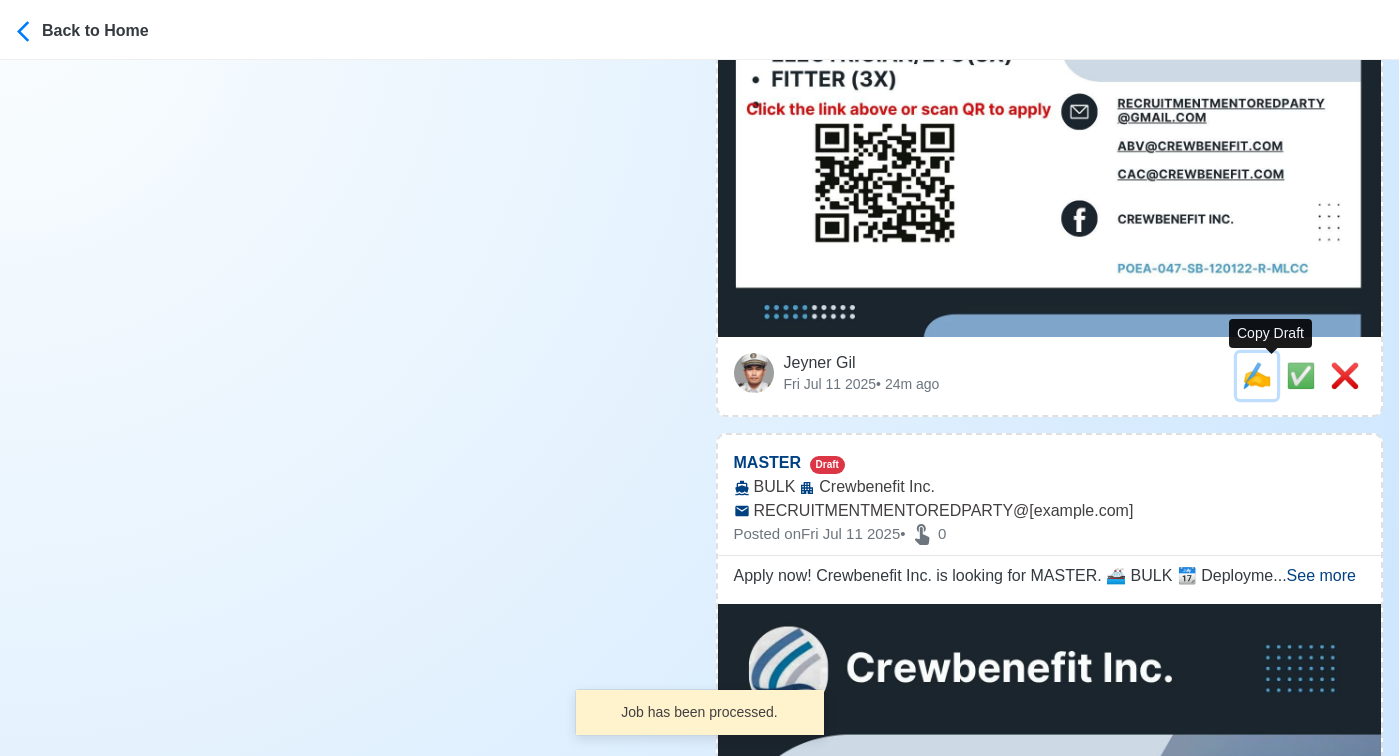 click on "✍️" at bounding box center [1257, 375] 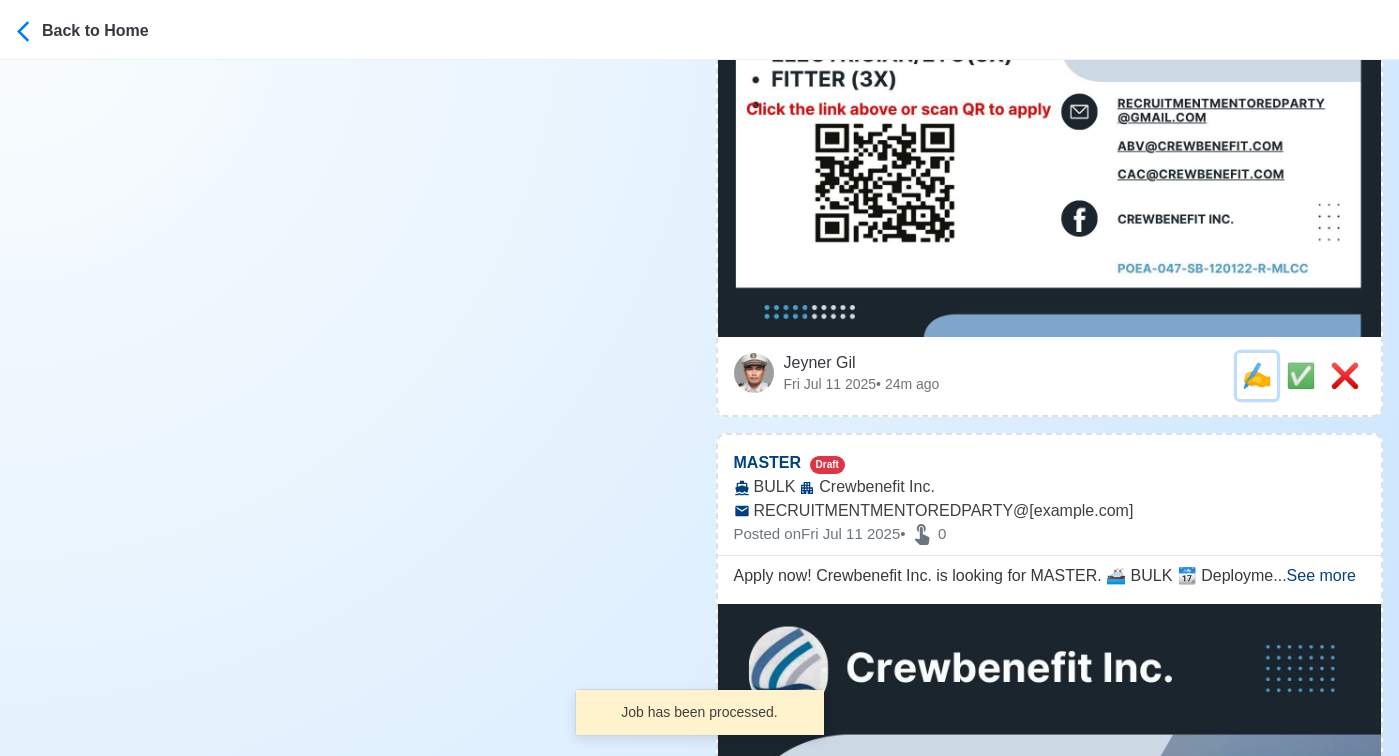 scroll, scrollTop: 0, scrollLeft: 0, axis: both 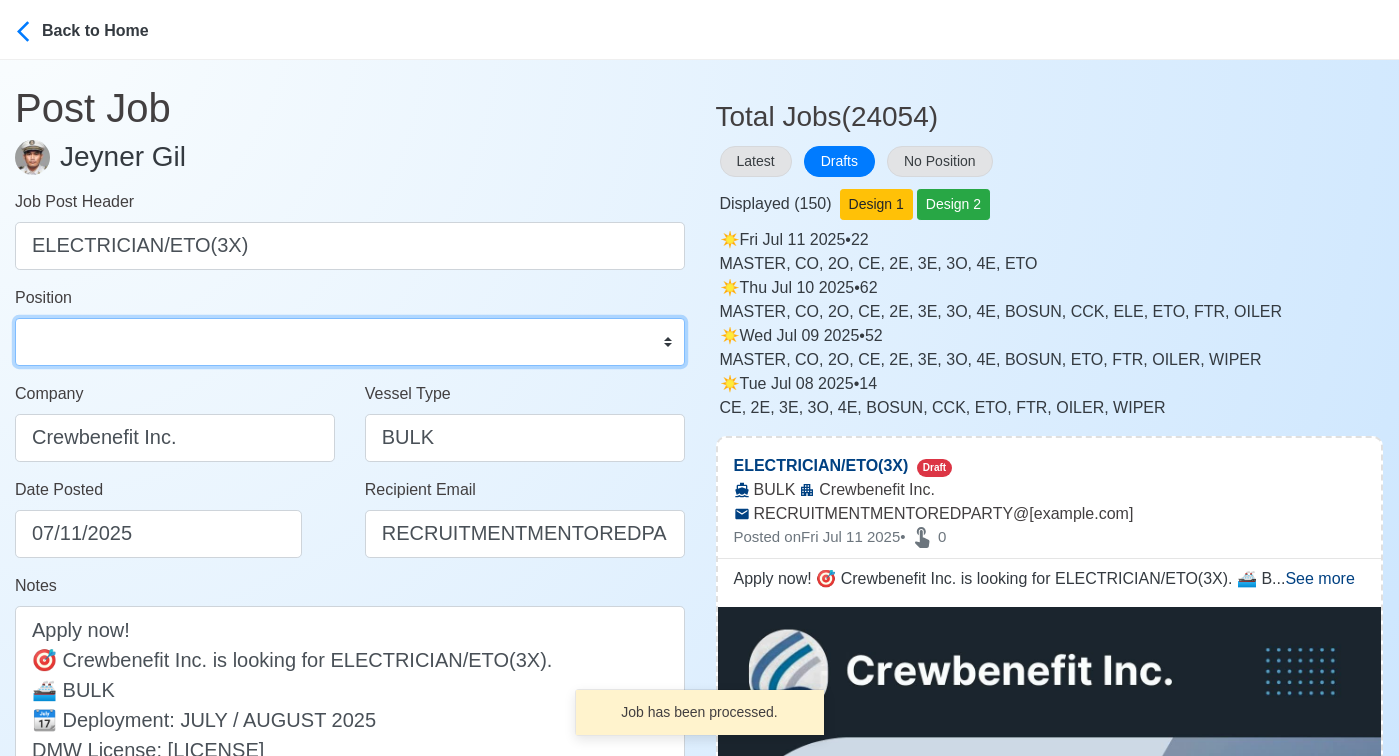 click on "Master Chief Officer 2nd Officer 3rd Officer Junior Officer Chief Engineer 2nd Engineer 3rd Engineer 4th Engineer Gas Engineer Junior Engineer 1st Assistant Engineer 2nd Assistant Engineer 3rd Assistant Engineer ETO/ETR Electrician Electrical Engineer Oiler Fitter Welder Chief Cook Chef Cook Messman Wiper Rigger Ordinary Seaman Able Seaman Motorman Pumpman Bosun Cadet Reefer Mechanic Operator Repairman Painter Steward Waiter Others" at bounding box center [350, 342] 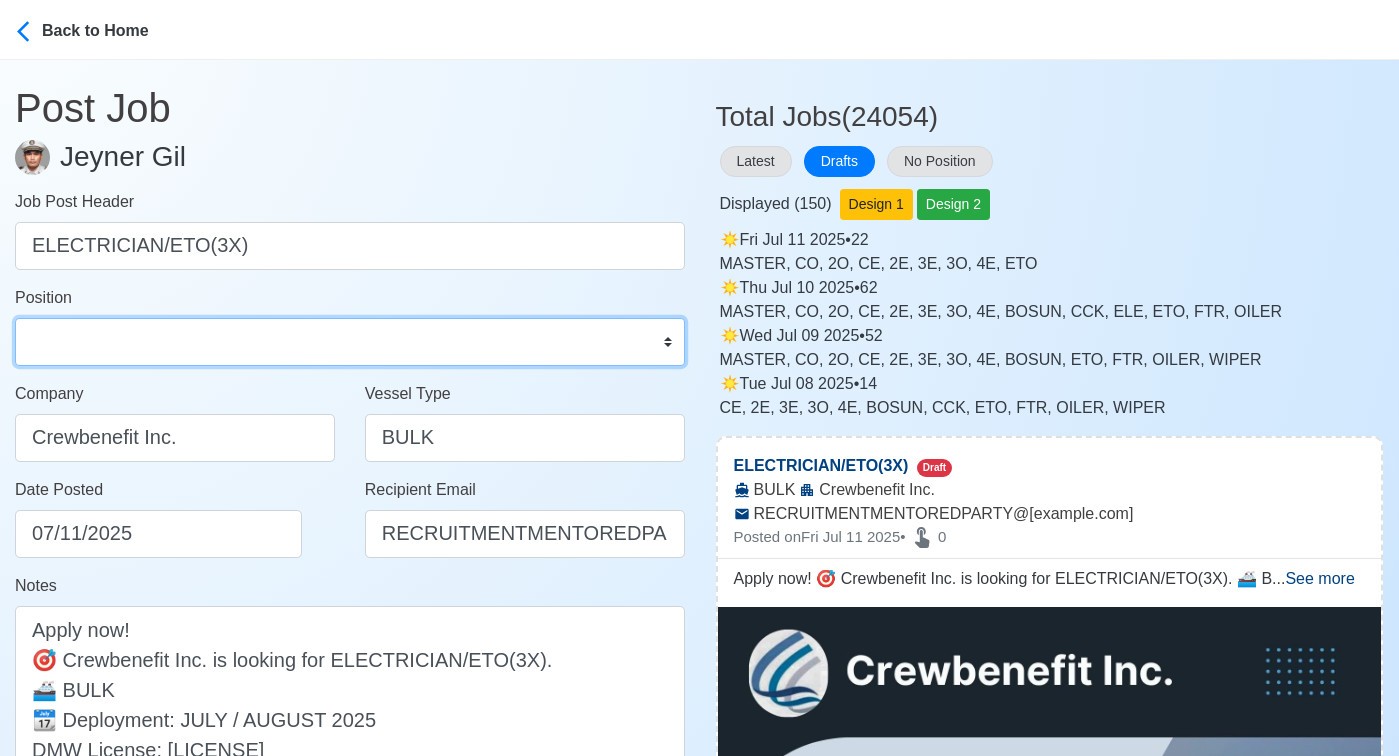 select on "ETO/ETR" 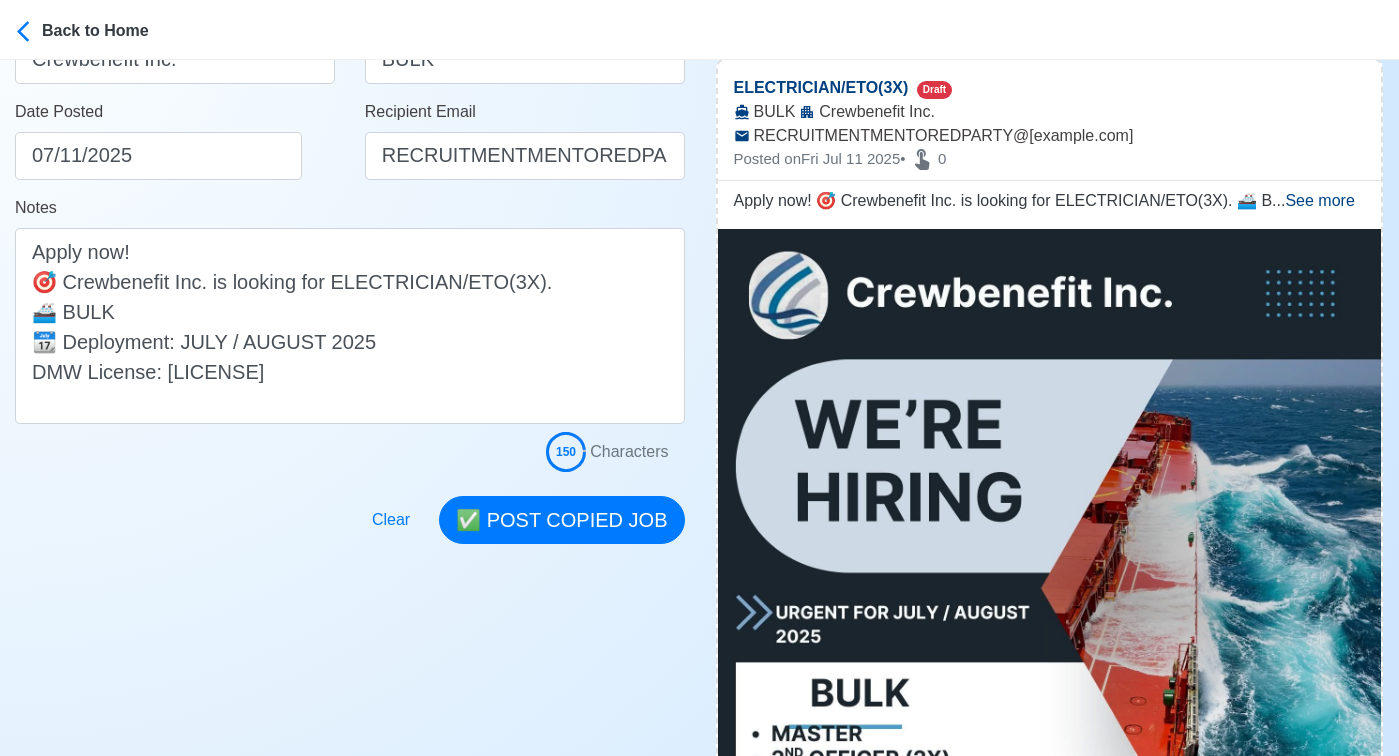 scroll, scrollTop: 430, scrollLeft: 0, axis: vertical 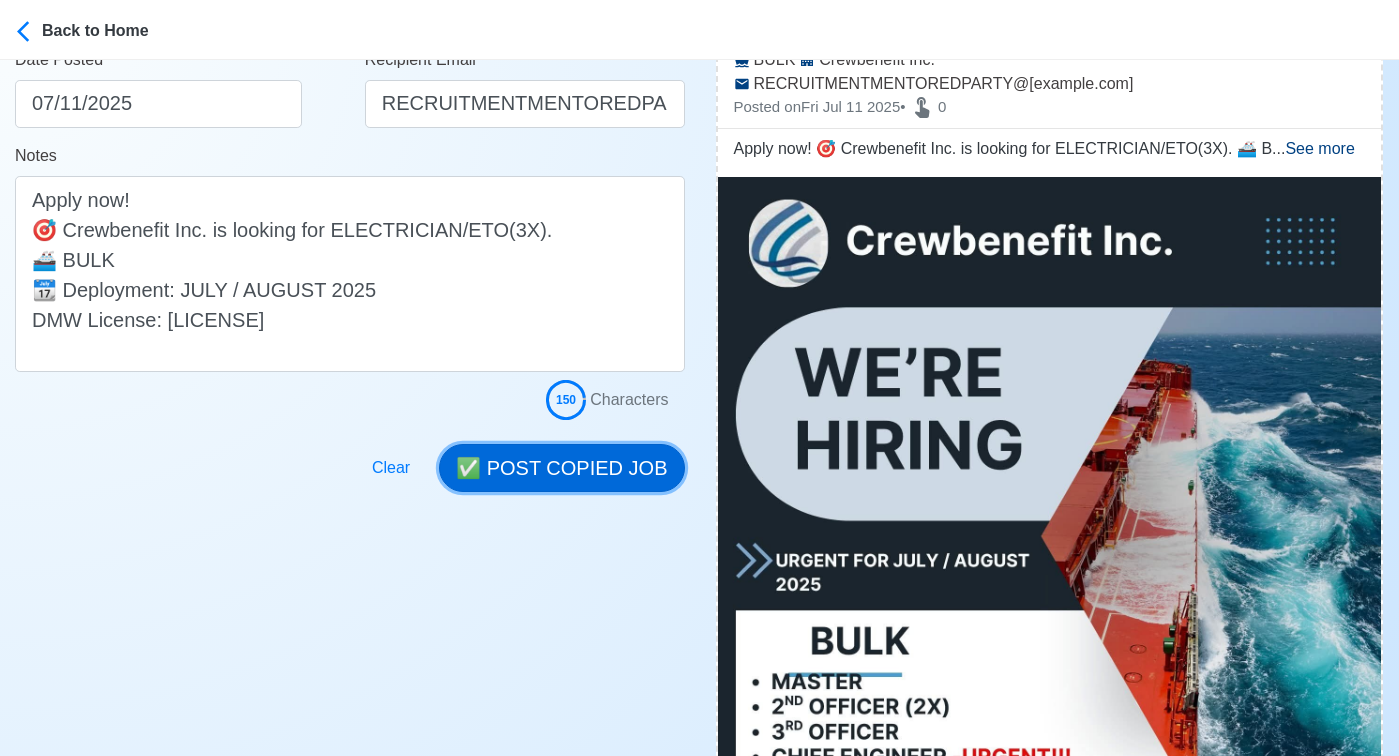 click on "✅ POST COPIED JOB" at bounding box center (561, 468) 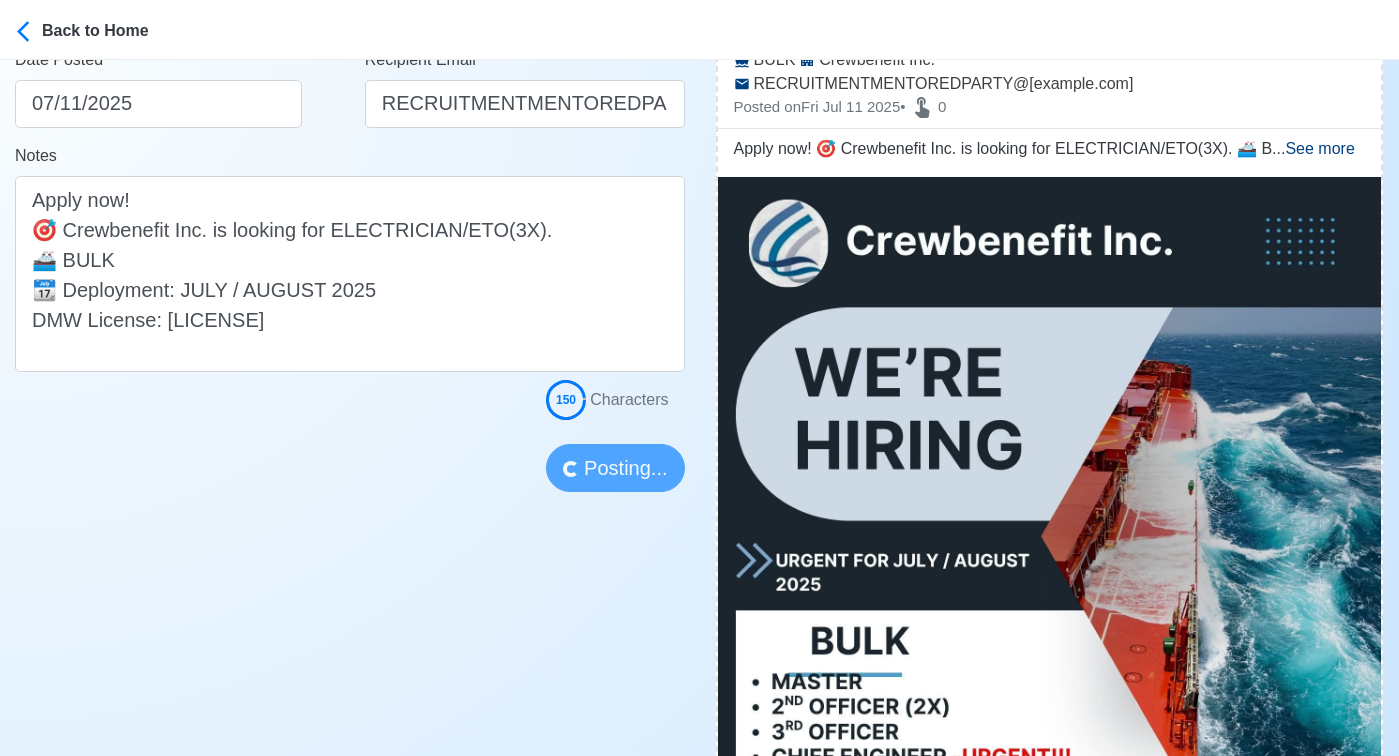 type 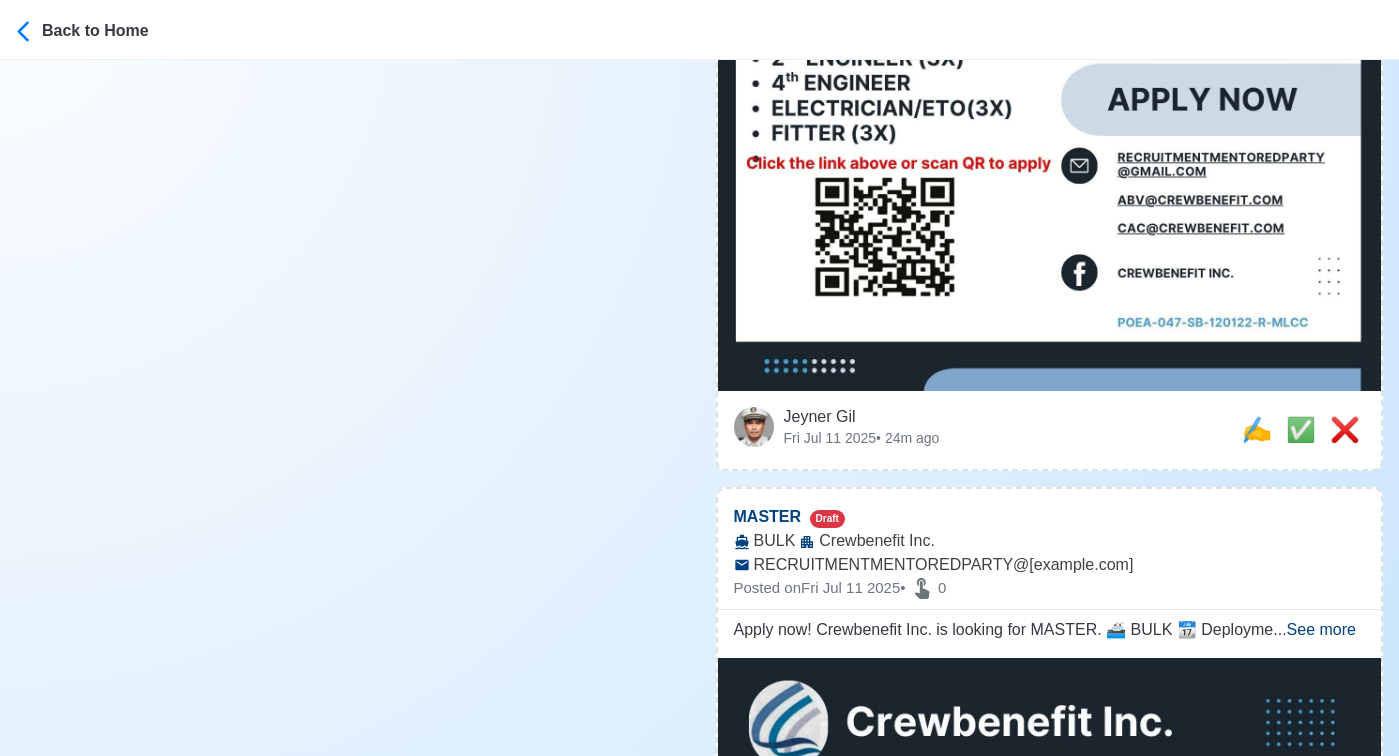 scroll, scrollTop: 1209, scrollLeft: 0, axis: vertical 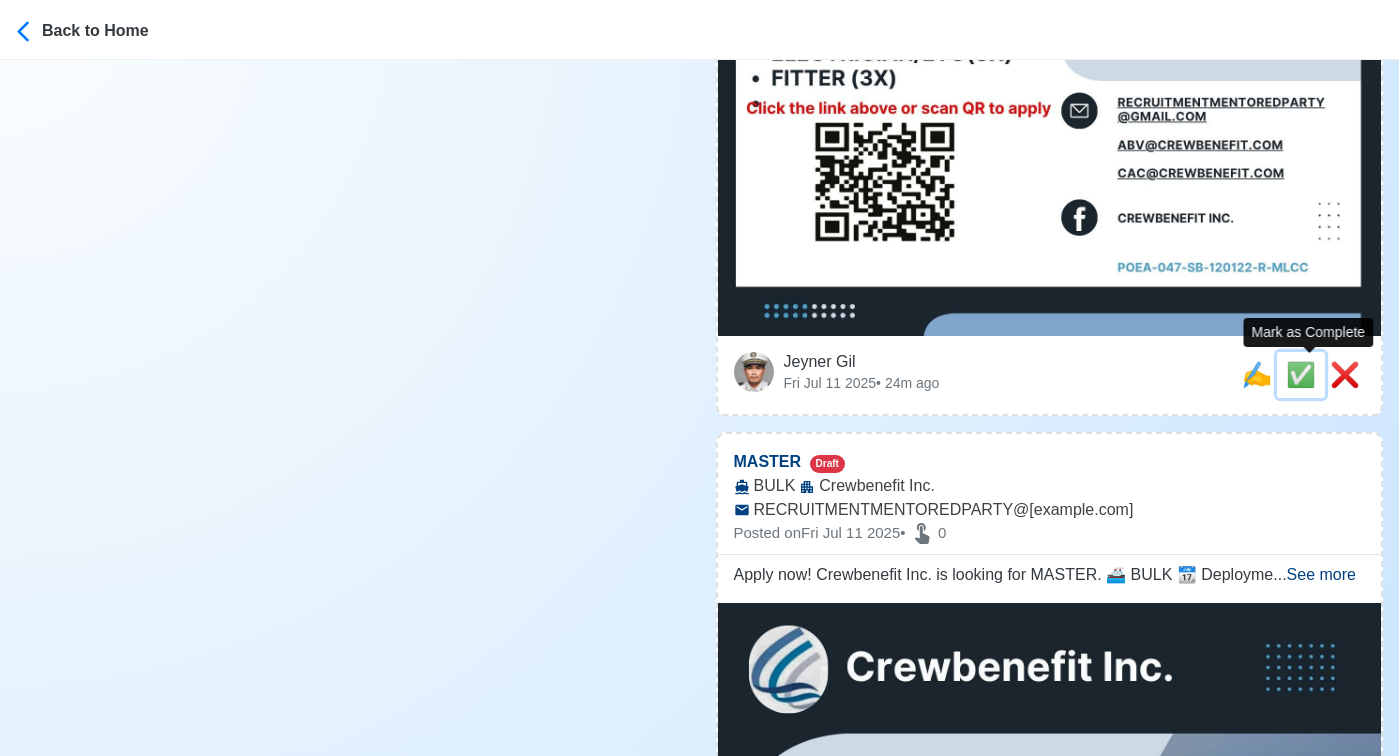 click on "✅" at bounding box center (1301, 374) 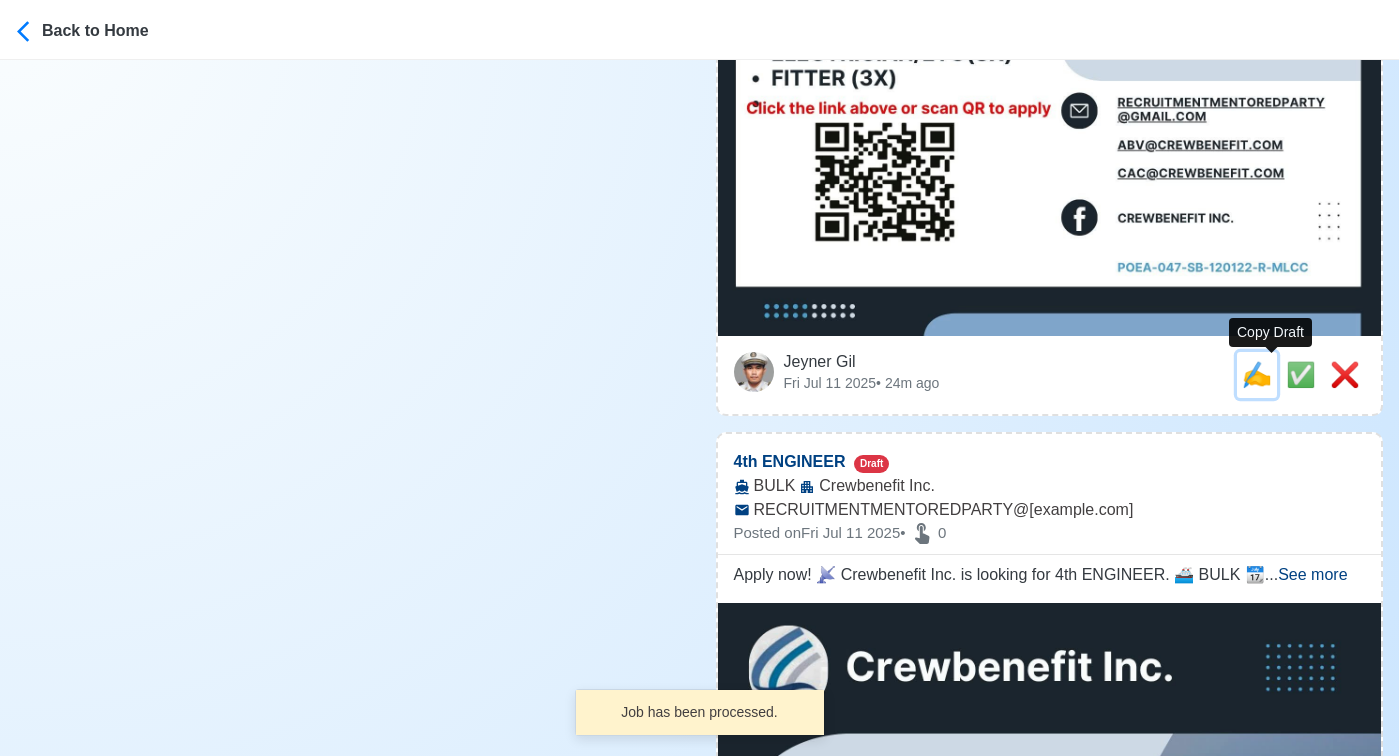click on "✍️" at bounding box center (1257, 374) 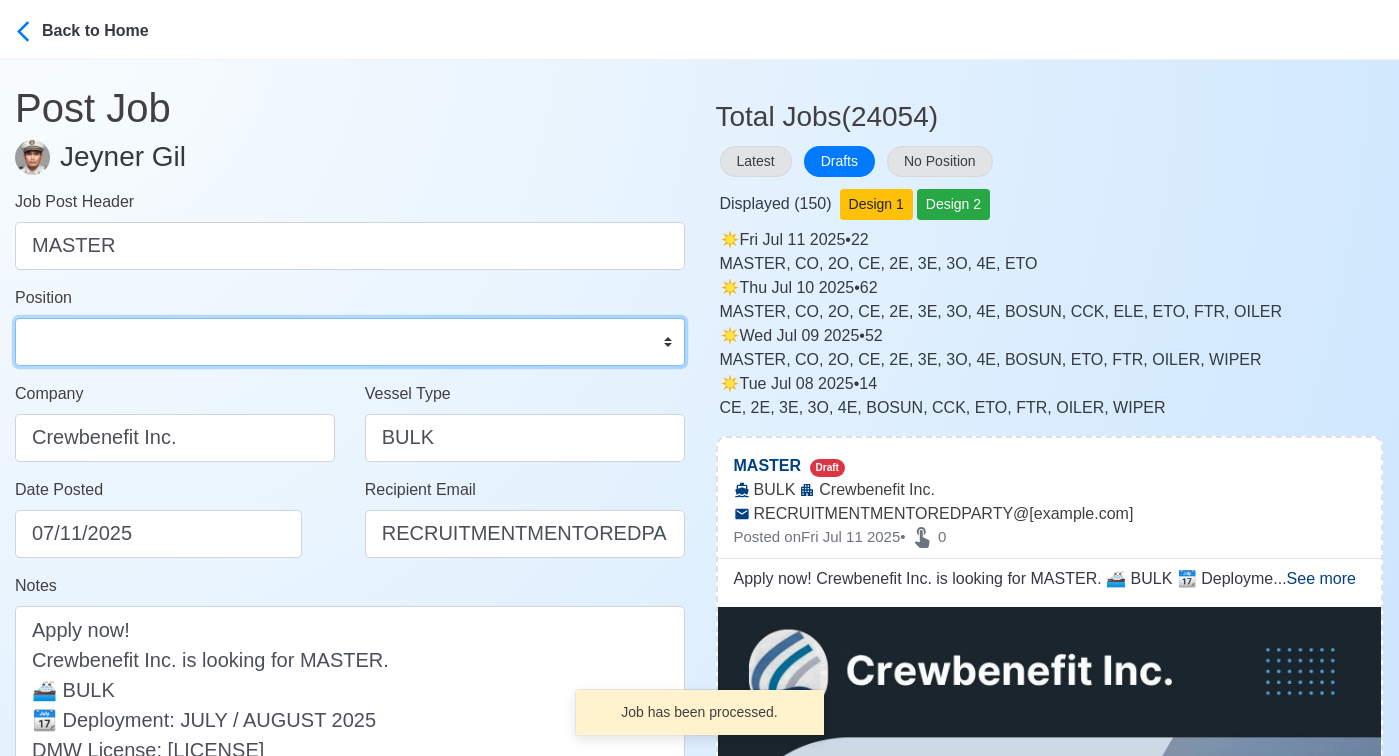click on "Master Chief Officer 2nd Officer 3rd Officer Junior Officer Chief Engineer 2nd Engineer 3rd Engineer 4th Engineer Gas Engineer Junior Engineer 1st Assistant Engineer 2nd Assistant Engineer 3rd Assistant Engineer ETO/ETR Electrician Electrical Engineer Oiler Fitter Welder Chief Cook Chef Cook Messman Wiper Rigger Ordinary Seaman Able Seaman Motorman Pumpman Bosun Cadet Reefer Mechanic Operator Repairman Painter Steward Waiter Others" at bounding box center (350, 342) 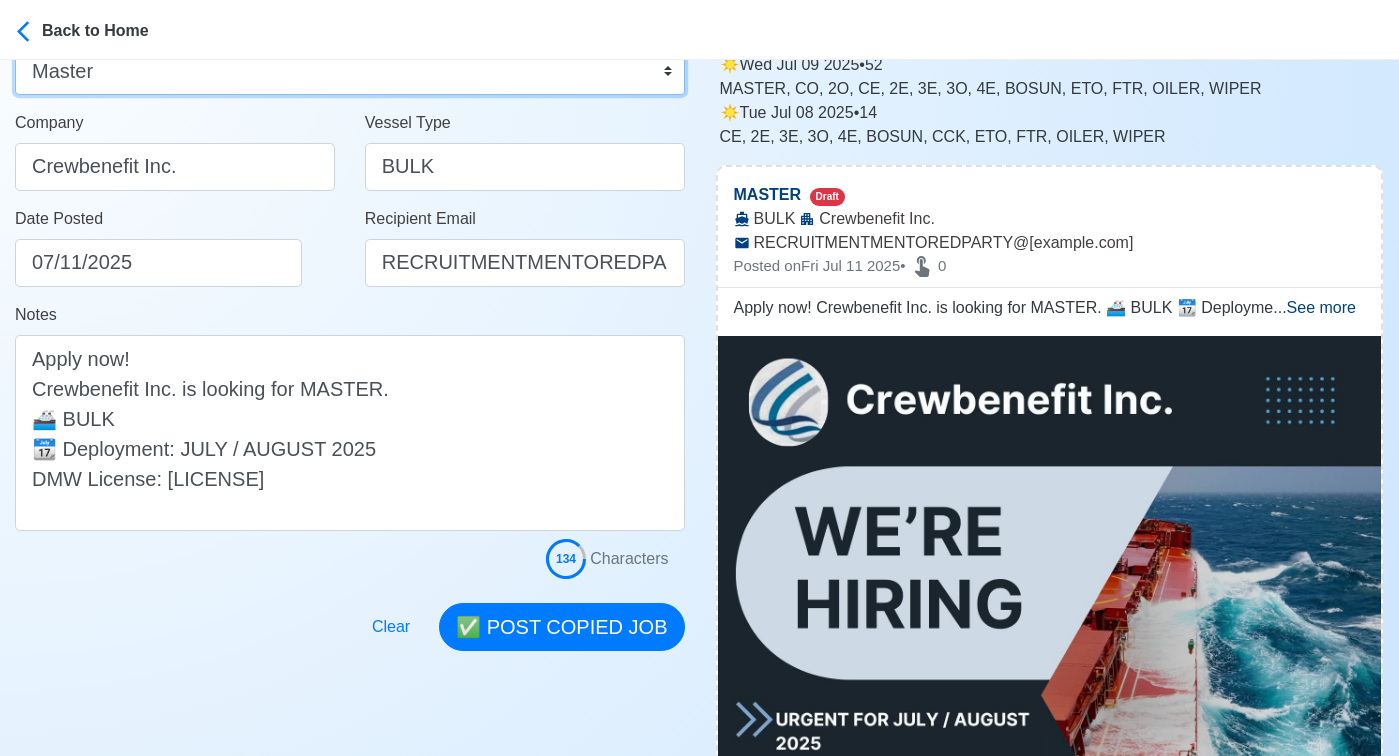 scroll, scrollTop: 561, scrollLeft: 0, axis: vertical 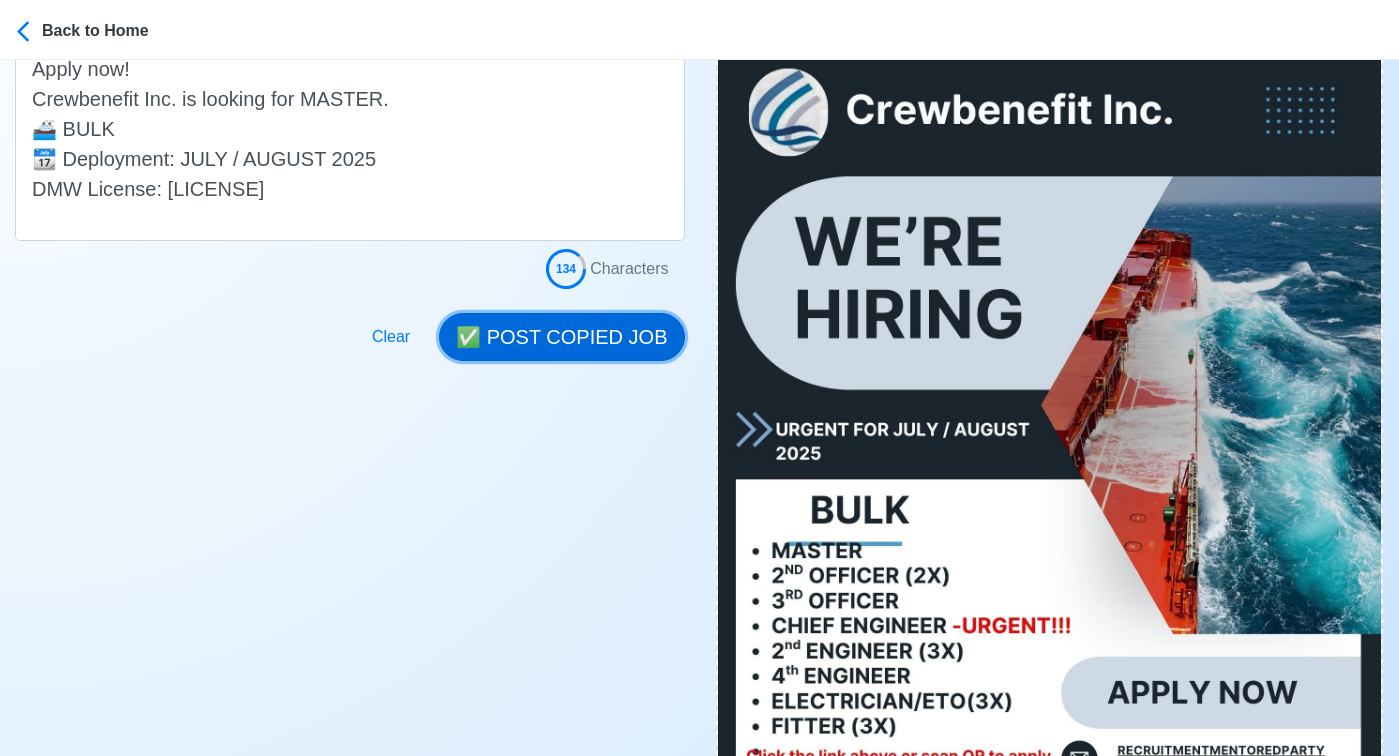 click on "✅ POST COPIED JOB" at bounding box center [561, 337] 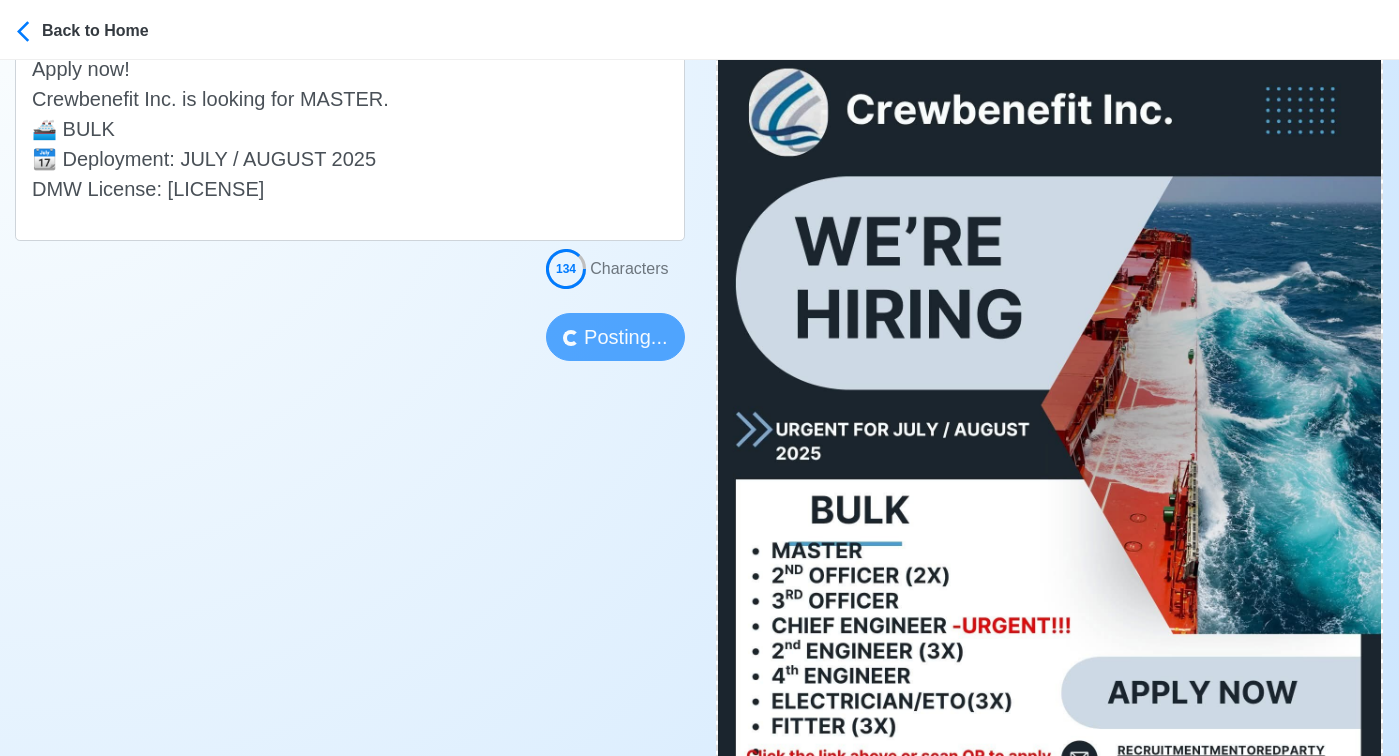 type 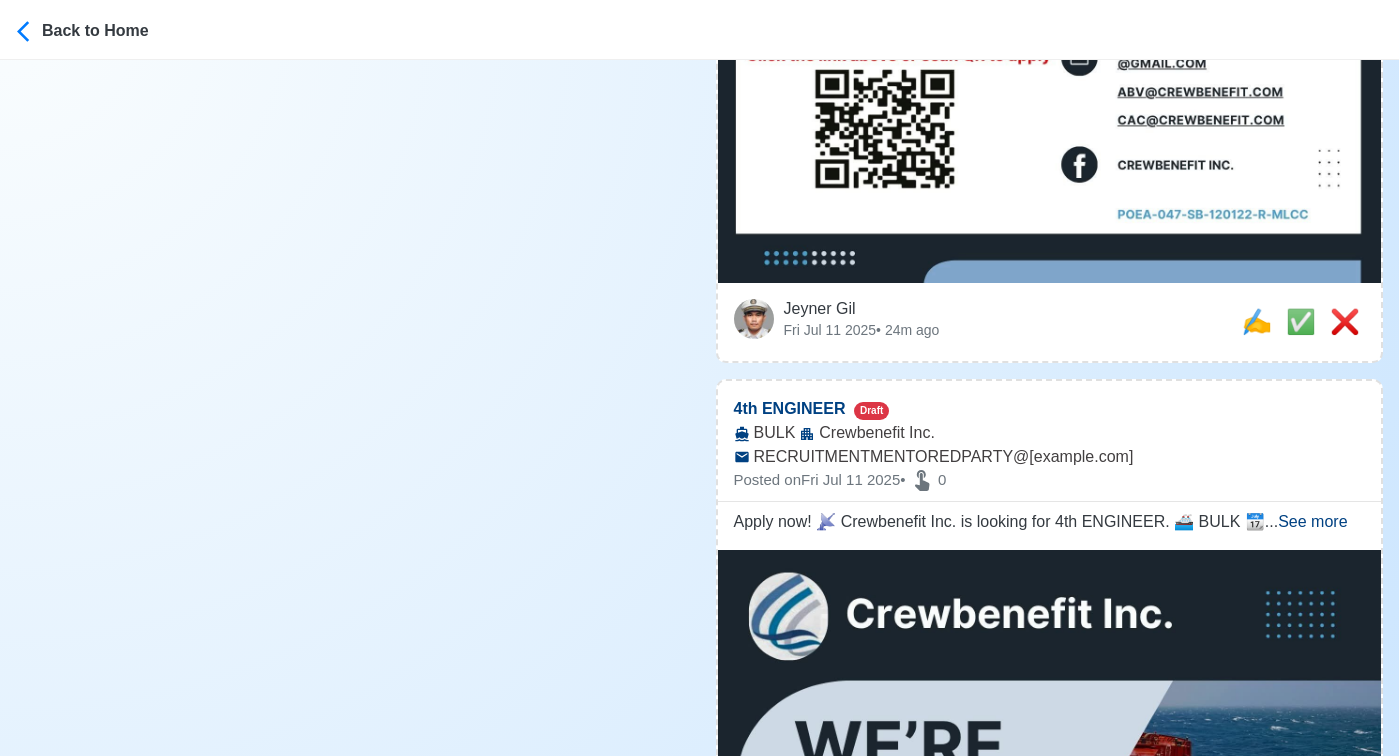 scroll, scrollTop: 1332, scrollLeft: 0, axis: vertical 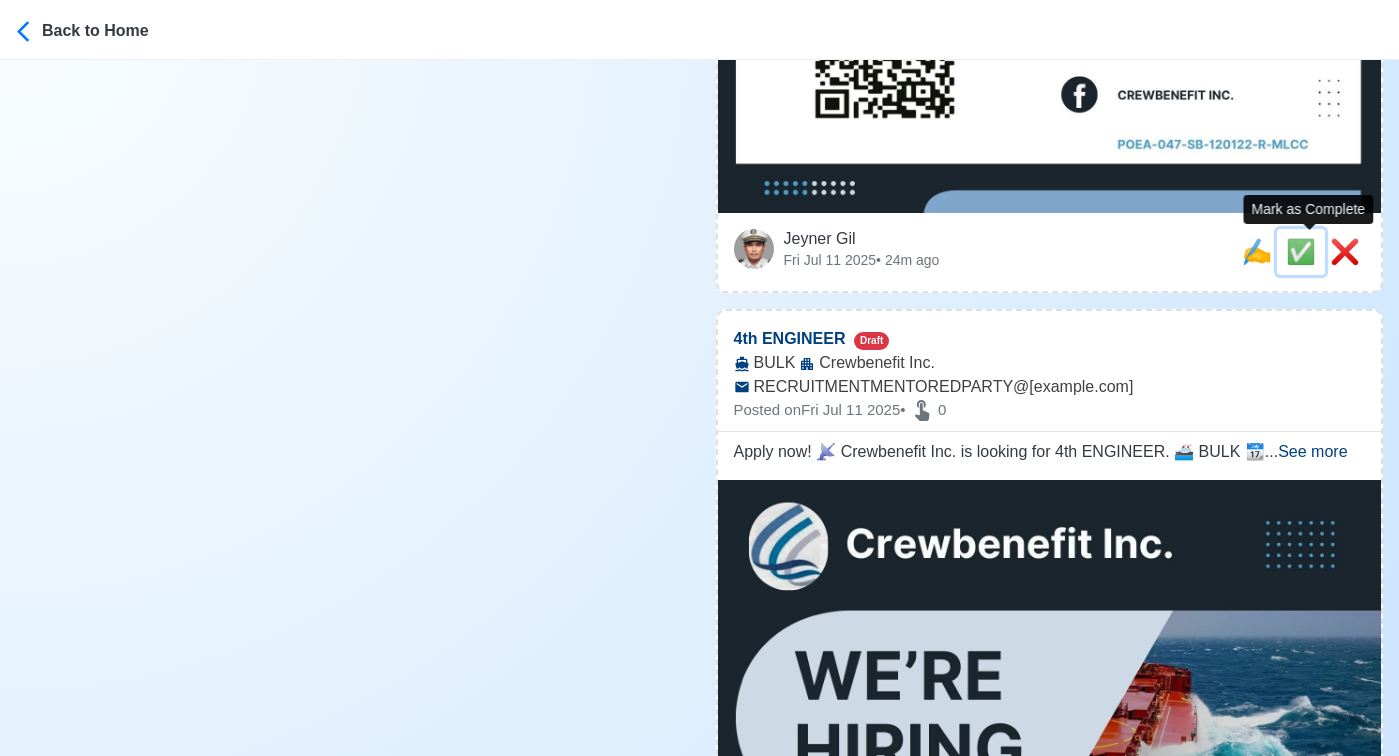 click on "✅" at bounding box center (1301, 251) 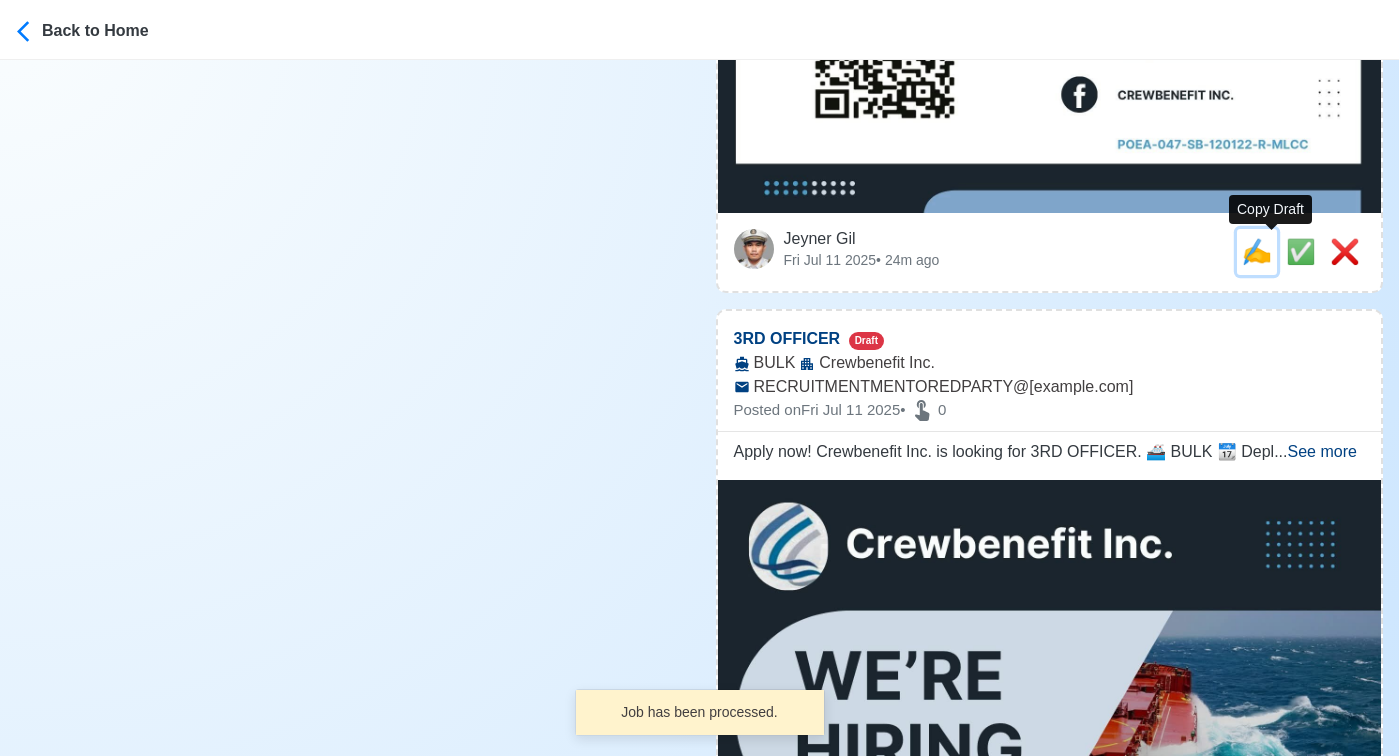 click on "✍️" at bounding box center [1257, 251] 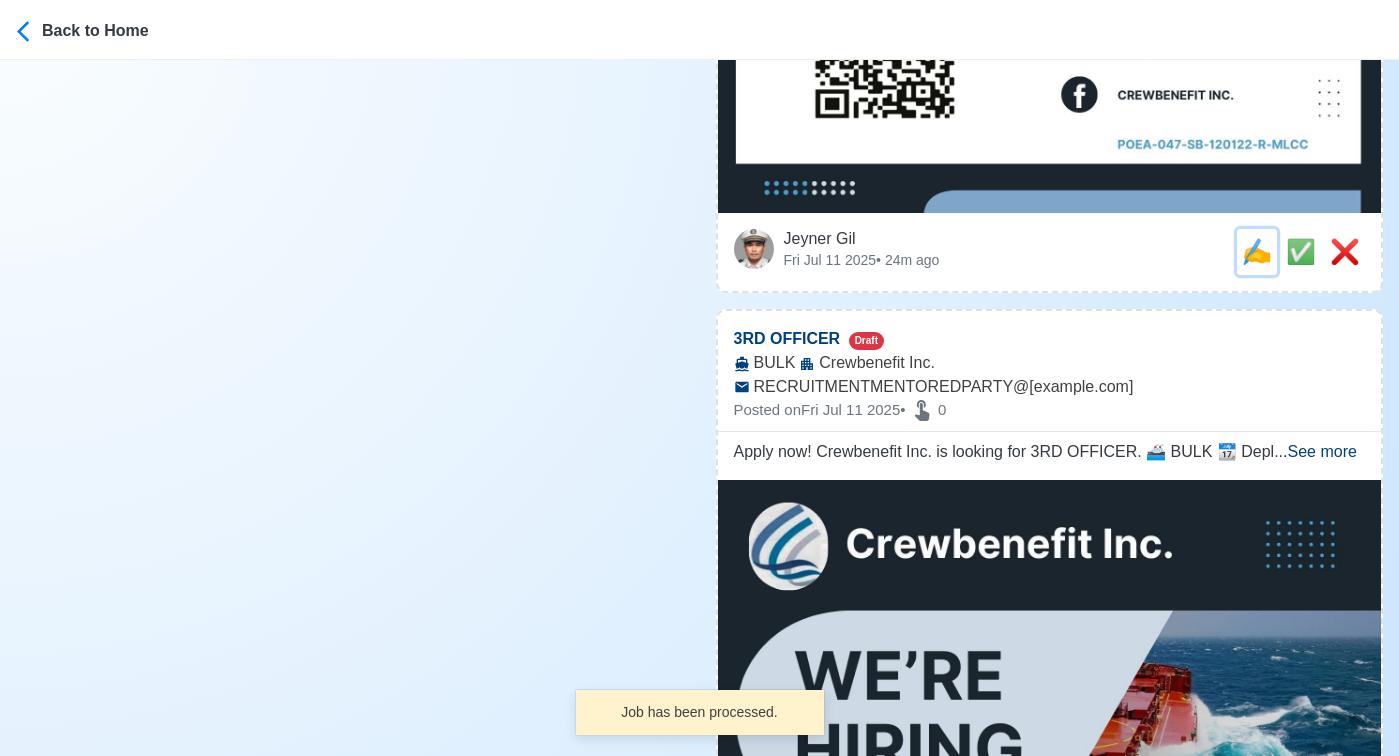 scroll, scrollTop: 0, scrollLeft: 0, axis: both 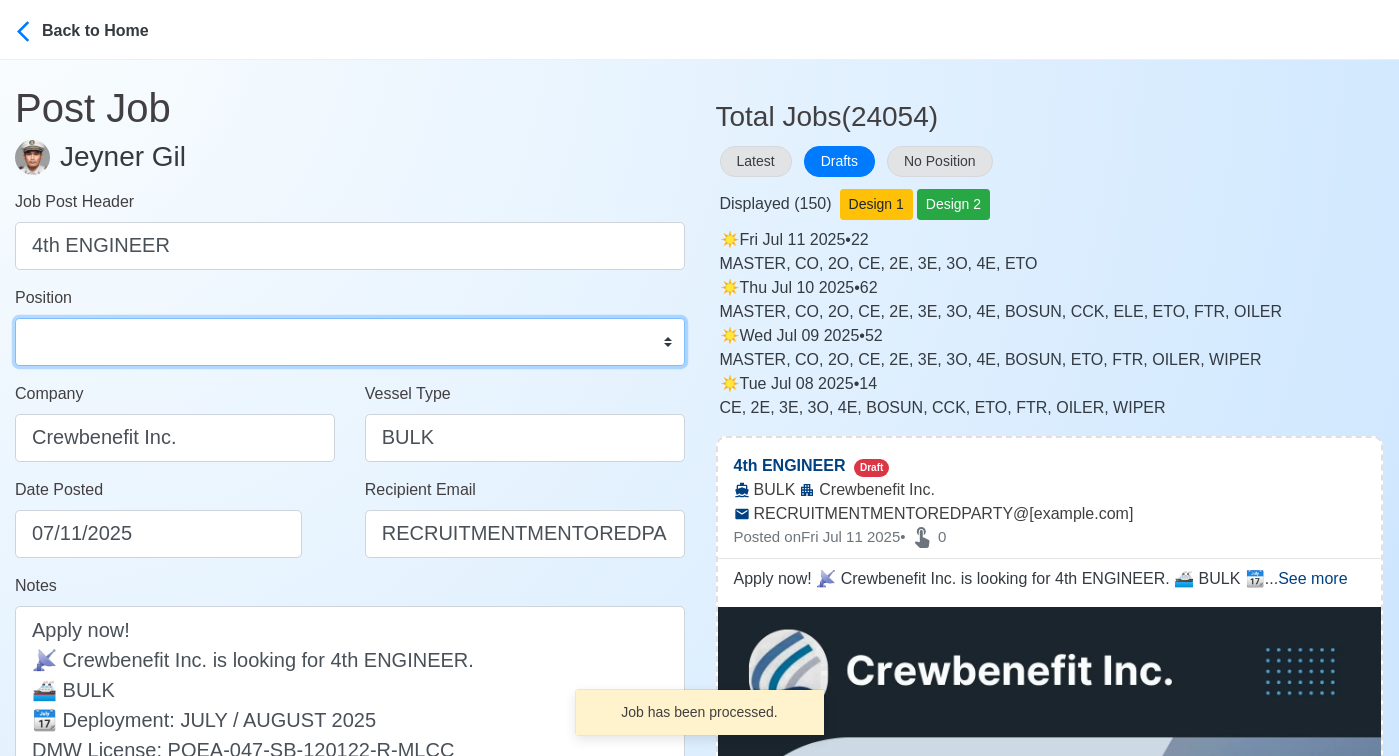 click on "Master Chief Officer 2nd Officer 3rd Officer Junior Officer Chief Engineer 2nd Engineer 3rd Engineer 4th Engineer Gas Engineer Junior Engineer 1st Assistant Engineer 2nd Assistant Engineer 3rd Assistant Engineer ETO/ETR Electrician Electrical Engineer Oiler Fitter Welder Chief Cook Chef Cook Messman Wiper Rigger Ordinary Seaman Able Seaman Motorman Pumpman Bosun Cadet Reefer Mechanic Operator Repairman Painter Steward Waiter Others" at bounding box center (350, 342) 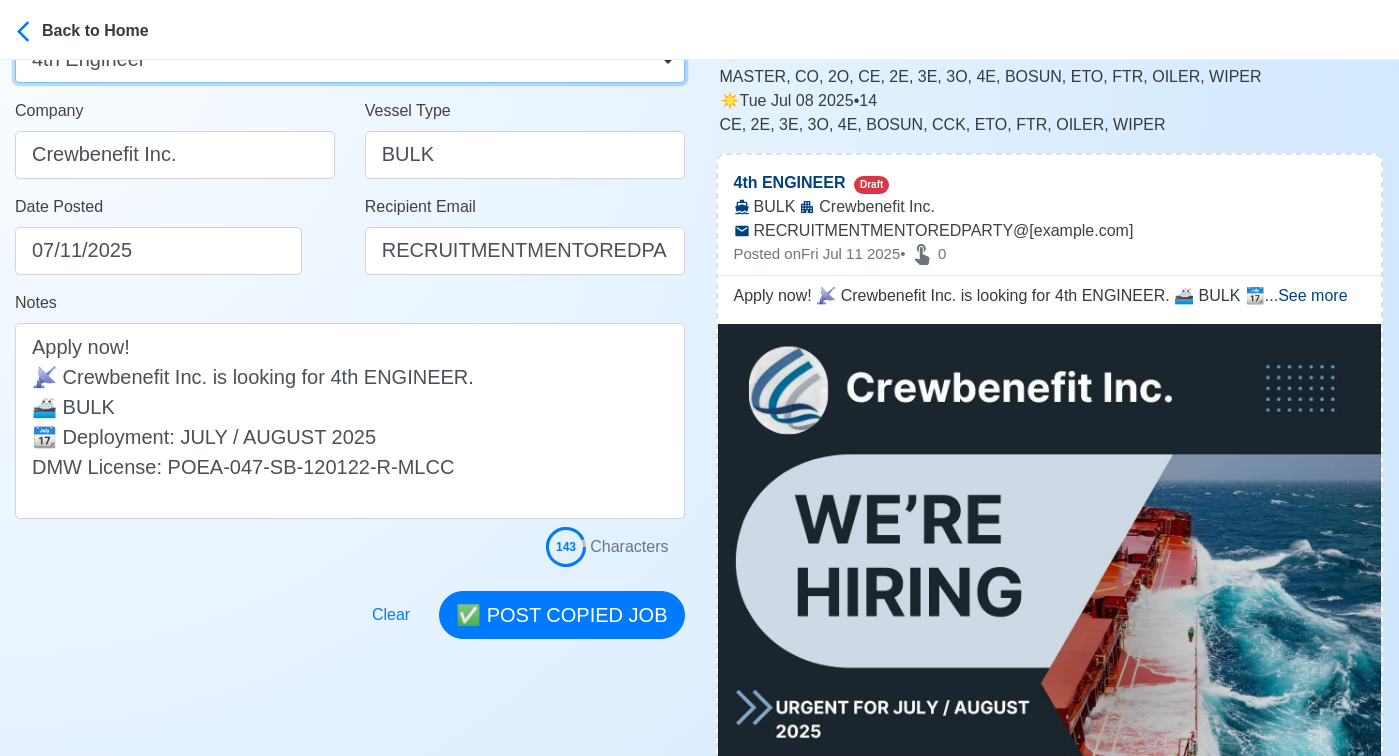 scroll, scrollTop: 308, scrollLeft: 0, axis: vertical 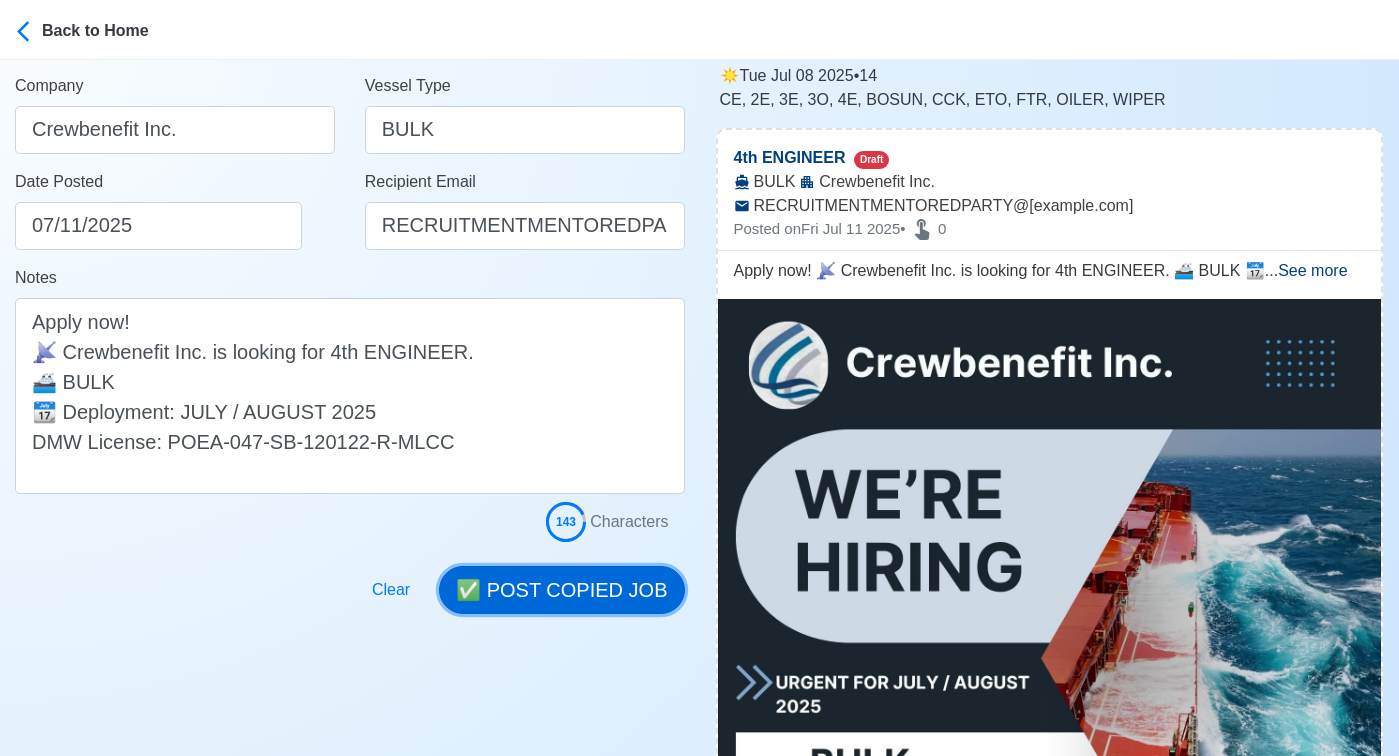 click on "✅ POST COPIED JOB" at bounding box center [561, 590] 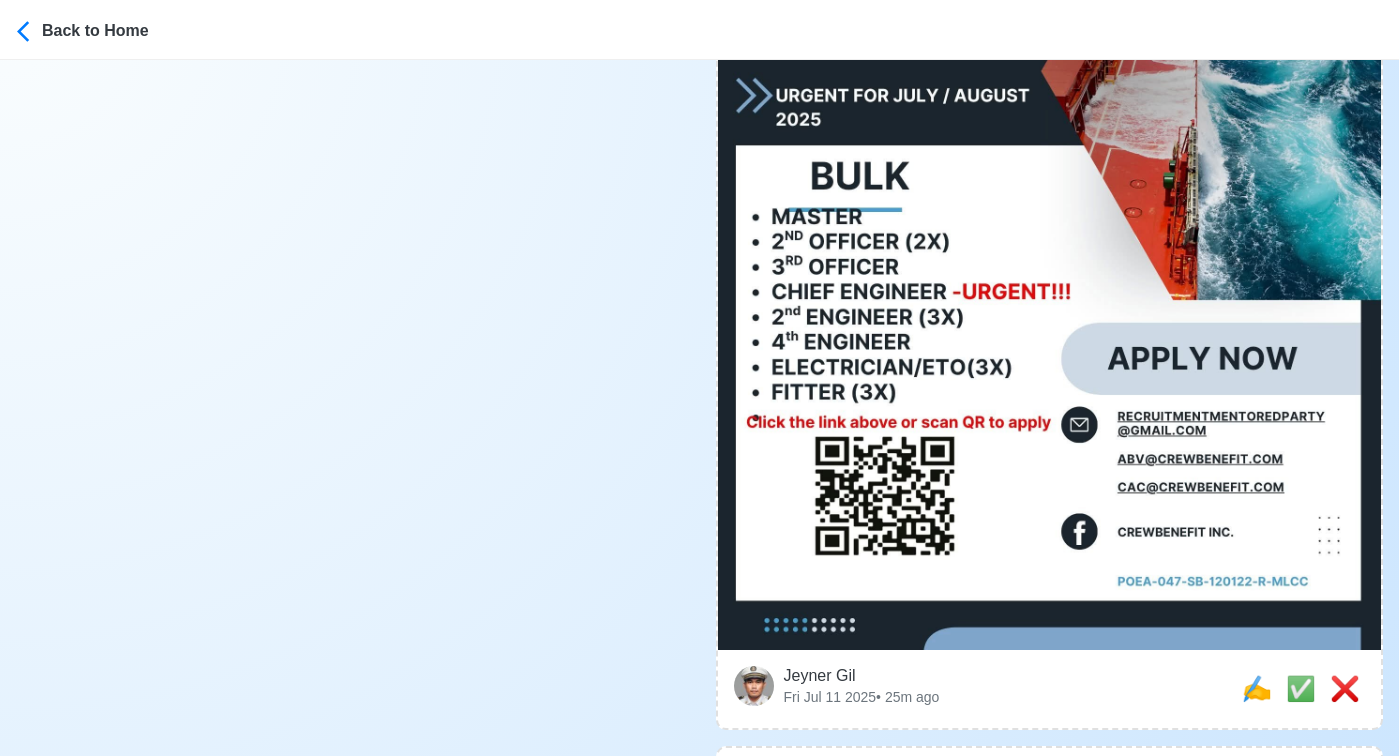 scroll, scrollTop: 934, scrollLeft: 0, axis: vertical 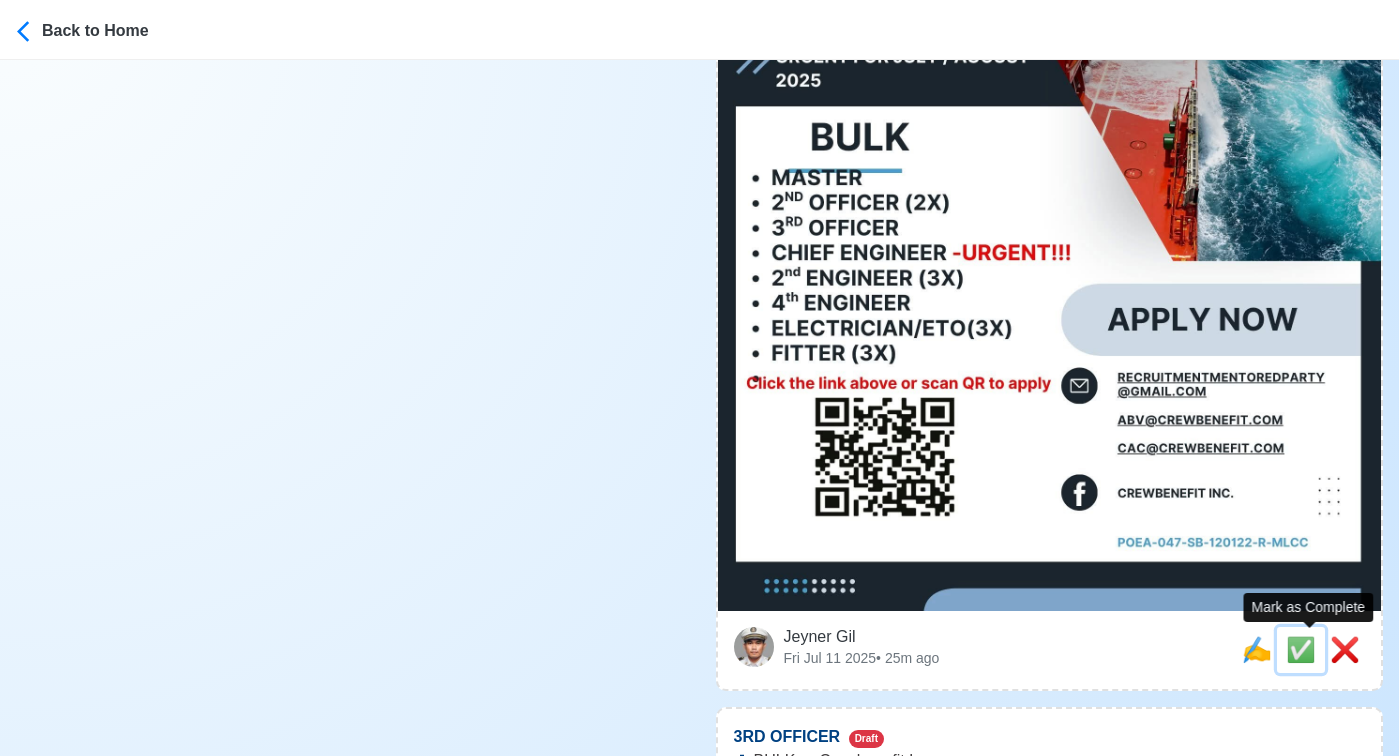 click on "✅" at bounding box center (1301, 649) 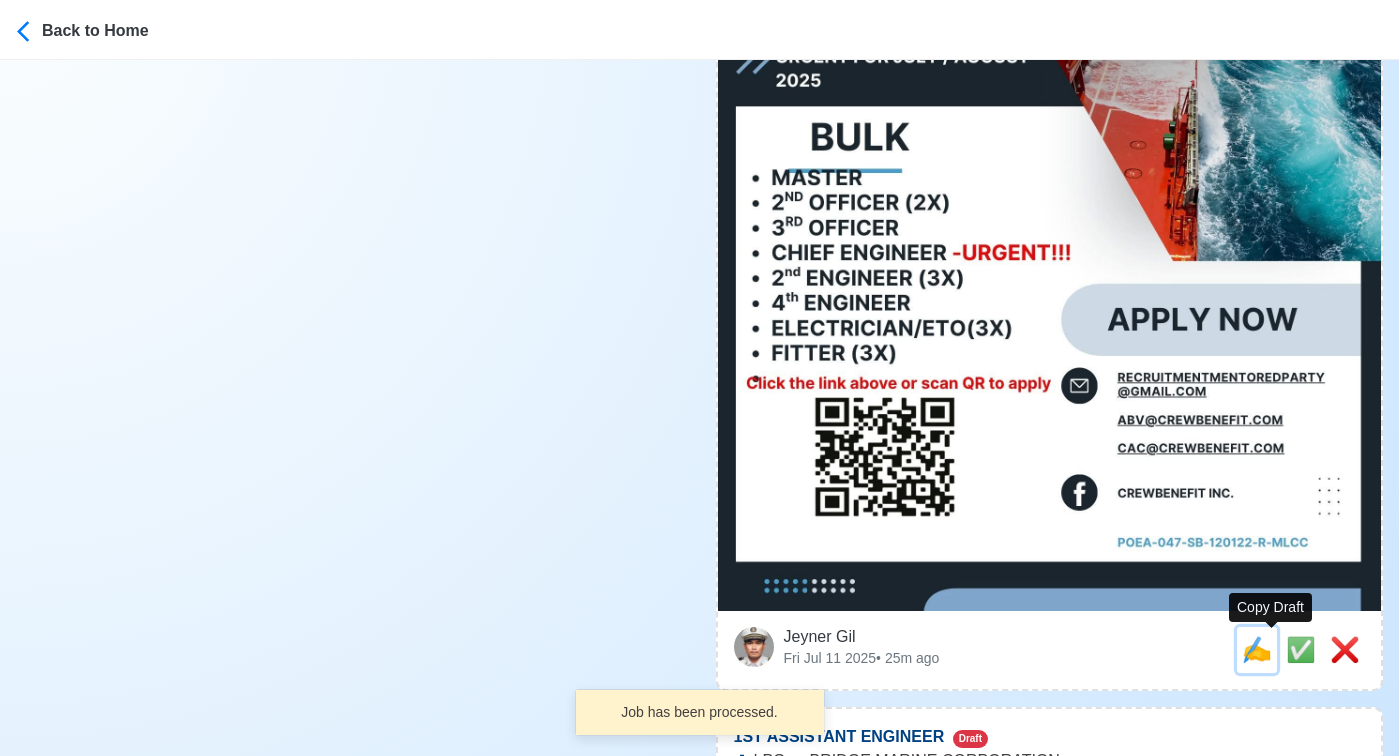 click on "✍️" at bounding box center [1257, 649] 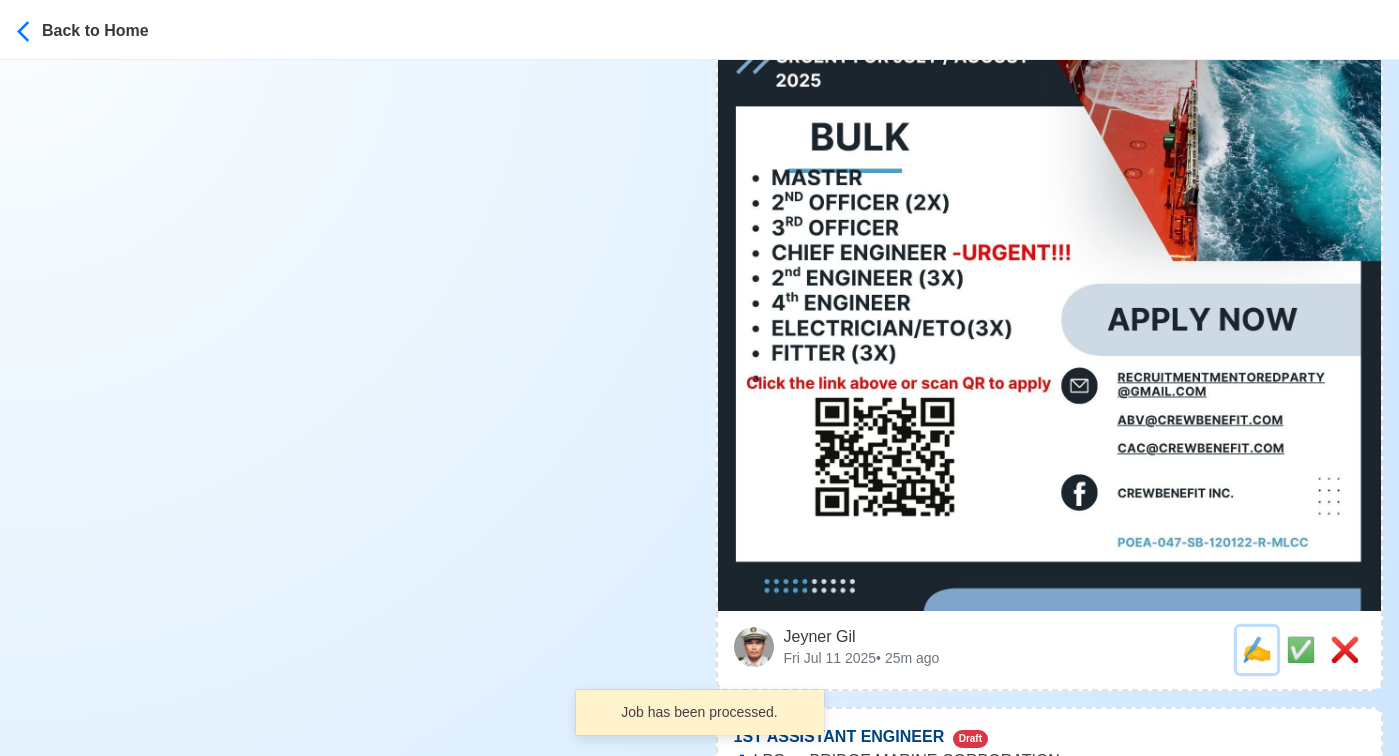 scroll, scrollTop: 0, scrollLeft: 0, axis: both 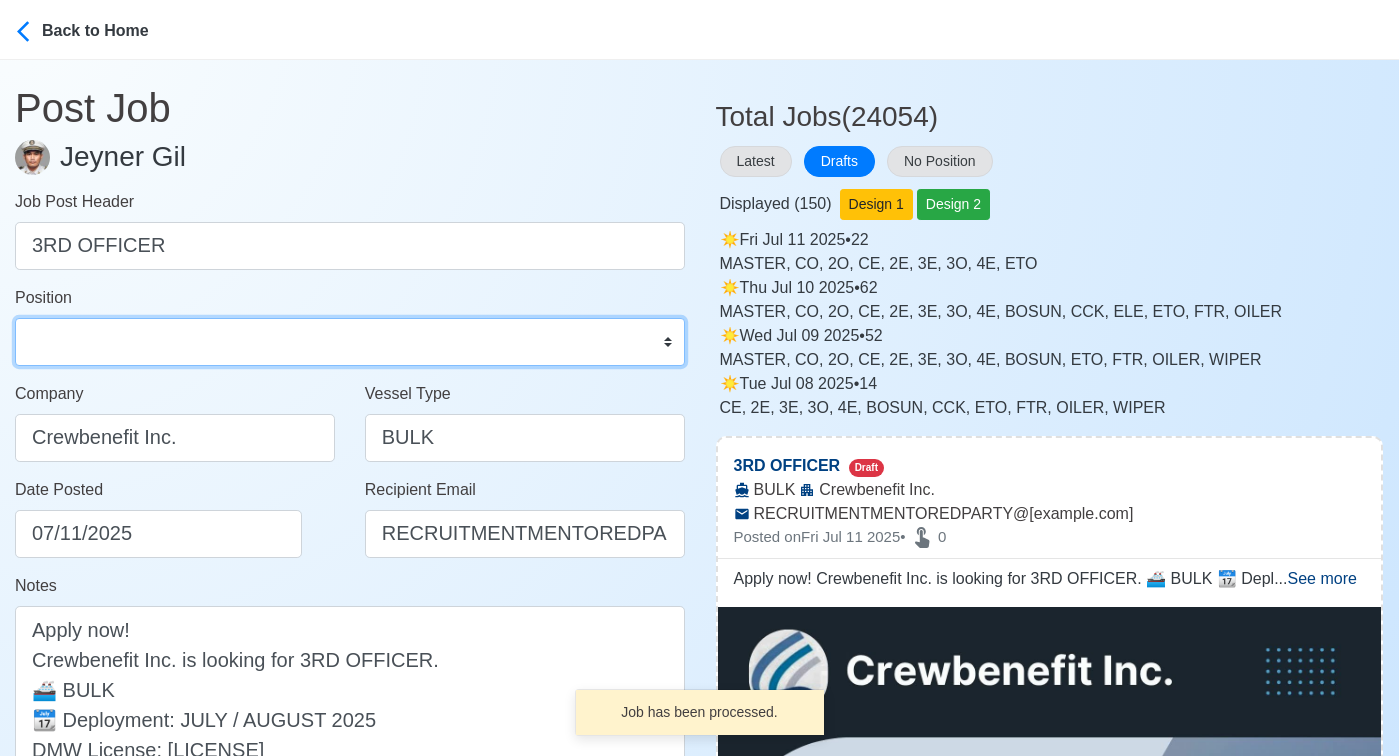 click on "Master Chief Officer 2nd Officer 3rd Officer Junior Officer Chief Engineer 2nd Engineer 3rd Engineer 4th Engineer Gas Engineer Junior Engineer 1st Assistant Engineer 2nd Assistant Engineer 3rd Assistant Engineer ETO/ETR Electrician Electrical Engineer Oiler Fitter Welder Chief Cook Chef Cook Messman Wiper Rigger Ordinary Seaman Able Seaman Motorman Pumpman Bosun Cadet Reefer Mechanic Operator Repairman Painter Steward Waiter Others" at bounding box center (350, 342) 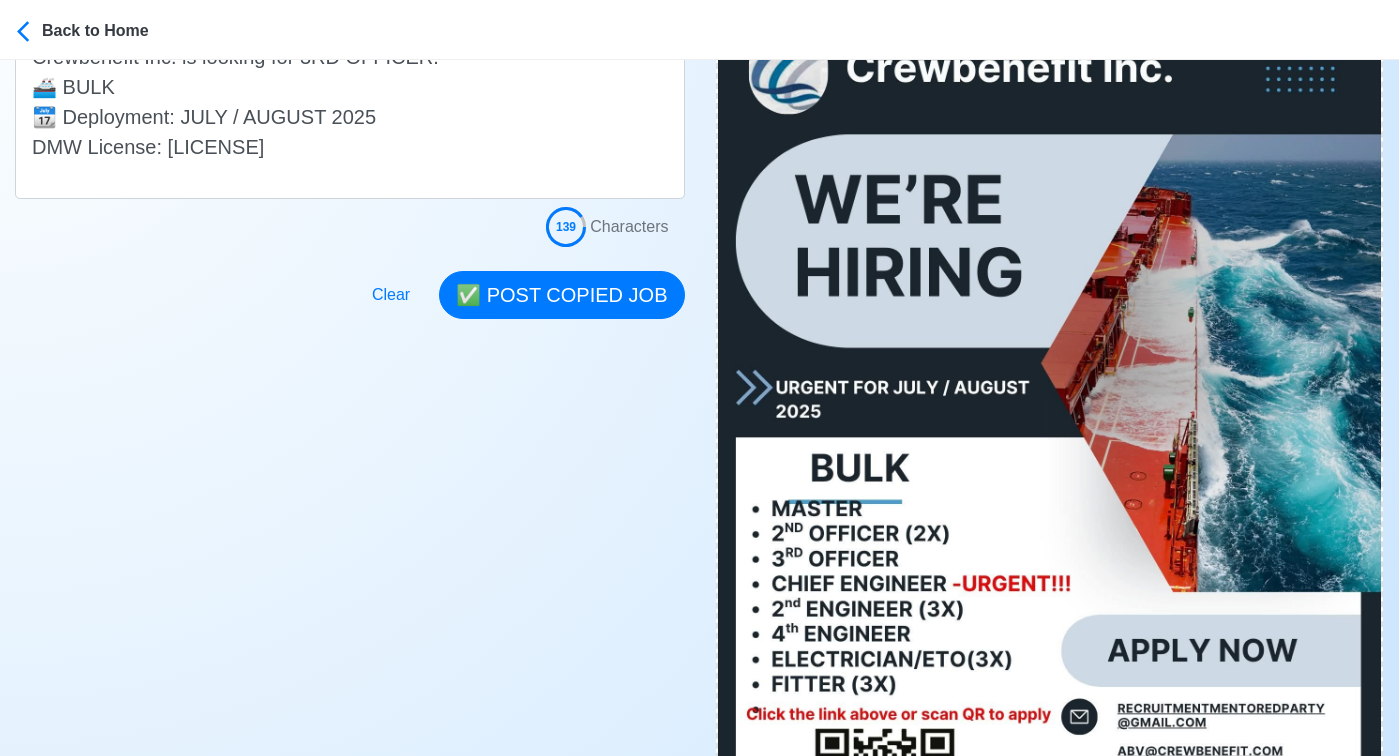scroll, scrollTop: 719, scrollLeft: 0, axis: vertical 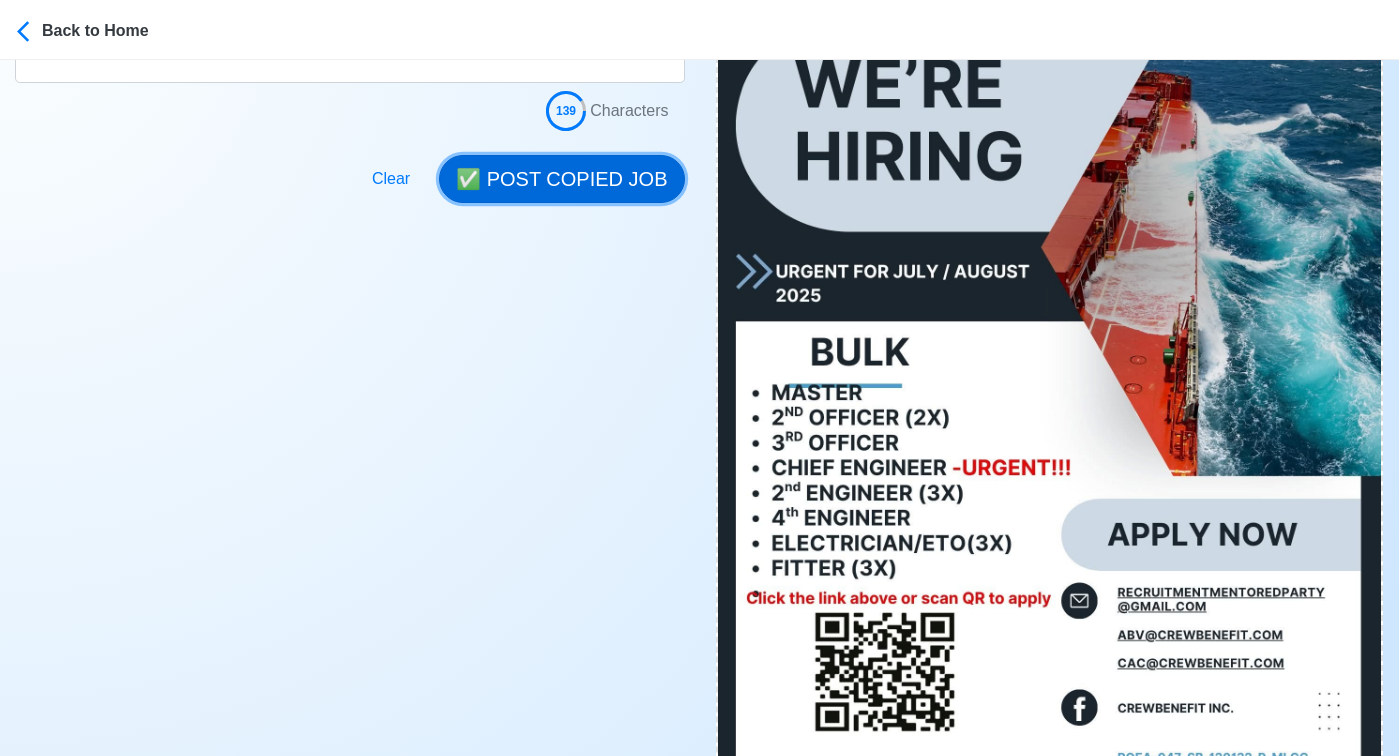 click on "✅ POST COPIED JOB" at bounding box center [561, 179] 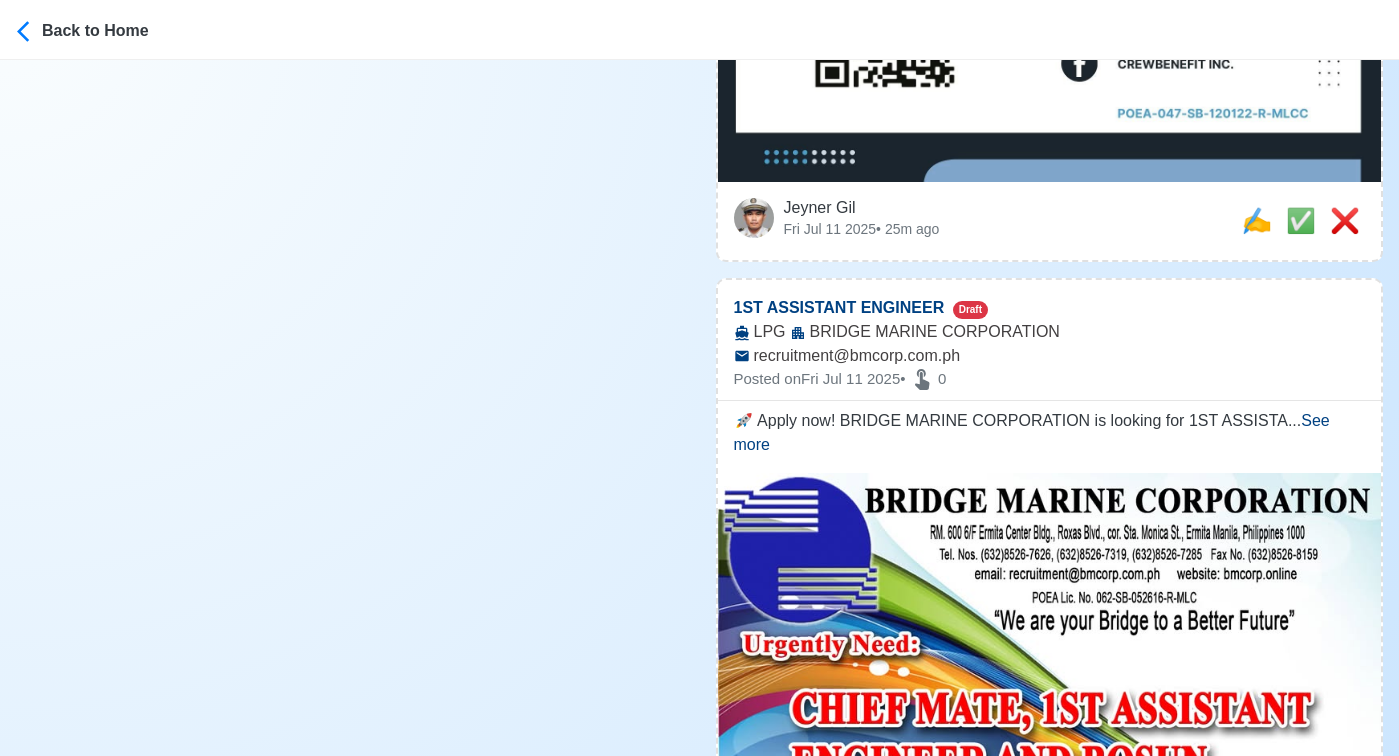 scroll, scrollTop: 1418, scrollLeft: 0, axis: vertical 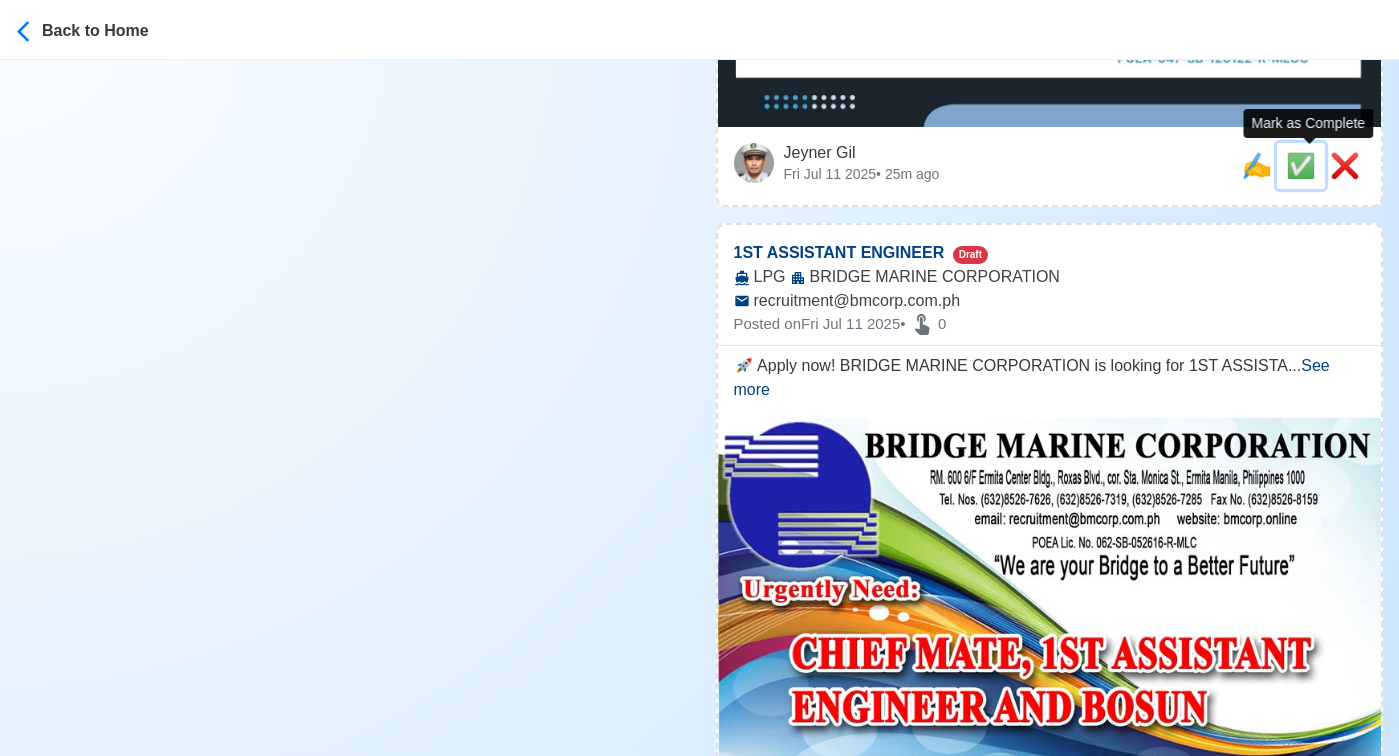 click on "✅" at bounding box center (1301, 165) 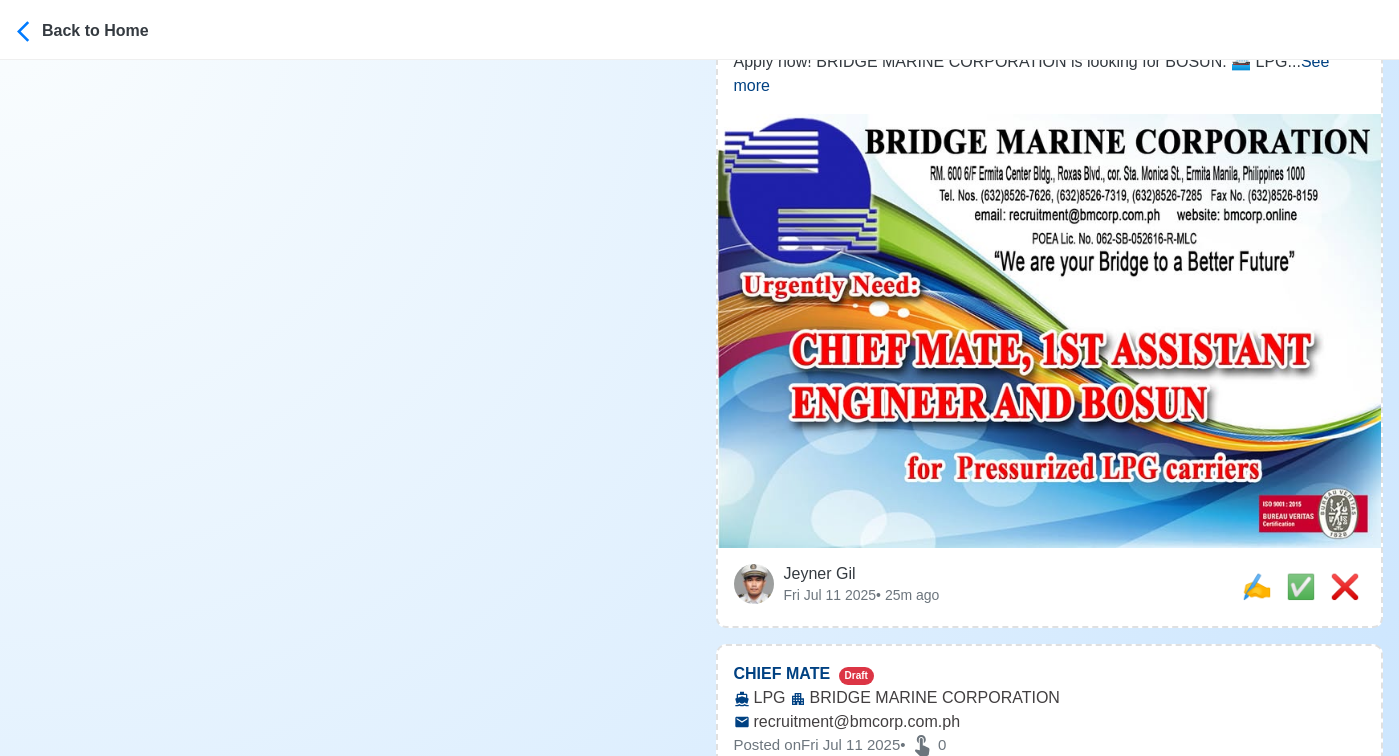 scroll, scrollTop: 1243, scrollLeft: 0, axis: vertical 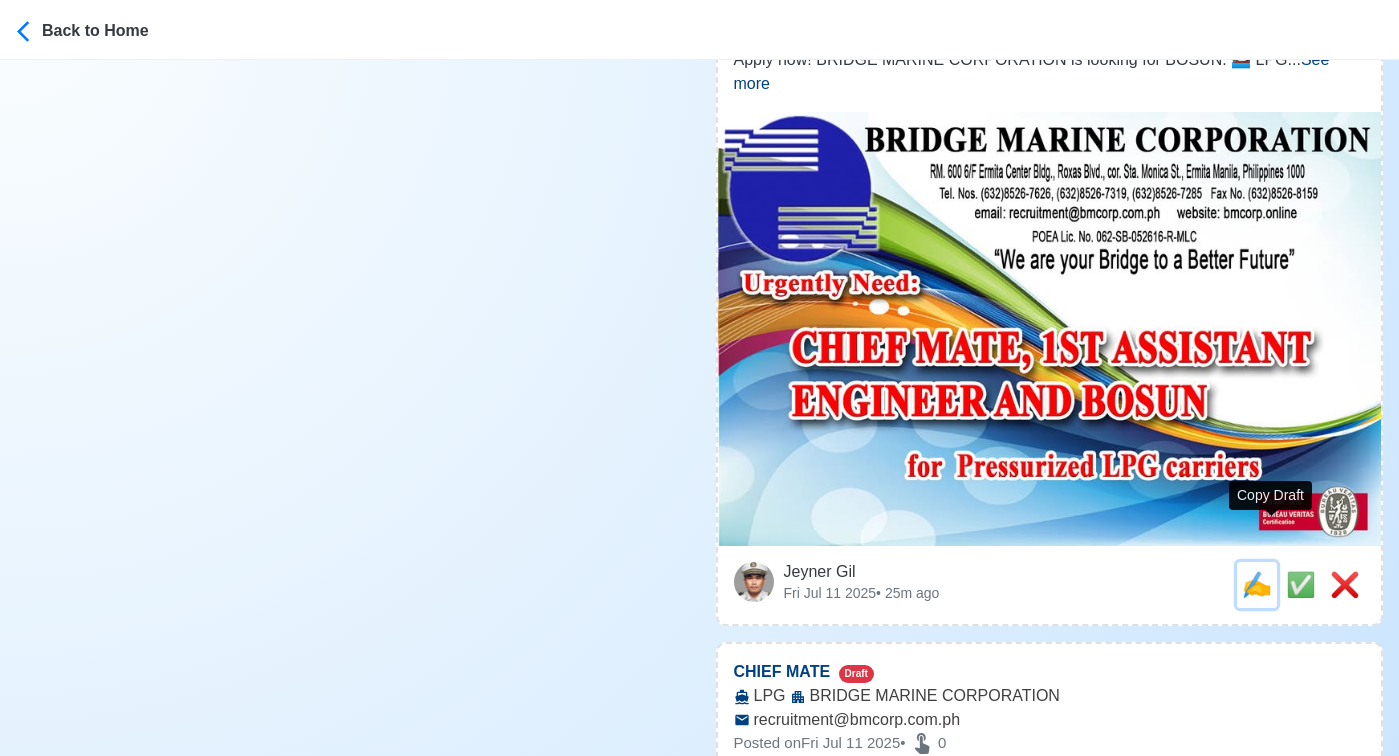 click on "✍️" at bounding box center [1257, 584] 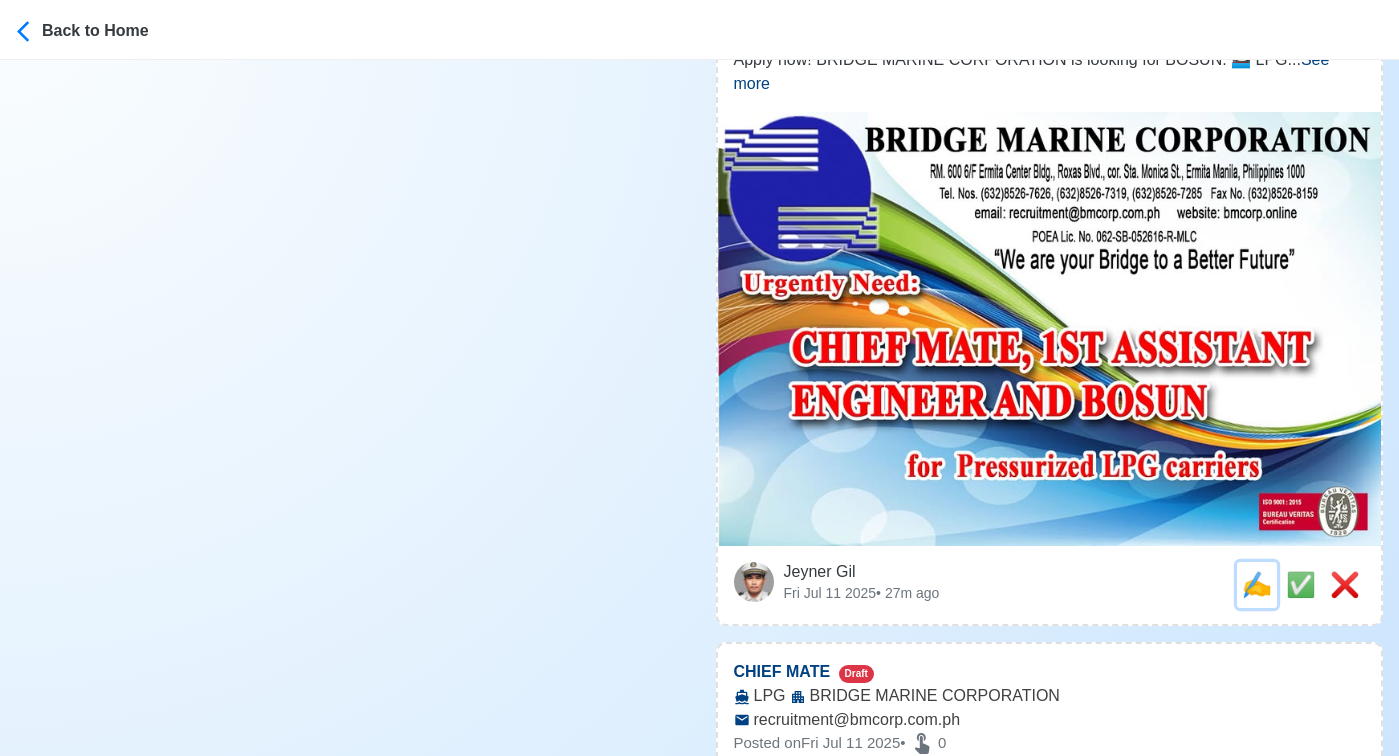 scroll, scrollTop: 0, scrollLeft: 0, axis: both 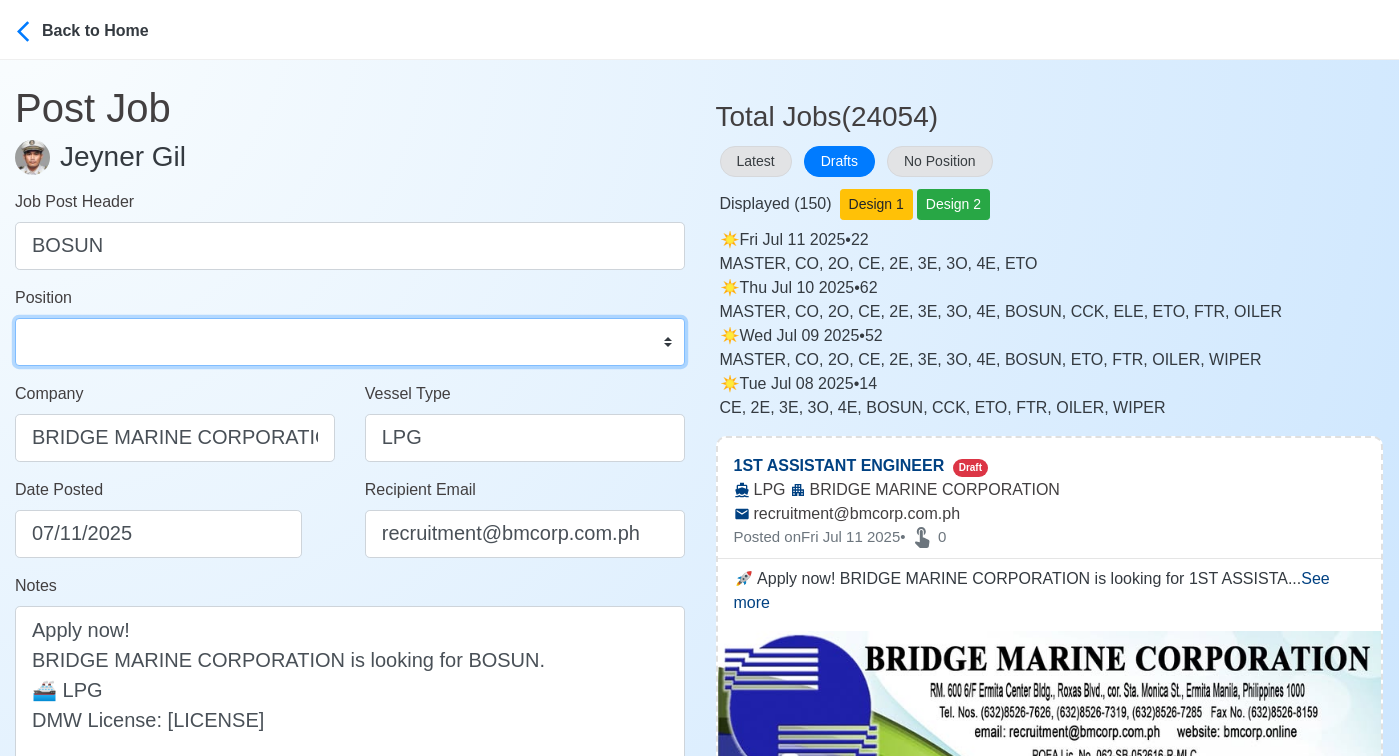 click on "Master Chief Officer 2nd Officer 3rd Officer Junior Officer Chief Engineer 2nd Engineer 3rd Engineer 4th Engineer Gas Engineer Junior Engineer 1st Assistant Engineer 2nd Assistant Engineer 3rd Assistant Engineer ETO/ETR Electrician Electrical Engineer Oiler Fitter Welder Chief Cook Chef Cook Messman Wiper Rigger Ordinary Seaman Able Seaman Motorman Pumpman Bosun Cadet Reefer Mechanic Operator Repairman Painter Steward Waiter Others" at bounding box center [350, 342] 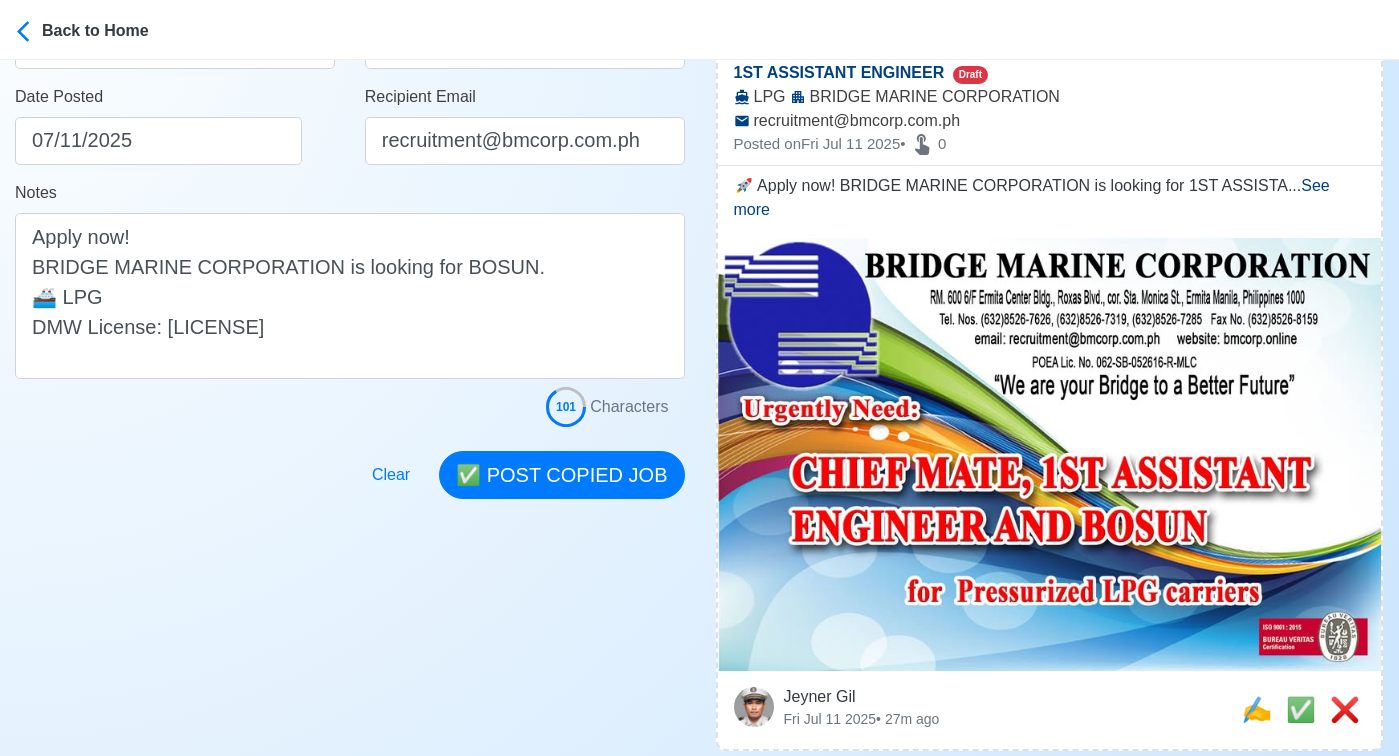scroll, scrollTop: 396, scrollLeft: 0, axis: vertical 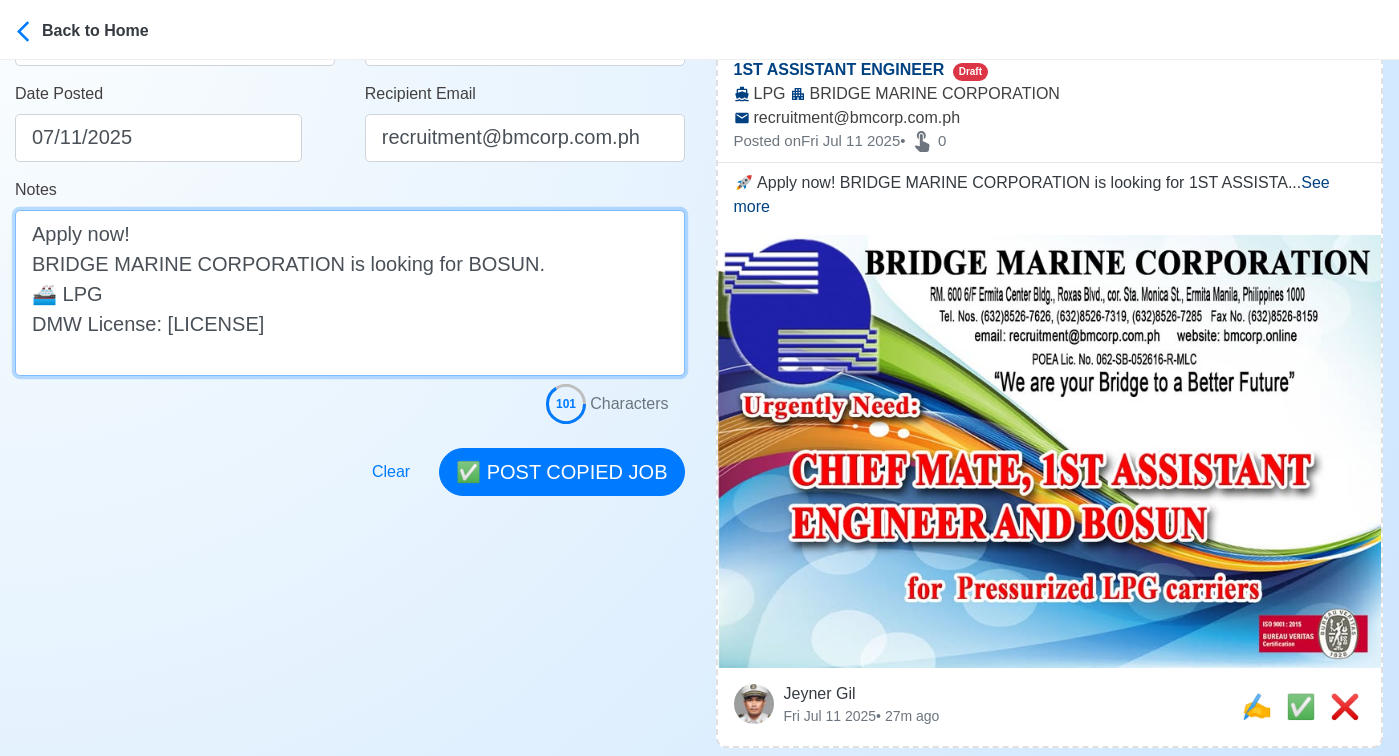 click on "Apply now!
BRIDGE MARINE CORPORATION is looking for BOSUN.
🚢 LPG
DMW License: 062-SB-052616-R-MLC" at bounding box center (350, 293) 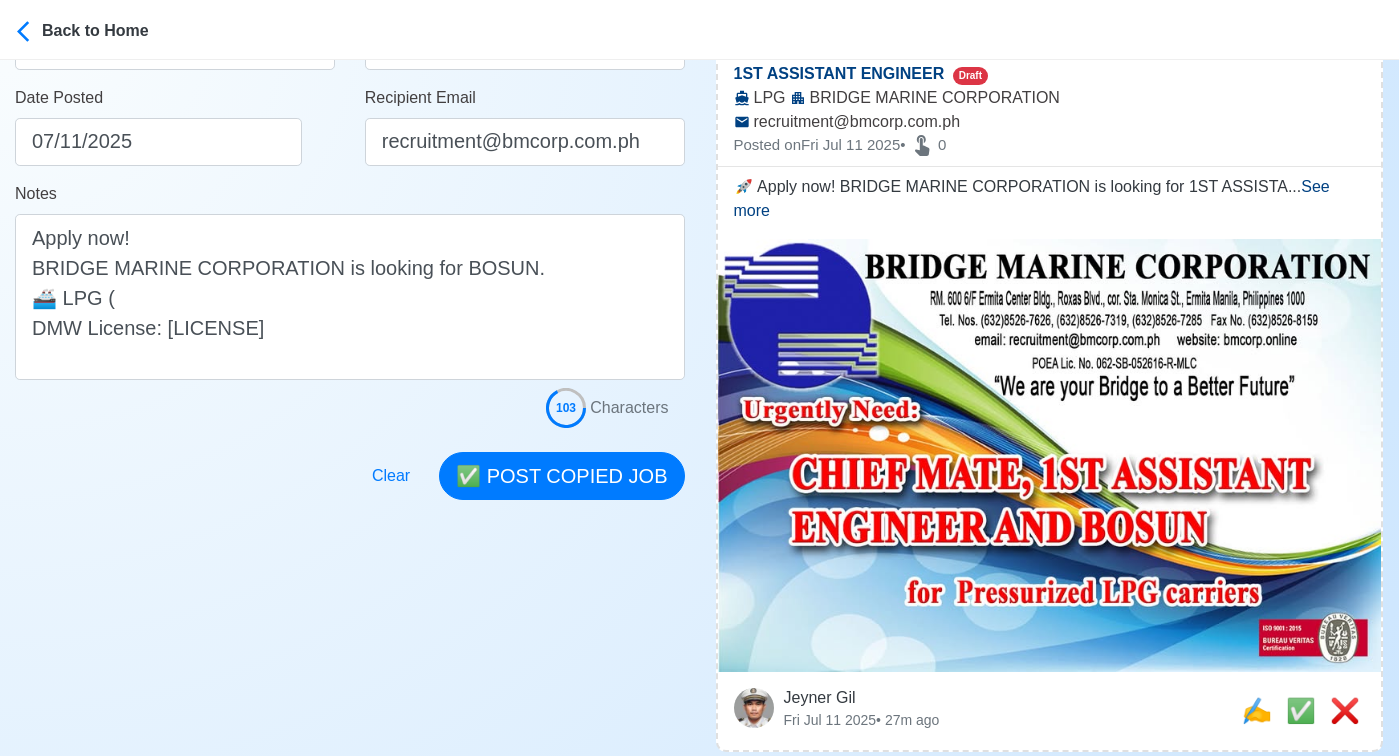 scroll, scrollTop: 391, scrollLeft: 0, axis: vertical 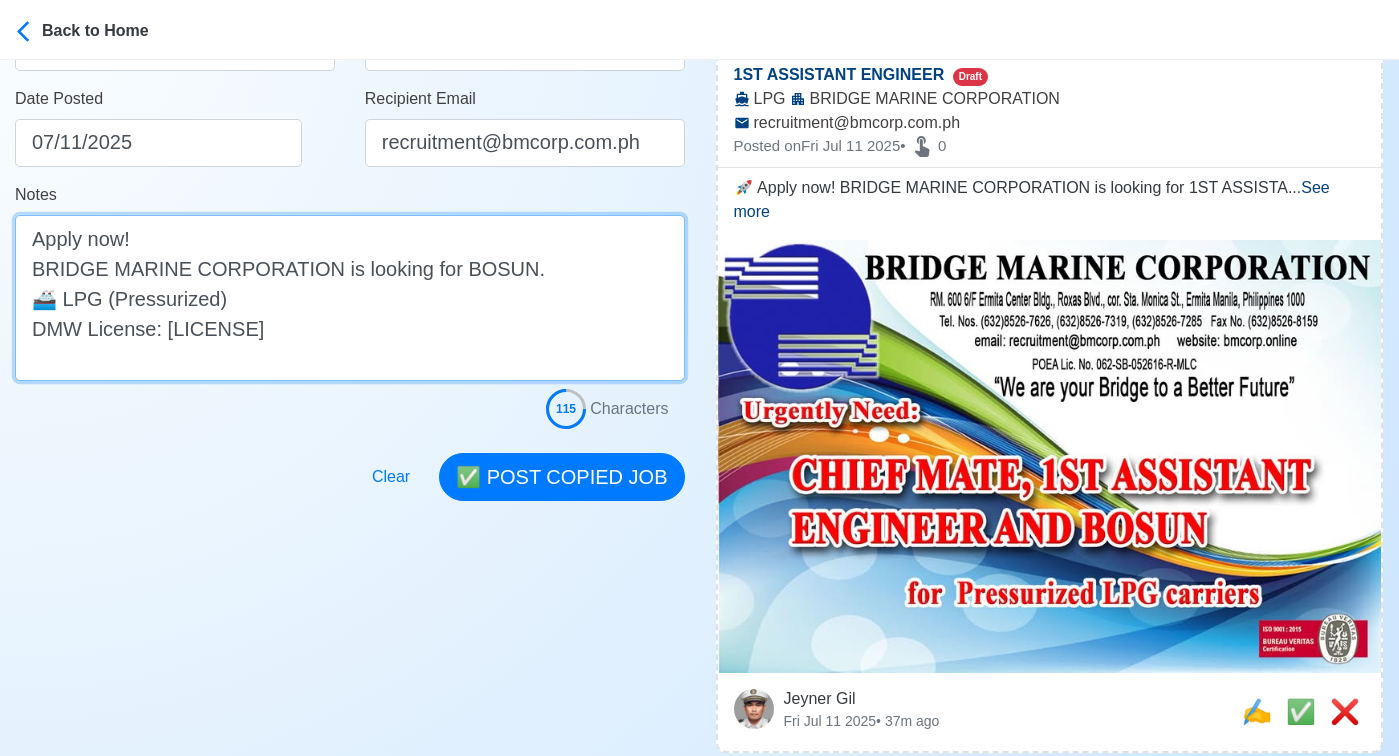 drag, startPoint x: 98, startPoint y: 302, endPoint x: 260, endPoint y: 301, distance: 162.00308 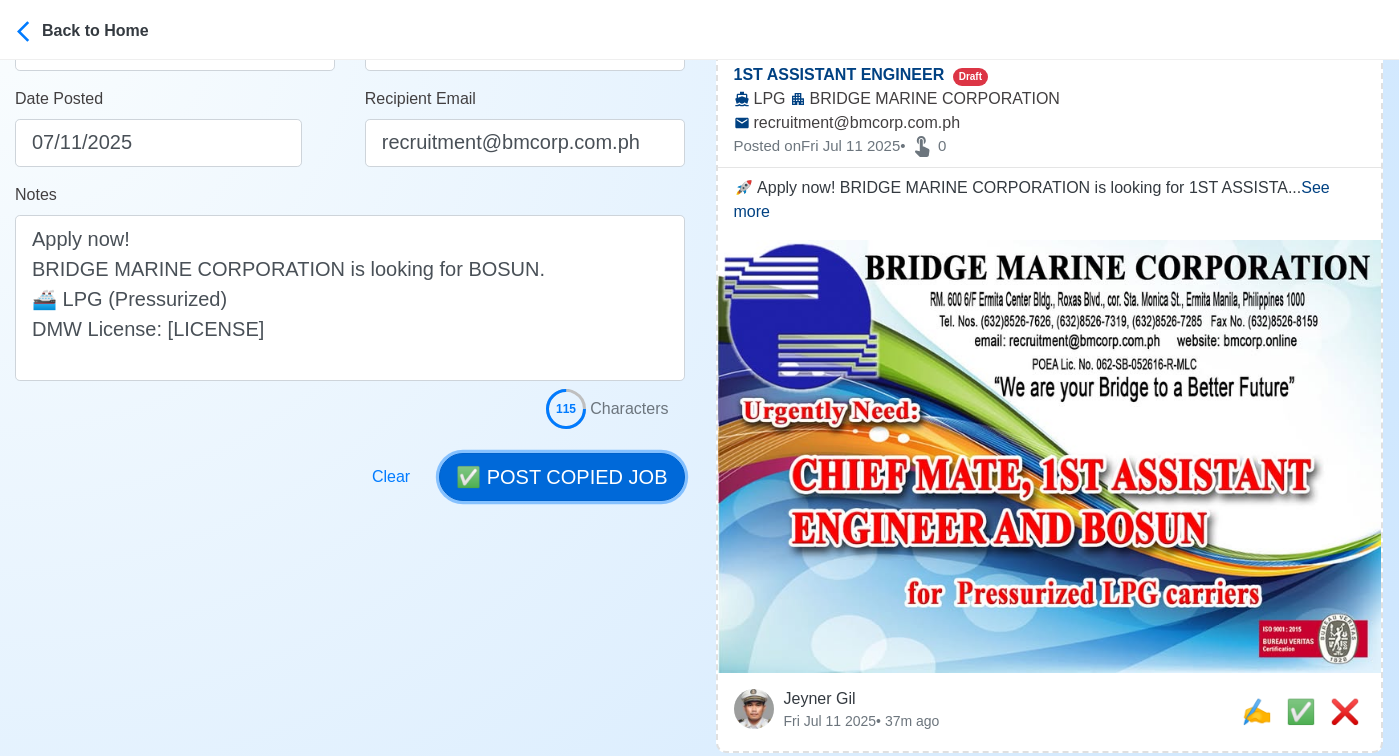 click on "✅ POST COPIED JOB" at bounding box center [561, 477] 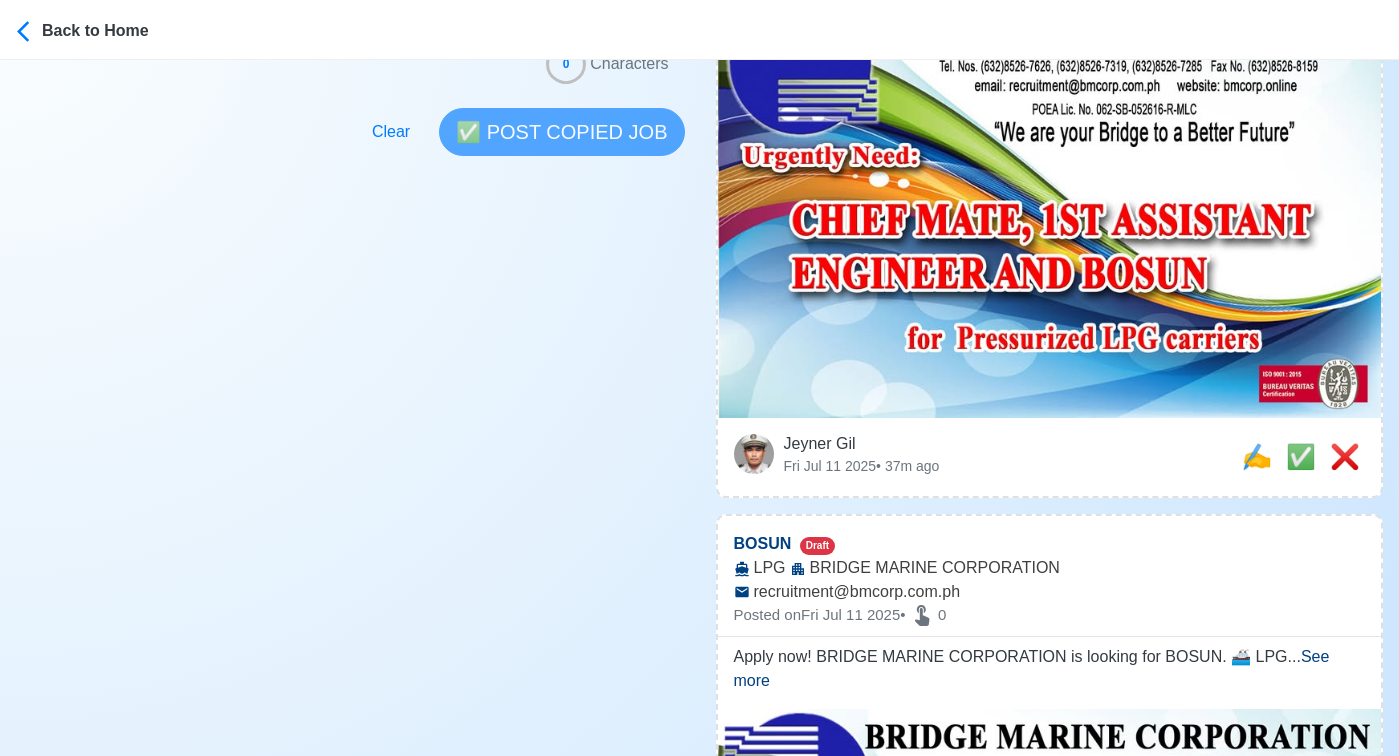 scroll, scrollTop: 709, scrollLeft: 0, axis: vertical 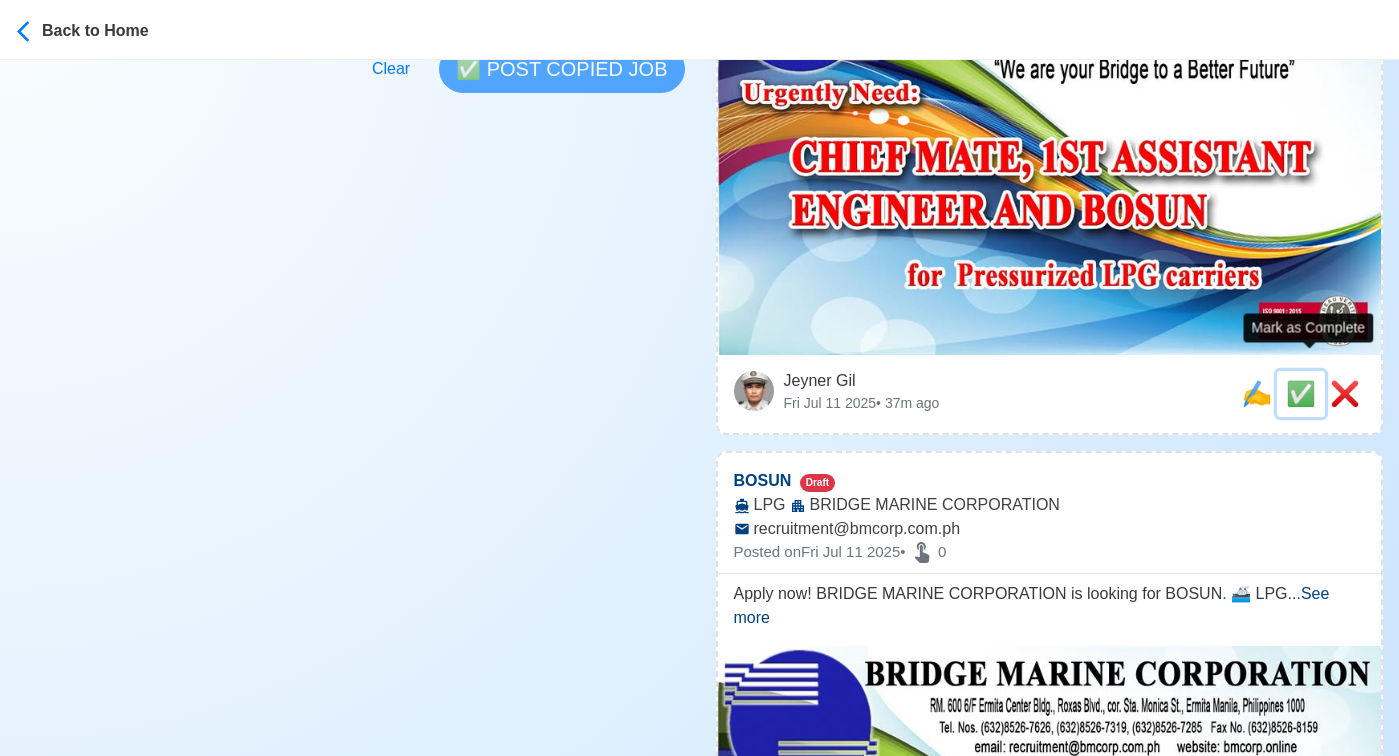 click on "✅" at bounding box center (1301, 393) 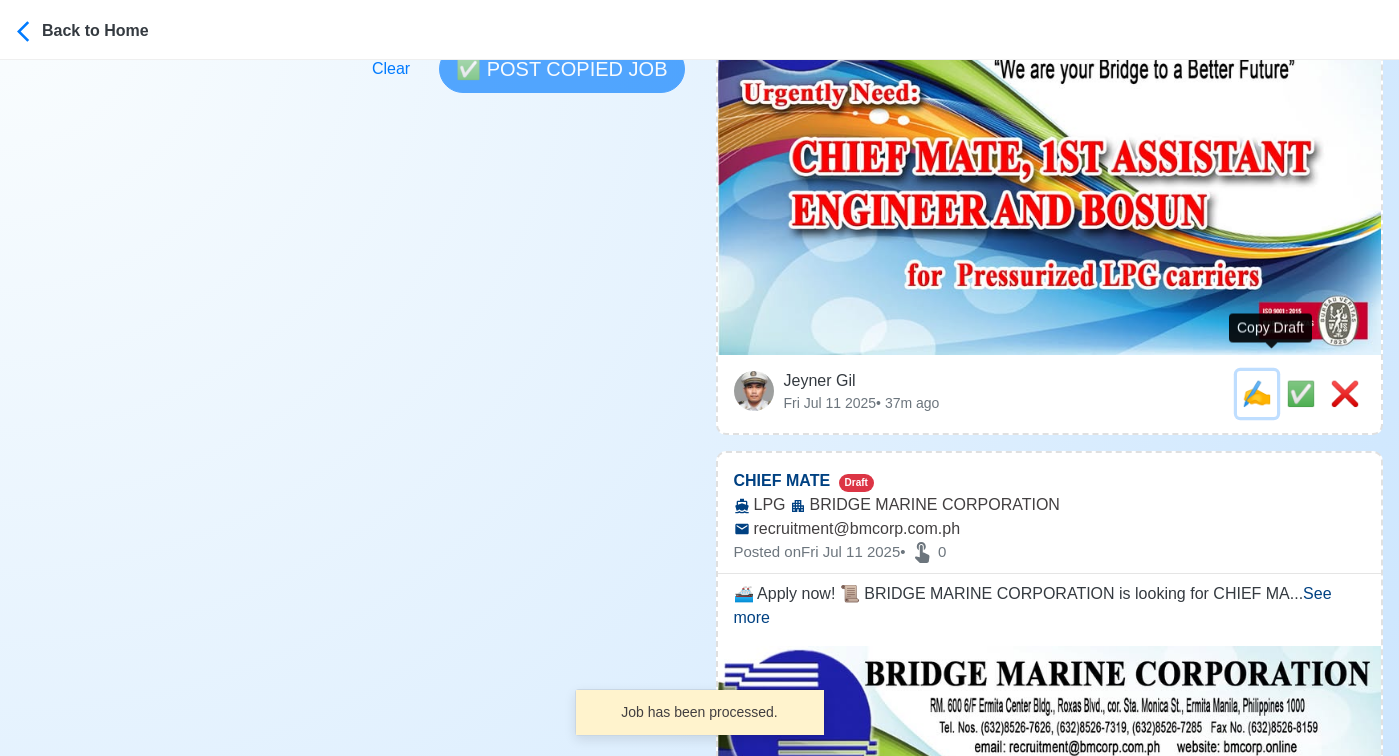 click on "✍️" at bounding box center (1257, 393) 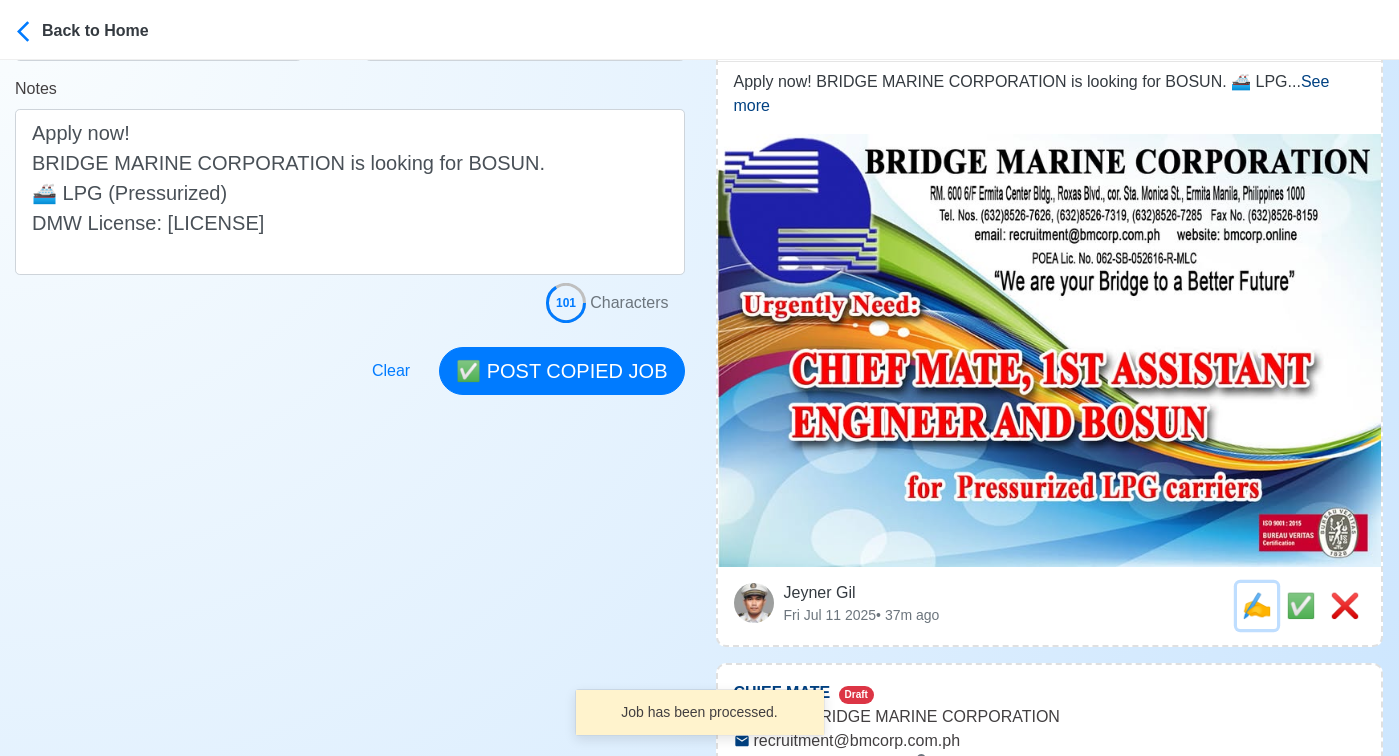 scroll, scrollTop: 553, scrollLeft: 0, axis: vertical 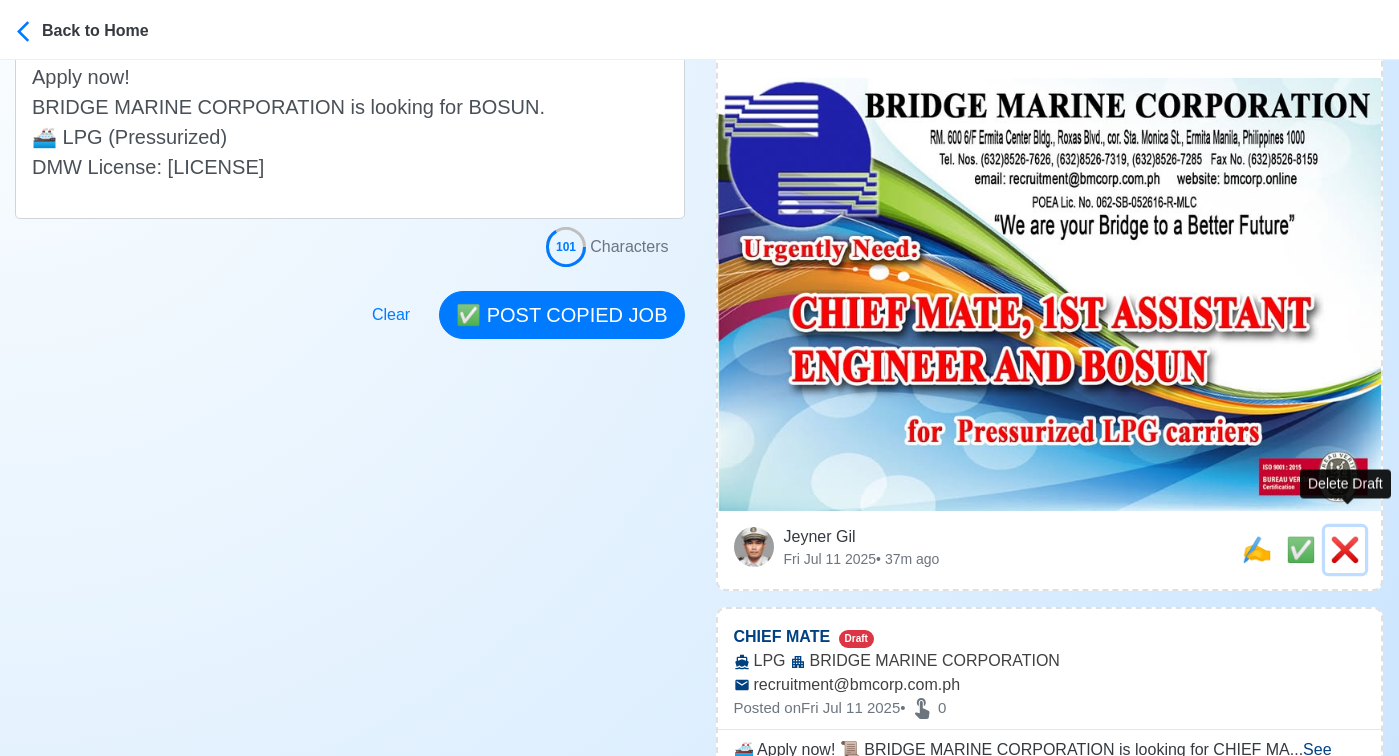 click on "❌" at bounding box center (1345, 549) 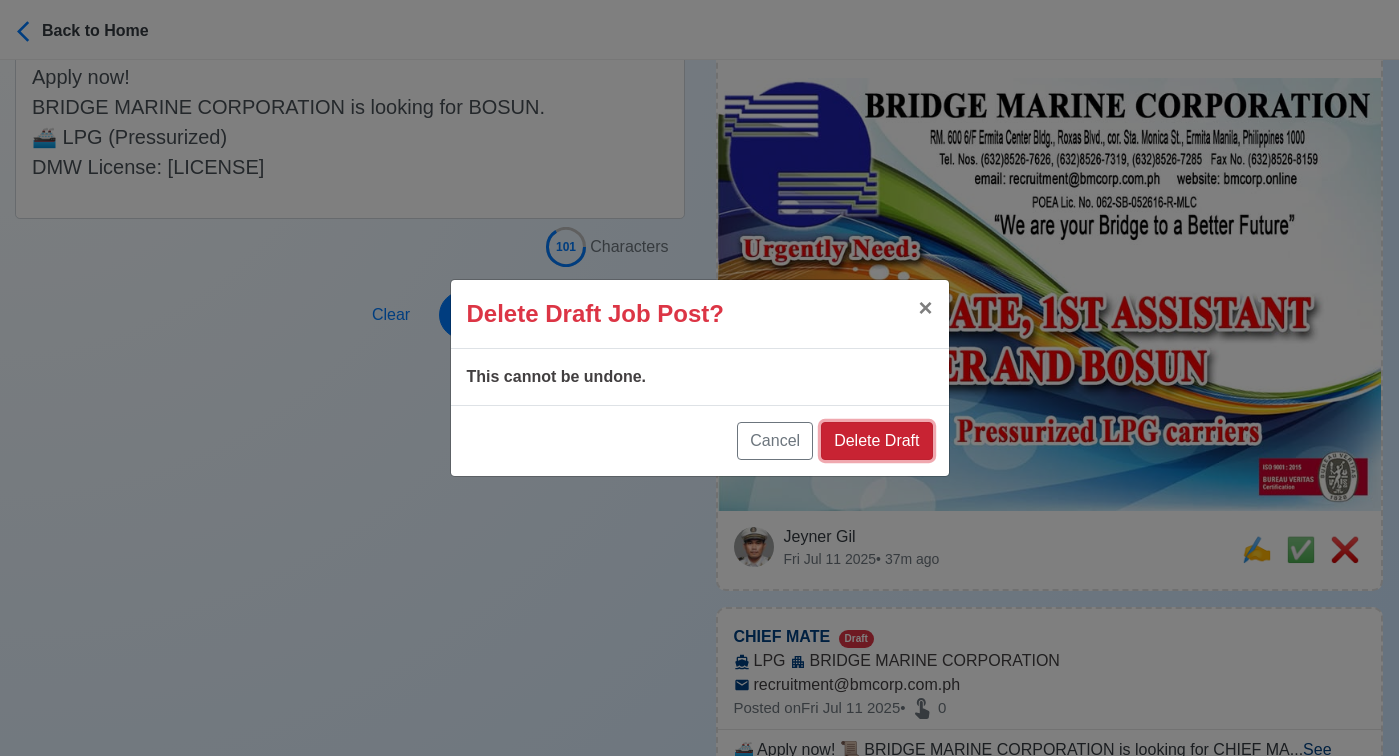 click on "Delete Draft" at bounding box center (876, 441) 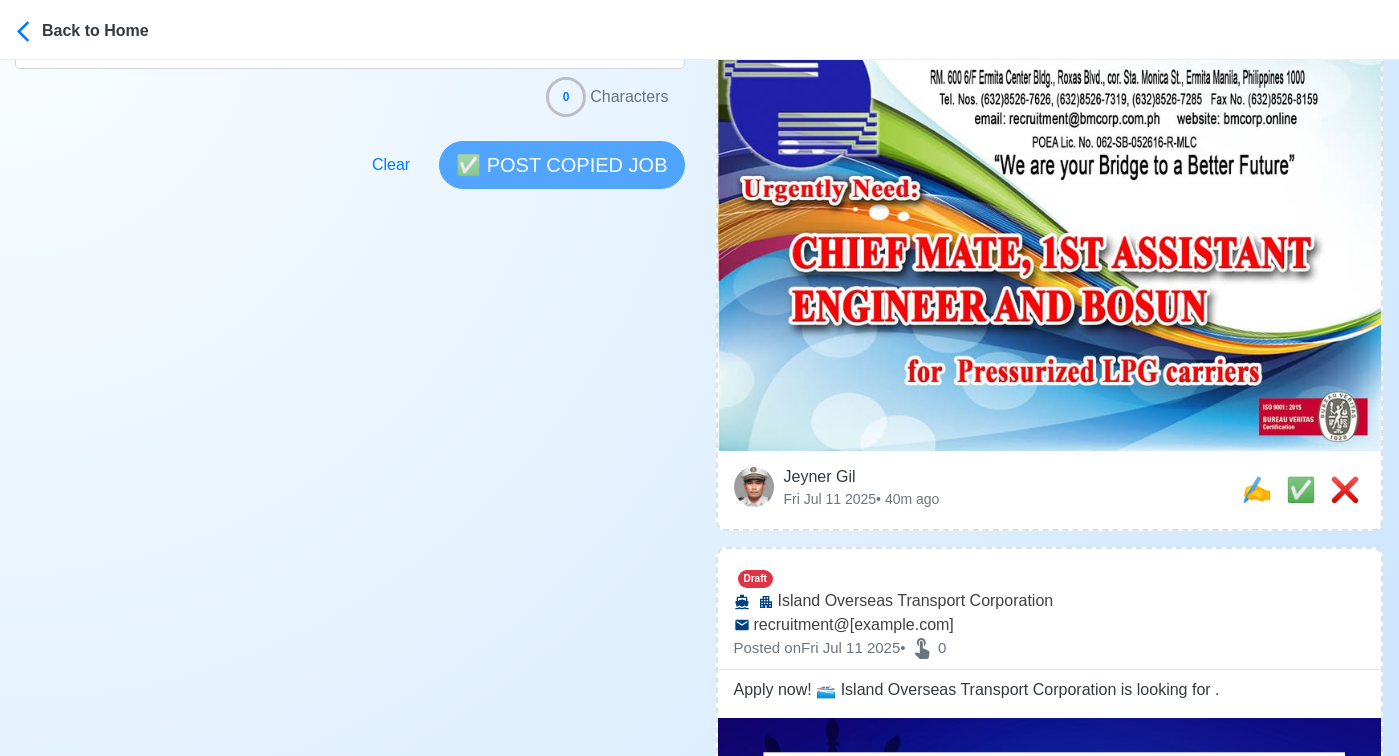 scroll, scrollTop: 621, scrollLeft: 0, axis: vertical 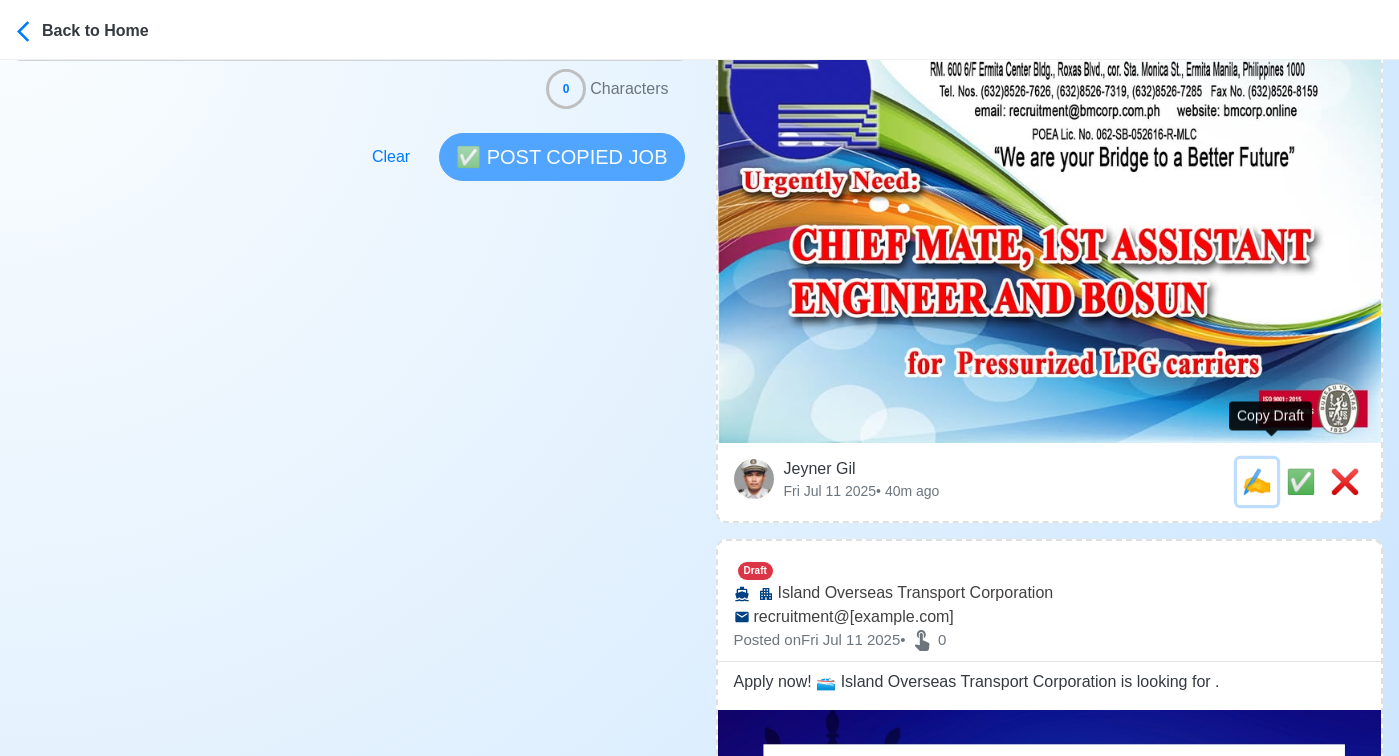 click on "✍️" at bounding box center [1257, 481] 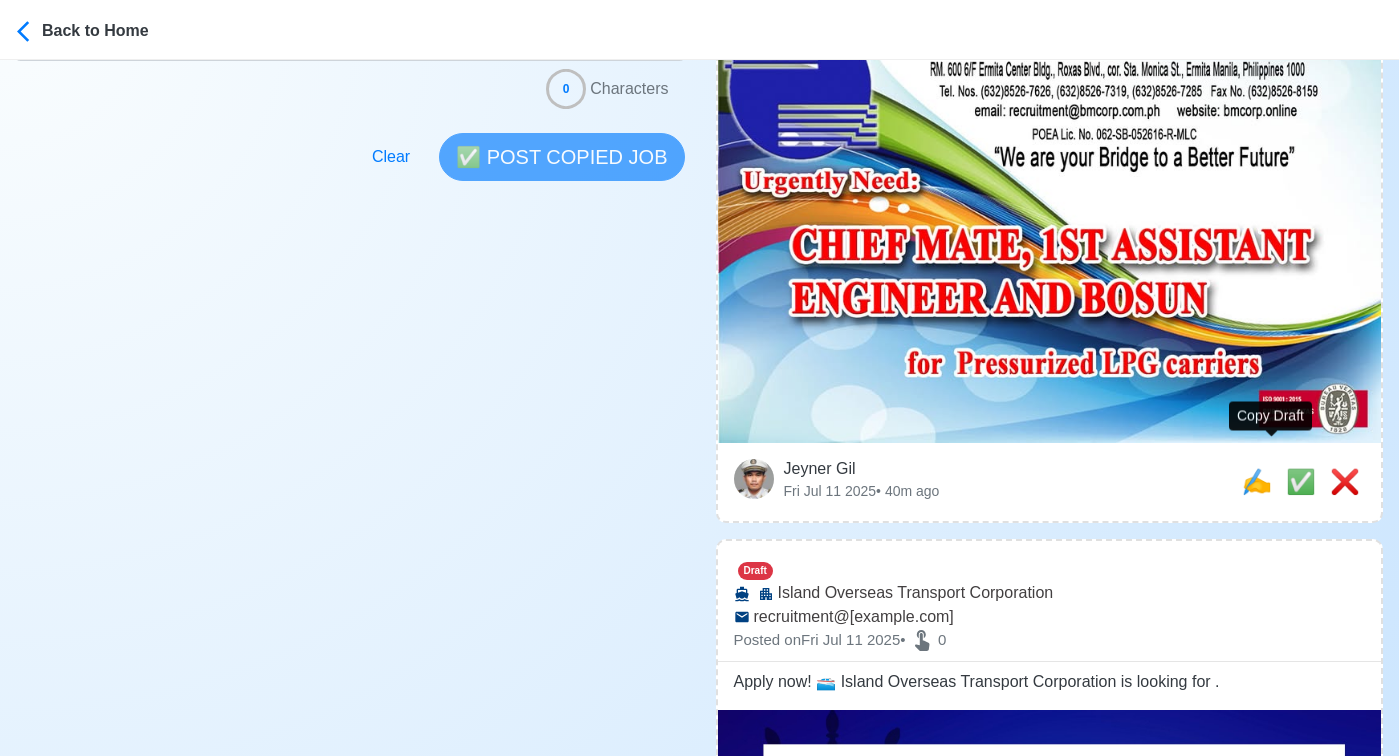 click on "CHIEF MATE   Draft" at bounding box center [1050, -163] 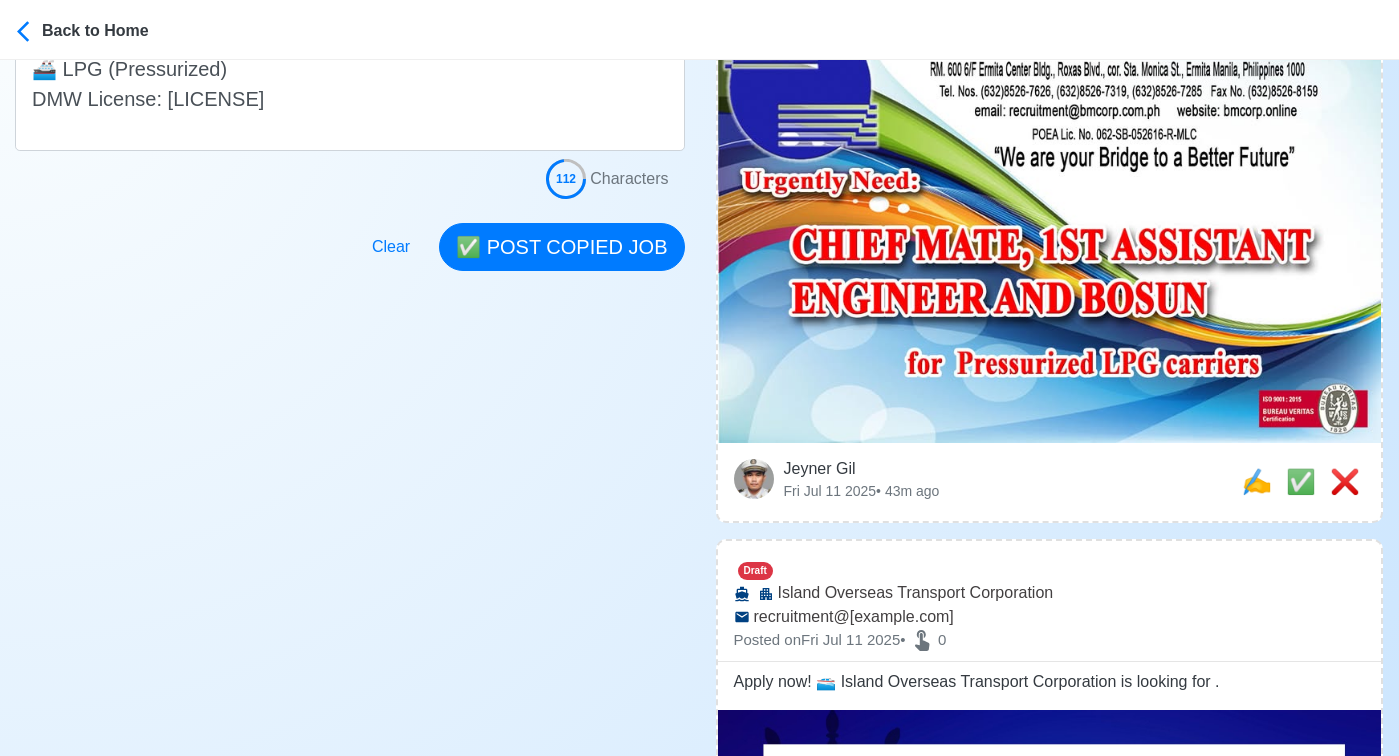 scroll, scrollTop: 0, scrollLeft: 0, axis: both 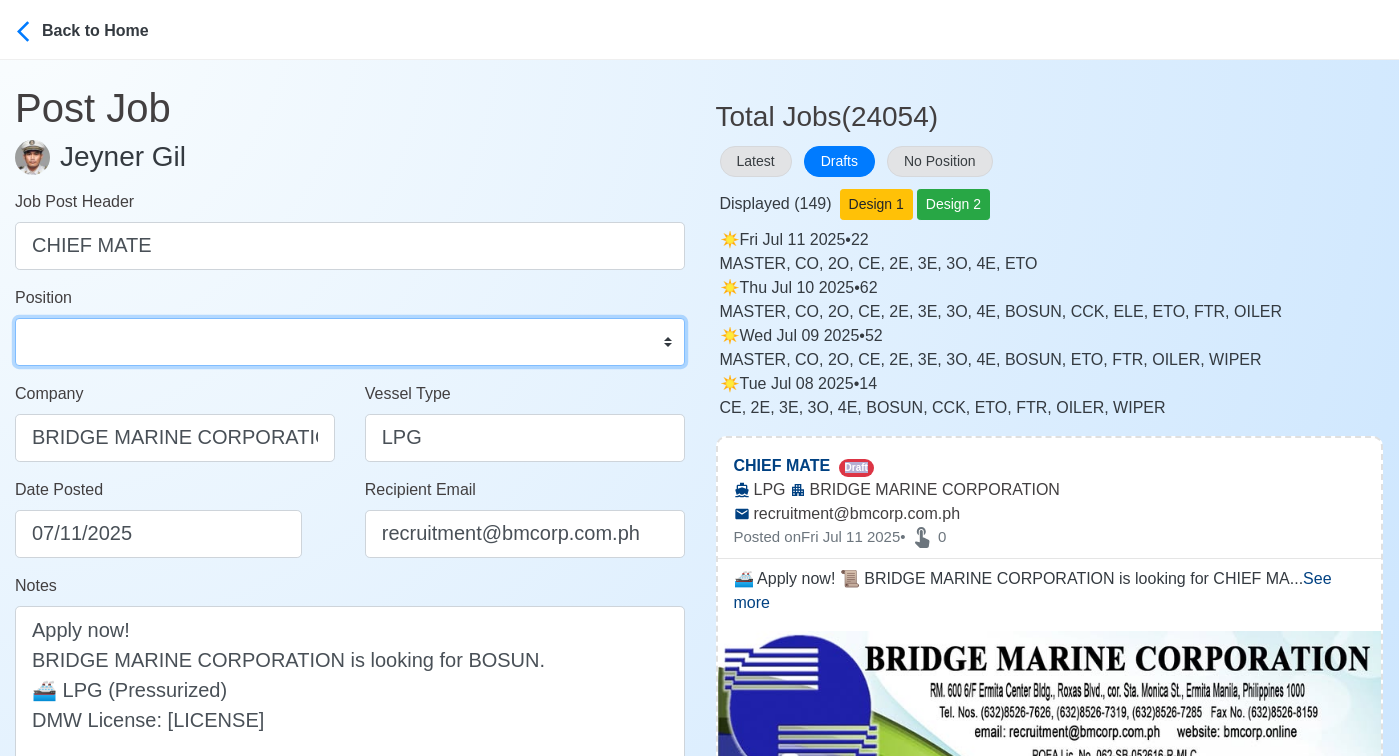 click on "Master Chief Officer 2nd Officer 3rd Officer Junior Officer Chief Engineer 2nd Engineer 3rd Engineer 4th Engineer Gas Engineer Junior Engineer 1st Assistant Engineer 2nd Assistant Engineer 3rd Assistant Engineer ETO/ETR Electrician Electrical Engineer Oiler Fitter Welder Chief Cook Chef Cook Messman Wiper Rigger Ordinary Seaman Able Seaman Motorman Pumpman Bosun Cadet Reefer Mechanic Operator Repairman Painter Steward Waiter Others" at bounding box center (350, 342) 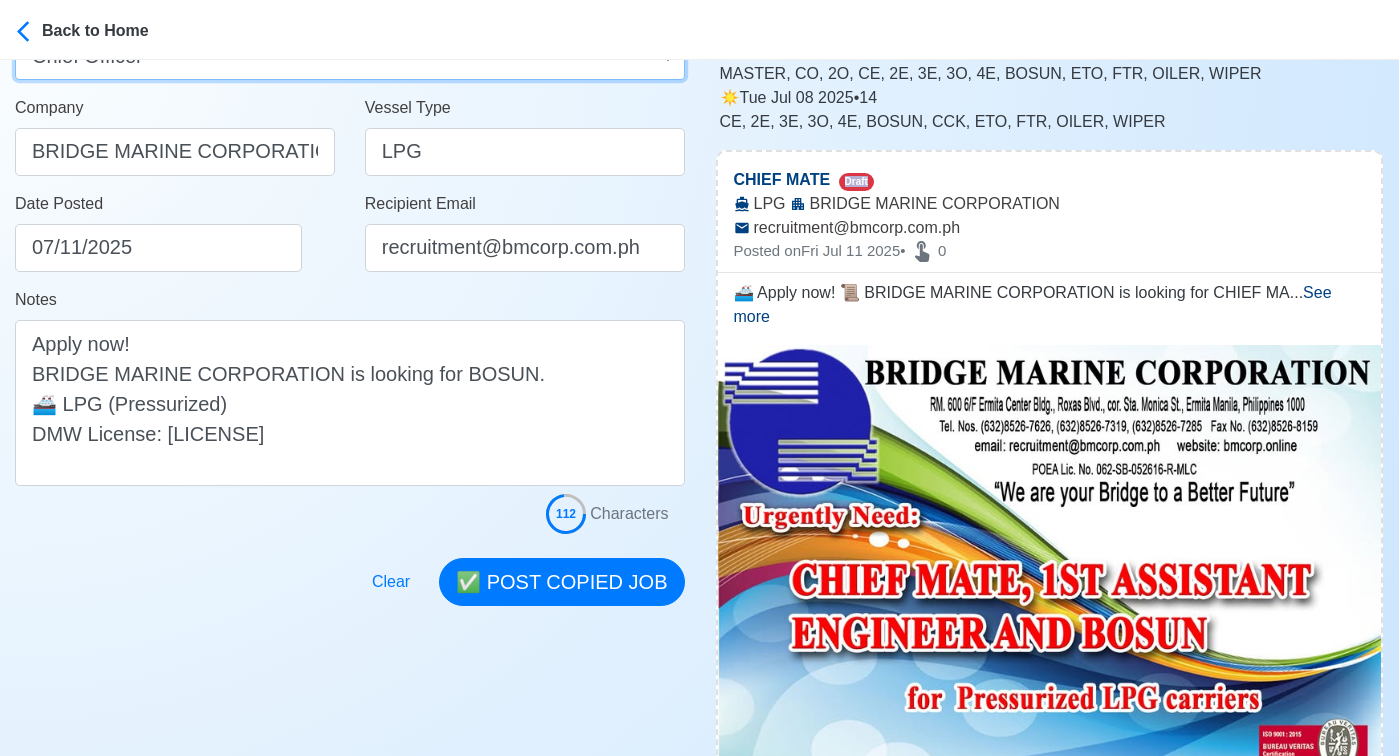 scroll, scrollTop: 342, scrollLeft: 0, axis: vertical 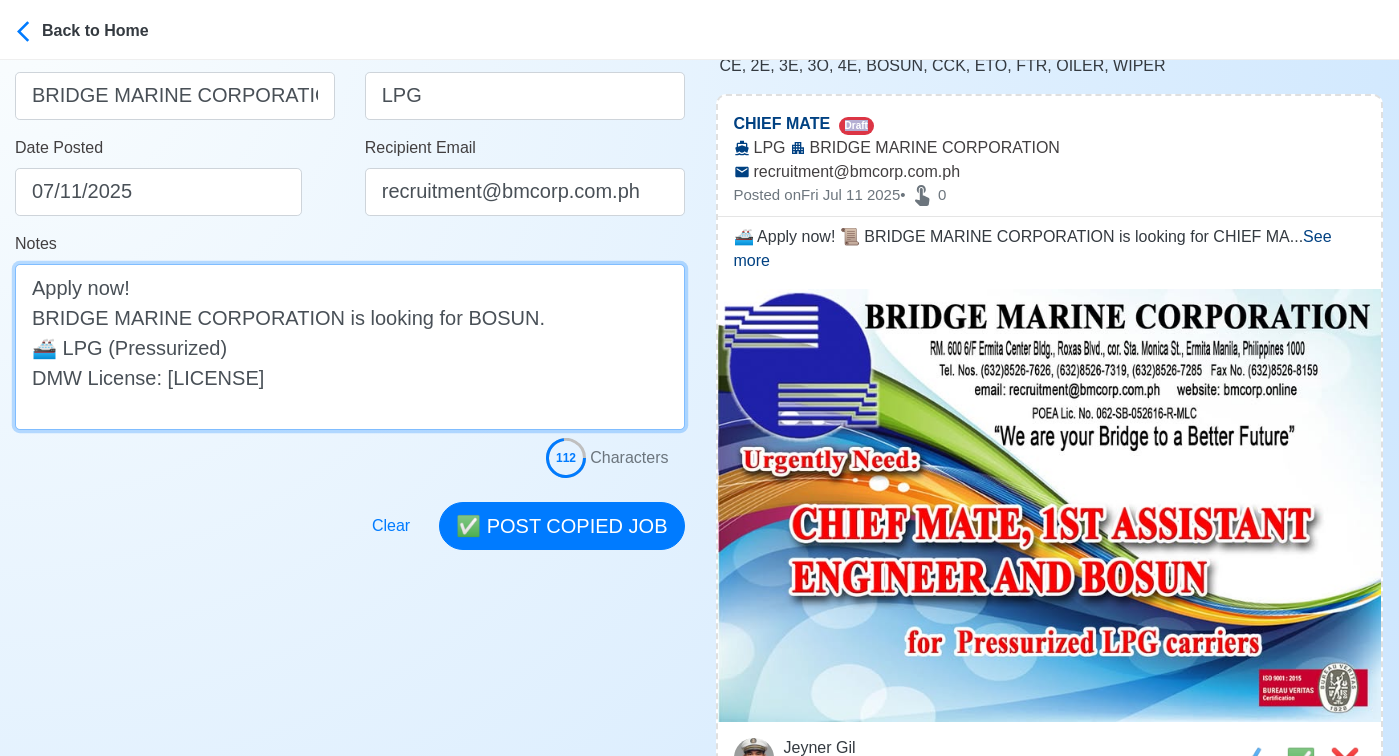 click on "🚢 Apply now!
📜 BRIDGE MARINE CORPORATION is looking for CHIEF MATE.
🚢 LPG
DMW License: 062-SB-052616-R-MLC" at bounding box center (350, 347) 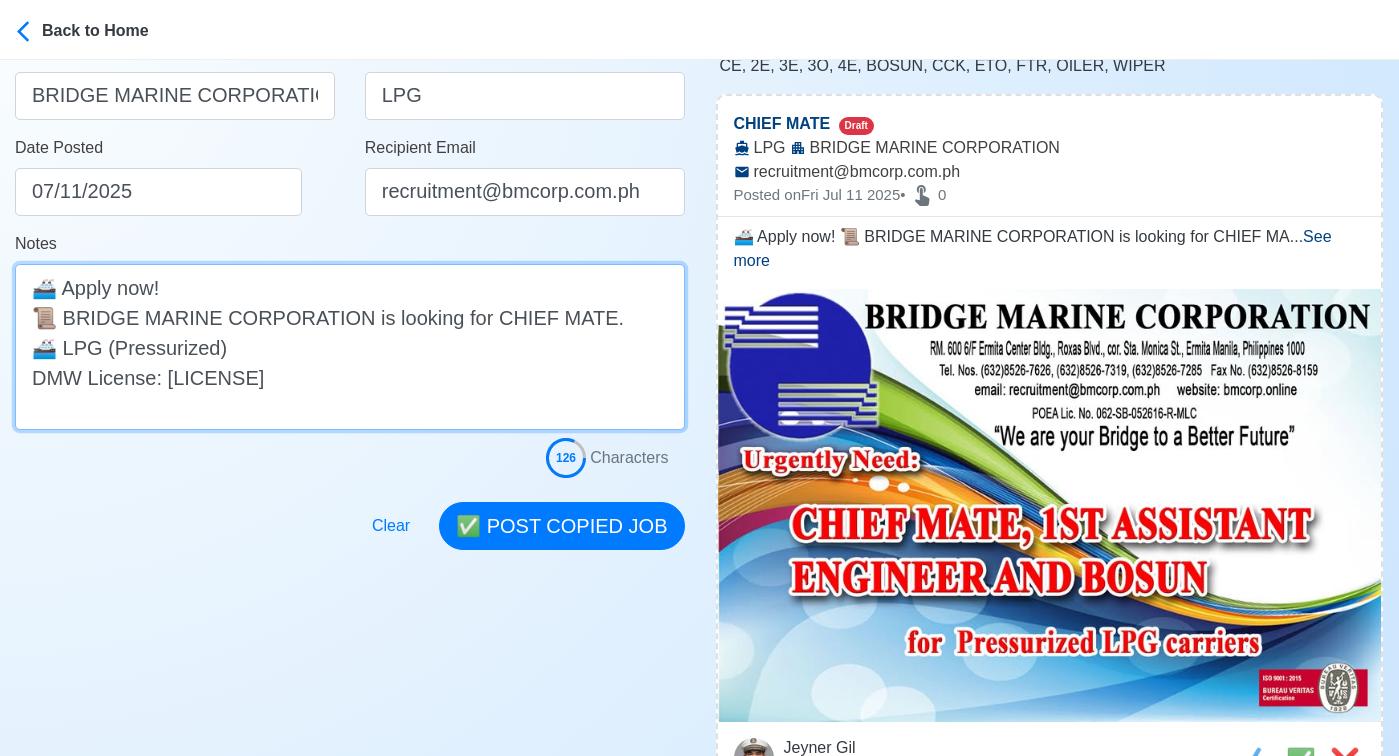 drag, startPoint x: 100, startPoint y: 350, endPoint x: 276, endPoint y: 355, distance: 176.07101 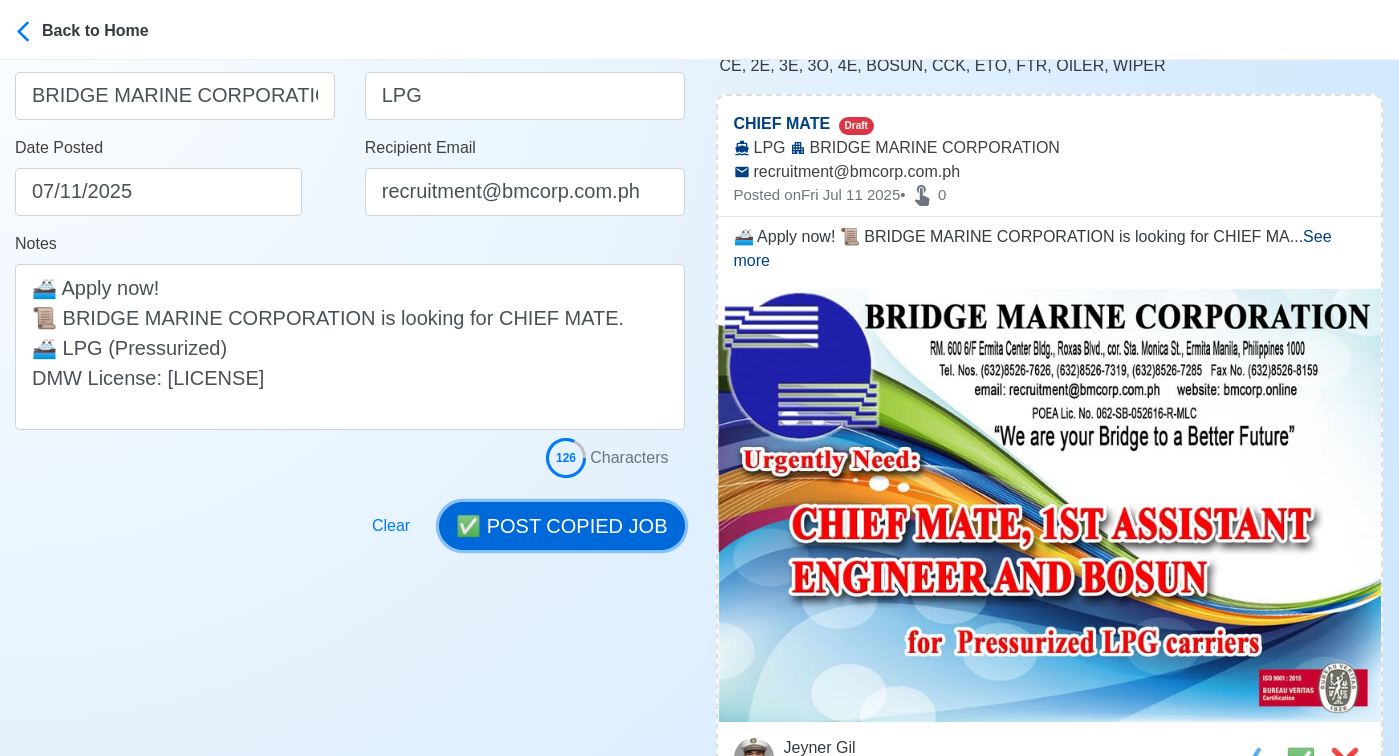 click on "✅ POST COPIED JOB" at bounding box center (561, 526) 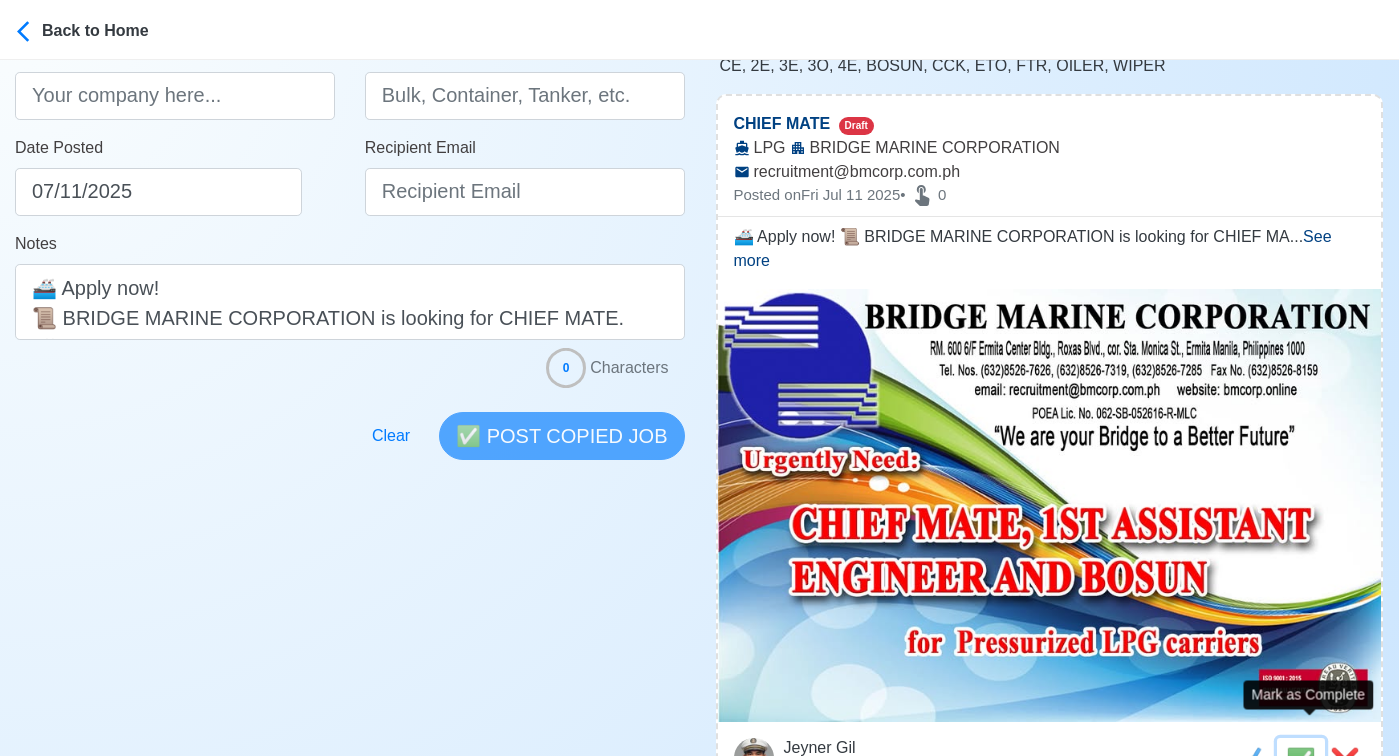 click on "✅" at bounding box center [1301, 760] 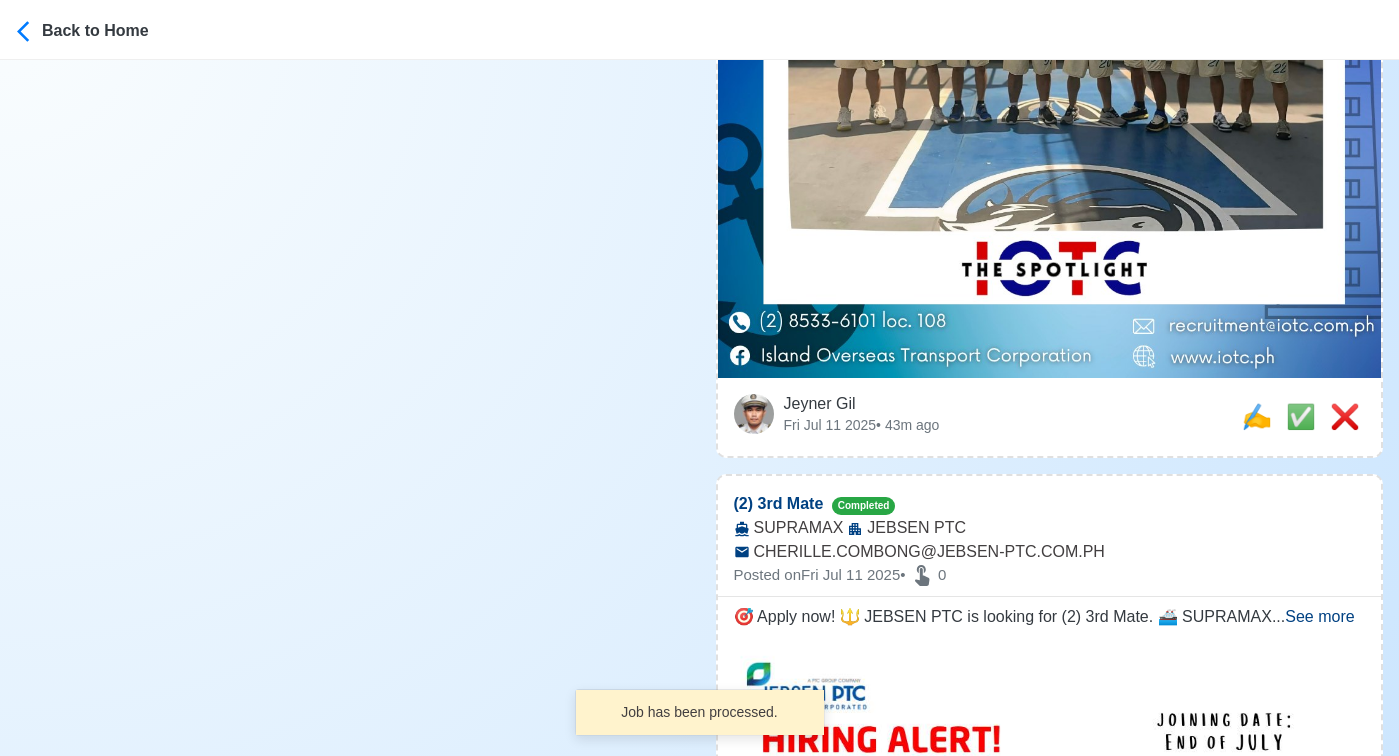 scroll, scrollTop: 958, scrollLeft: 0, axis: vertical 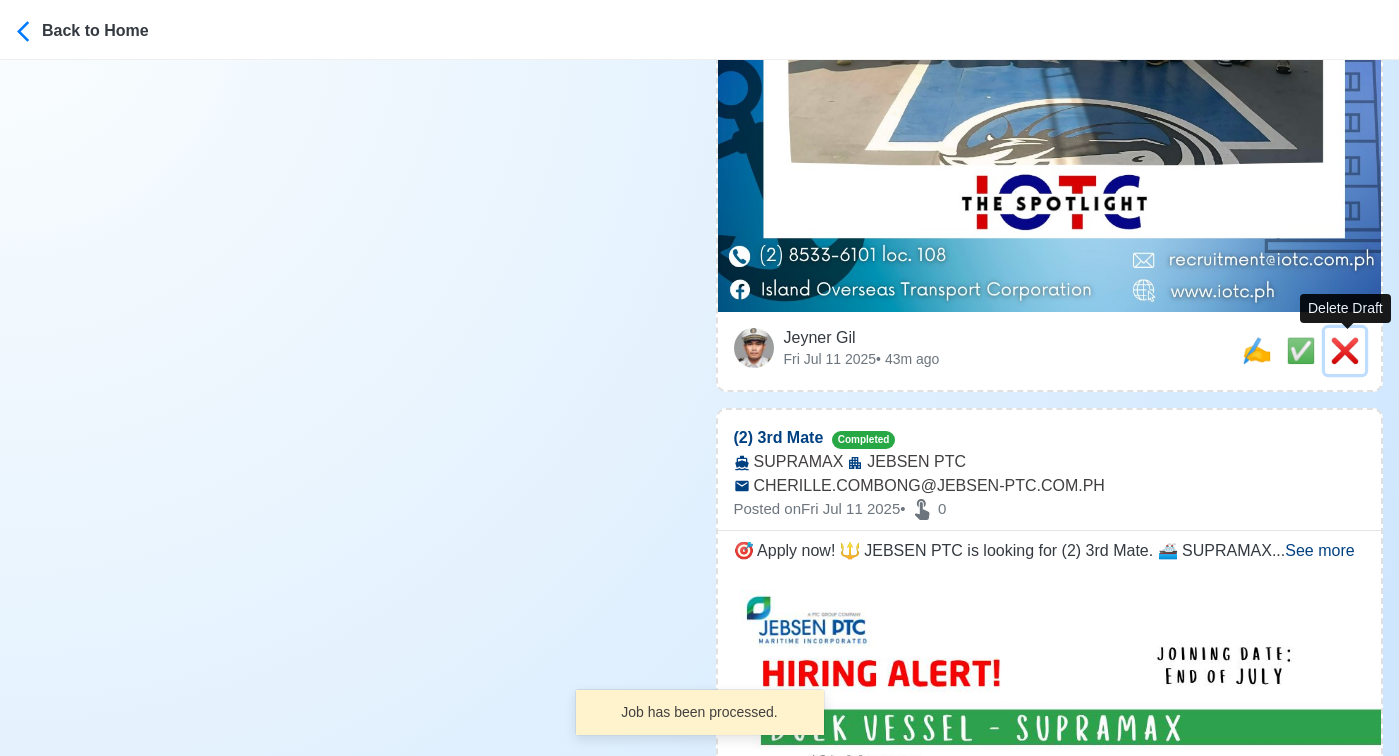 click on "❌" at bounding box center [1345, 350] 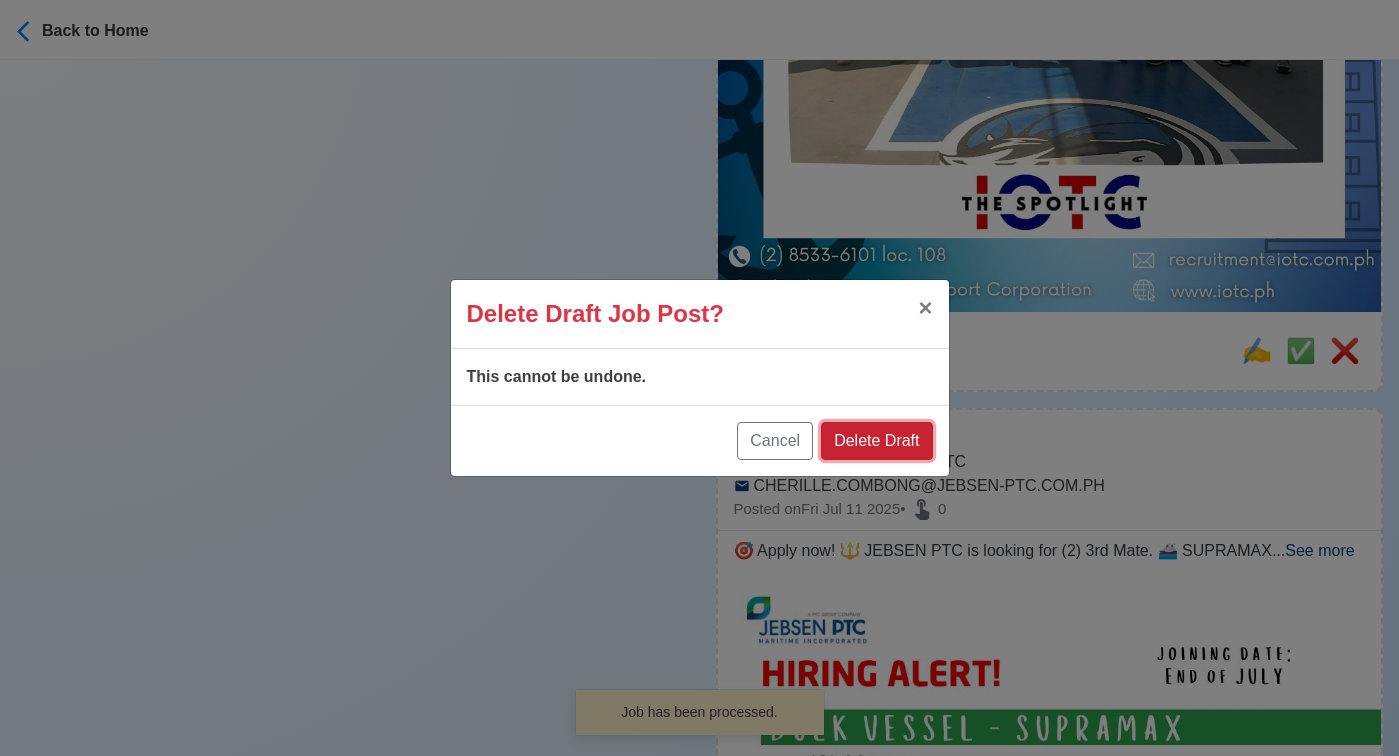 click on "Delete Draft" at bounding box center (876, 441) 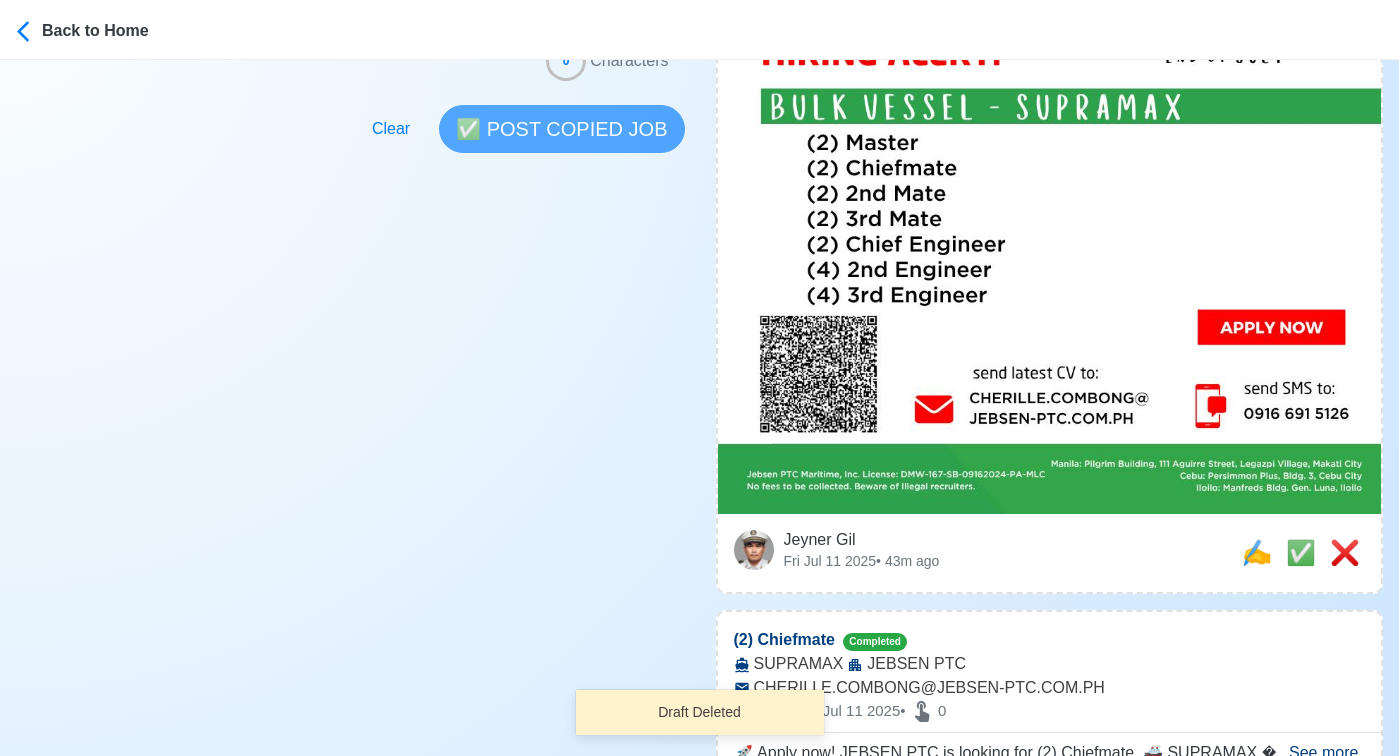 scroll, scrollTop: 517, scrollLeft: 0, axis: vertical 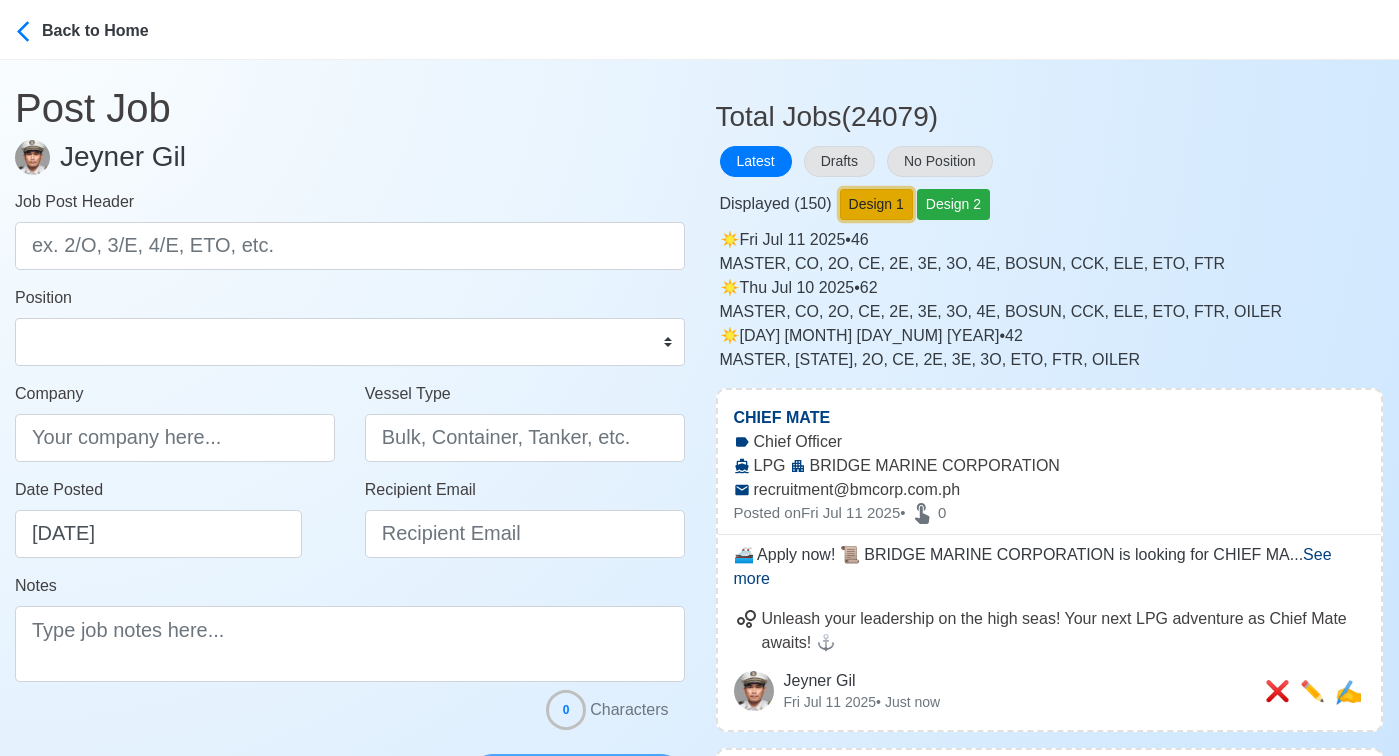 click on "Design 1" at bounding box center (876, 204) 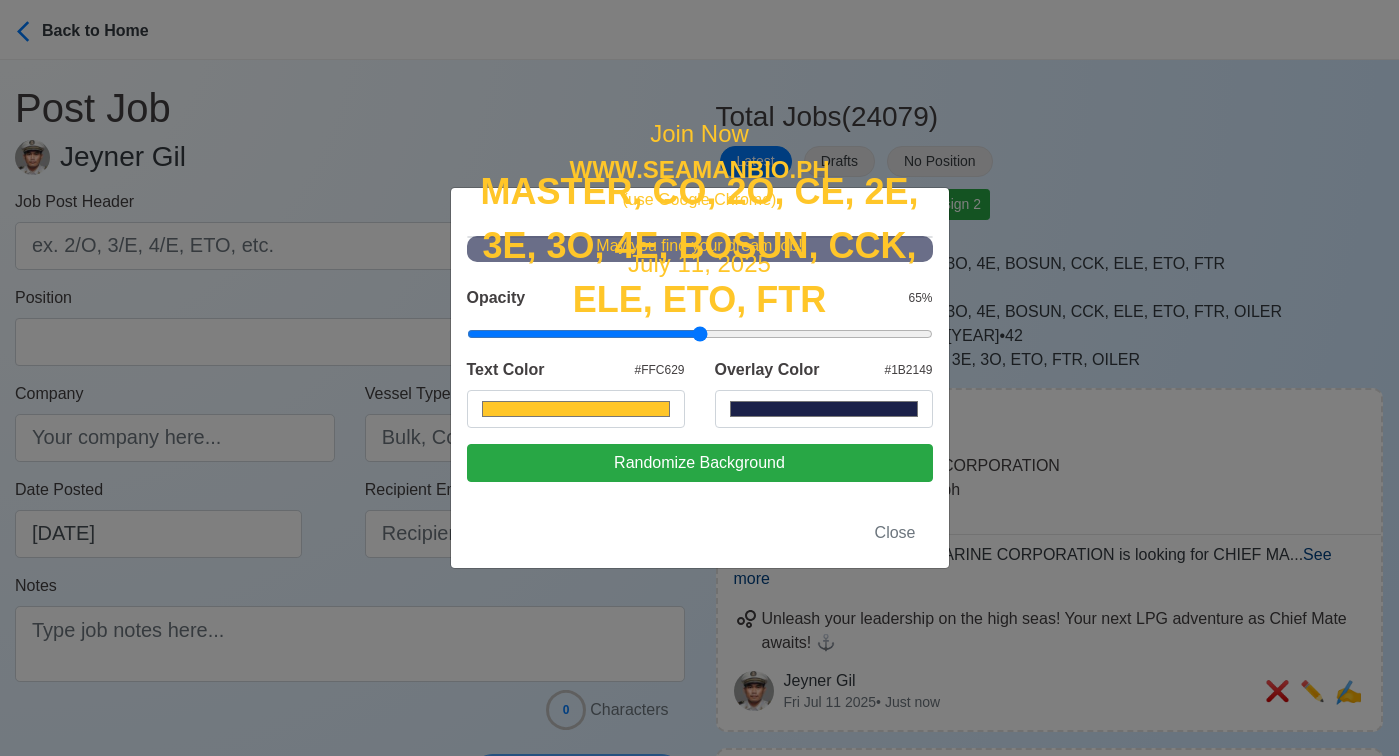 scroll, scrollTop: 146, scrollLeft: 0, axis: vertical 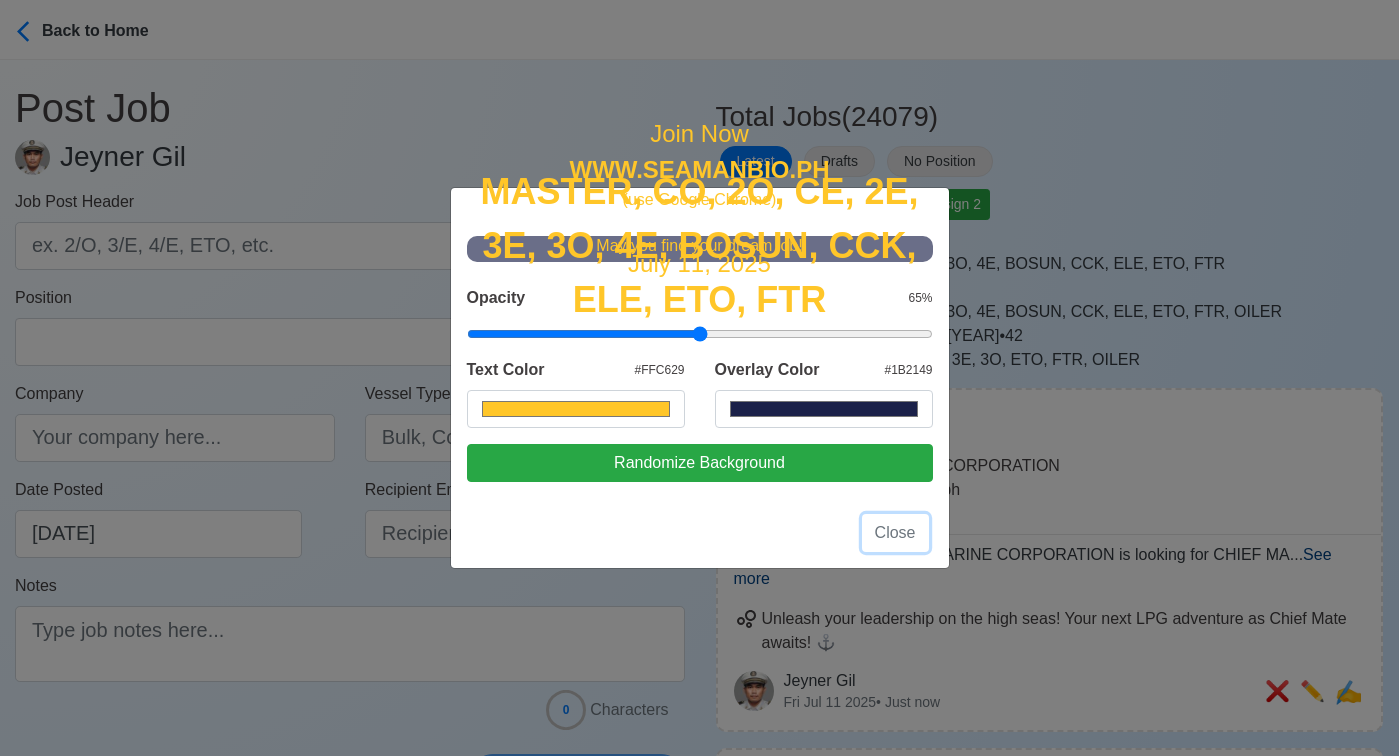 click on "Close" at bounding box center [895, 532] 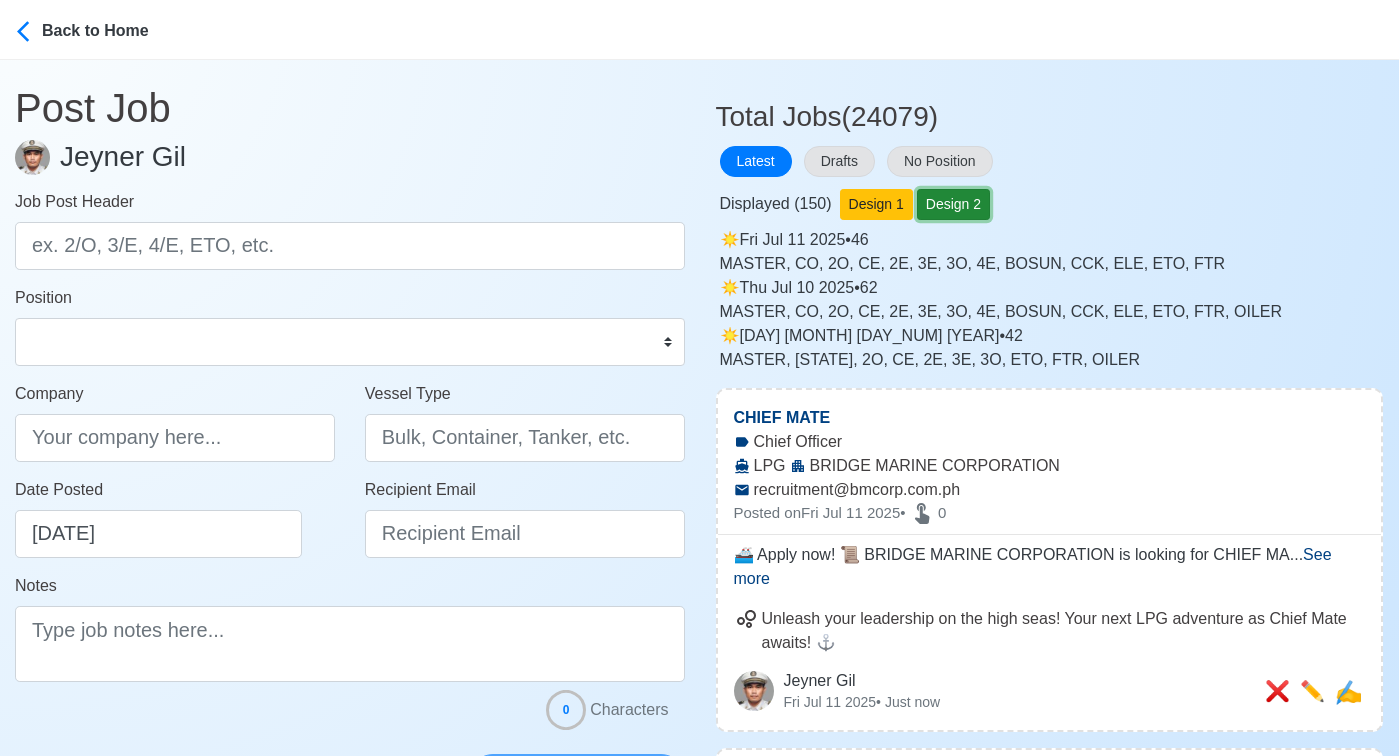 click on "Design 2" at bounding box center (953, 204) 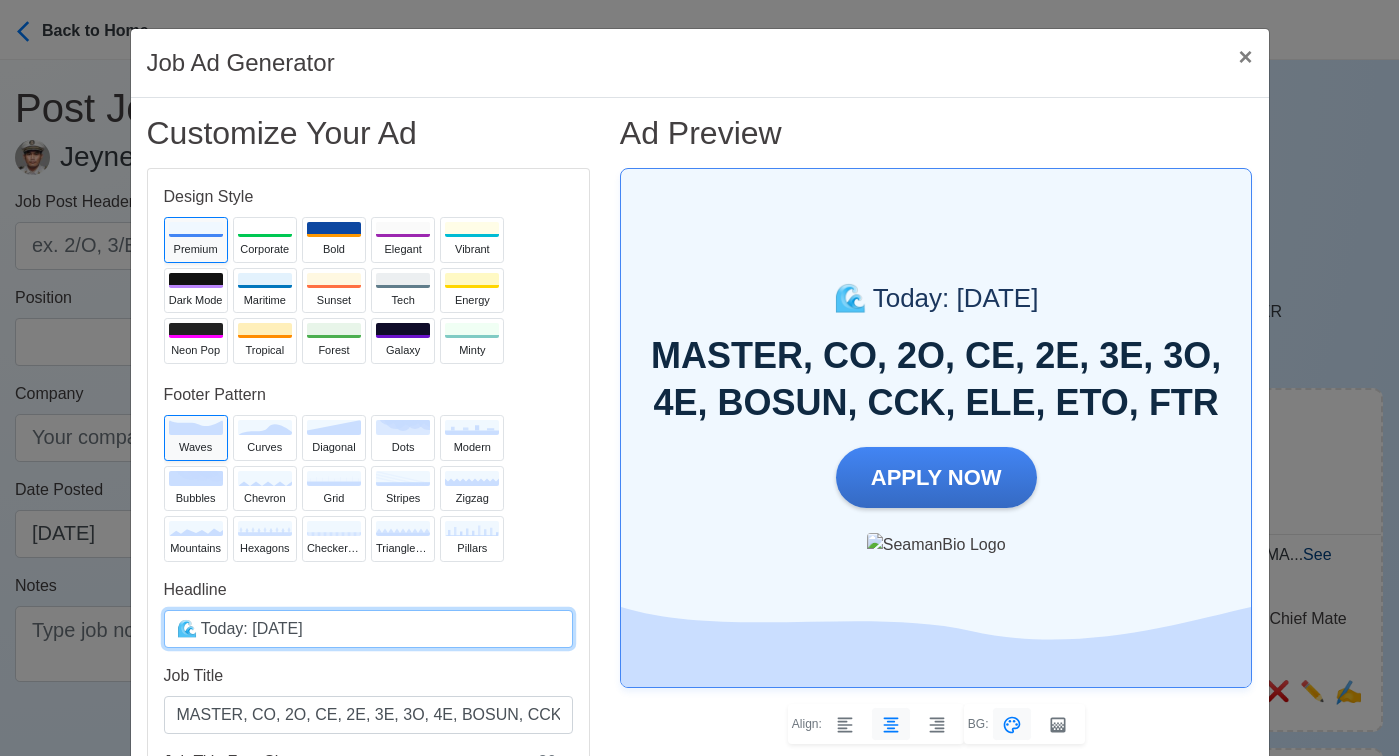 click on "🌊 Today: [DATE]" at bounding box center (368, 629) 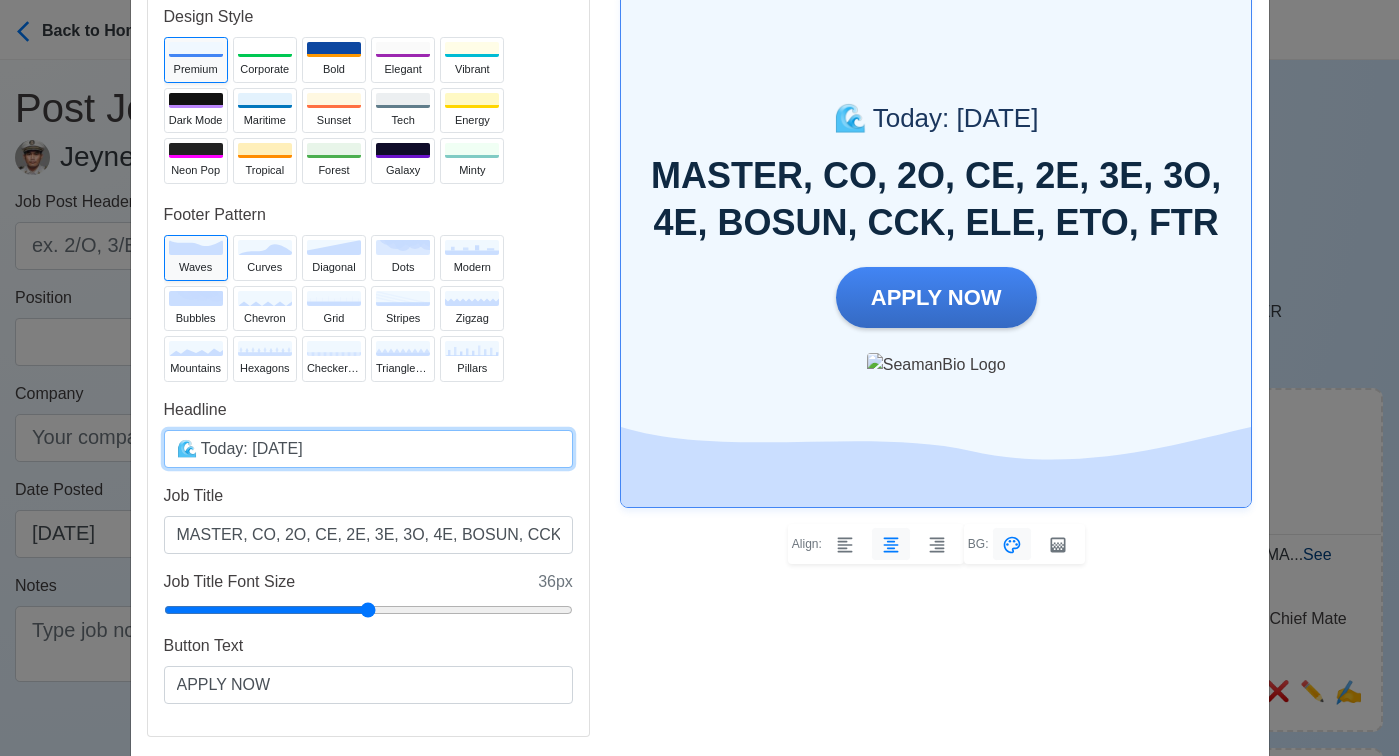 scroll, scrollTop: 188, scrollLeft: 0, axis: vertical 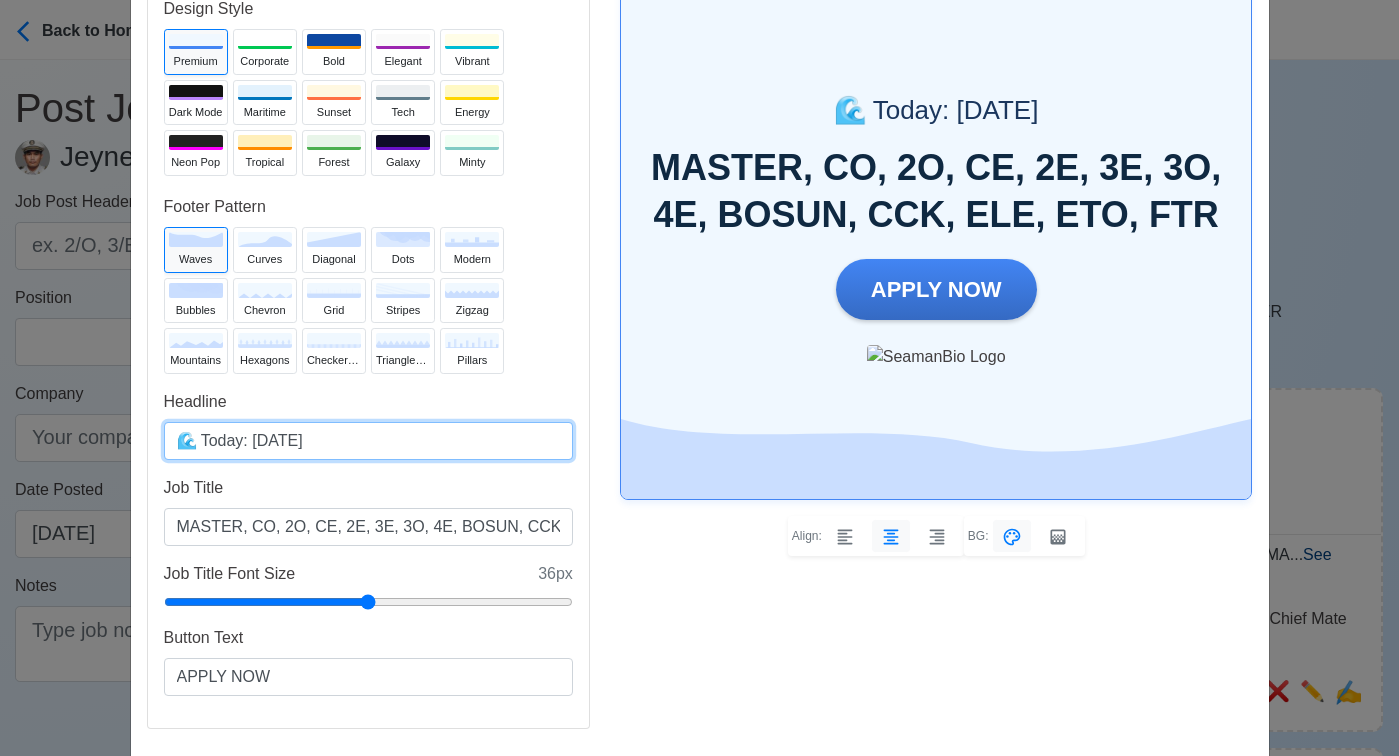 type on "🌊 Today: [DATE]" 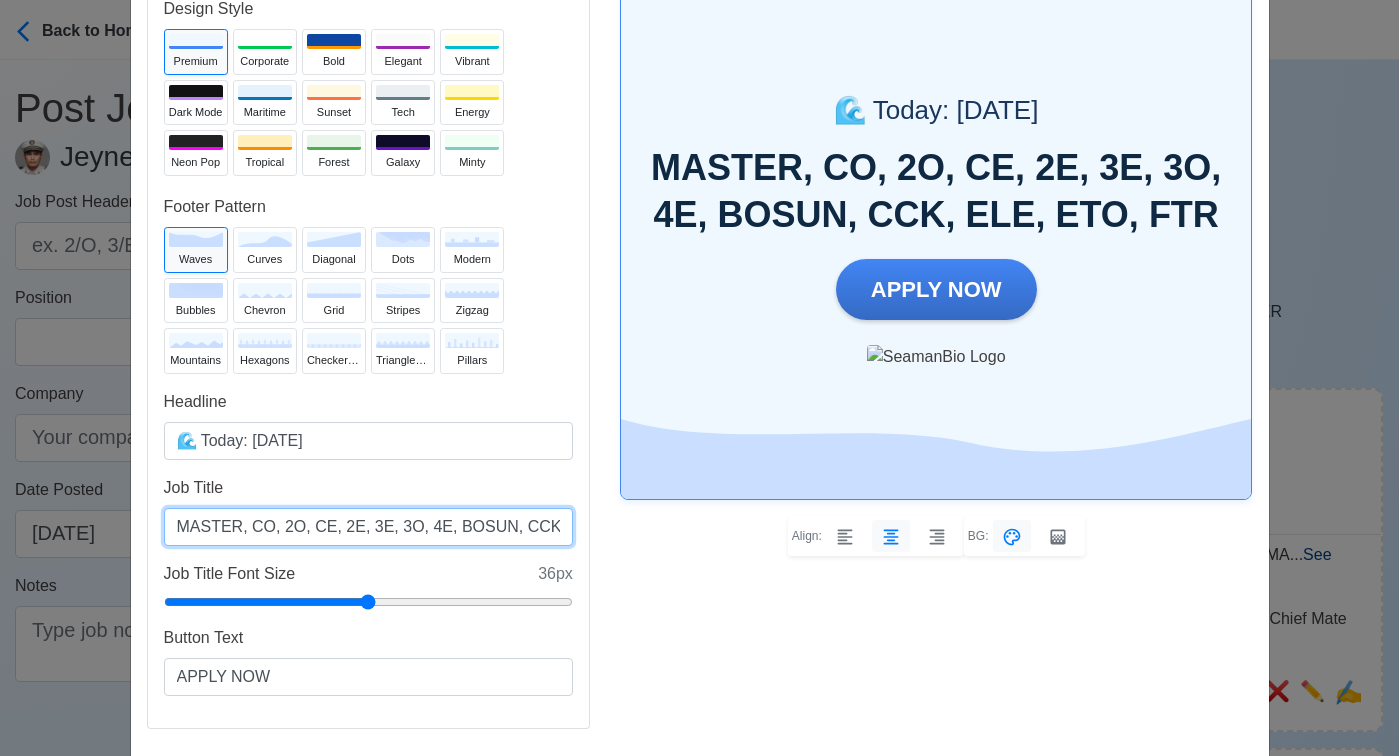 click on "MASTER, CO, 2O, CE, 2E, 3E, 3O, 4E, BOSUN, CCK, ELE, ETO, FTR" at bounding box center (368, 527) 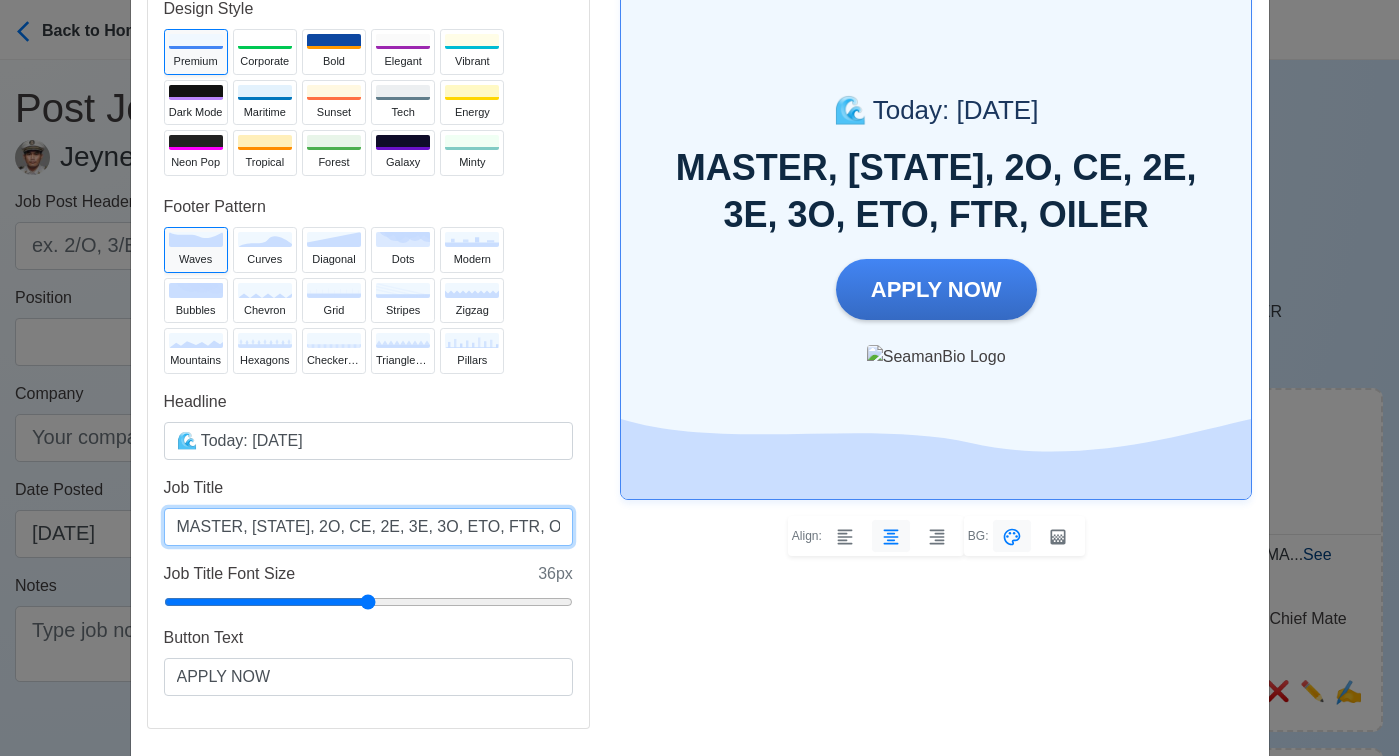 click on "MASTER, [STATE], 2O, CE, 2E, 3E, 3O, ETO, FTR, OILER" at bounding box center (368, 527) 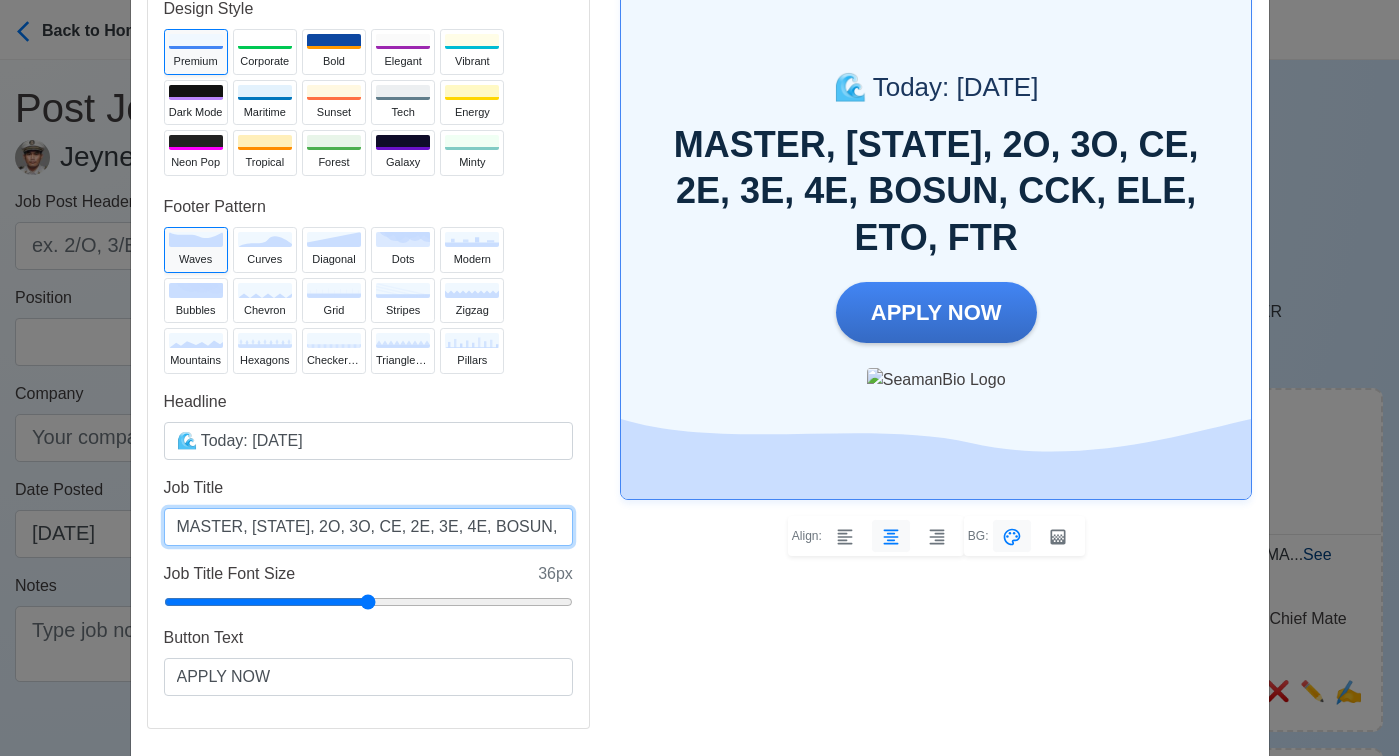 click on "MASTER, [STATE], 2O, 3O, CE, 2E, 3E, 4E, BOSUN, CCK, ELE, ETO, FTR" at bounding box center [368, 527] 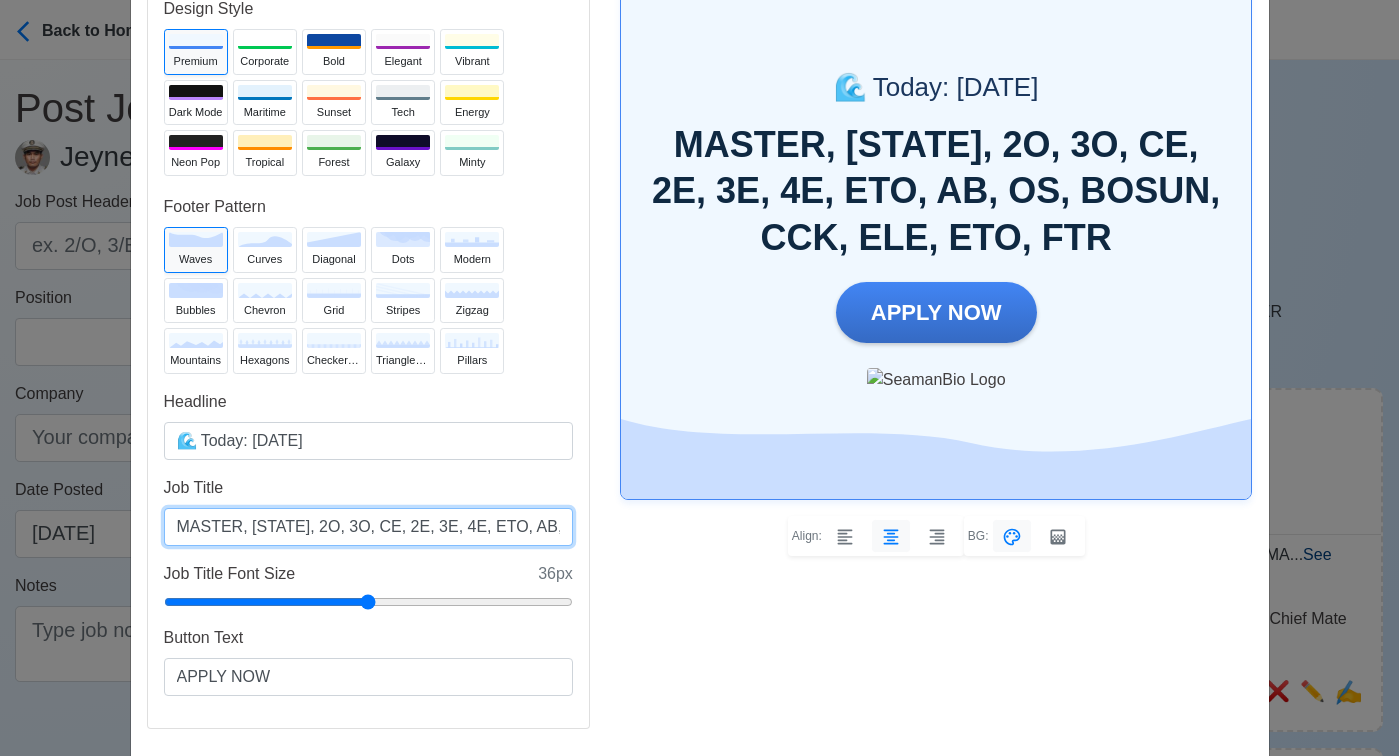 click on "MASTER, [STATE], 2O, 3O, CE, 2E, 3E, 4E, ETO, AB, OS, BOSUN, CCK, ELE, ETO, FTR" at bounding box center [368, 527] 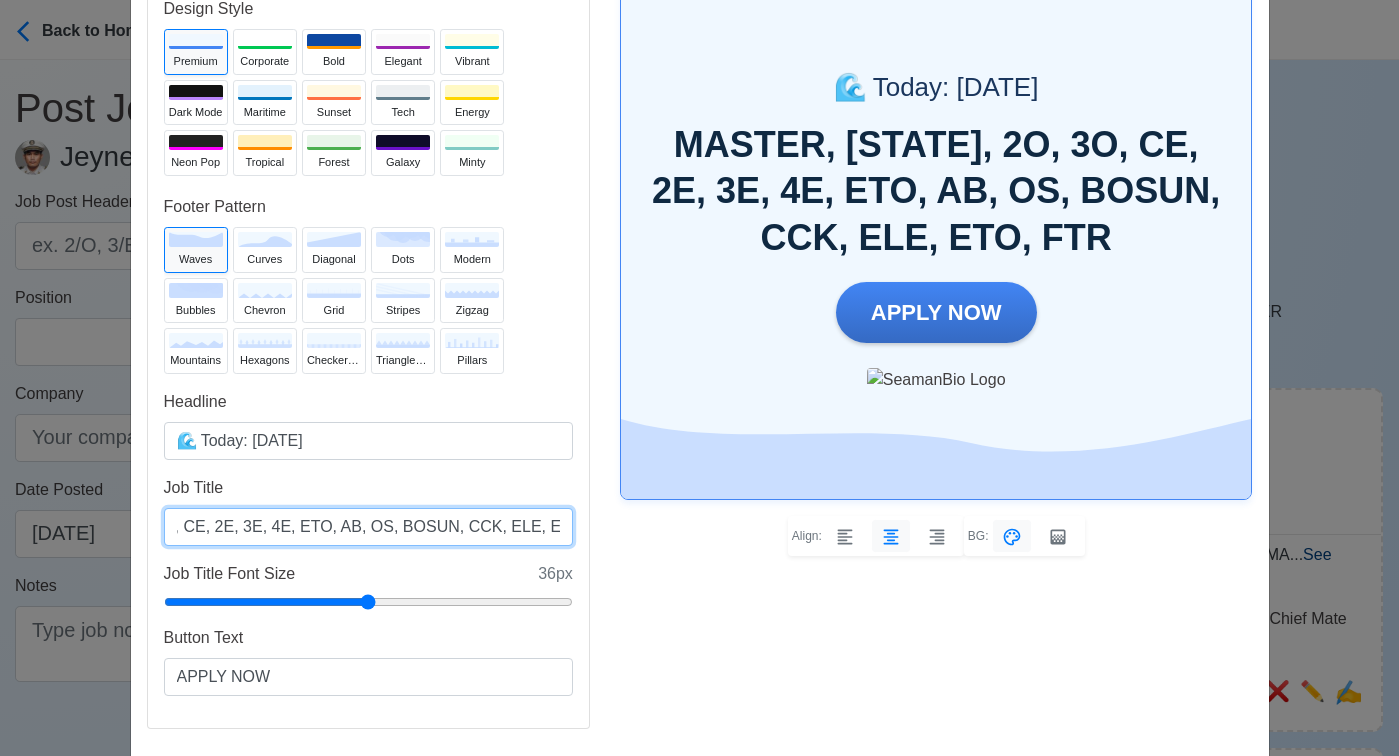 drag, startPoint x: 532, startPoint y: 526, endPoint x: 453, endPoint y: 526, distance: 79 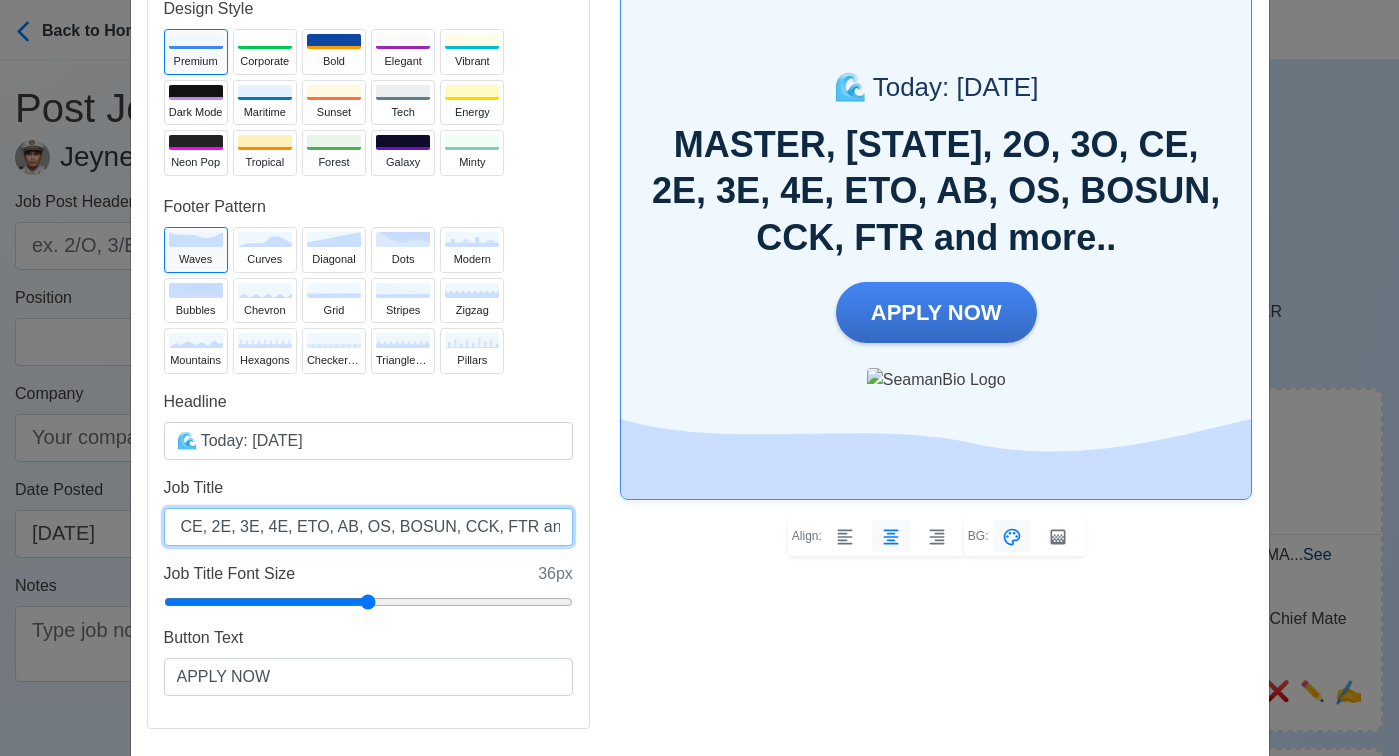 scroll, scrollTop: 0, scrollLeft: 207, axis: horizontal 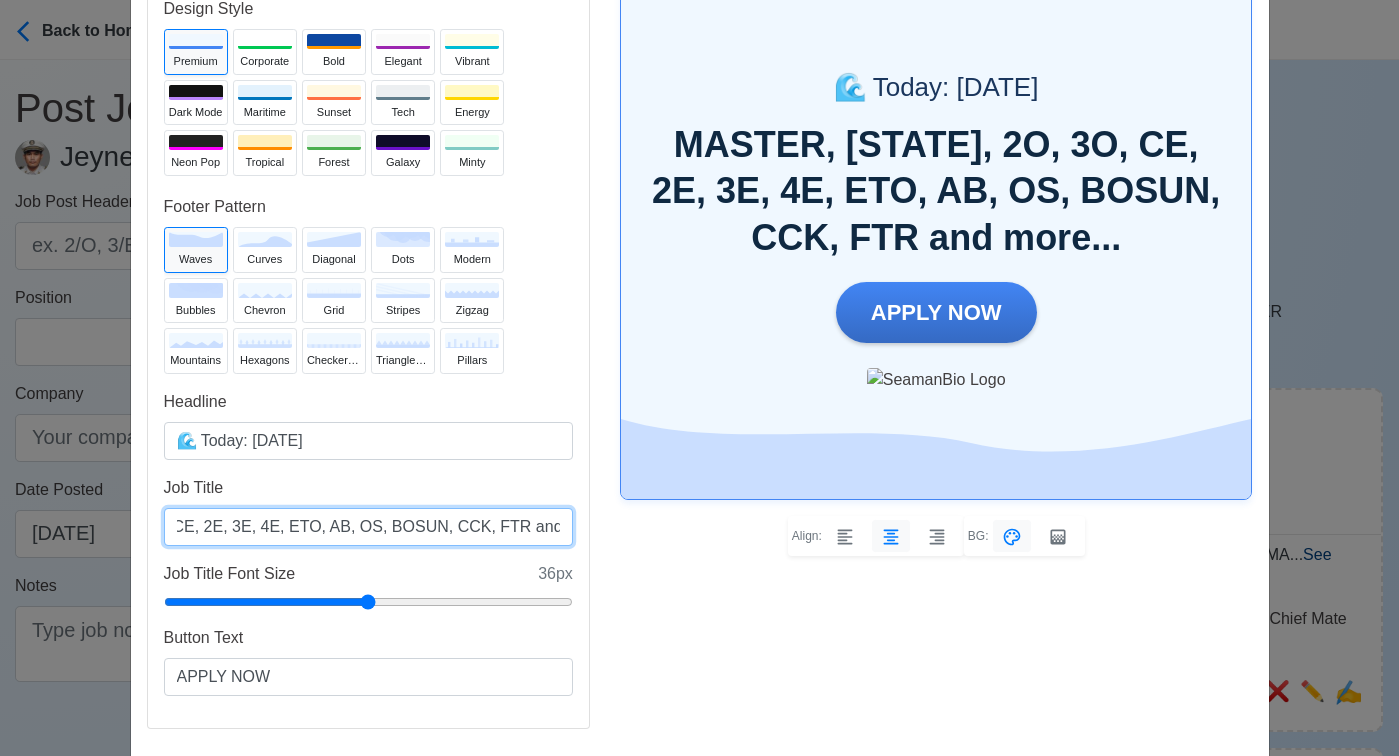 type on "MASTER, [STATE], 2O, 3O, CE, 2E, 3E, 4E, ETO, AB, OS, BOSUN, CCK, FTR and more..." 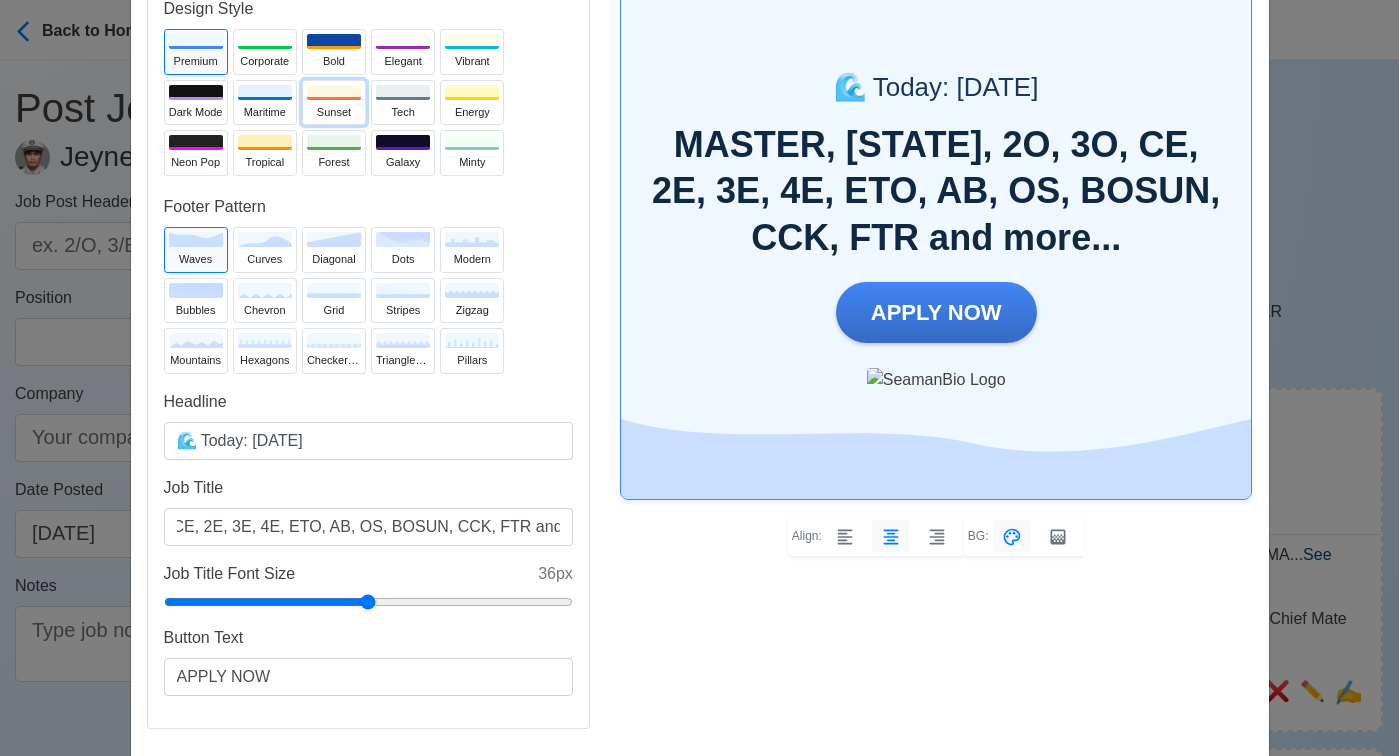 click on "Sunset" at bounding box center [334, 112] 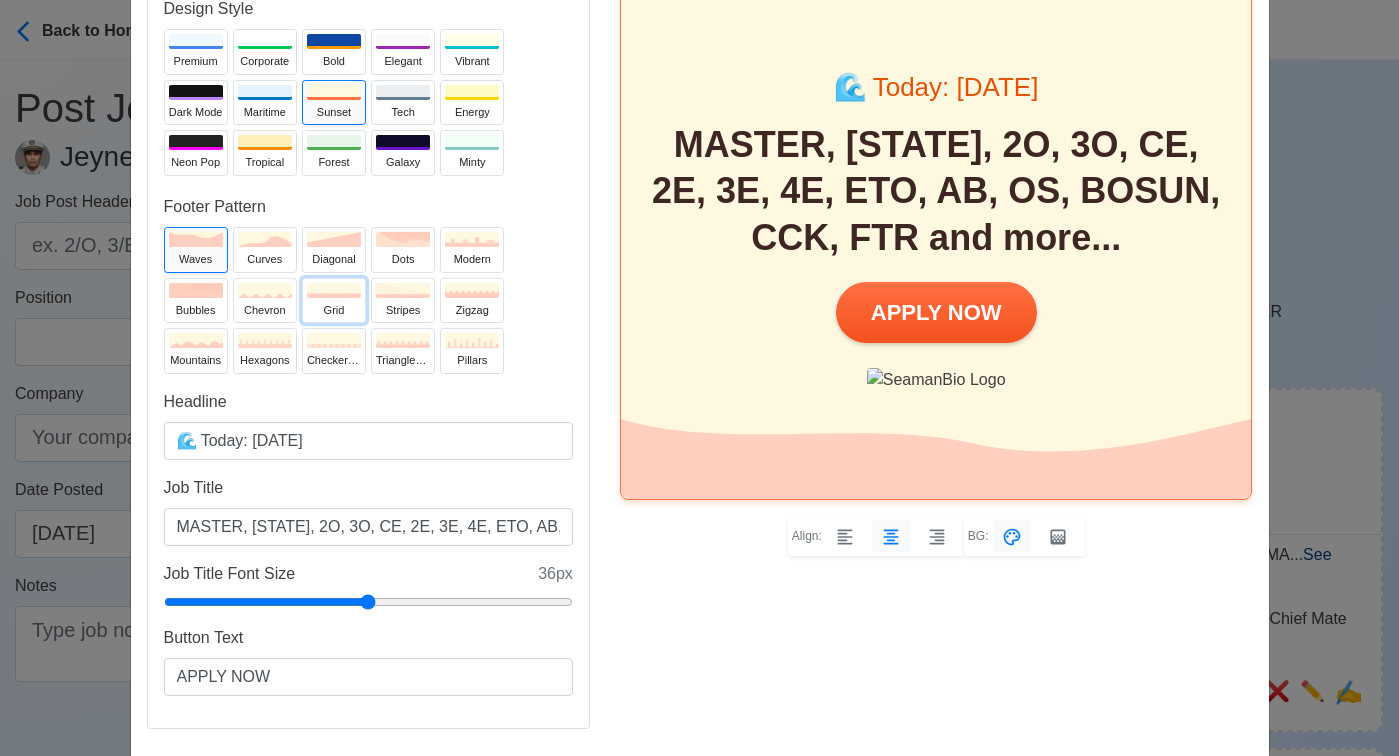 click 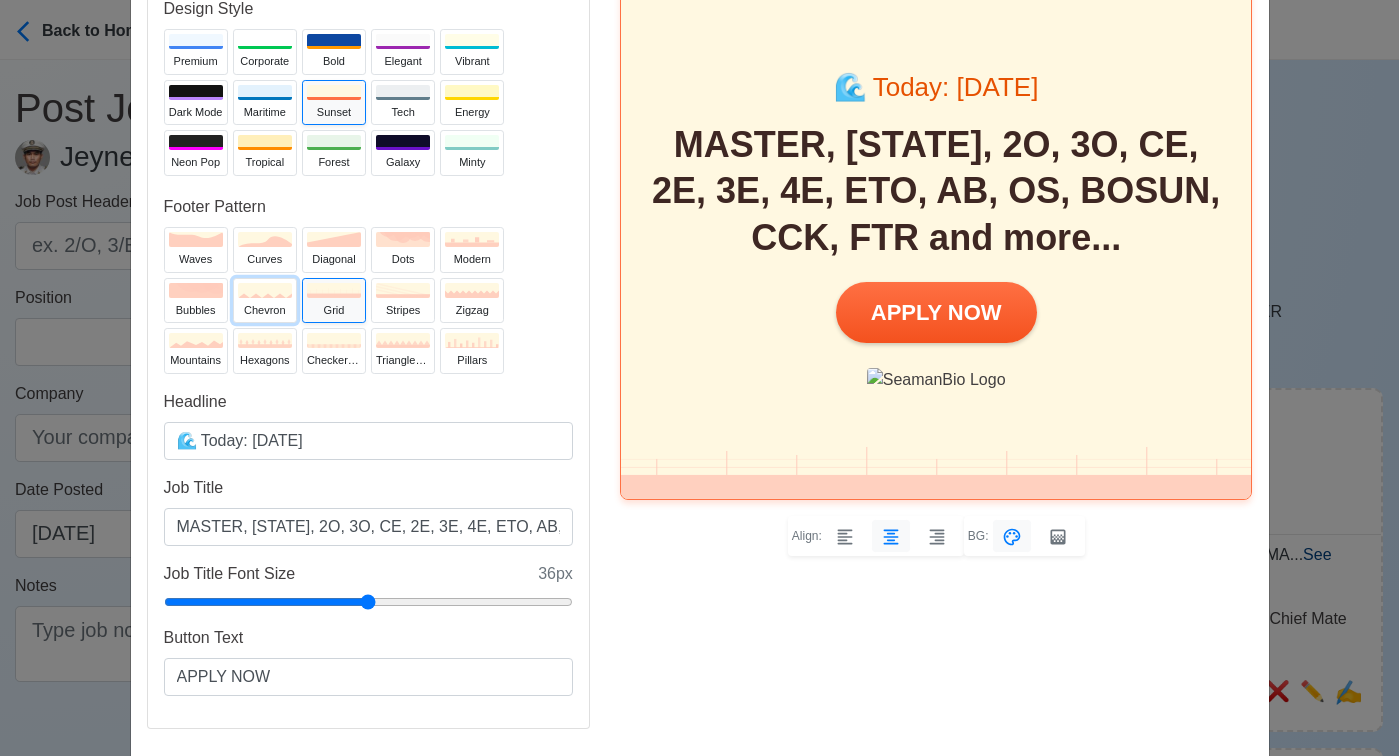 click on "chevron" at bounding box center (265, 310) 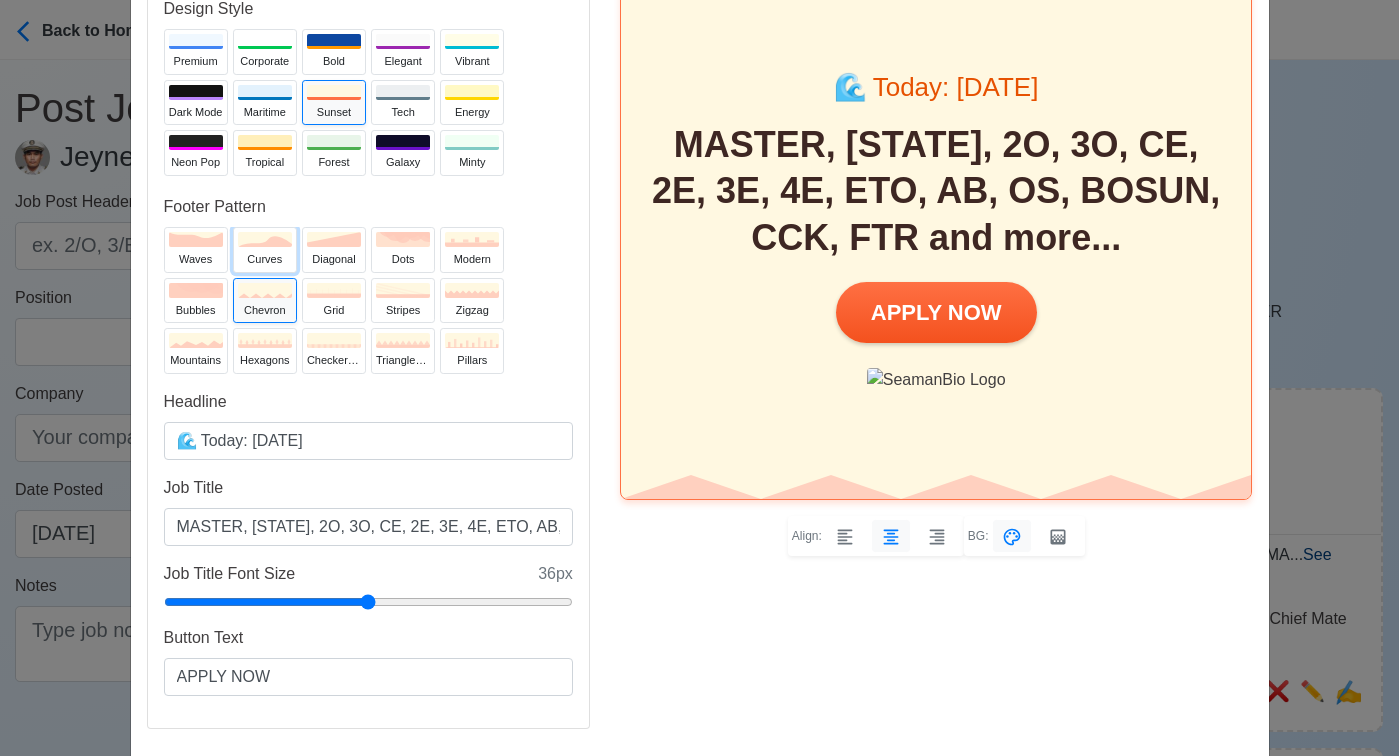 click on "curves" at bounding box center (265, 259) 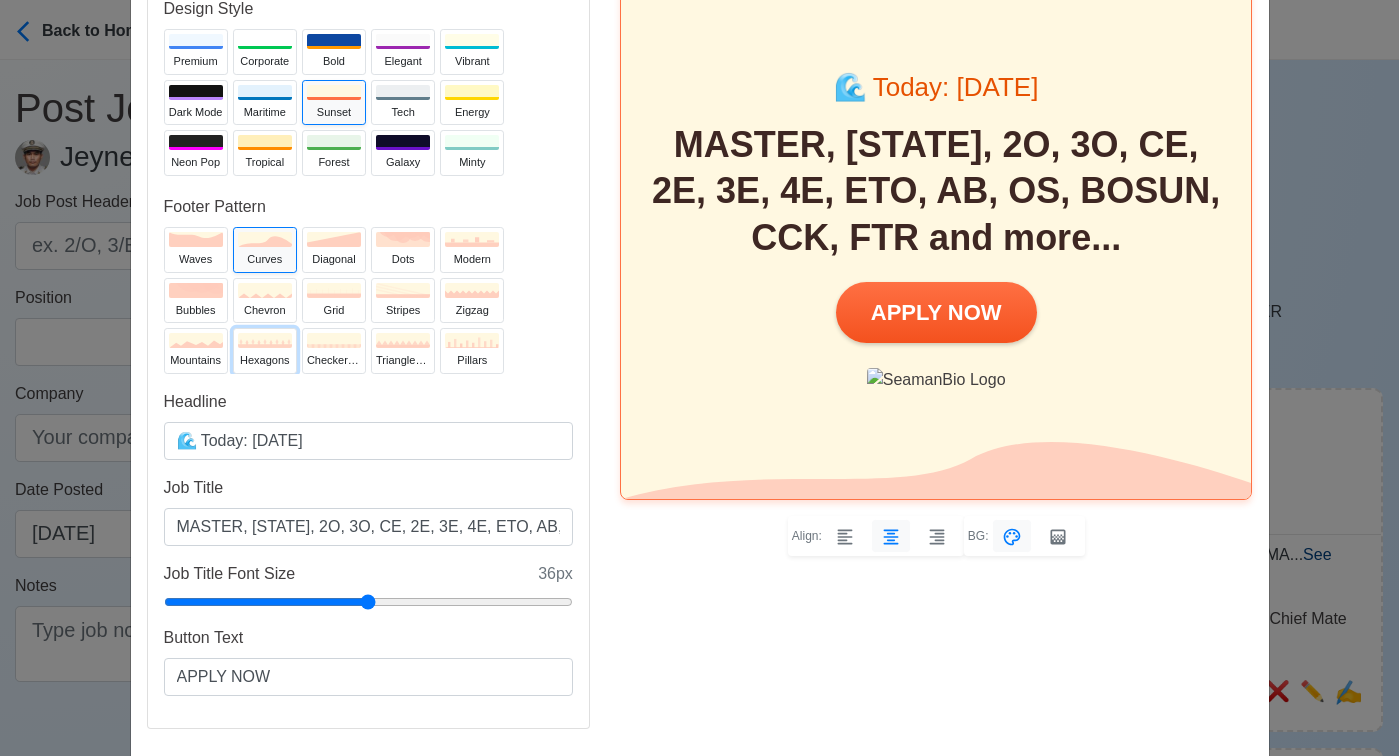 click 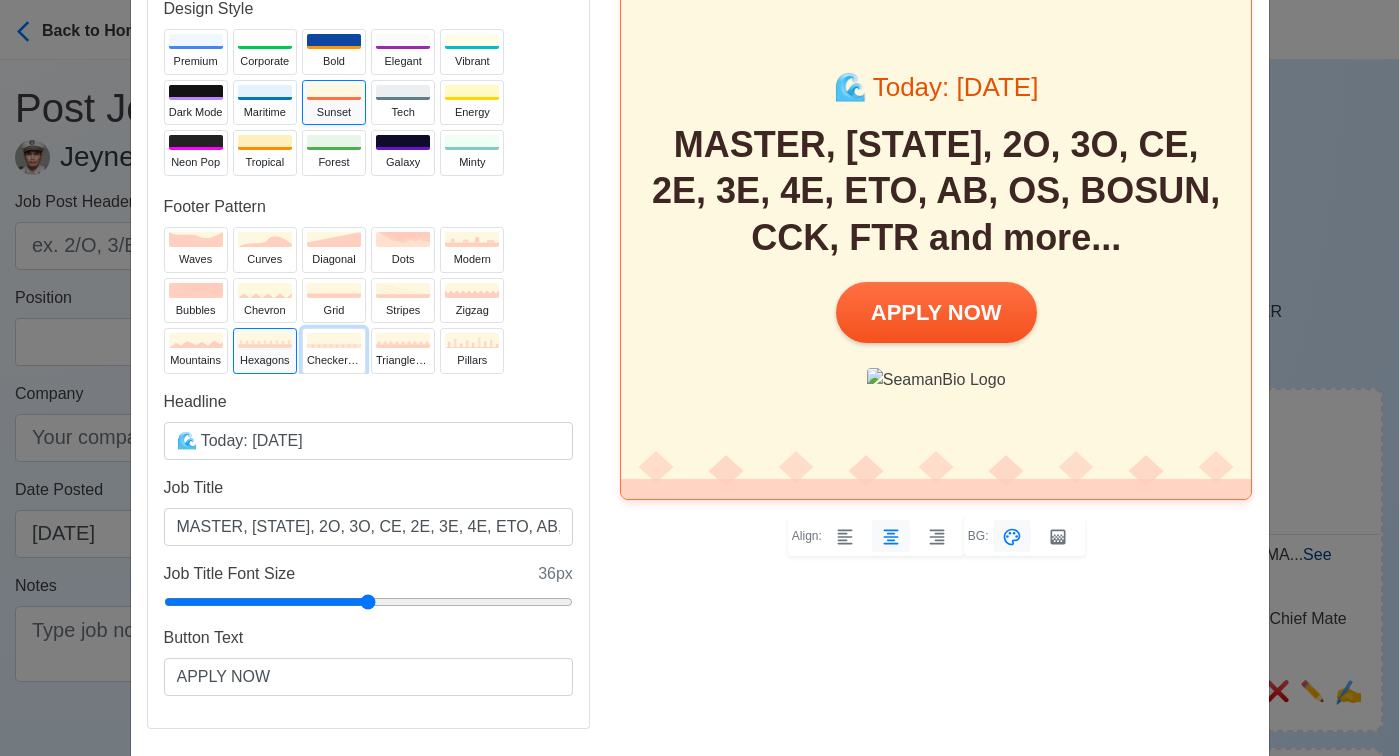 click on "checkerboard" at bounding box center (334, 351) 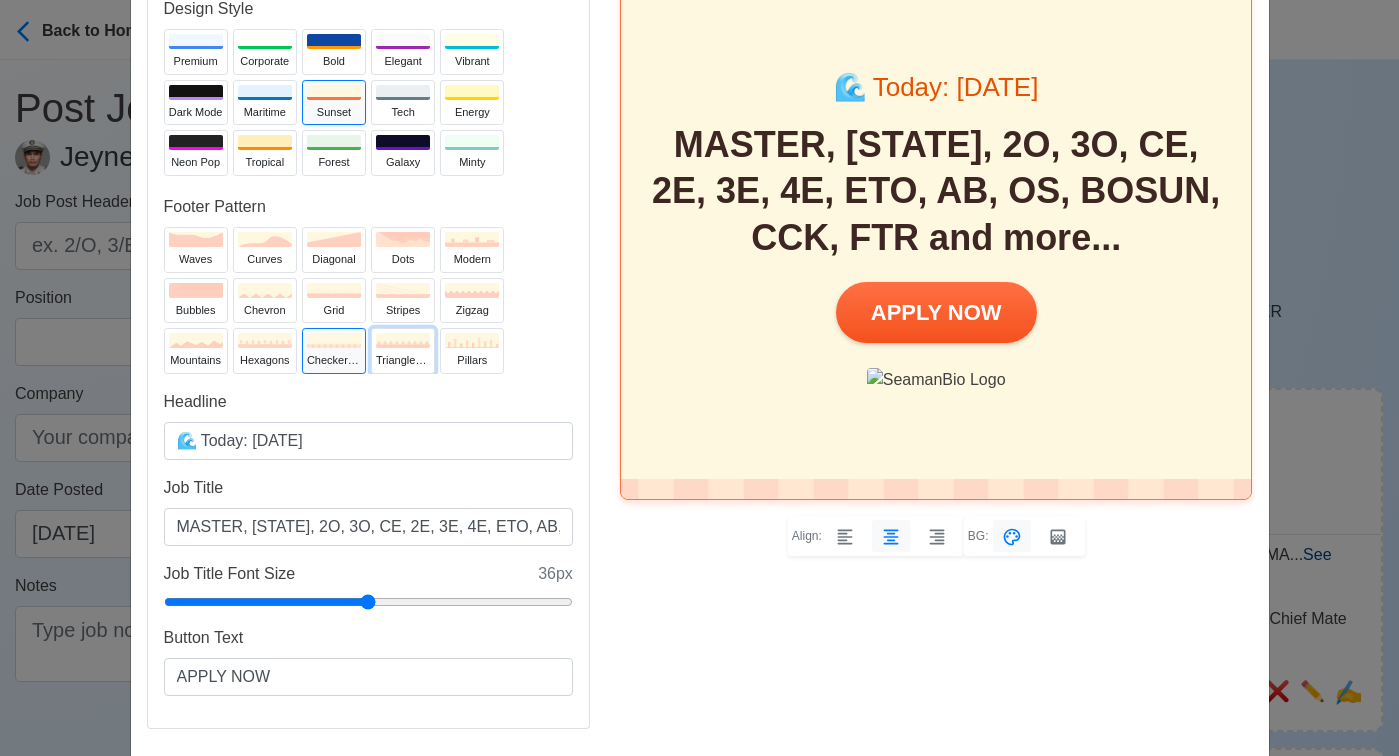 click on "trianglesUp" at bounding box center [403, 360] 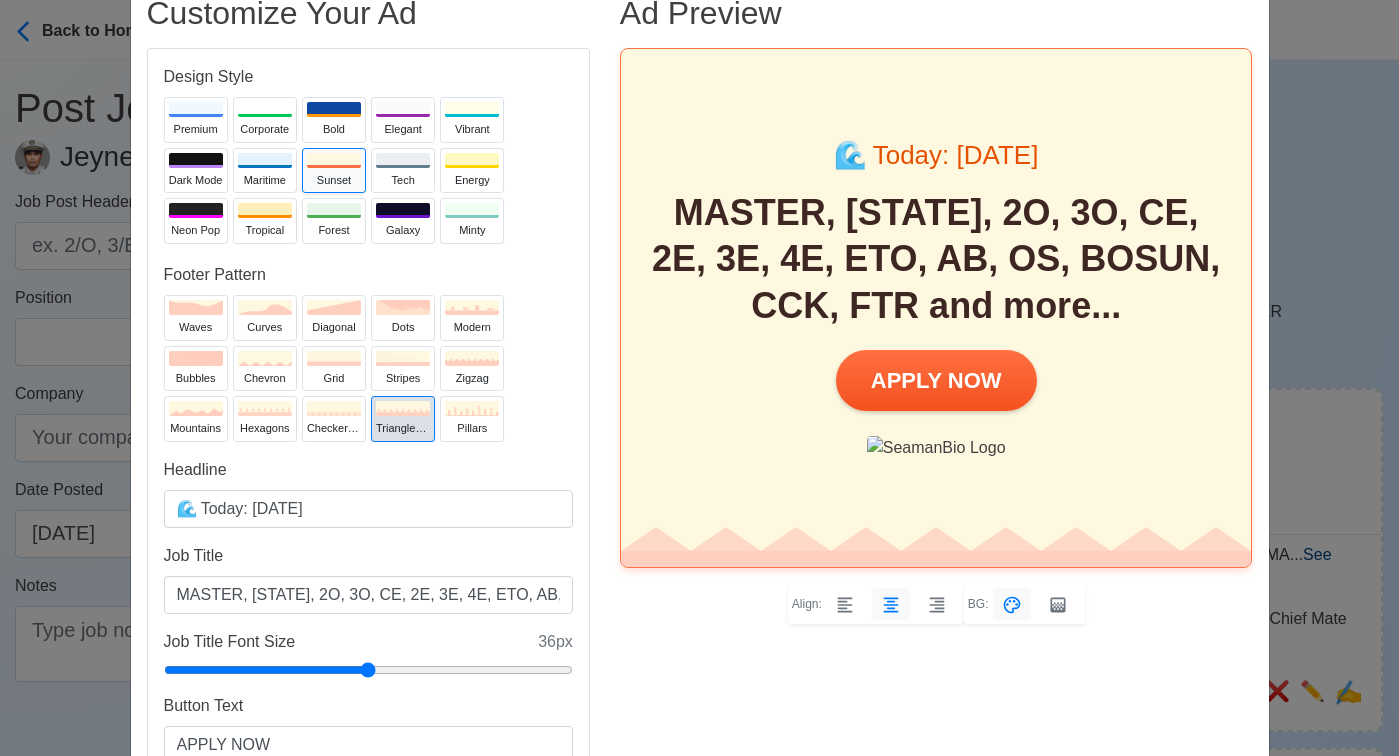 scroll, scrollTop: 116, scrollLeft: 0, axis: vertical 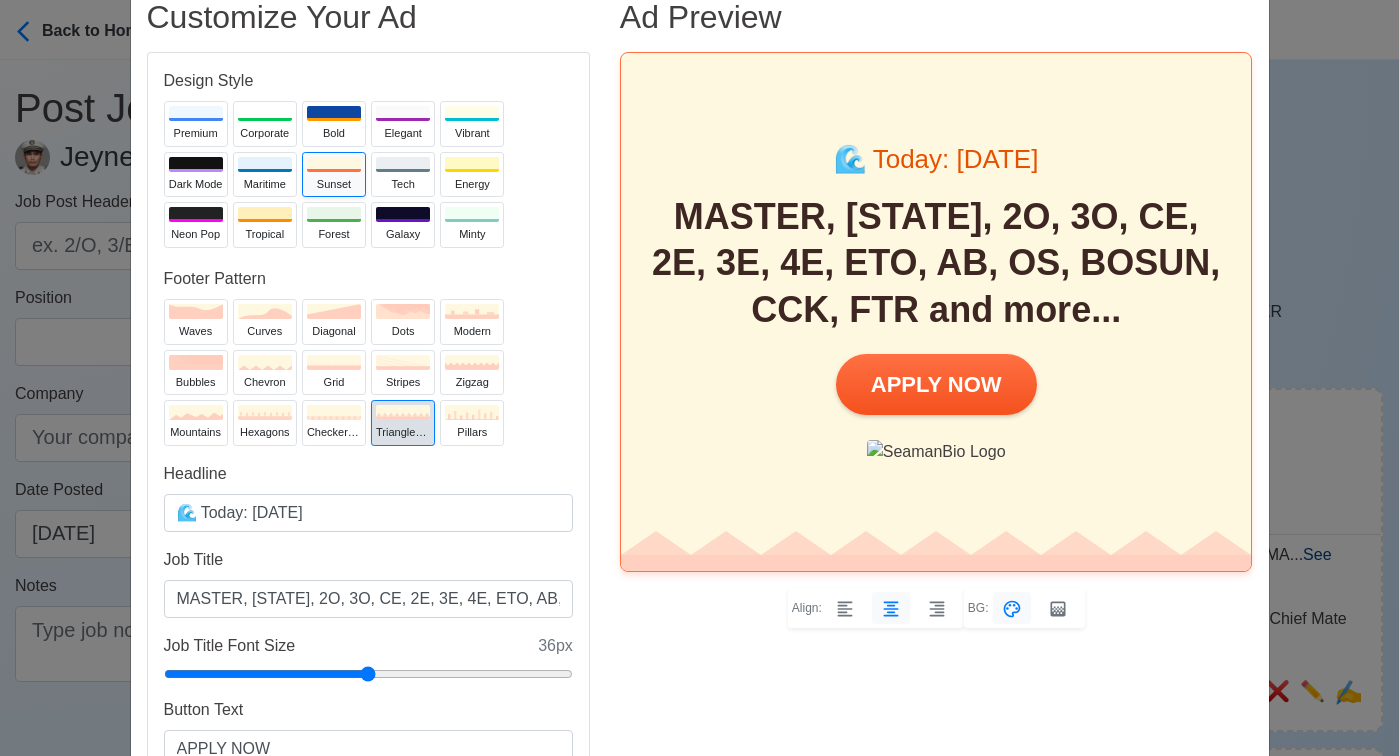 type 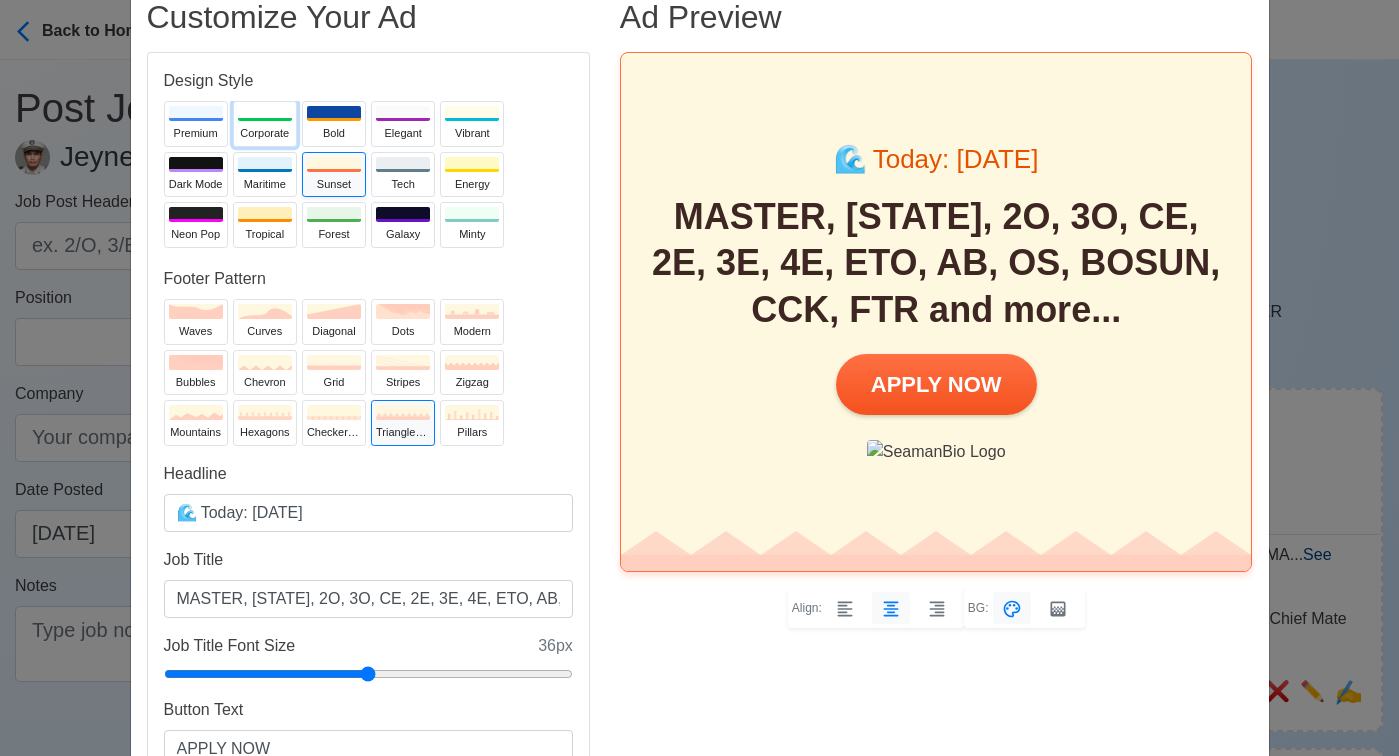 click on "Corporate" at bounding box center (265, 133) 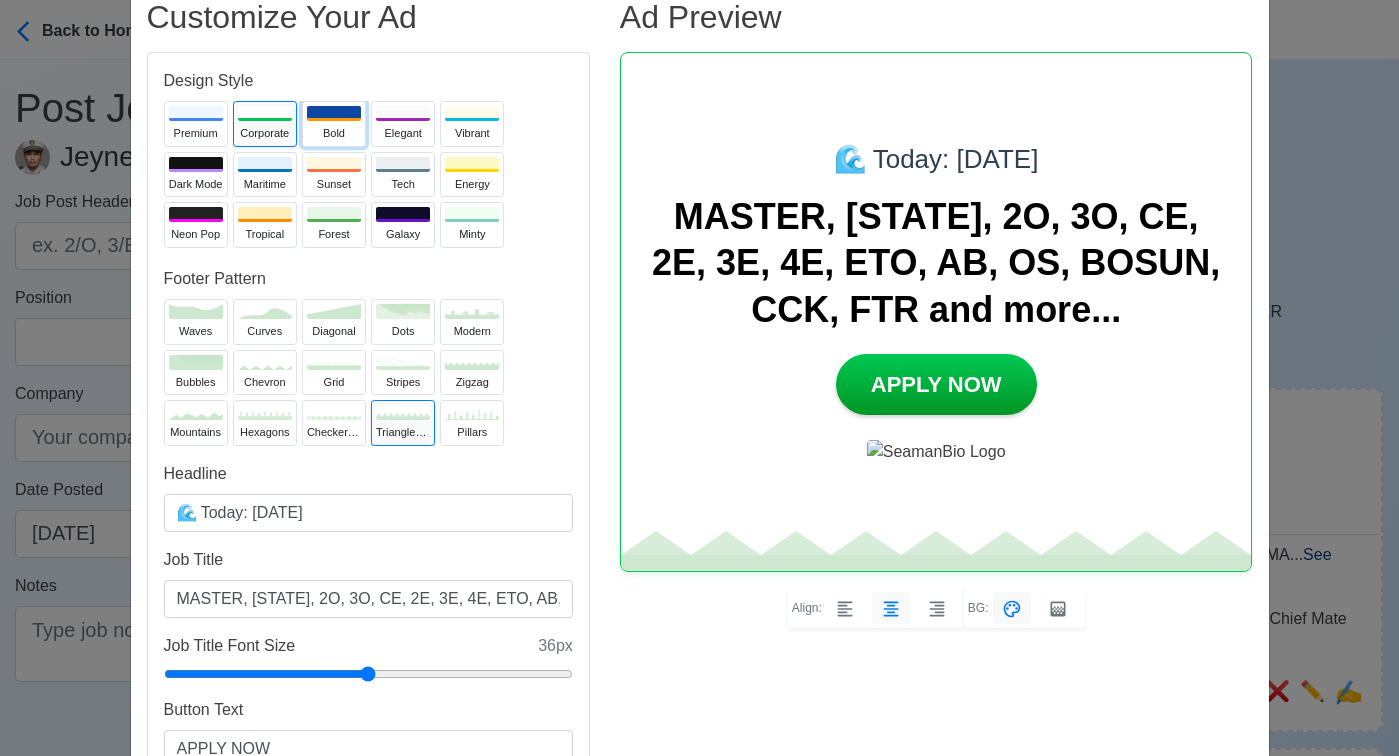 click on "Bold" at bounding box center [334, 133] 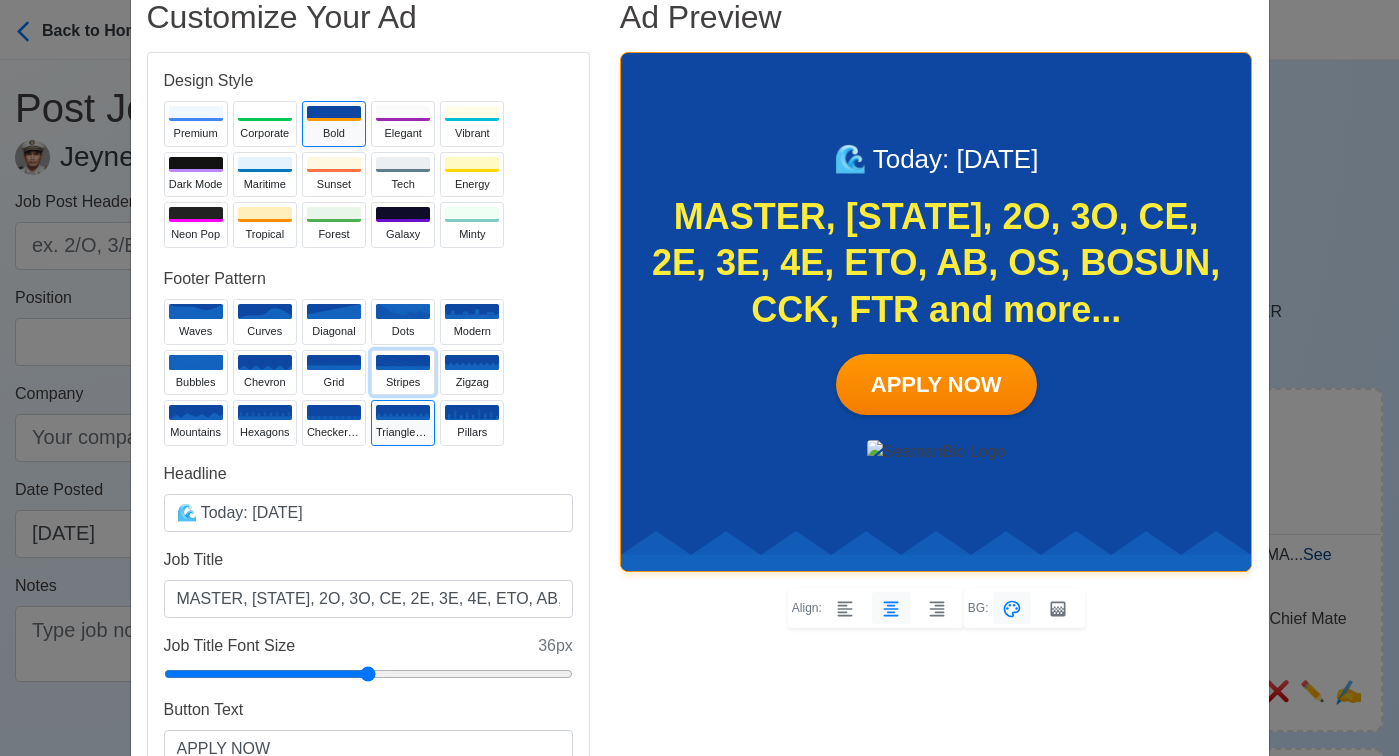 click on "stripes" at bounding box center (403, 382) 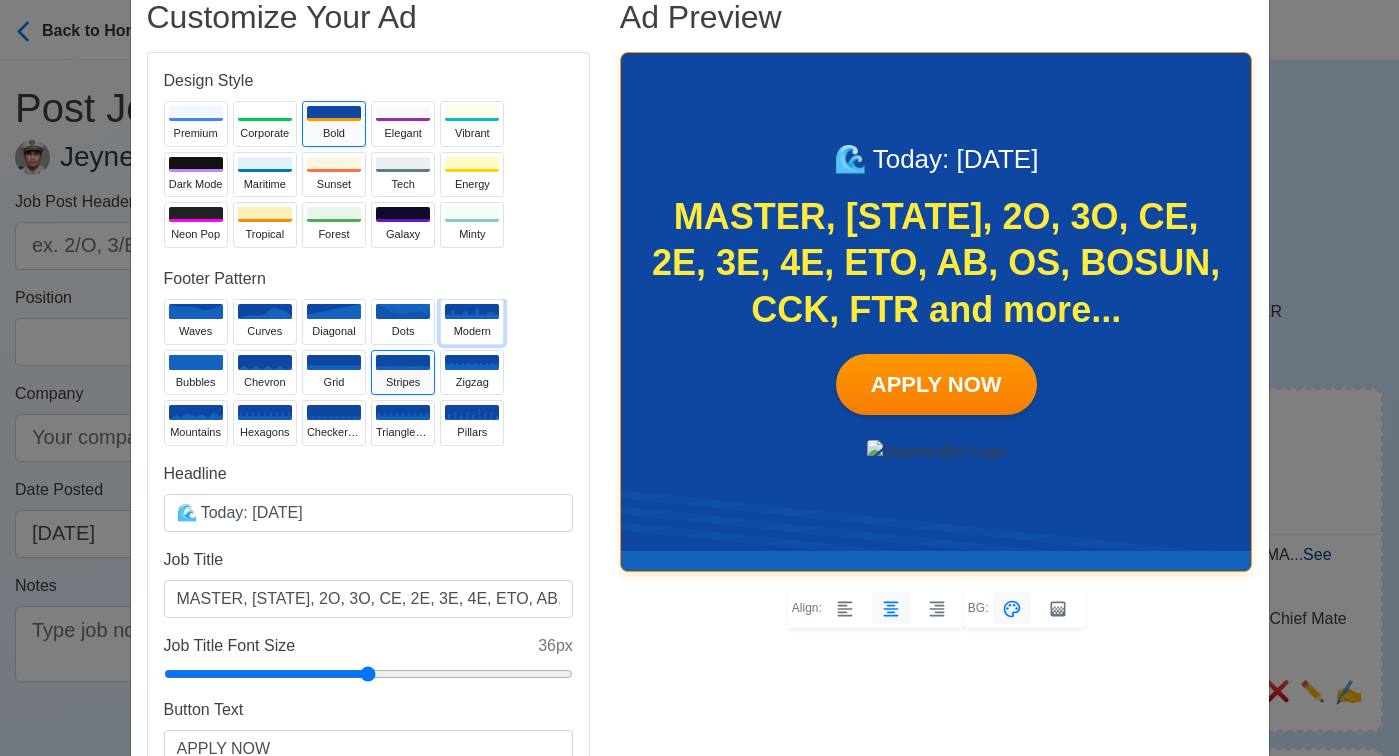 click on "modern" at bounding box center (472, 331) 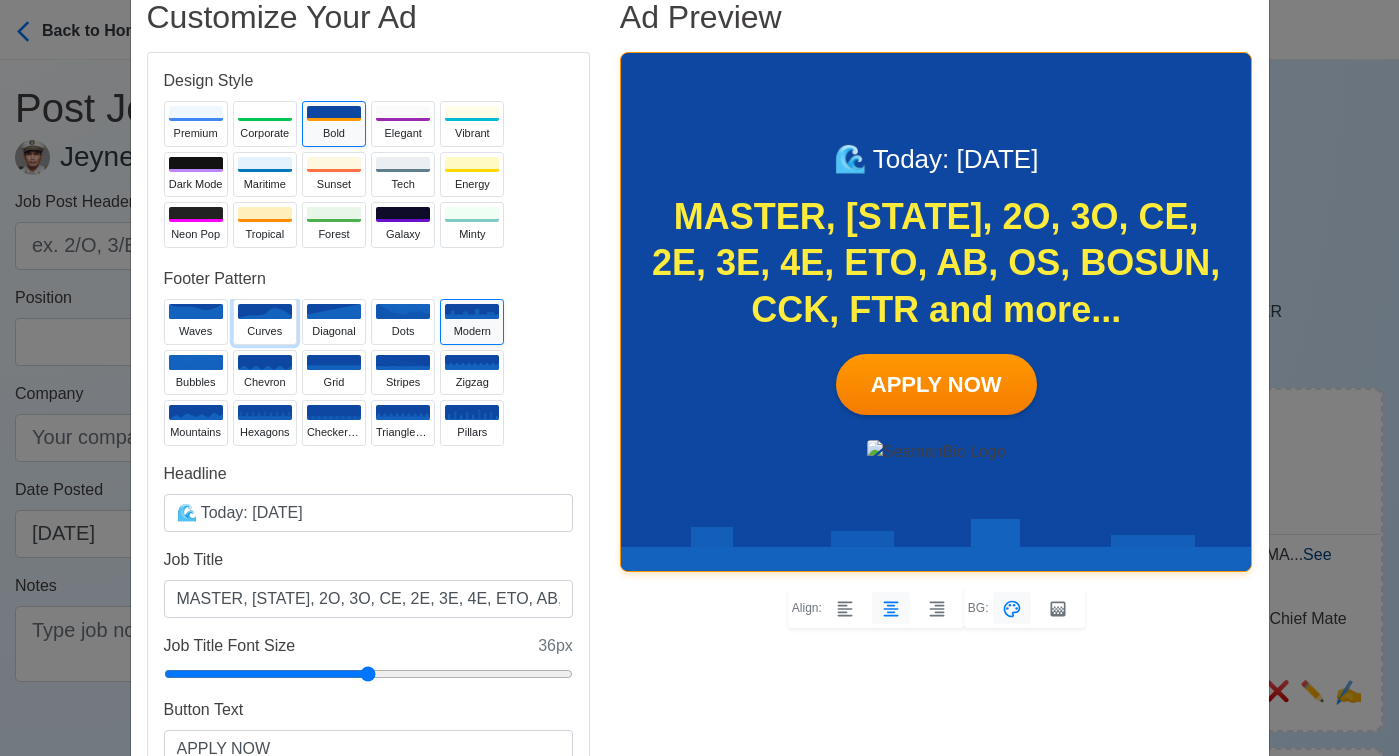 click on "curves" at bounding box center [265, 331] 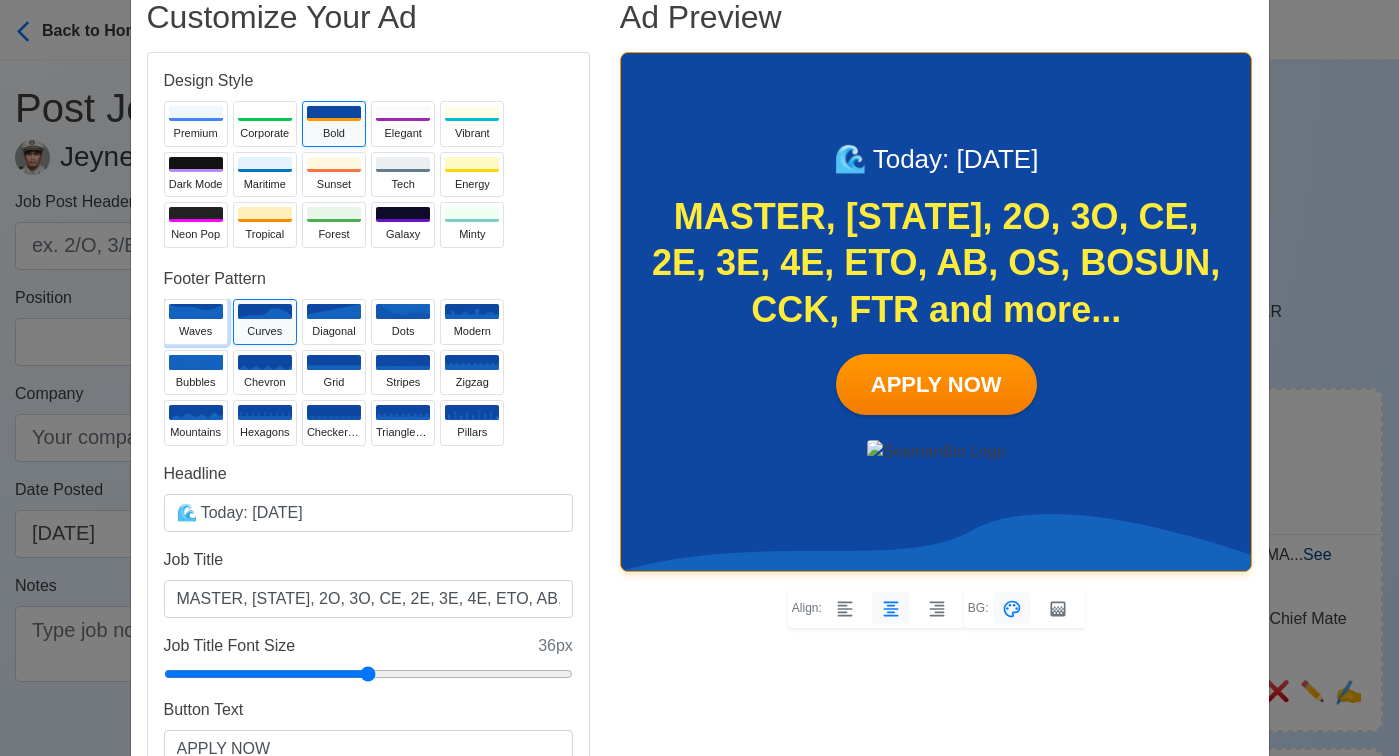 click on "waves" at bounding box center [196, 322] 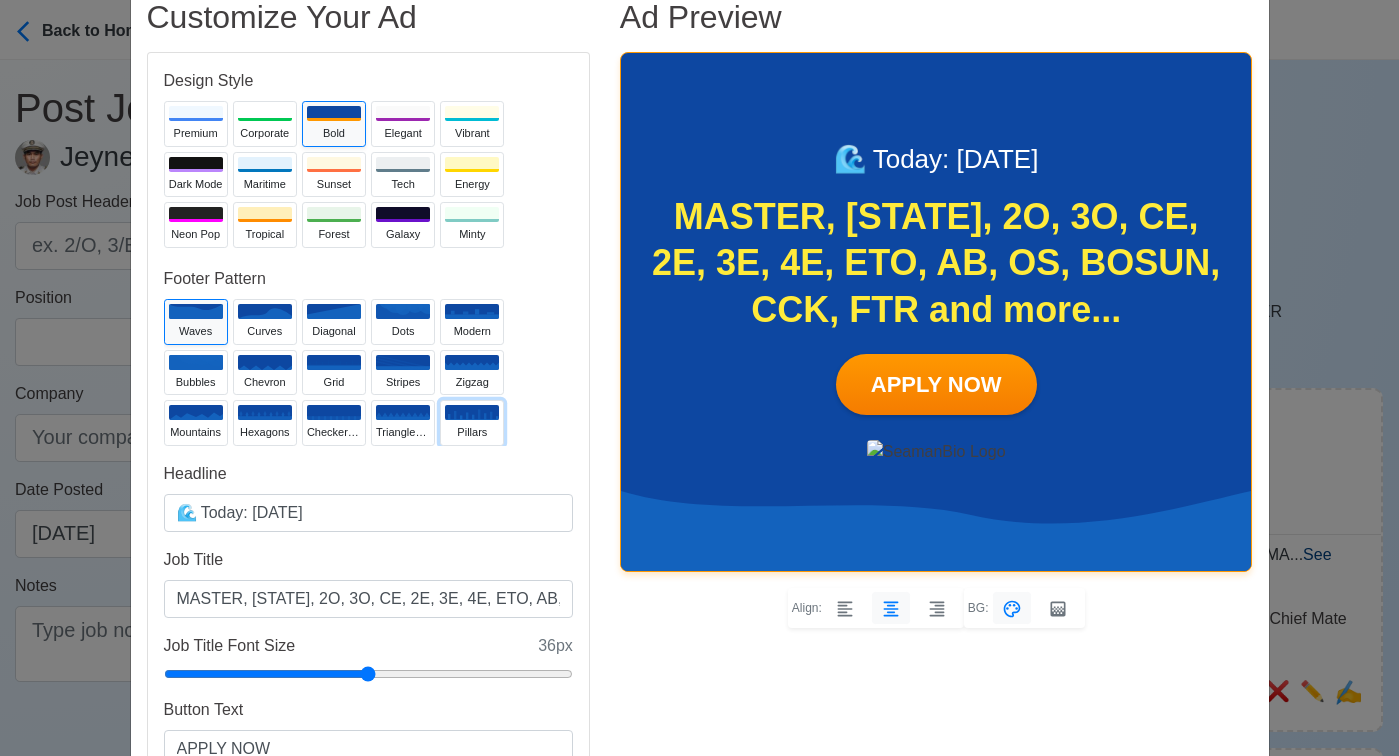 click on "pillars" at bounding box center [472, 432] 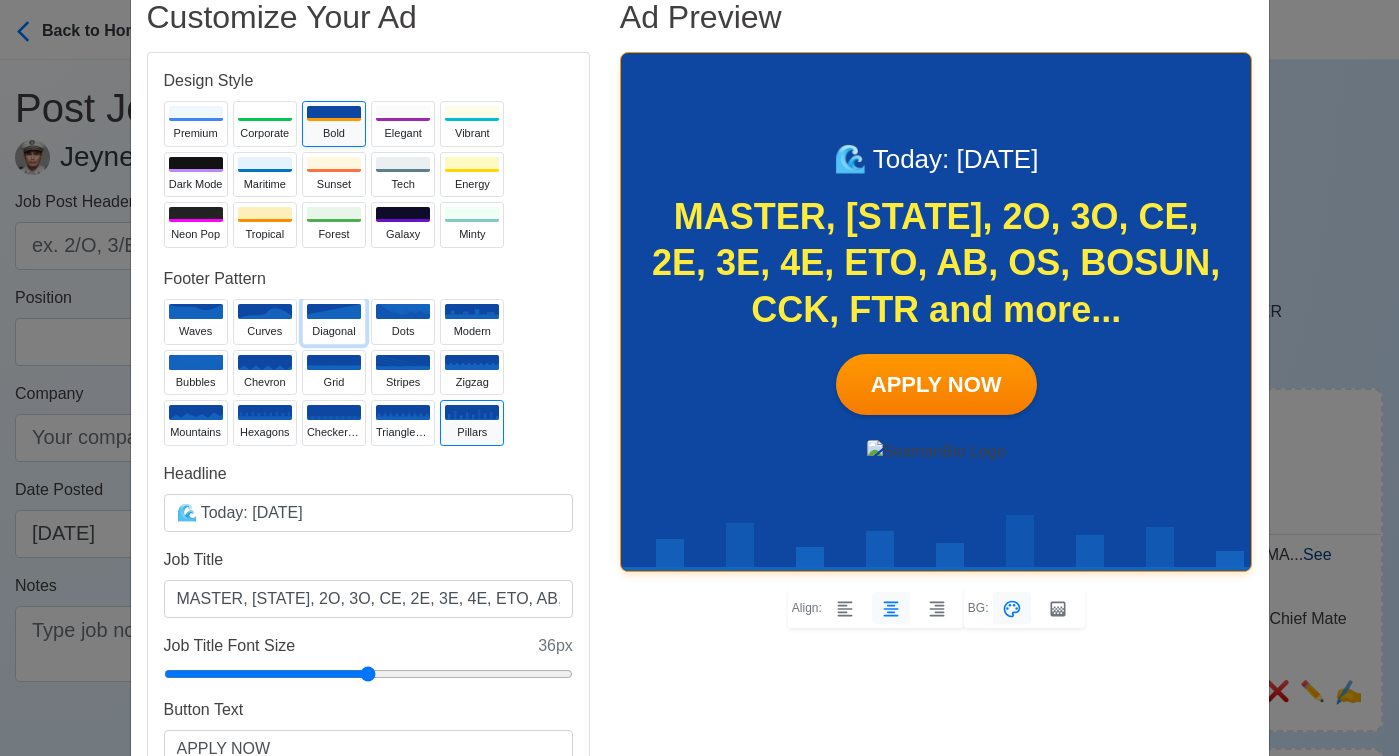 click 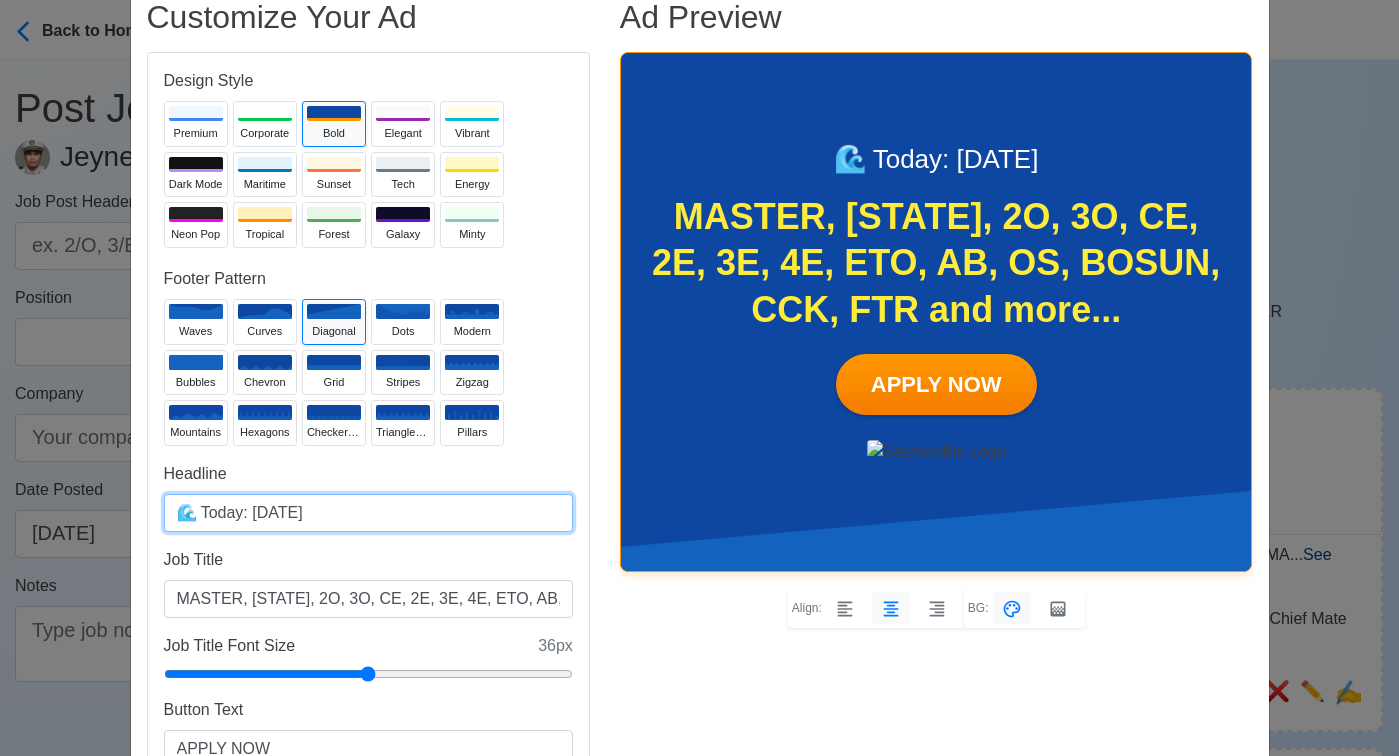 click on "🌊 Today: [DATE]" at bounding box center [368, 513] 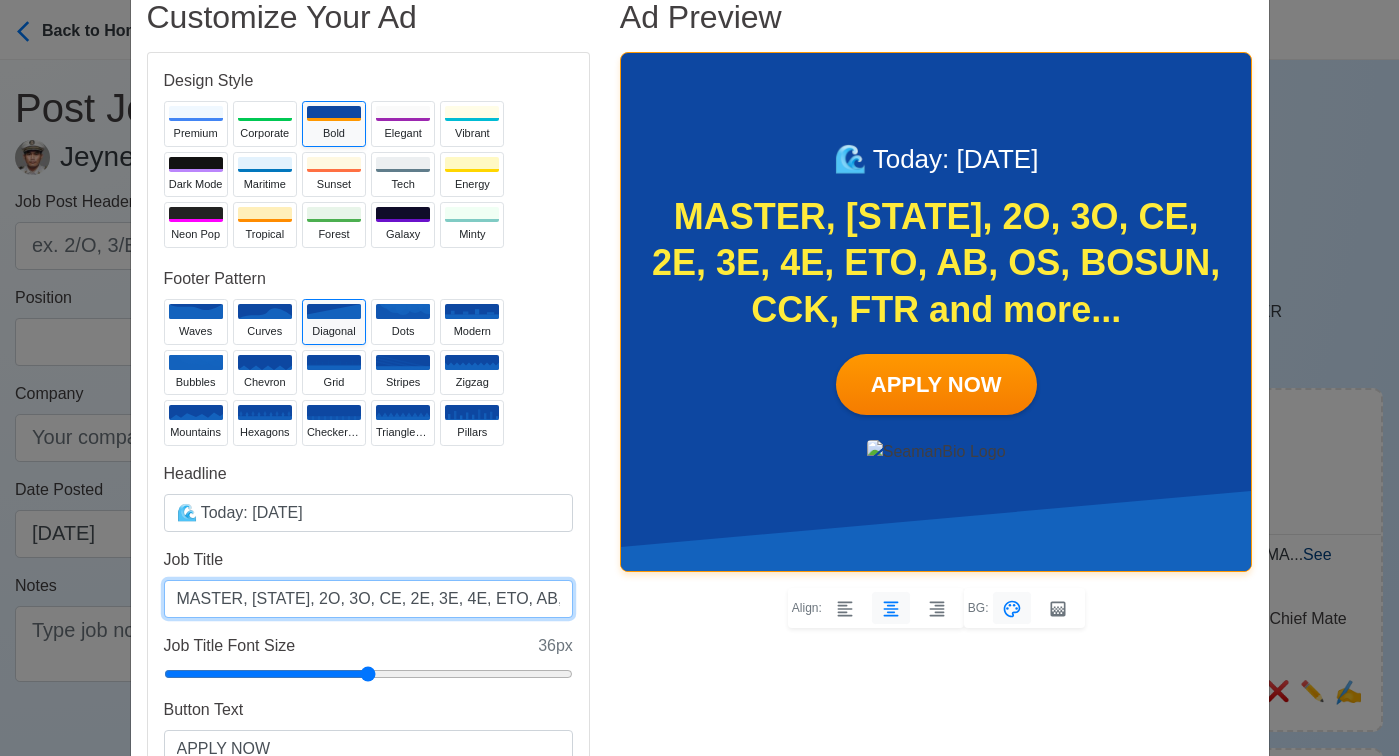 drag, startPoint x: 446, startPoint y: 602, endPoint x: 420, endPoint y: 601, distance: 26.019224 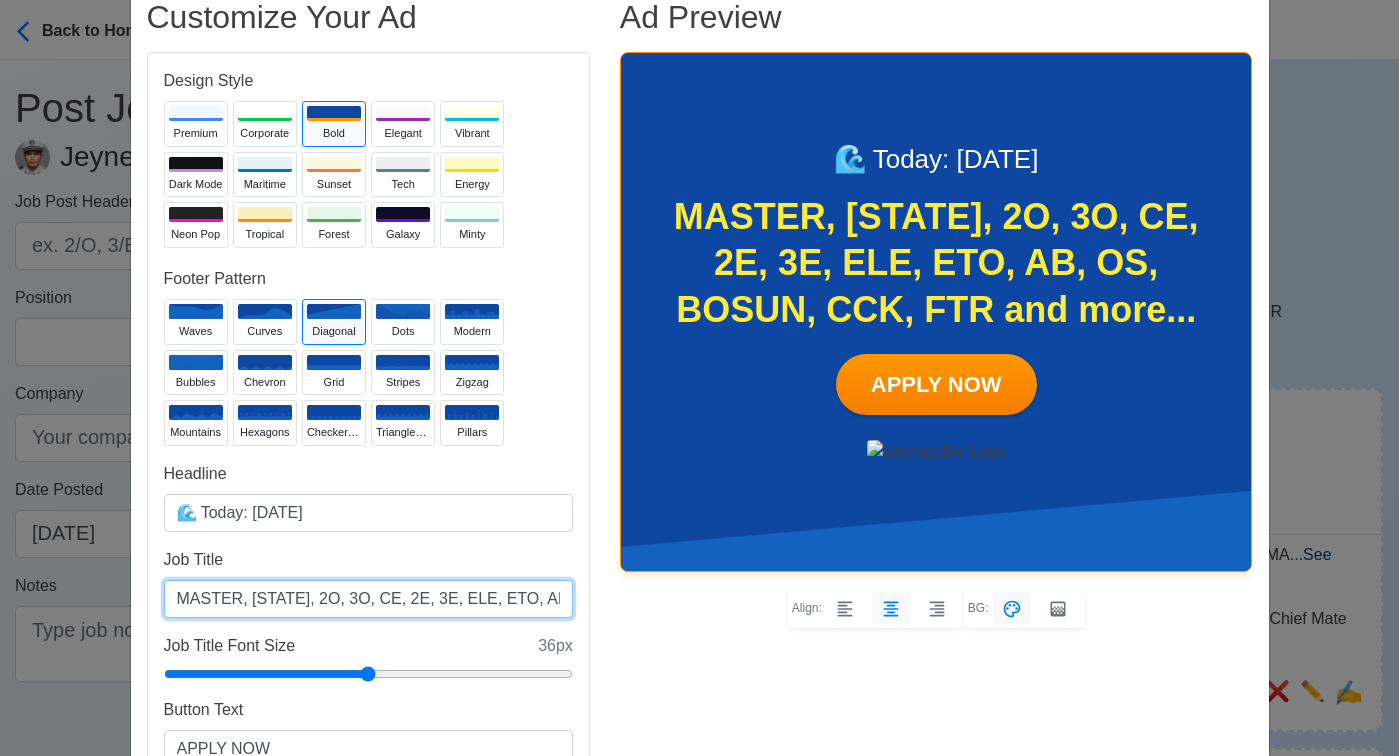 click on "MASTER, [STATE], 2O, 3O, CE, 2E, 3E, ELE, ETO, AB, OS, BOSUN, CCK, FTR and more..." at bounding box center (368, 599) 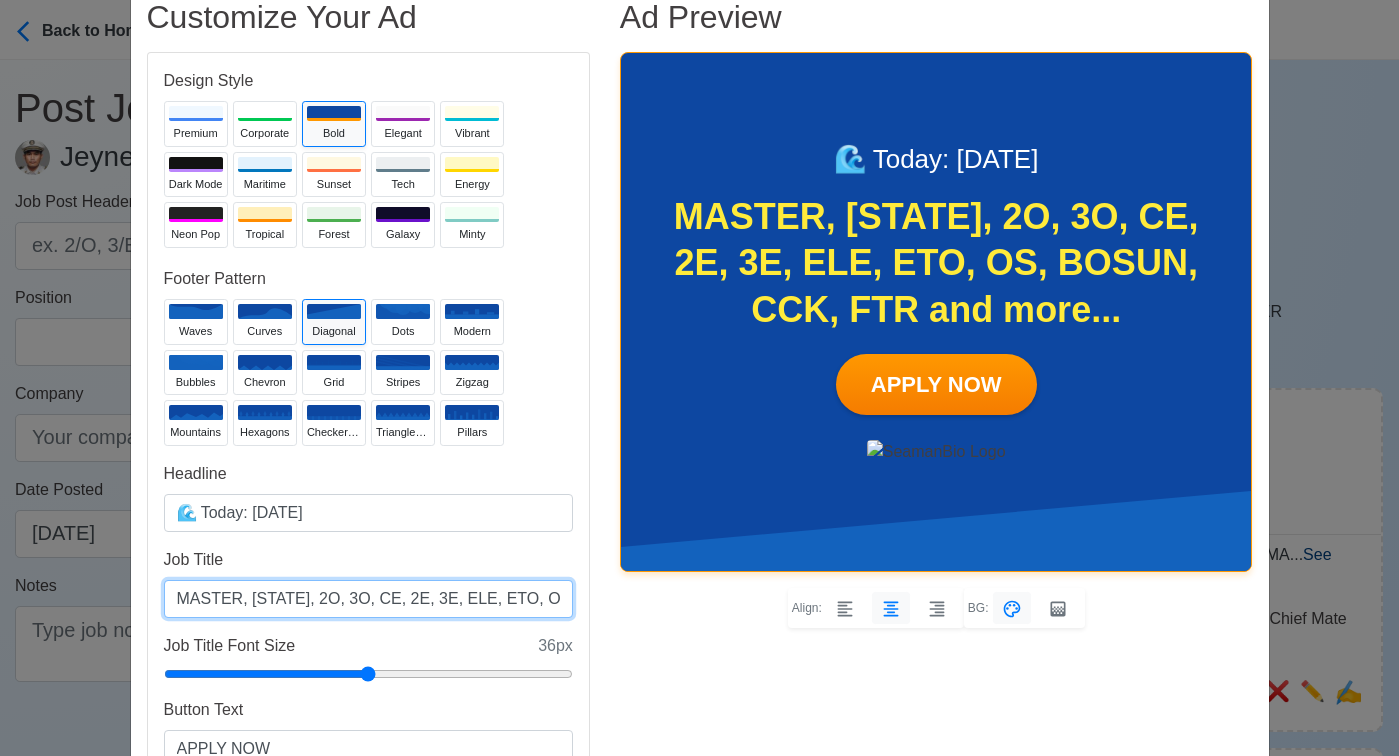 scroll, scrollTop: 0, scrollLeft: 186, axis: horizontal 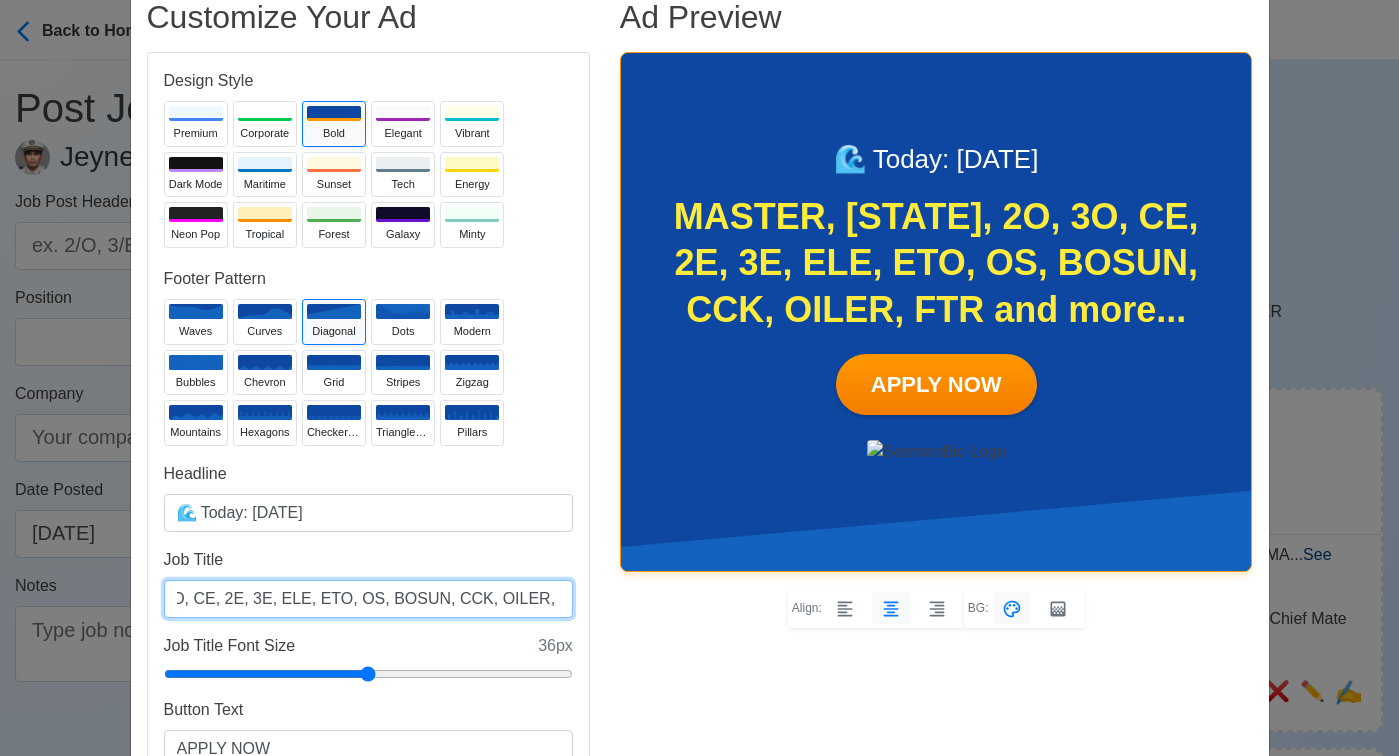 click on "MASTER, [STATE], 2O, 3O, CE, 2E, 3E, ELE, ETO, OS, BOSUN, CCK, OILER, FTR and more..." at bounding box center [368, 599] 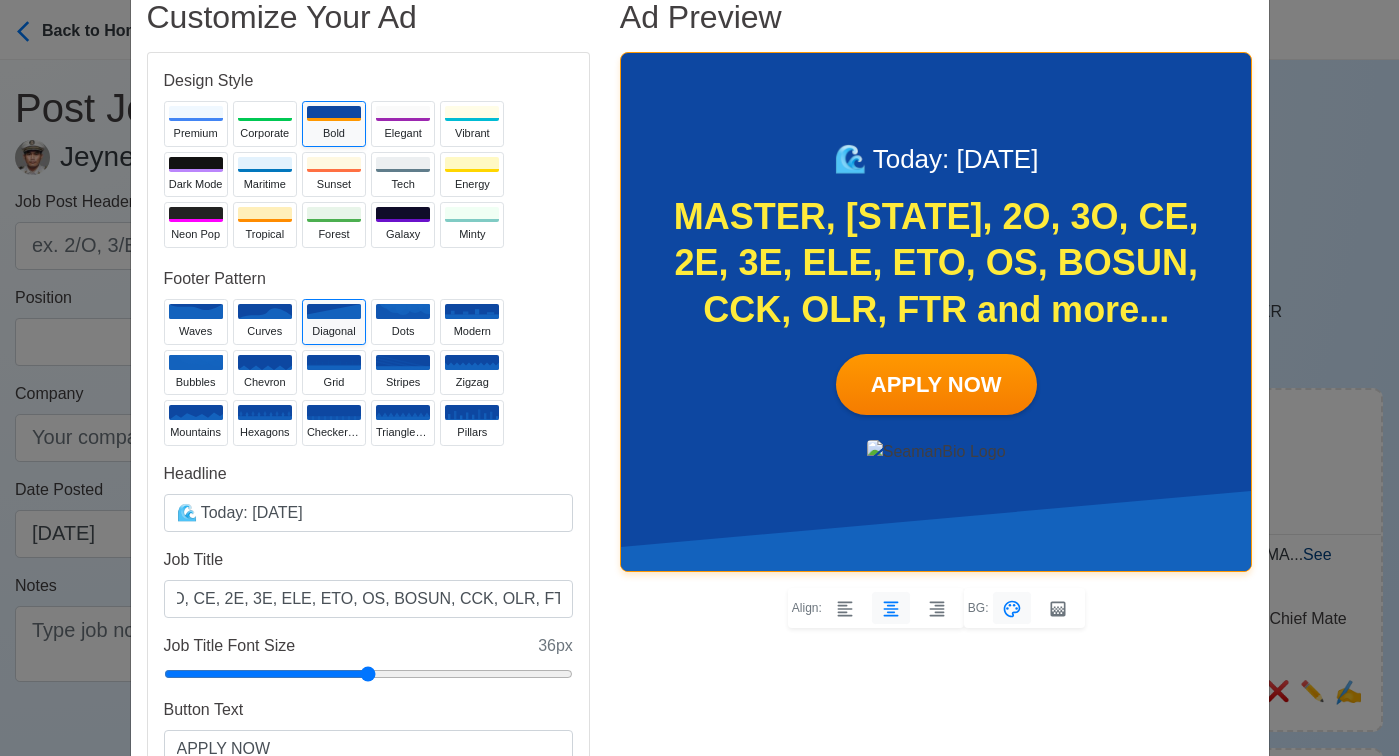 scroll, scrollTop: 0, scrollLeft: 0, axis: both 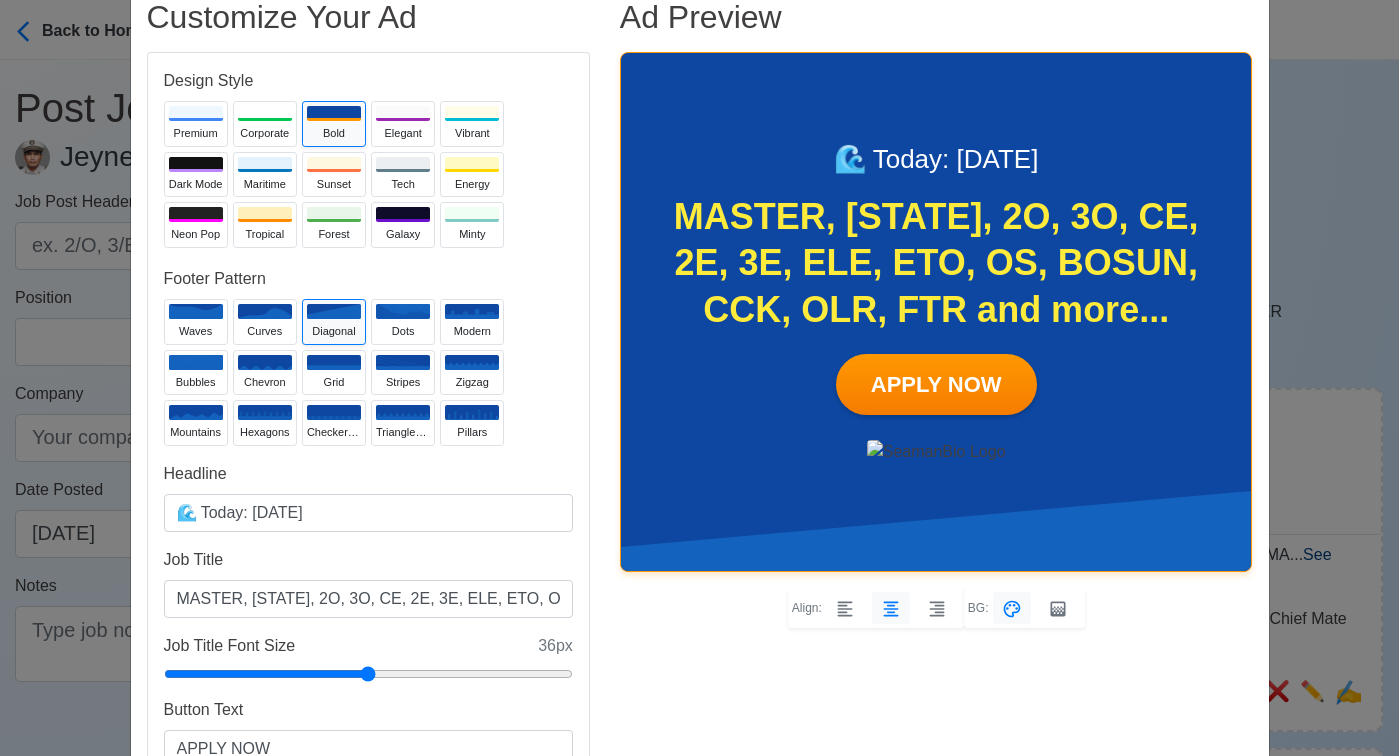 click on "Job Title Font Size 36 px" at bounding box center (368, 646) 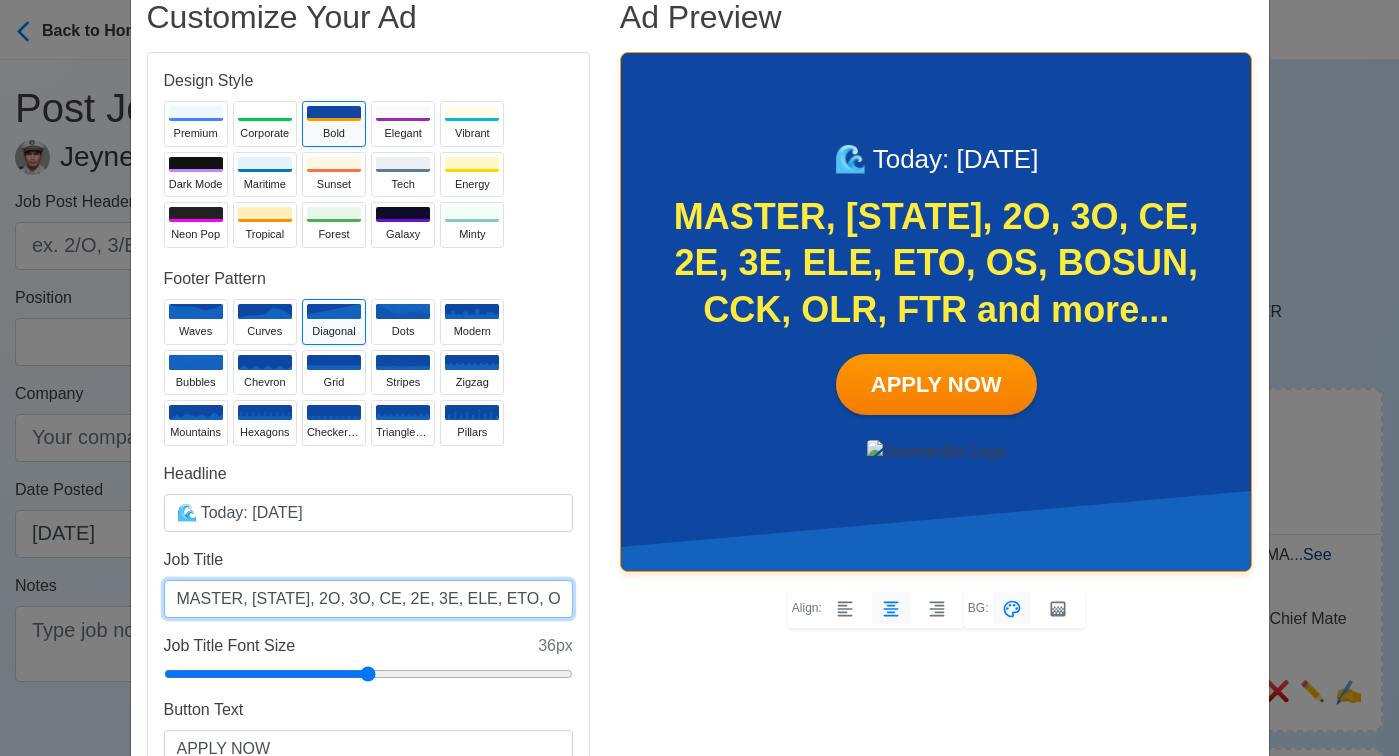 click on "MASTER, [STATE], 2O, 3O, CE, 2E, 3E, ELE, ETO, OS, BOSUN, CCK, OLR, FTR and more..." at bounding box center [368, 599] 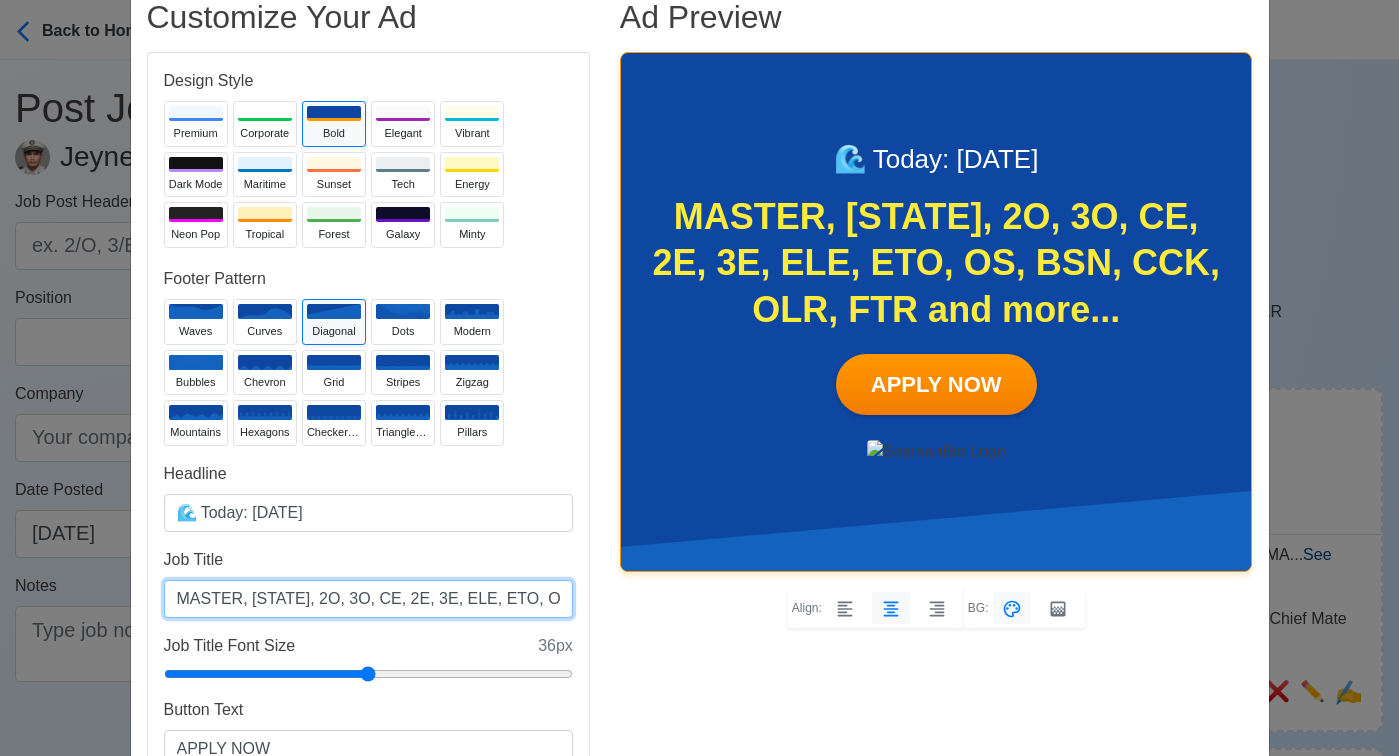 type on "MASTER, [STATE], 2O, 3O, CE, 2E, 3E, ELE, ETO, OS, BSN, CCK, OLR, FTR and more..." 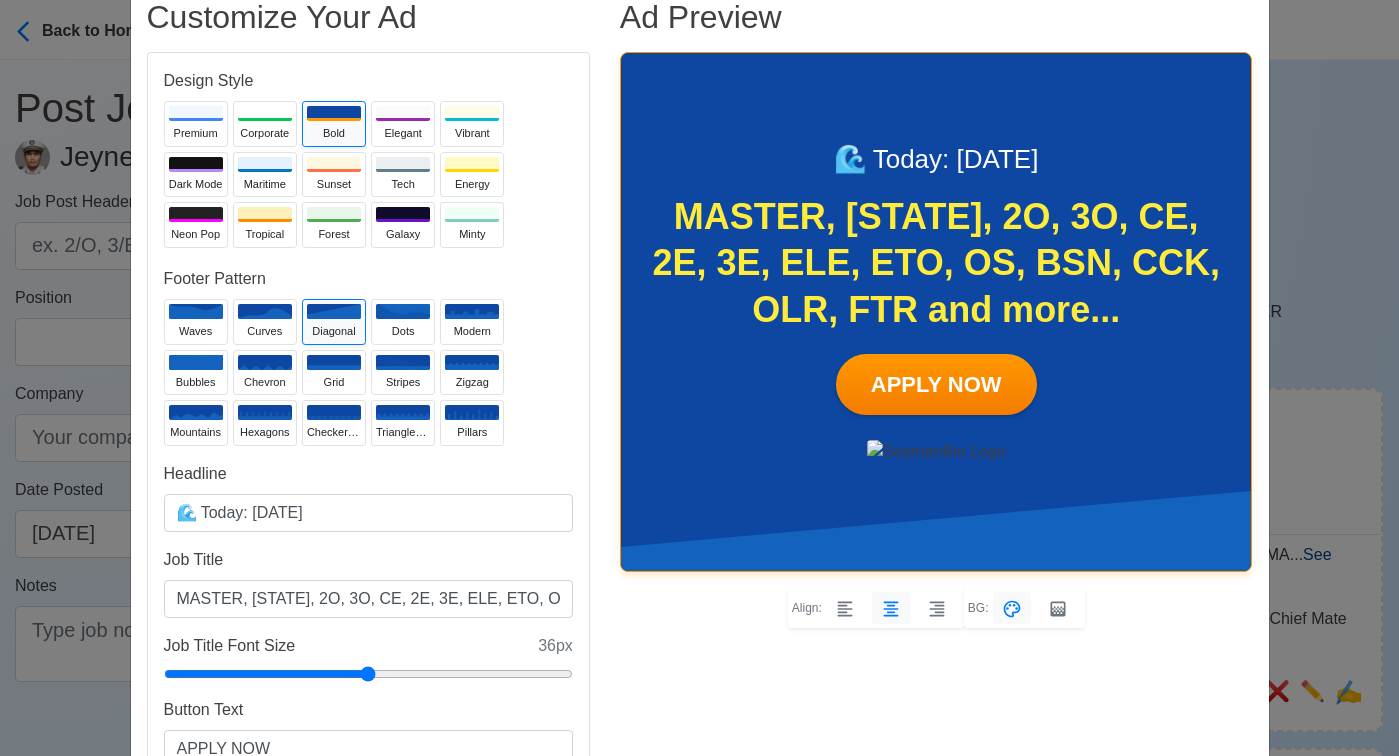 click on "Job Title Font Size 36 px" at bounding box center [368, 646] 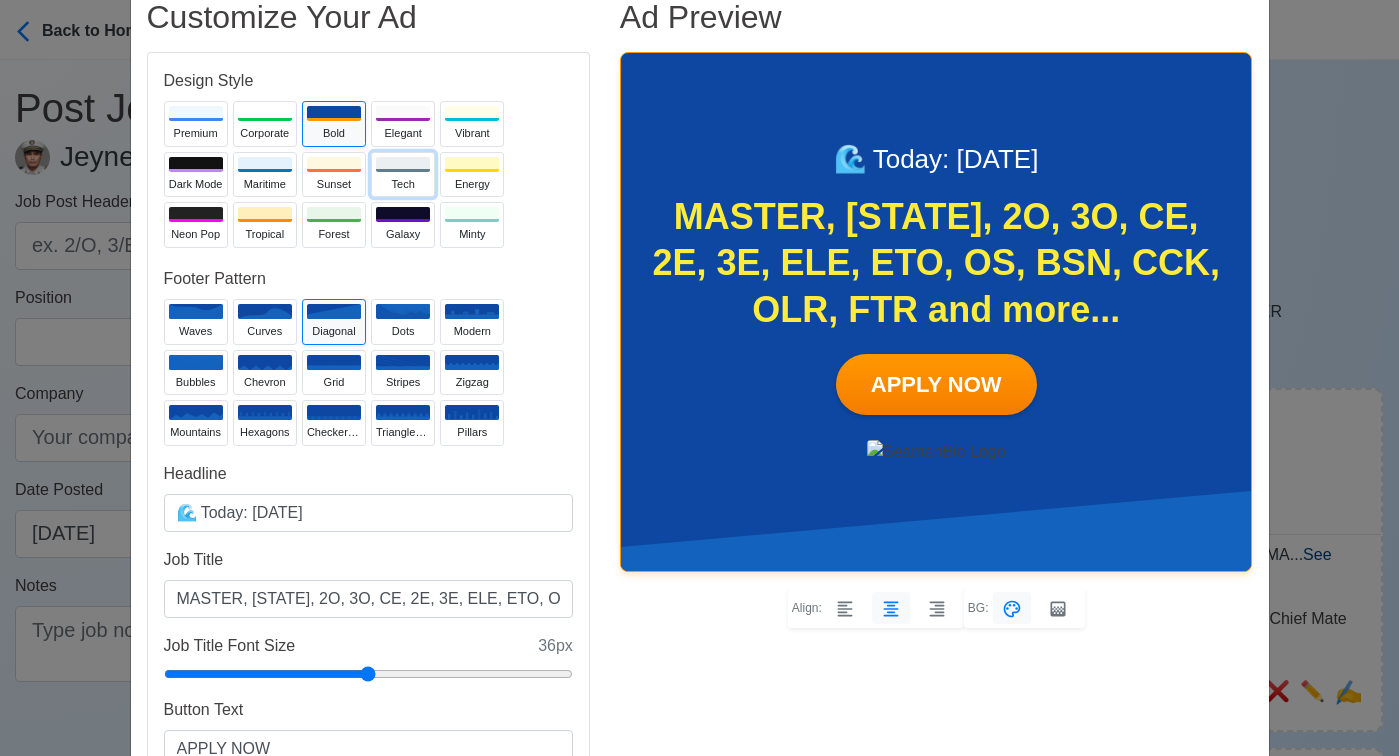 click on "Tech" at bounding box center (403, 184) 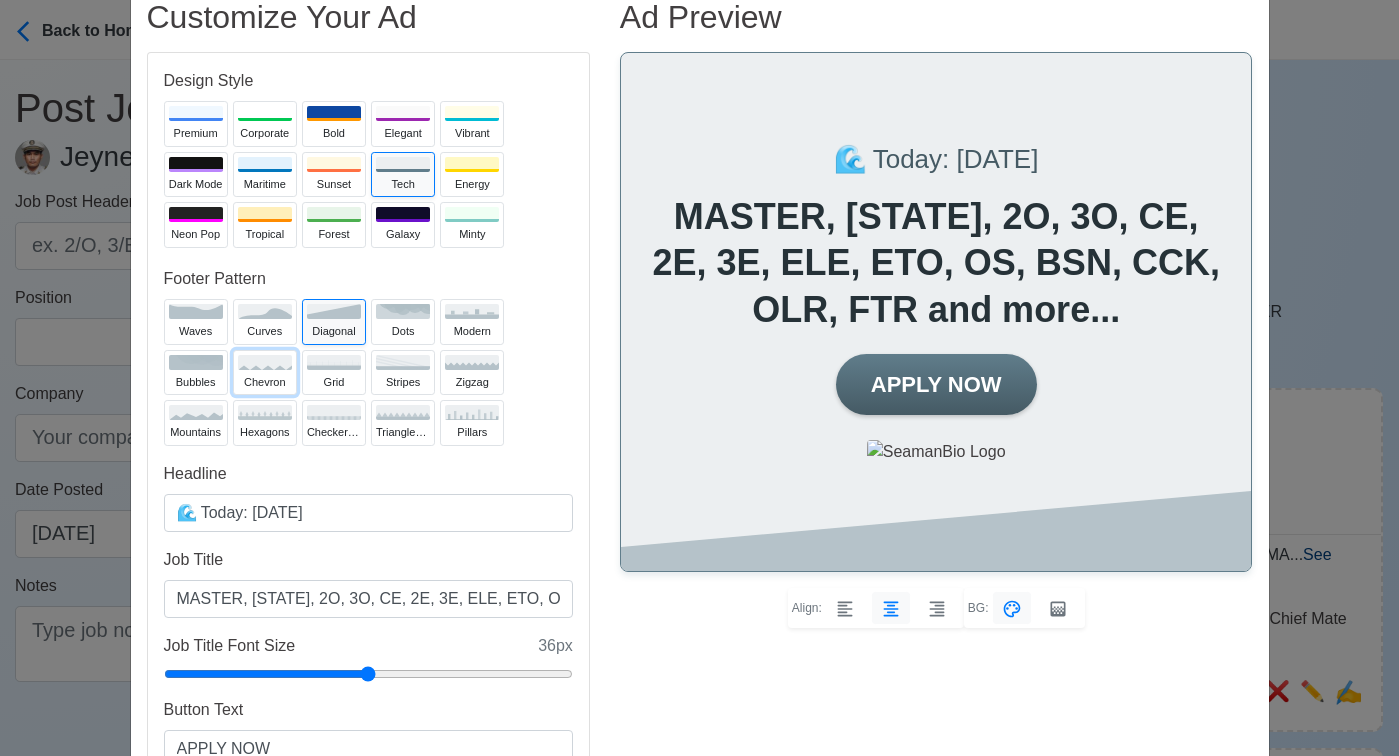 click on "chevron" at bounding box center (265, 373) 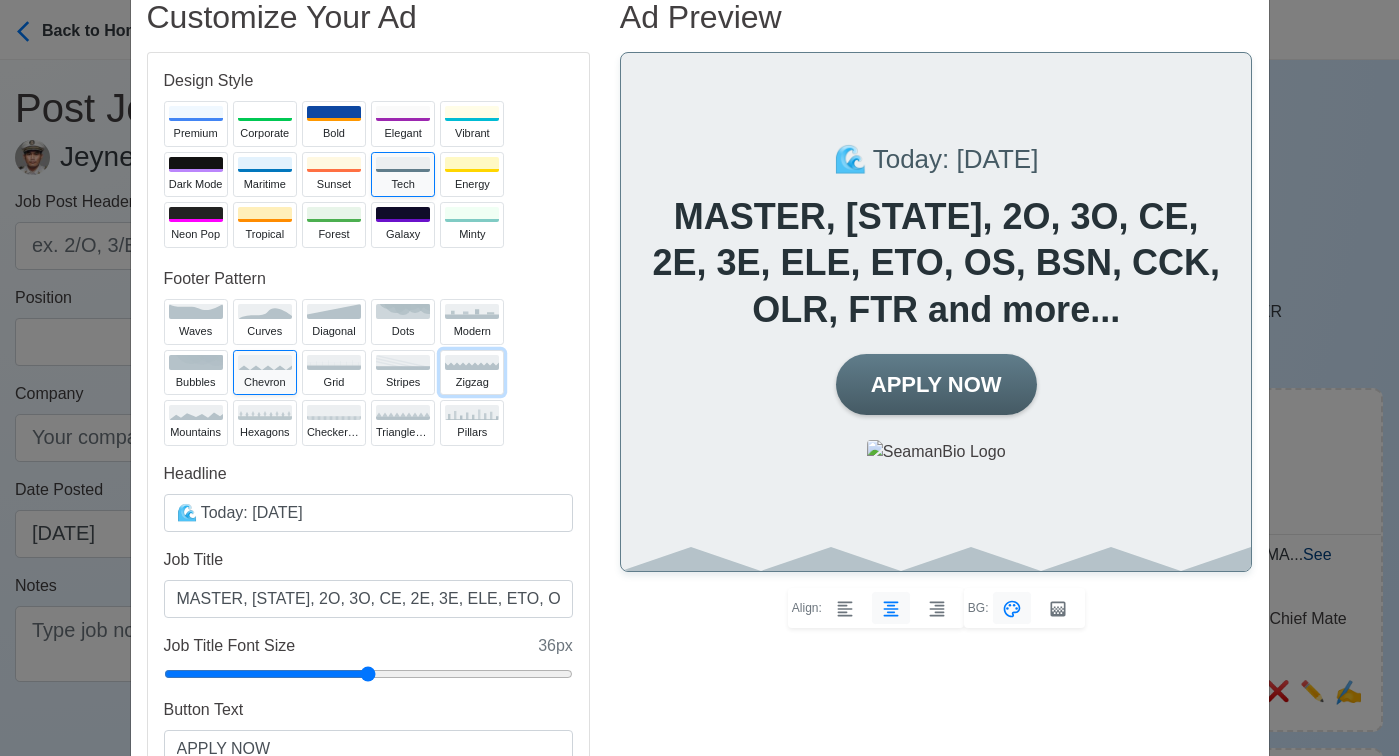 click on "zigzag" at bounding box center (472, 373) 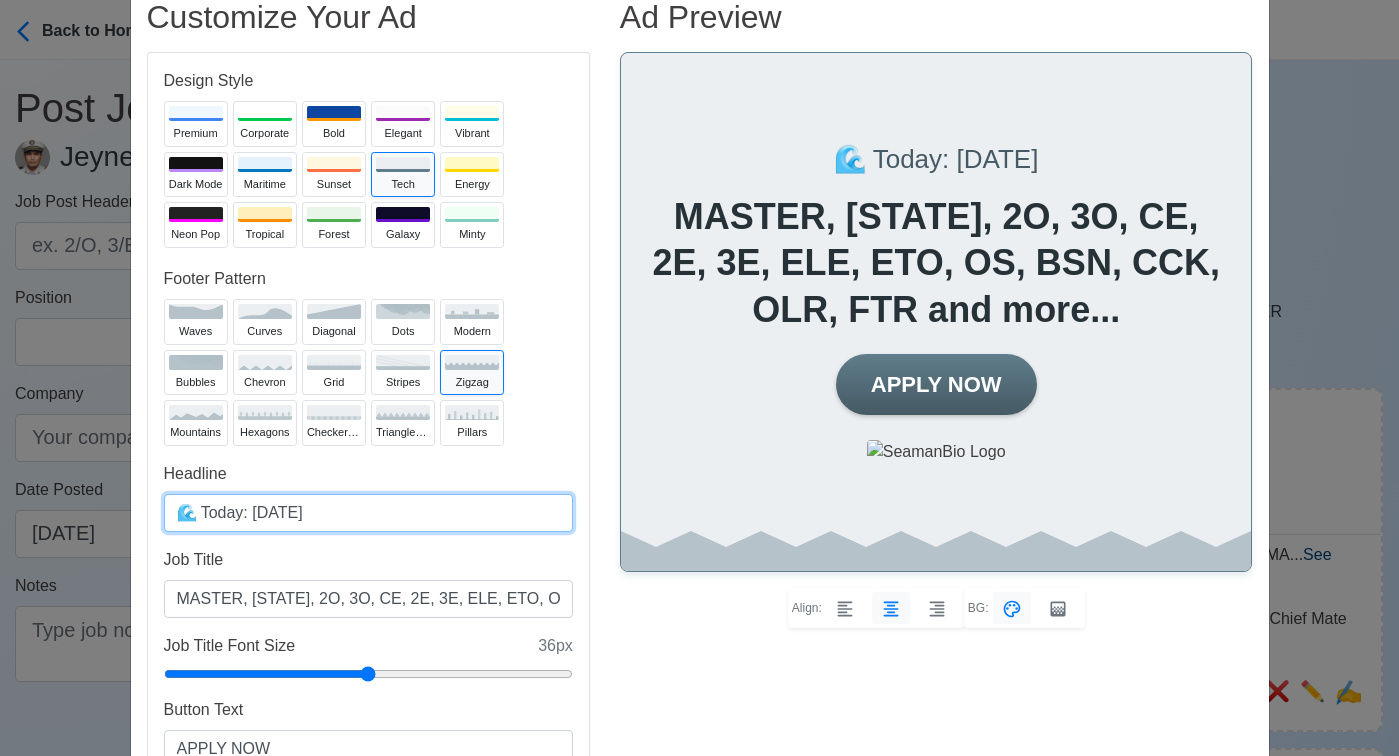 click on "🌊 Today: [DATE]" at bounding box center [368, 513] 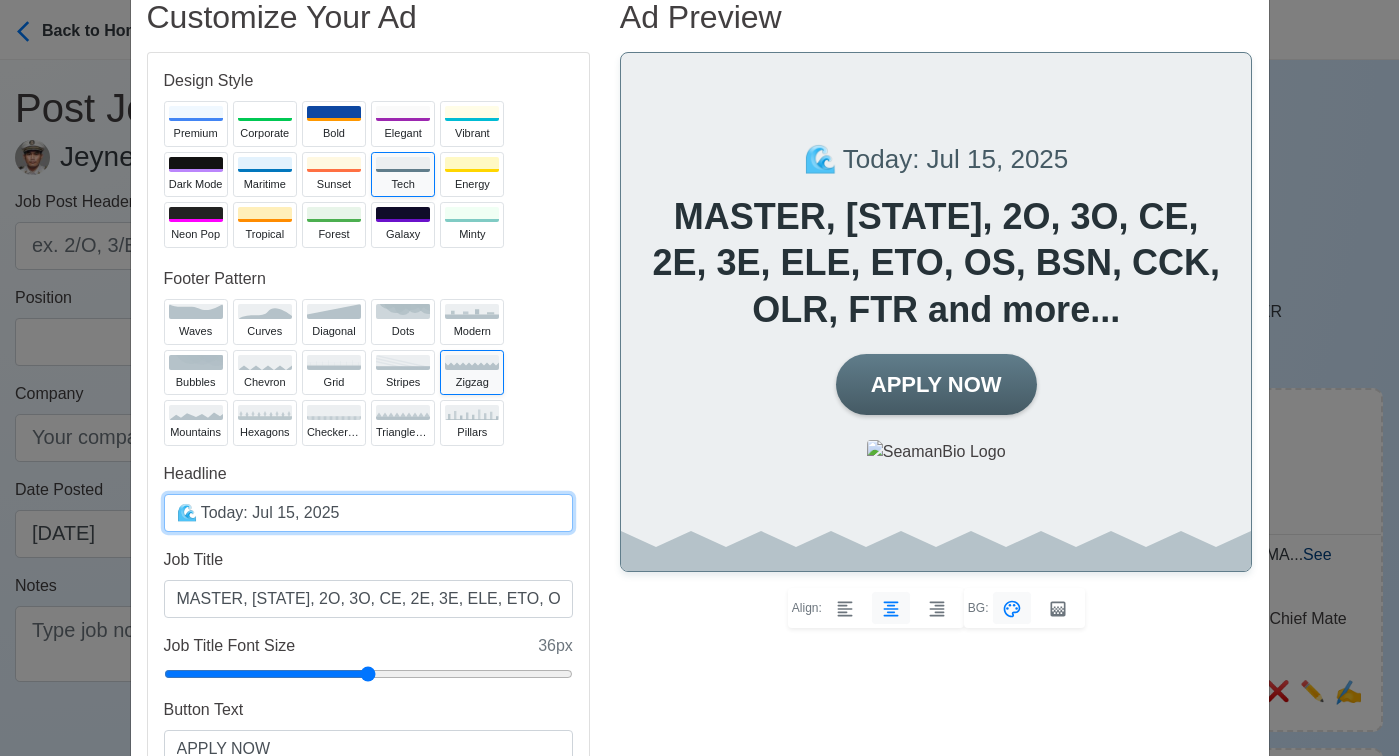 type on "🌊 Today: Jul 15, 2025" 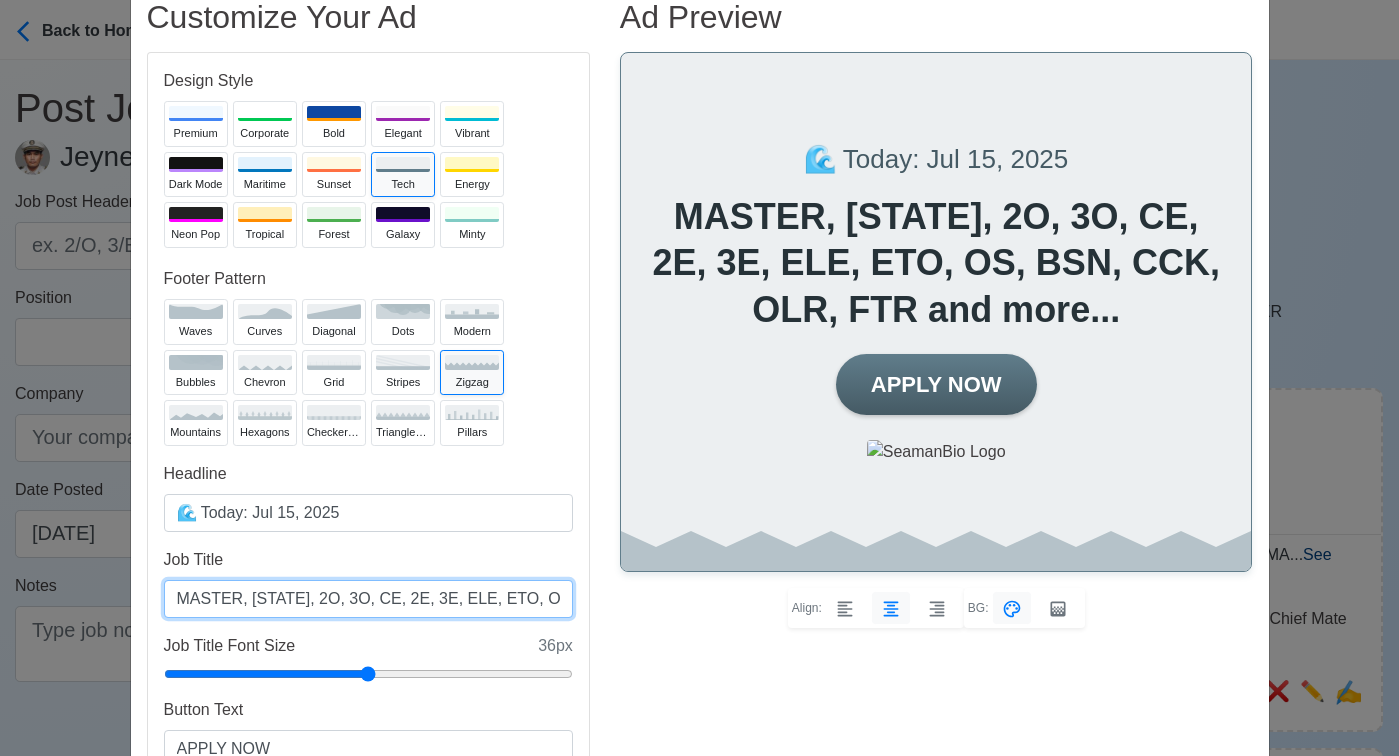 drag, startPoint x: 458, startPoint y: 602, endPoint x: 423, endPoint y: 599, distance: 35.128338 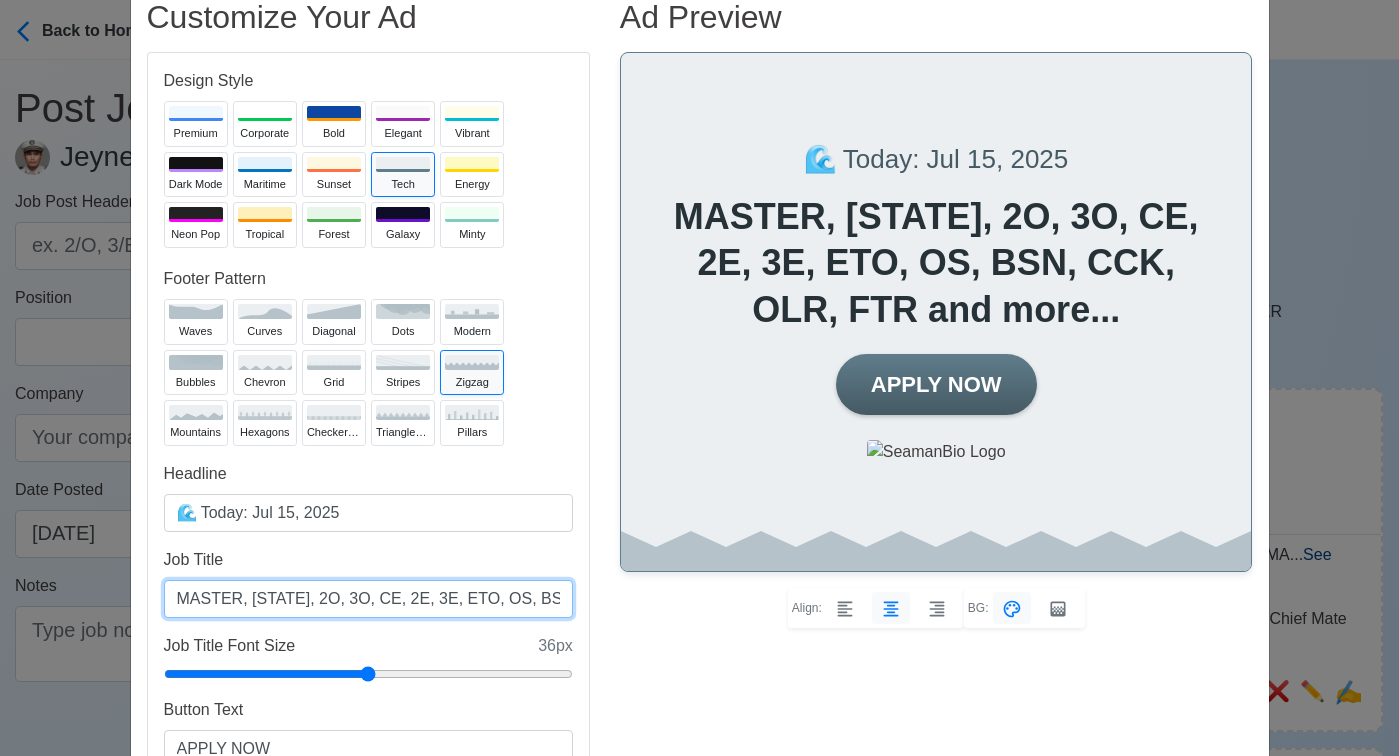 drag, startPoint x: 495, startPoint y: 599, endPoint x: 461, endPoint y: 596, distance: 34.132095 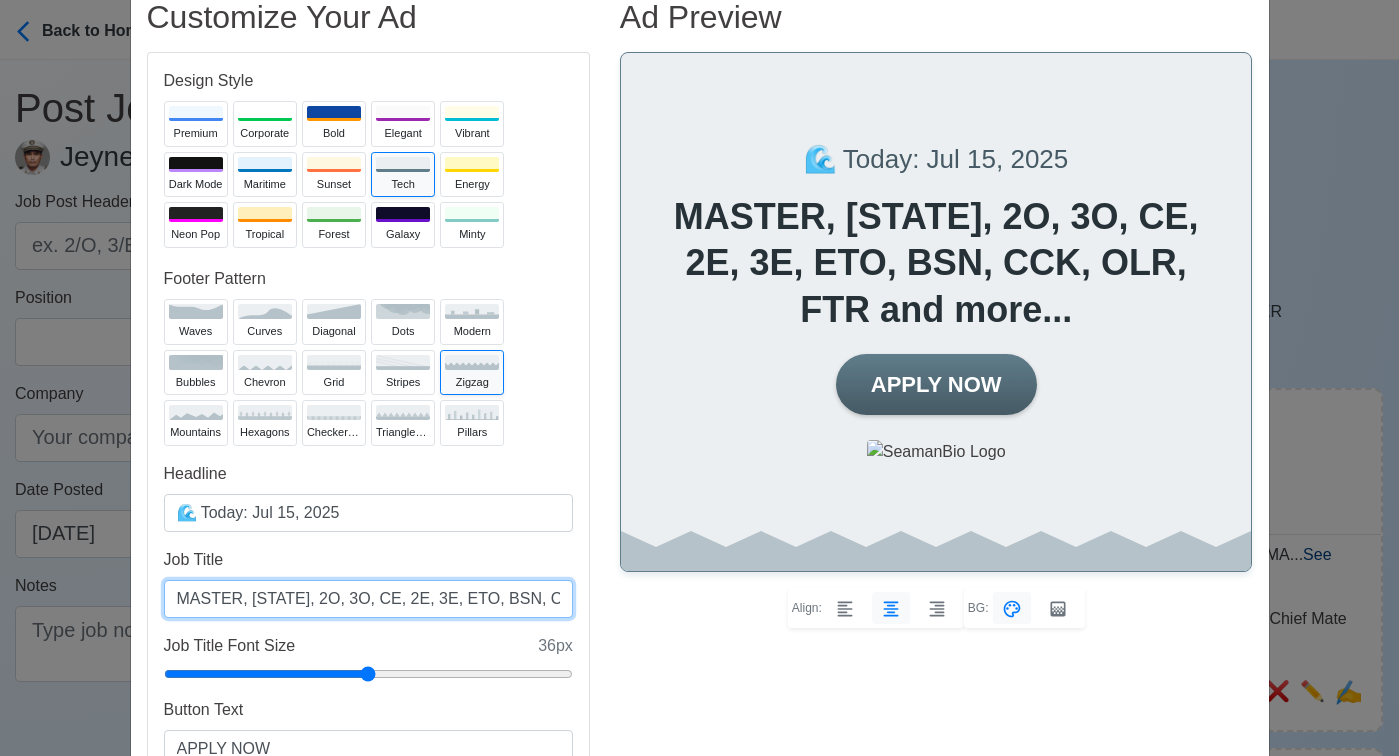 click on "MASTER, [STATE], 2O, 3O, CE, 2E, 3E, ETO, BSN, CCK, OLR, FTR and more..." at bounding box center [368, 599] 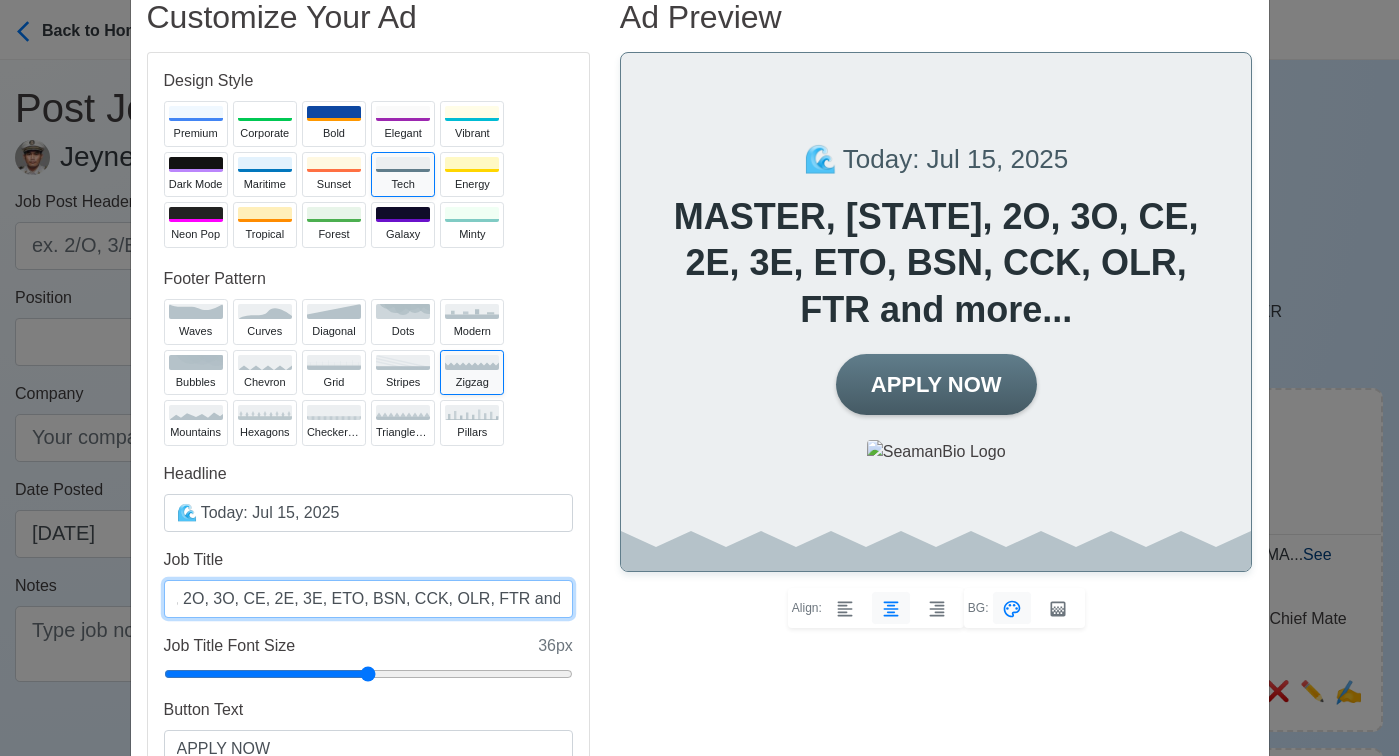 click on "MASTER, [STATE], 2O, 3O, CE, 2E, 3E, ETO, BSN, CCK, OLR, FTR and more..." at bounding box center [368, 599] 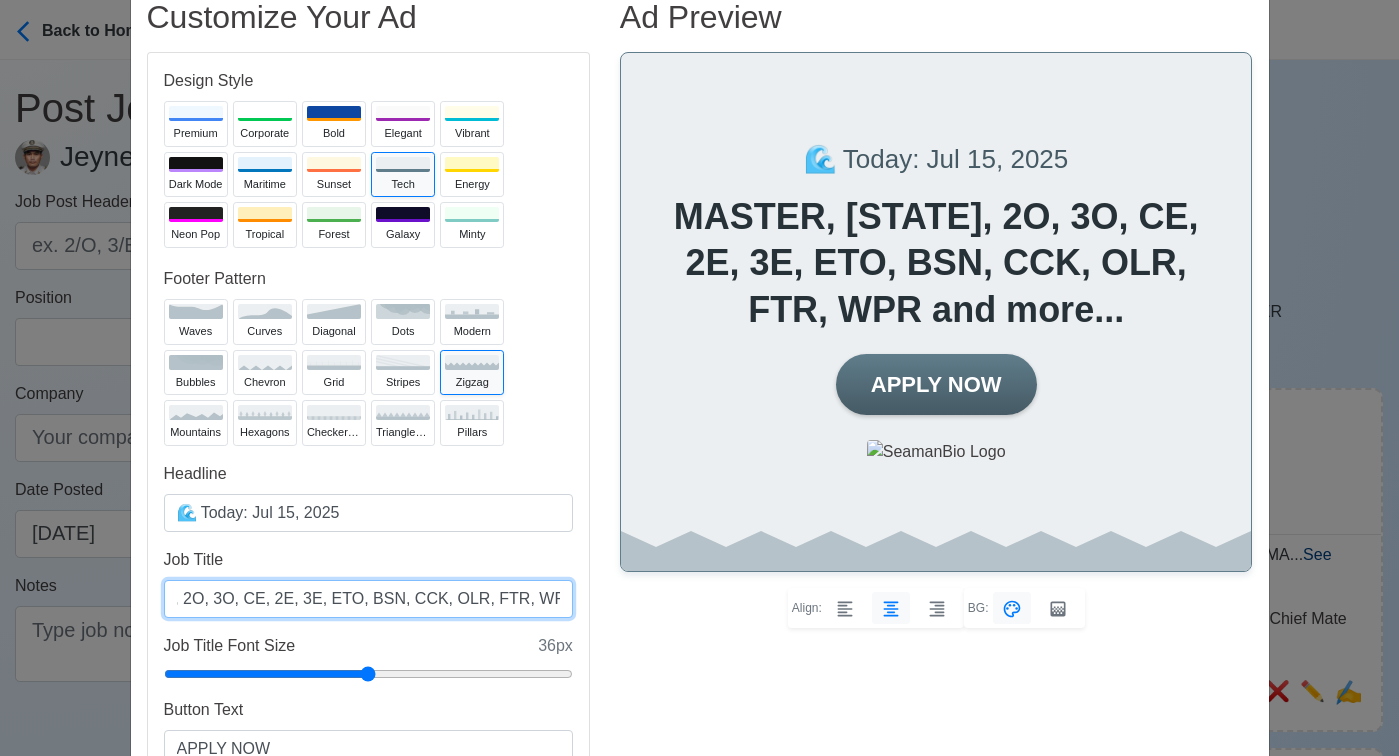 type on "MASTER, [STATE], 2O, 3O, CE, 2E, 3E, ETO, BSN, CCK, OLR, FTR, WPR and more..." 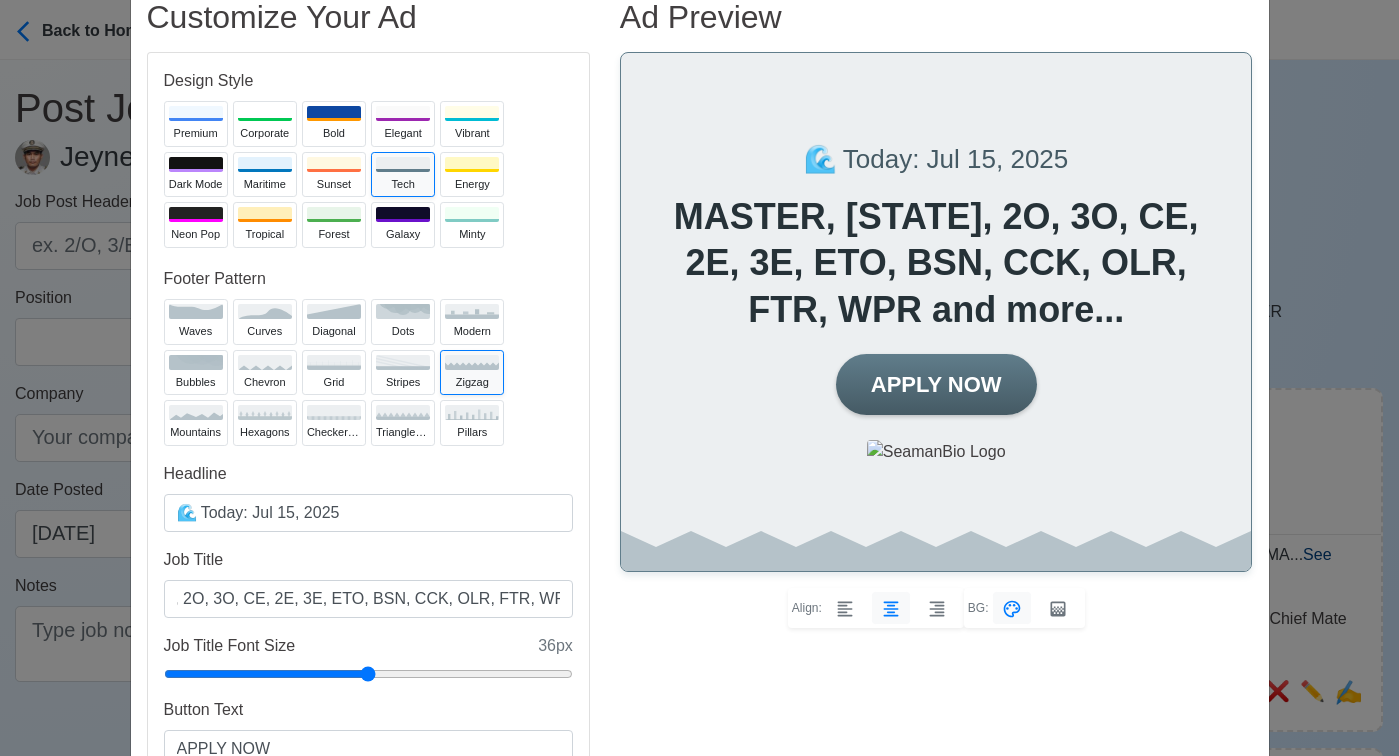 scroll, scrollTop: 0, scrollLeft: 0, axis: both 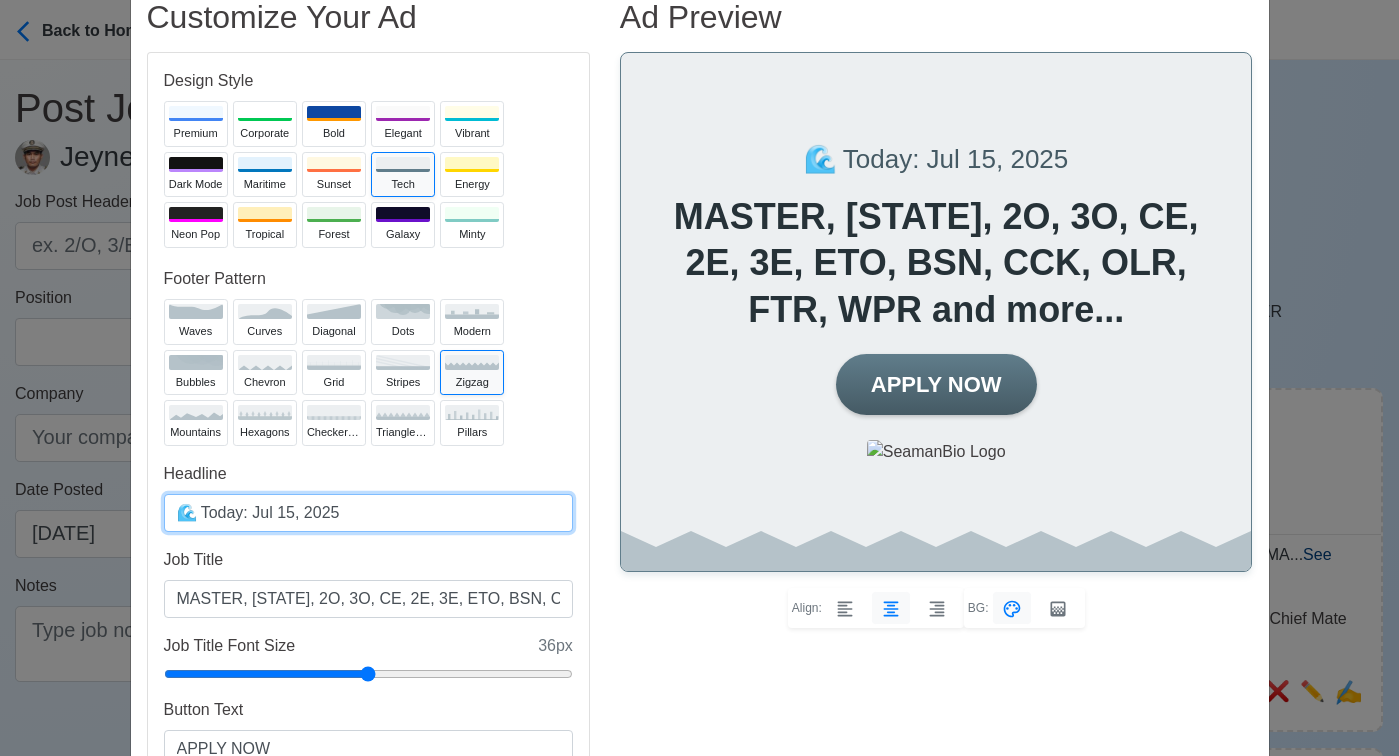 click on "🌊 Today: Jul 15, 2025" at bounding box center (368, 513) 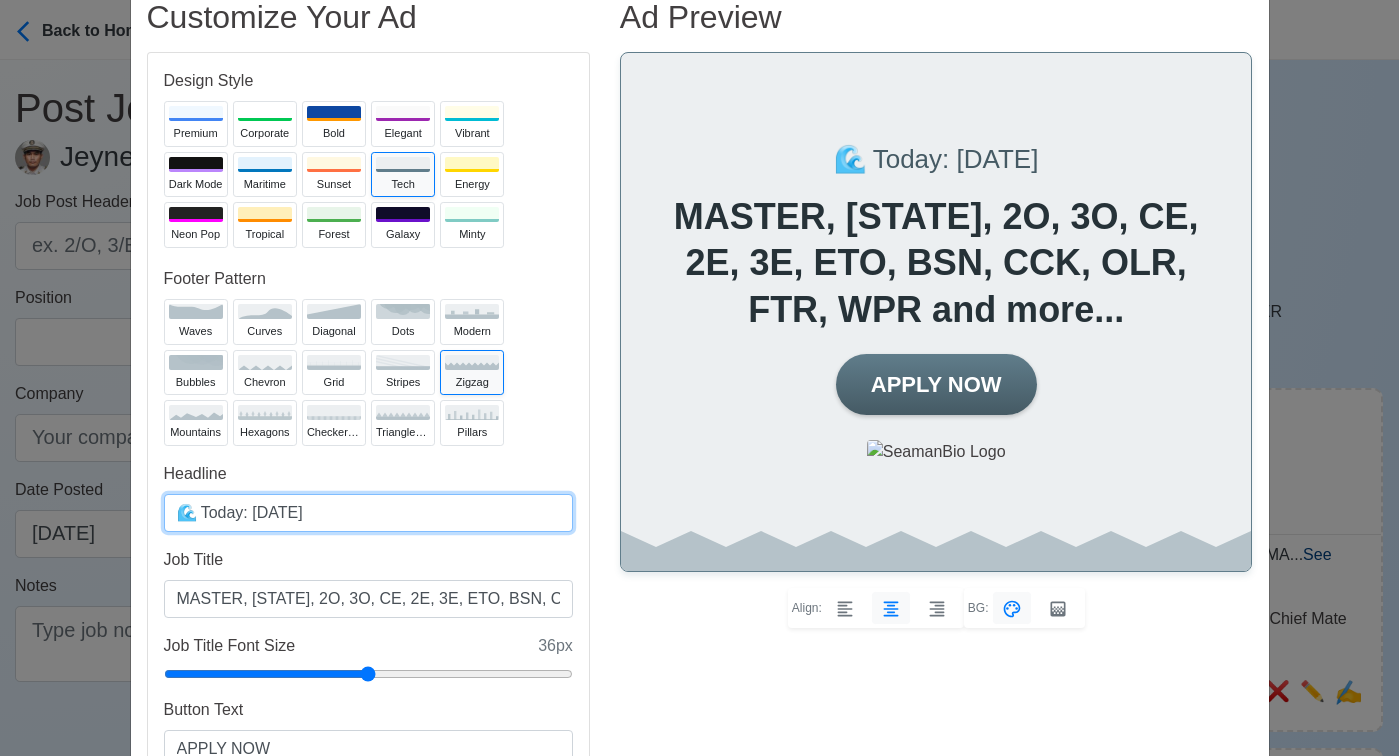 type on "🌊 Today: [DATE]" 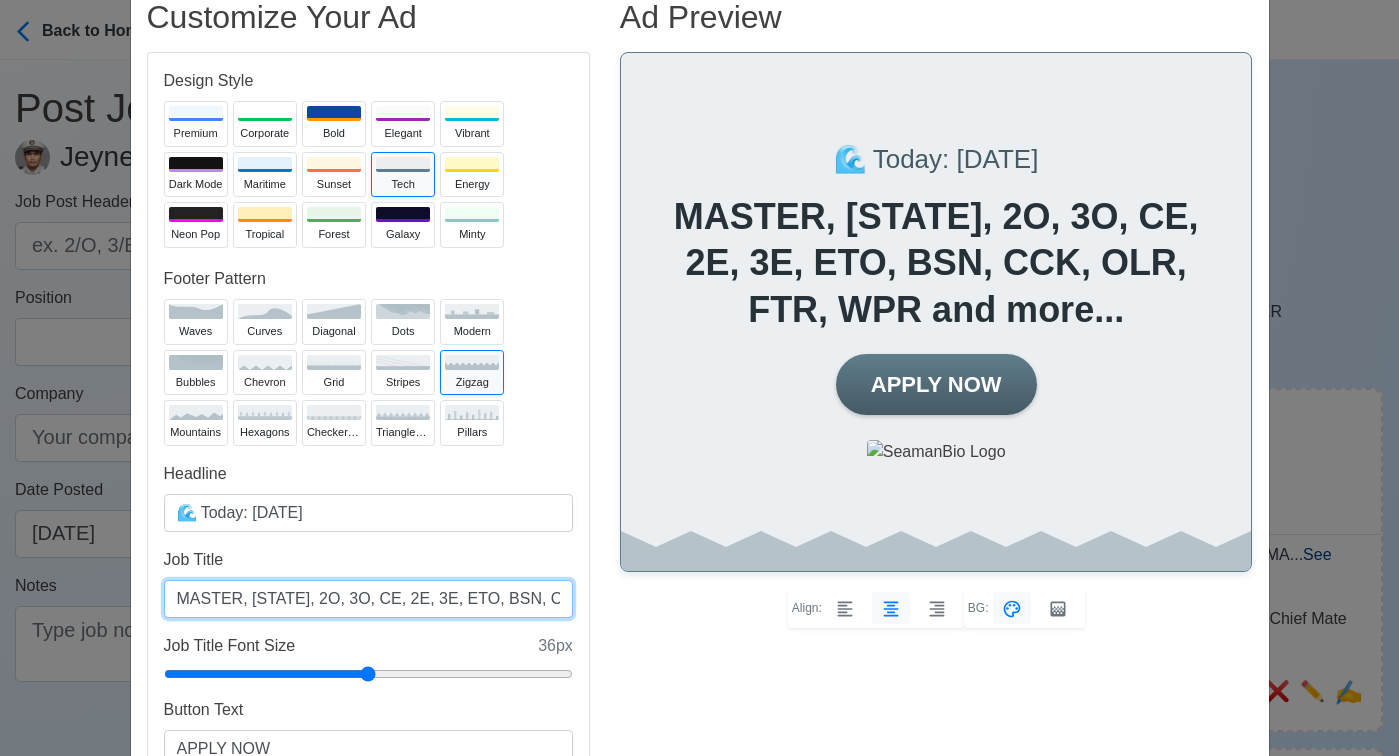 click on "MASTER, [STATE], 2O, 3O, CE, 2E, 3E, ETO, BSN, CCK, OLR, FTR, WPR and more..." at bounding box center (368, 599) 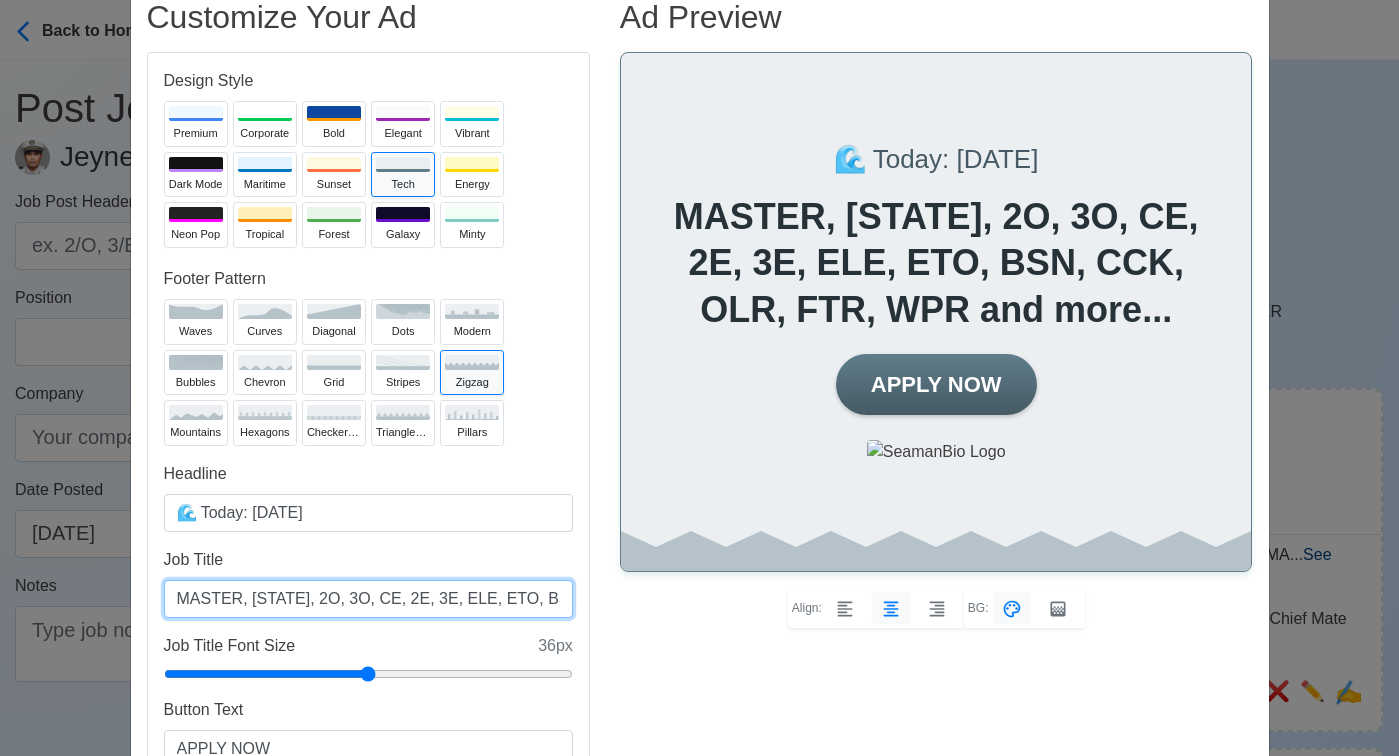 click on "MASTER, [STATE], 2O, 3O, CE, 2E, 3E, ELE, ETO, BSN, CCK, OLR, FTR, WPR and more..." at bounding box center [368, 599] 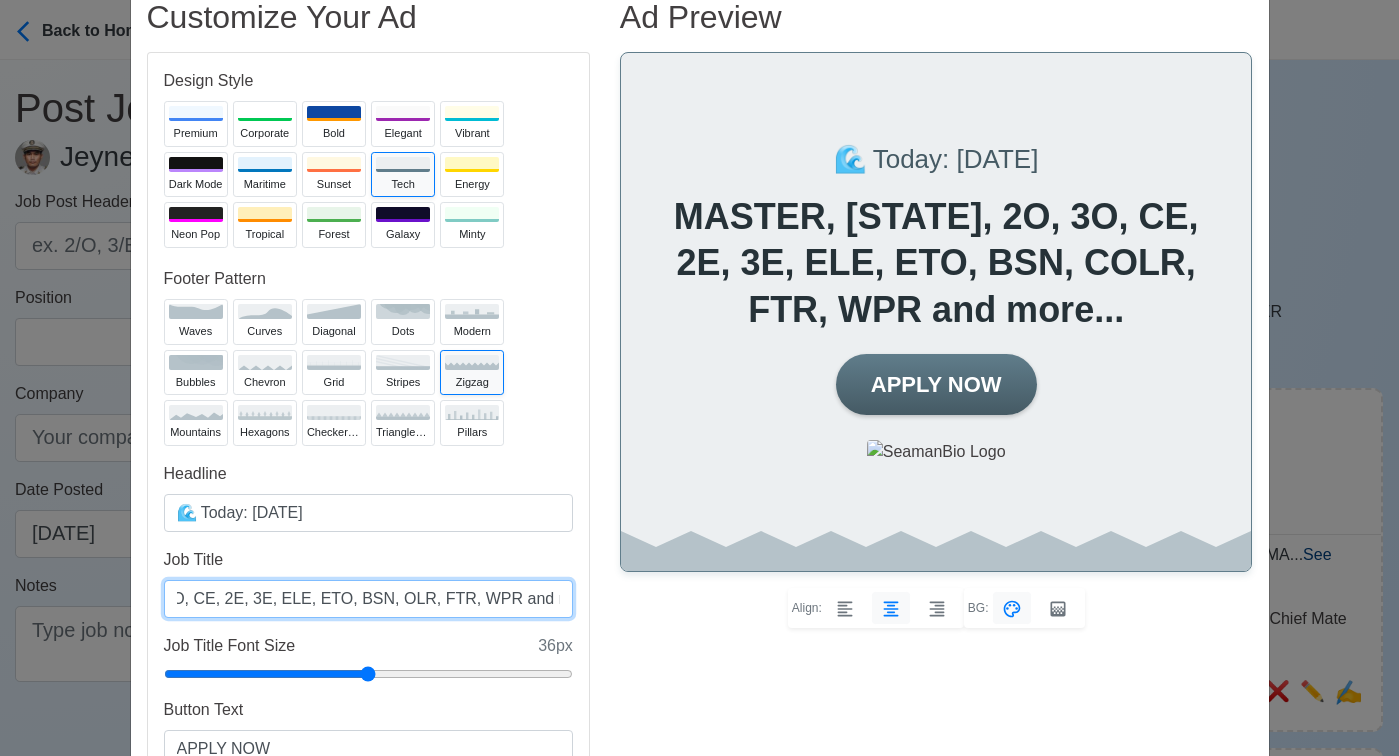 scroll, scrollTop: 0, scrollLeft: 175, axis: horizontal 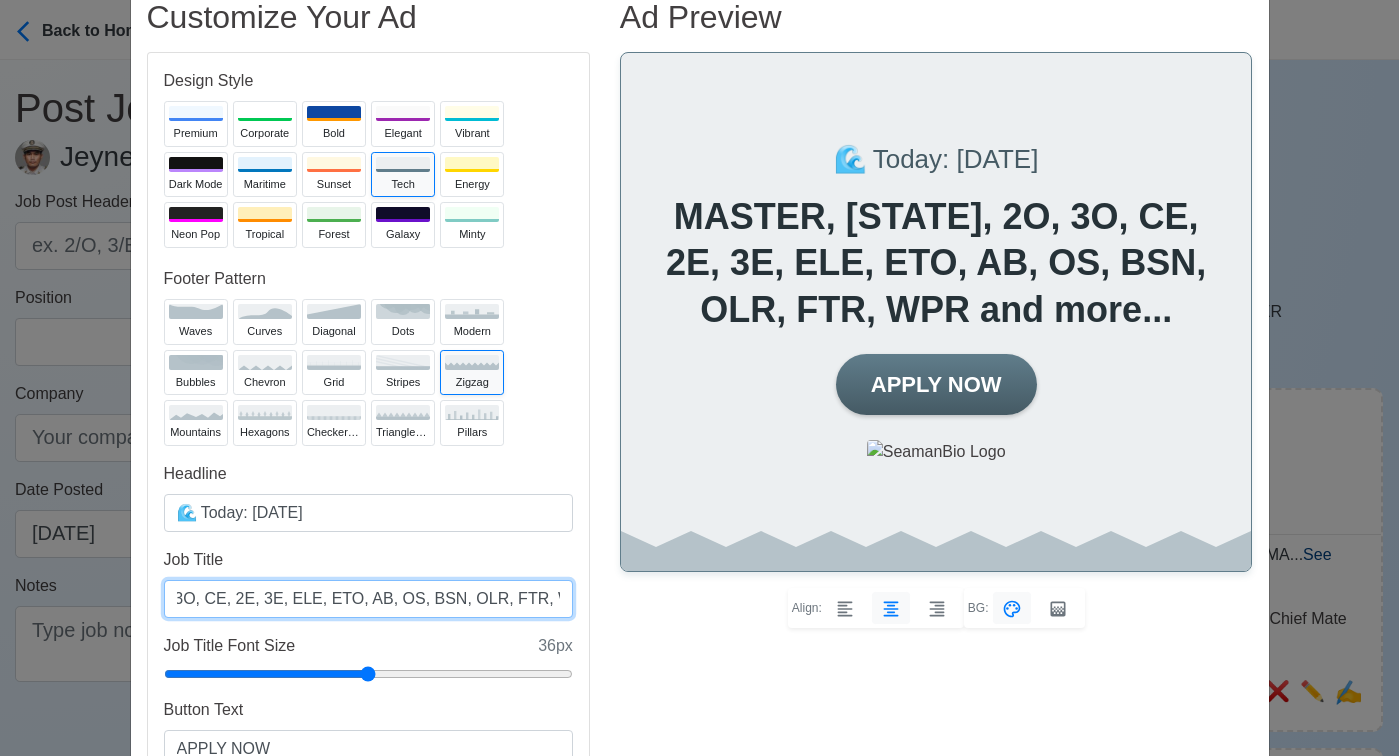 type on "MASTER, [STATE], 2O, 3O, CE, 2E, 3E, ELE, ETO, AB, OS, BSN, OLR, FTR, WPR and more..." 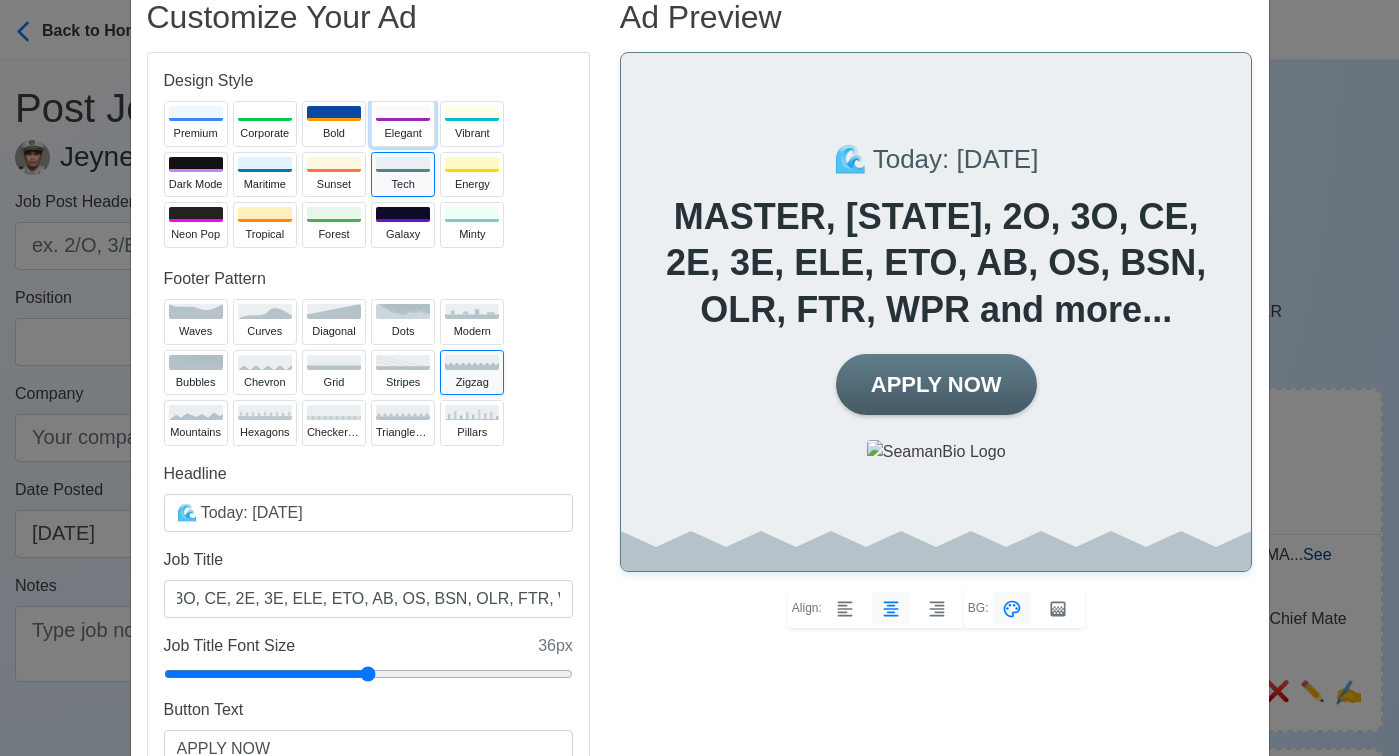 click on "Elegant" at bounding box center (403, 133) 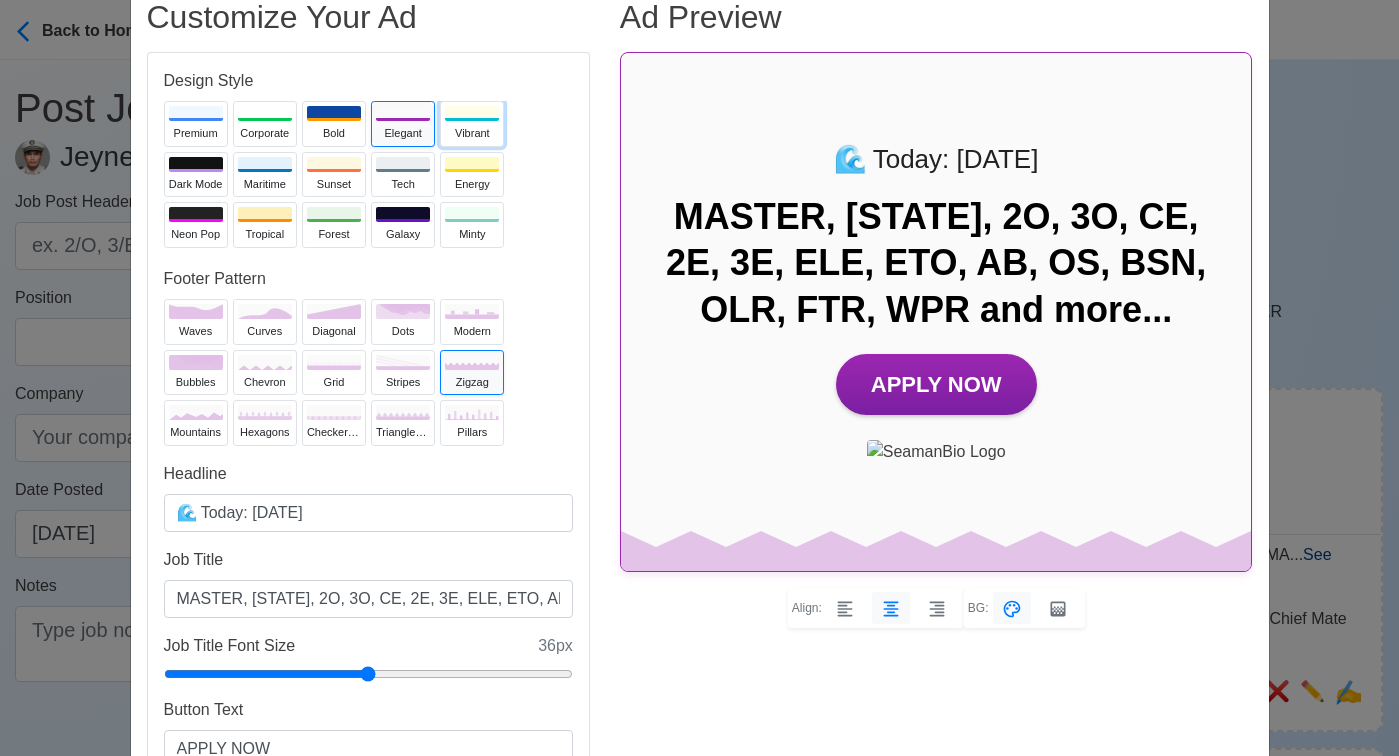 click on "Vibrant" at bounding box center [472, 133] 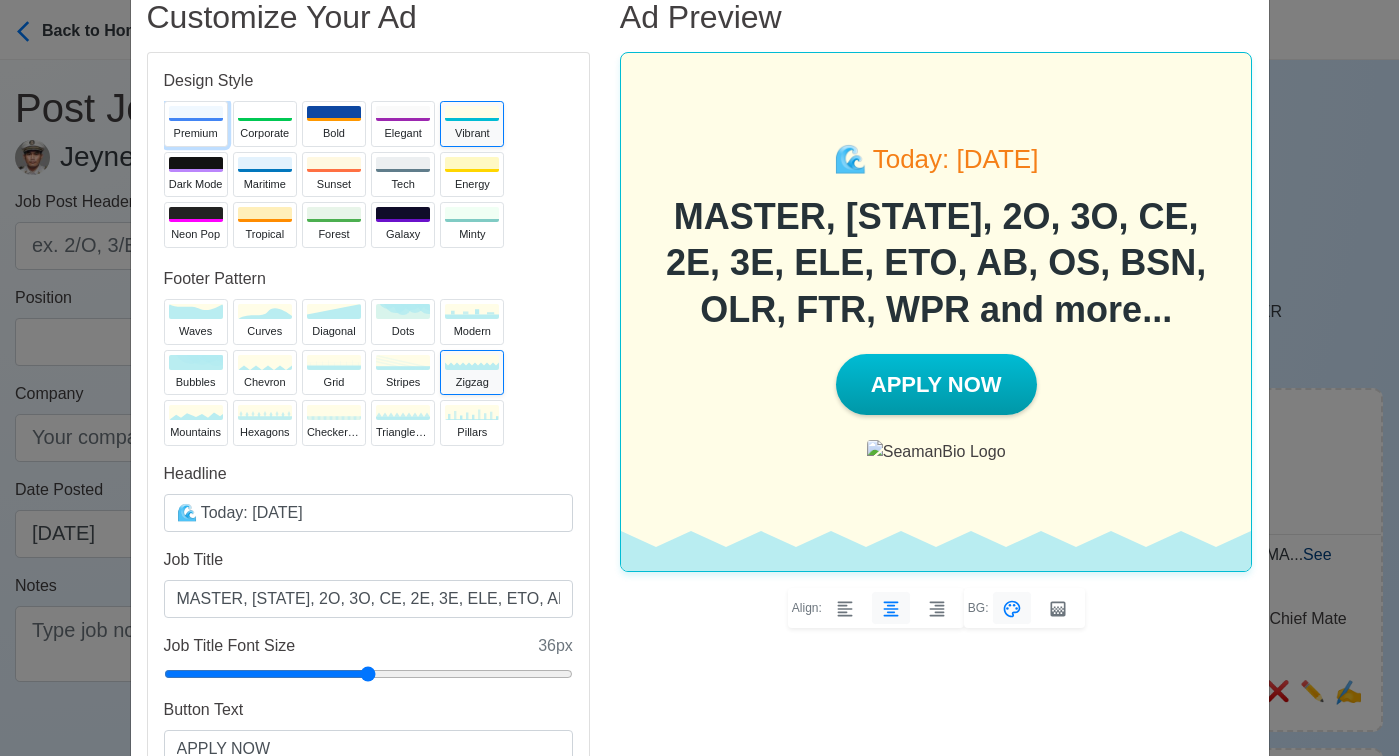 click on "Premium" at bounding box center (196, 133) 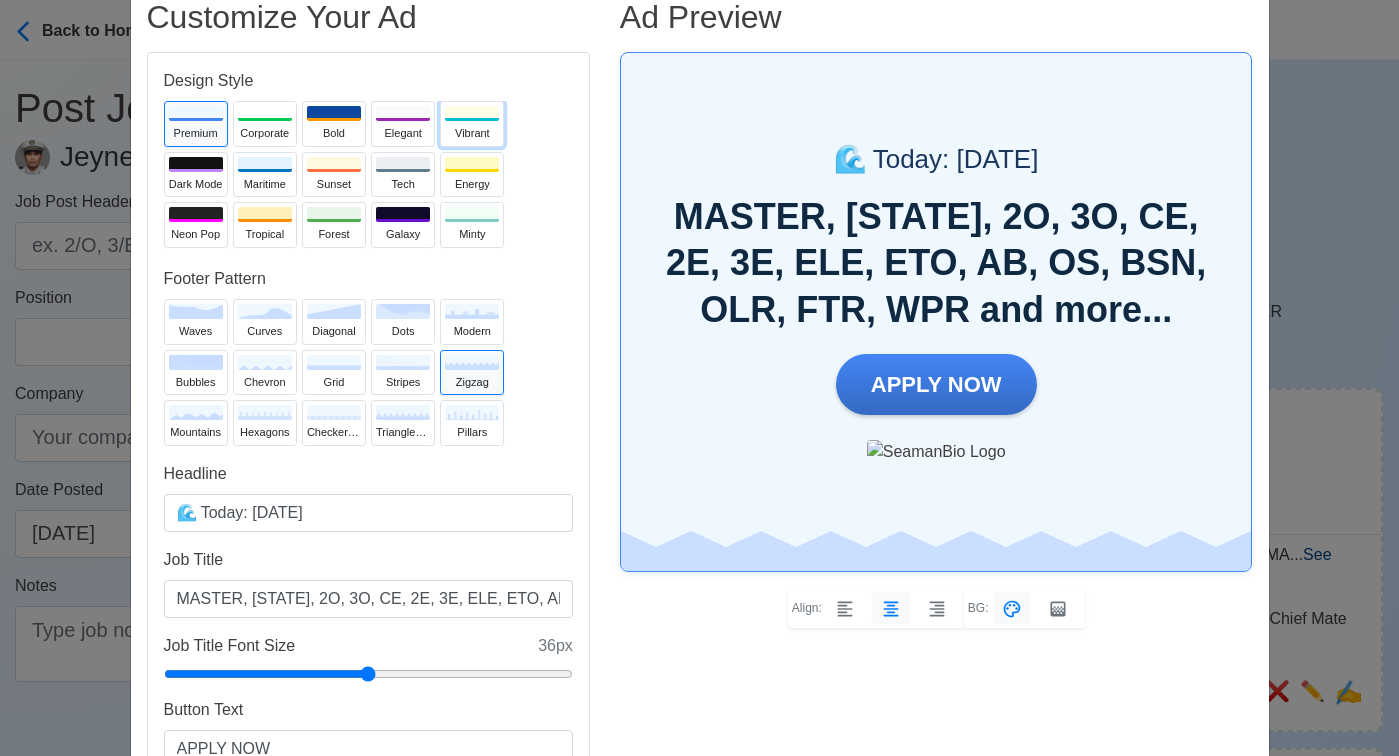 click on "Vibrant" at bounding box center [472, 133] 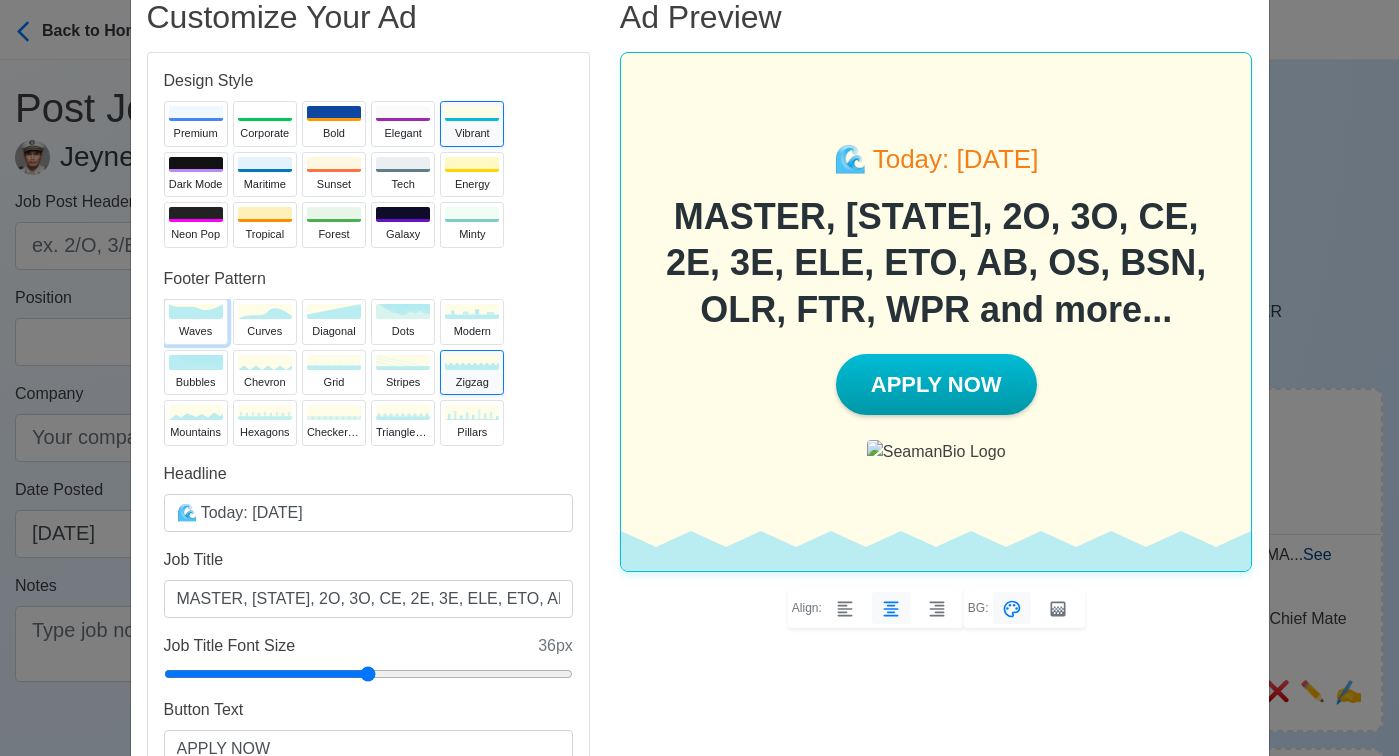 click on "waves" at bounding box center (196, 331) 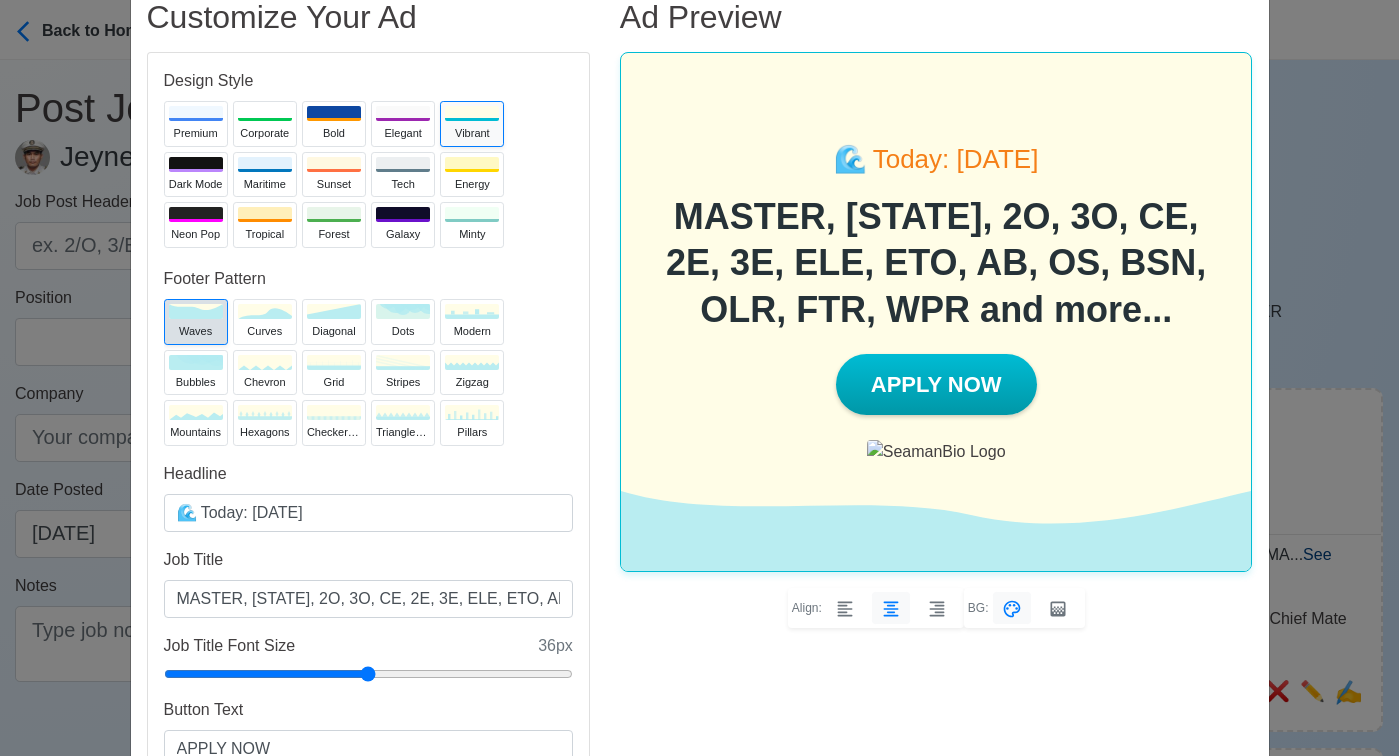 type 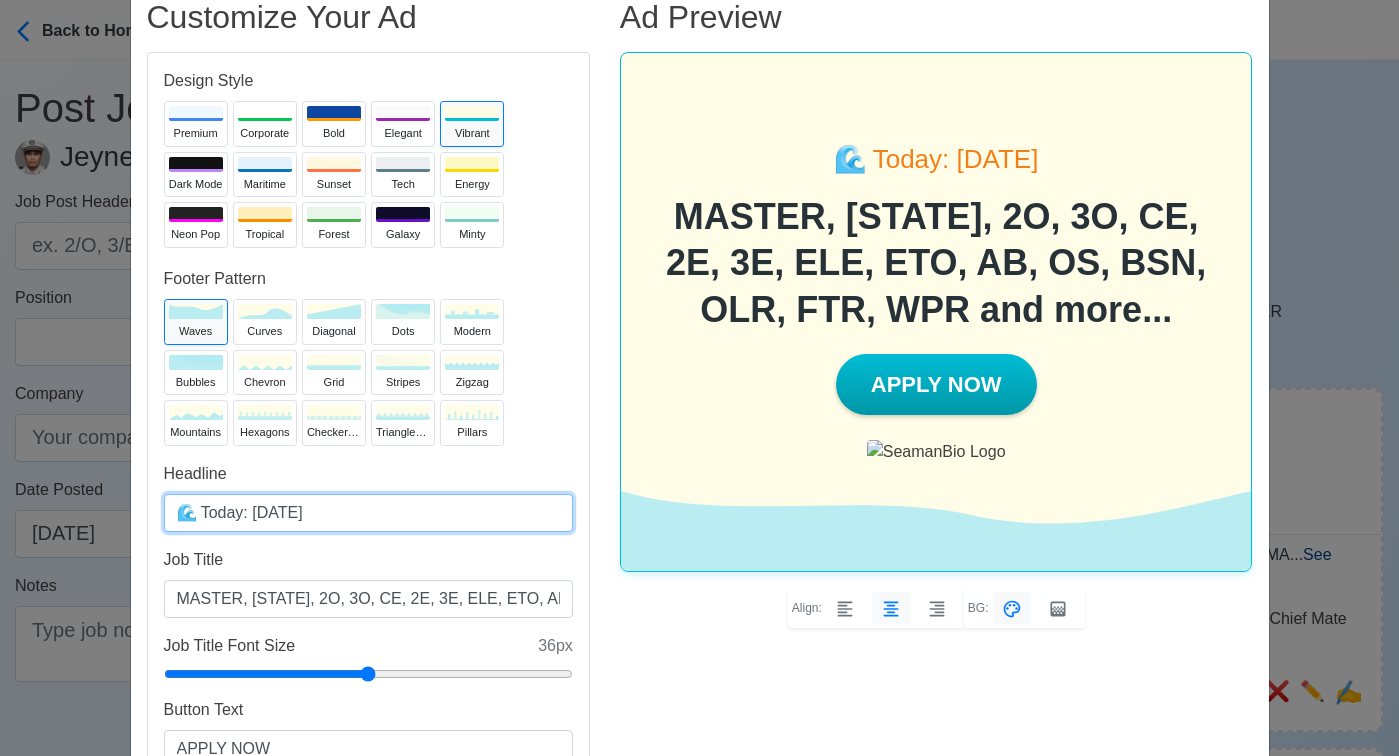 click on "🌊 Today: [DATE]" at bounding box center (368, 513) 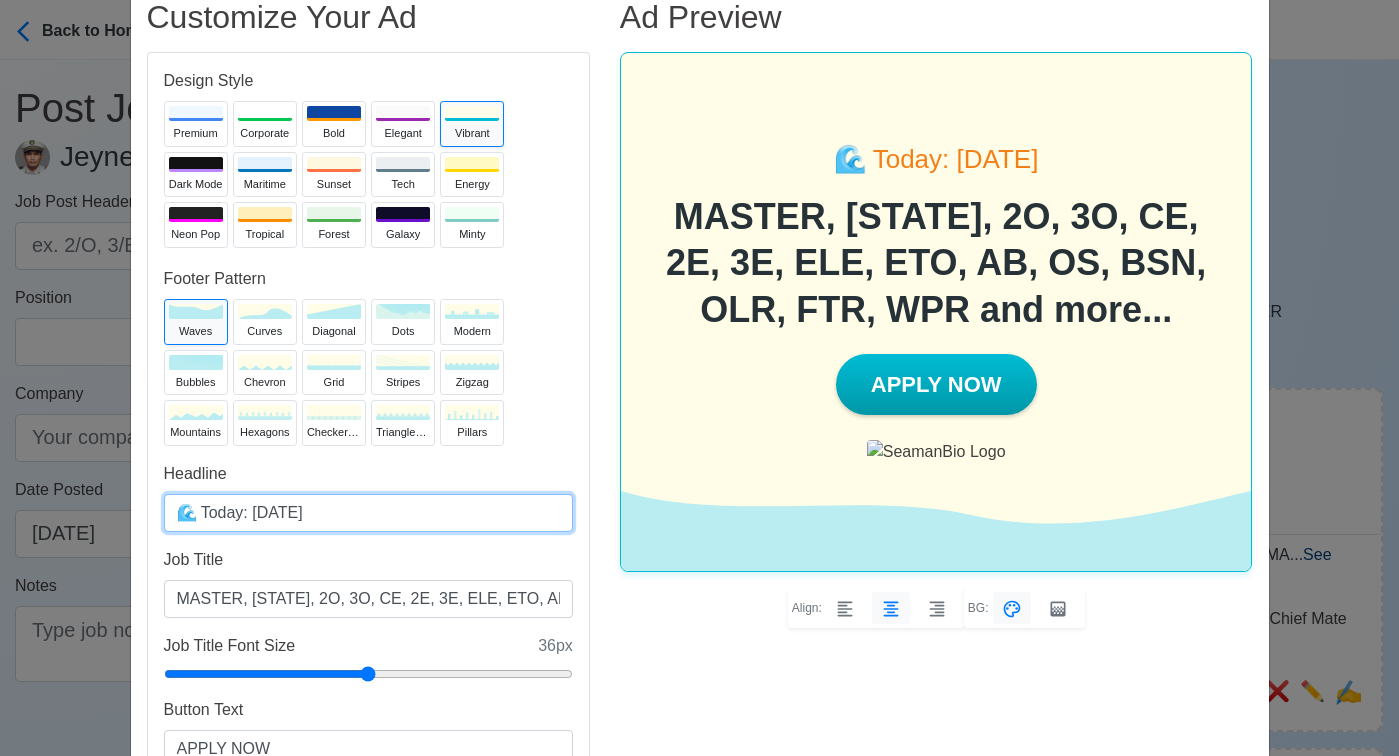 type on "🌊 Today: [DATE]" 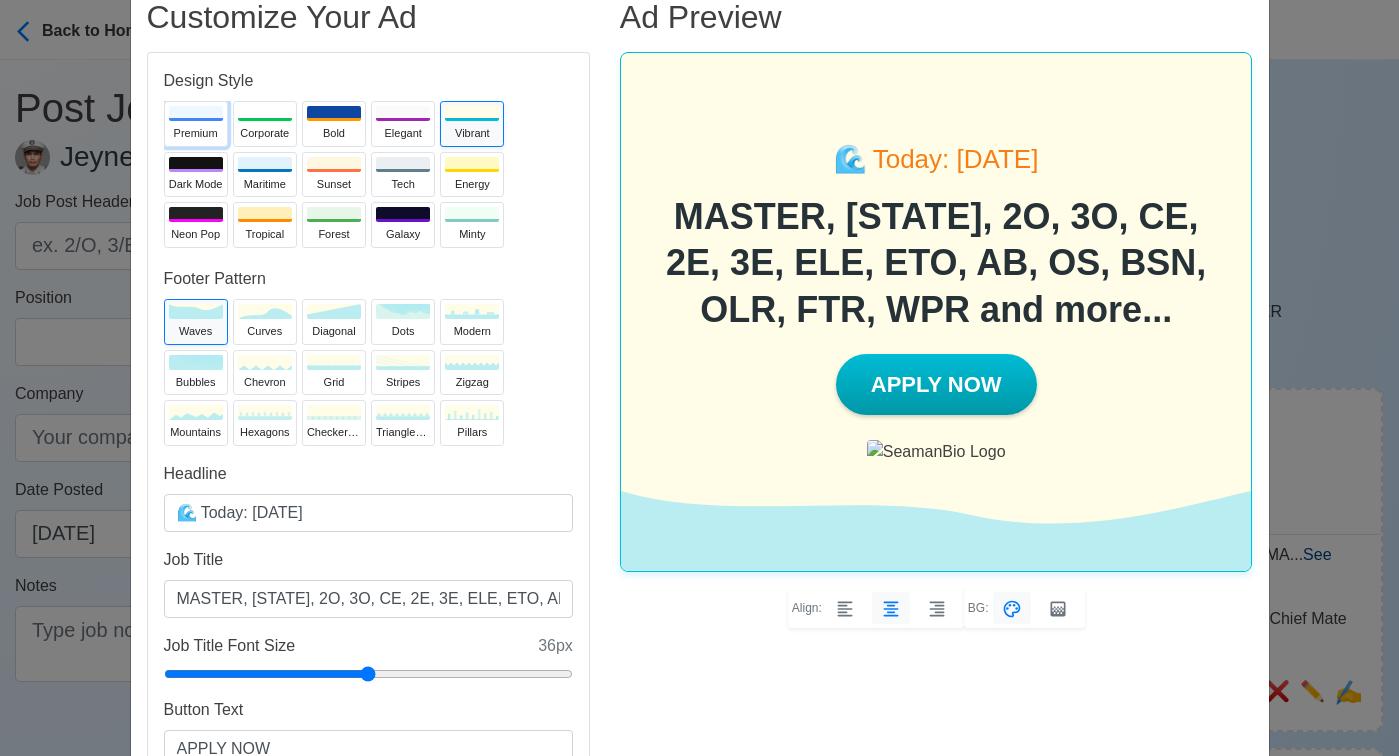 click on "Premium" at bounding box center [196, 124] 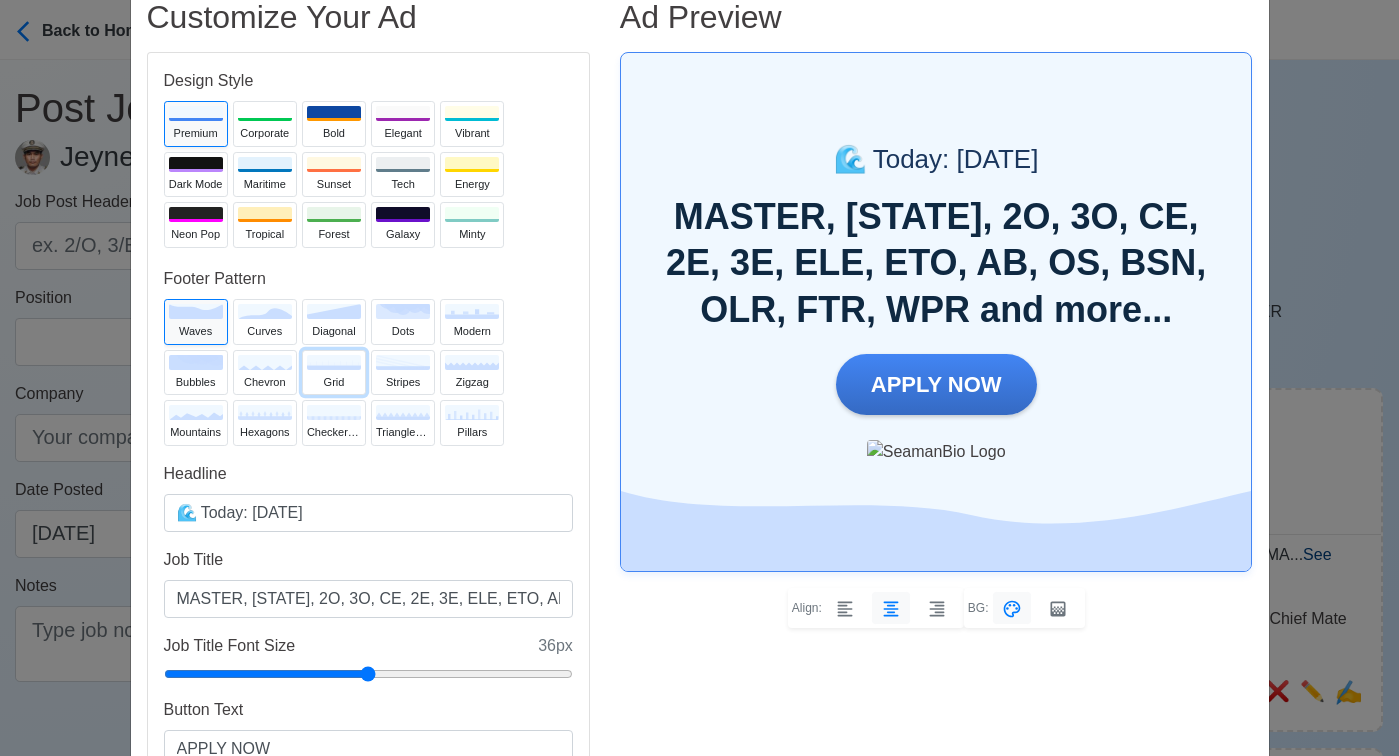 click on "grid" at bounding box center (334, 382) 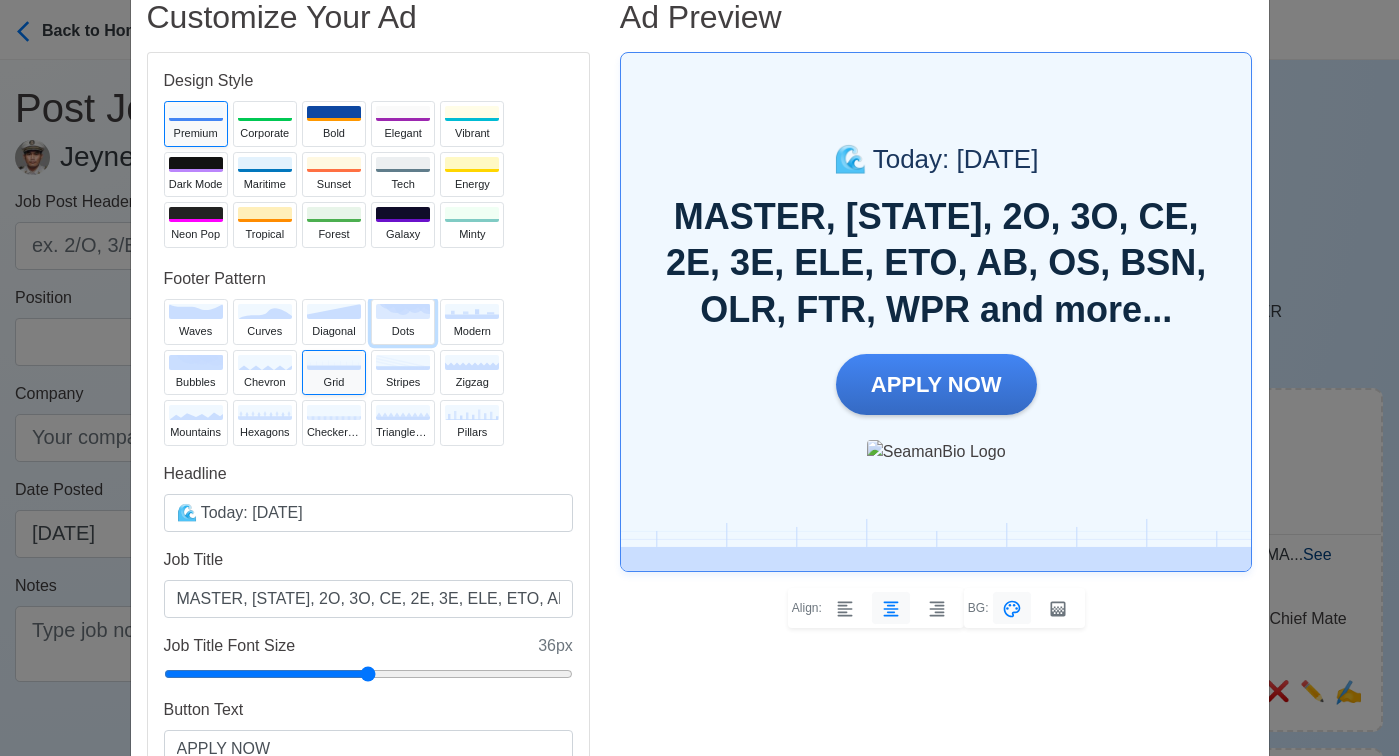 click on "dots" at bounding box center (403, 322) 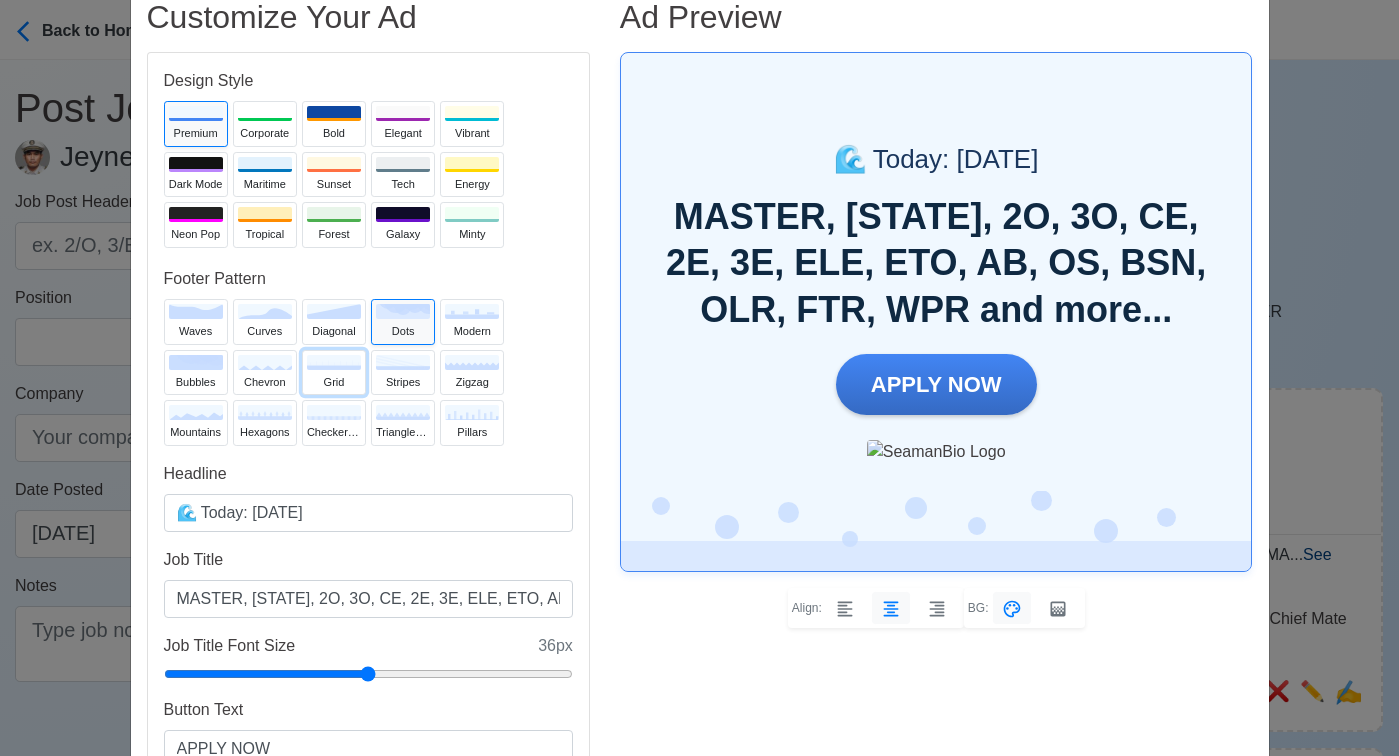 click on "grid" at bounding box center [334, 382] 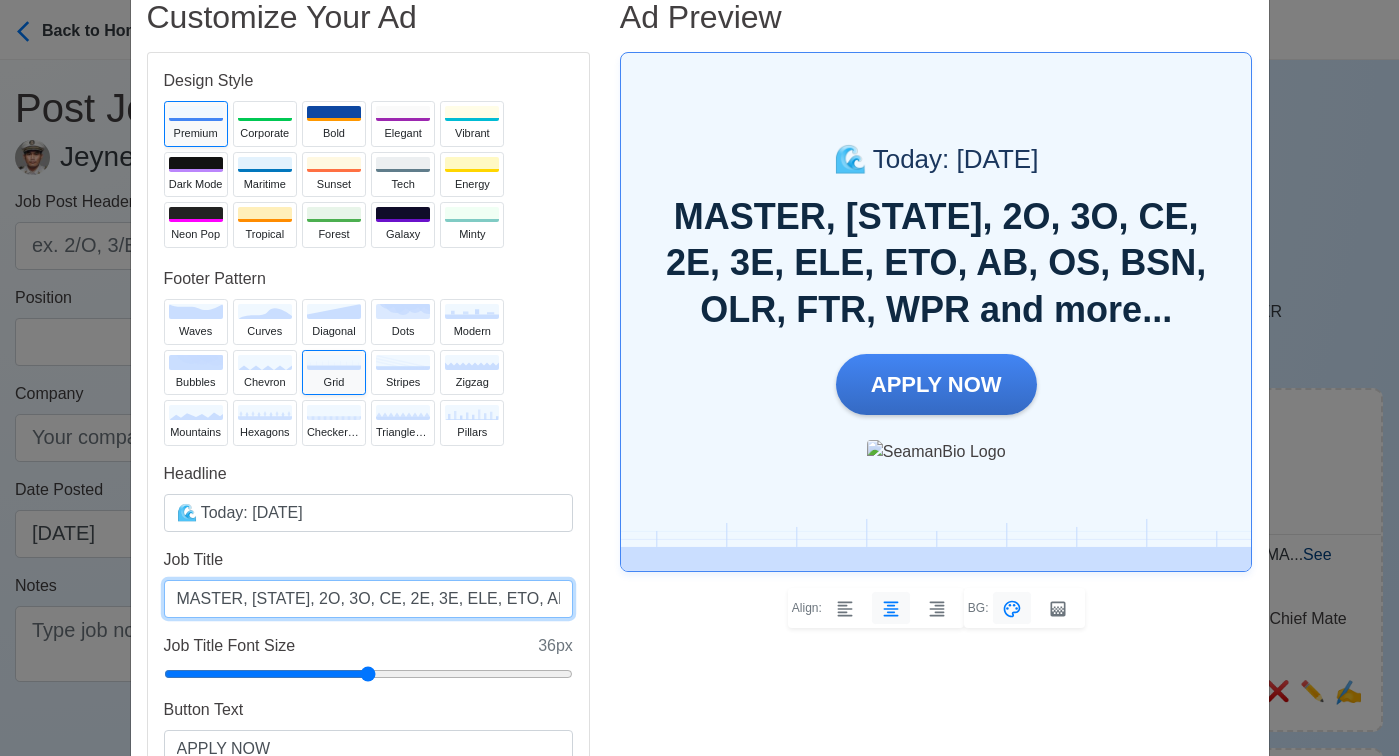 drag, startPoint x: 424, startPoint y: 602, endPoint x: 459, endPoint y: 600, distance: 35.057095 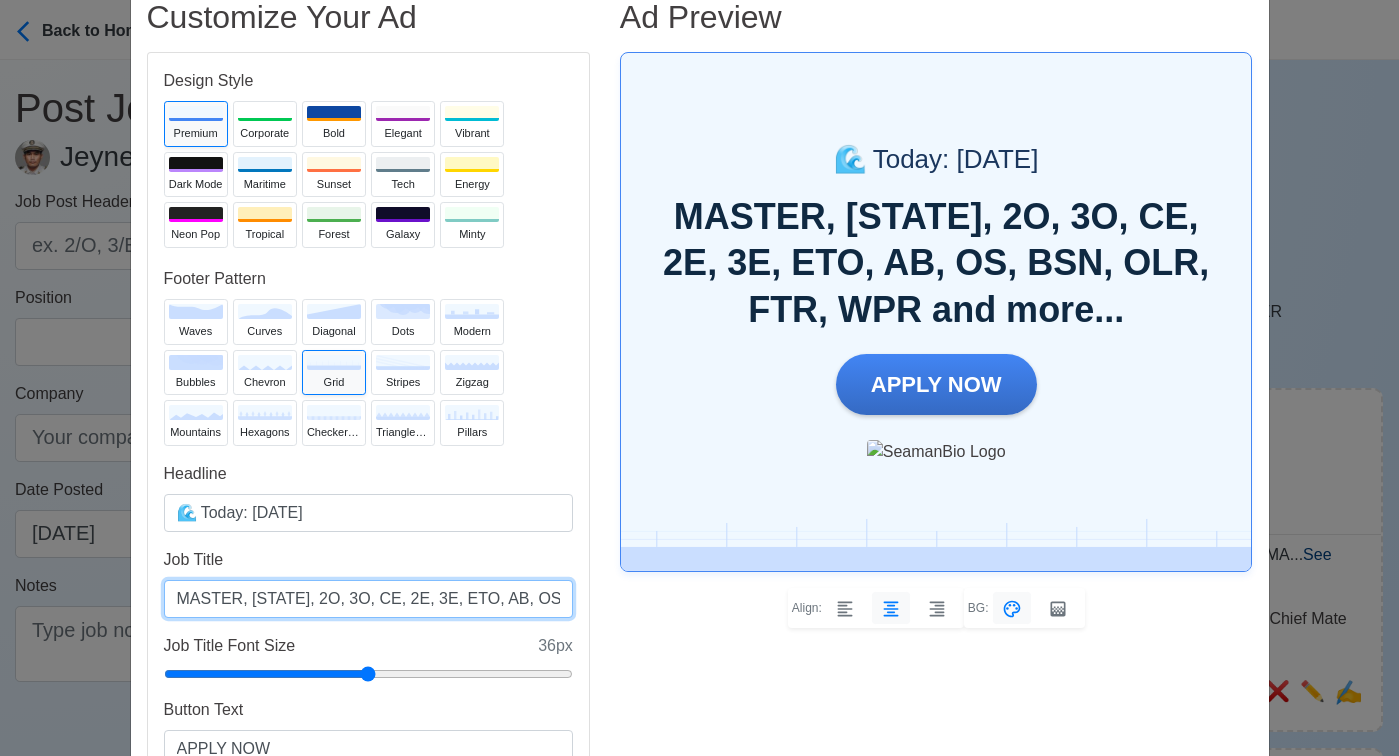 scroll, scrollTop: 0, scrollLeft: 18, axis: horizontal 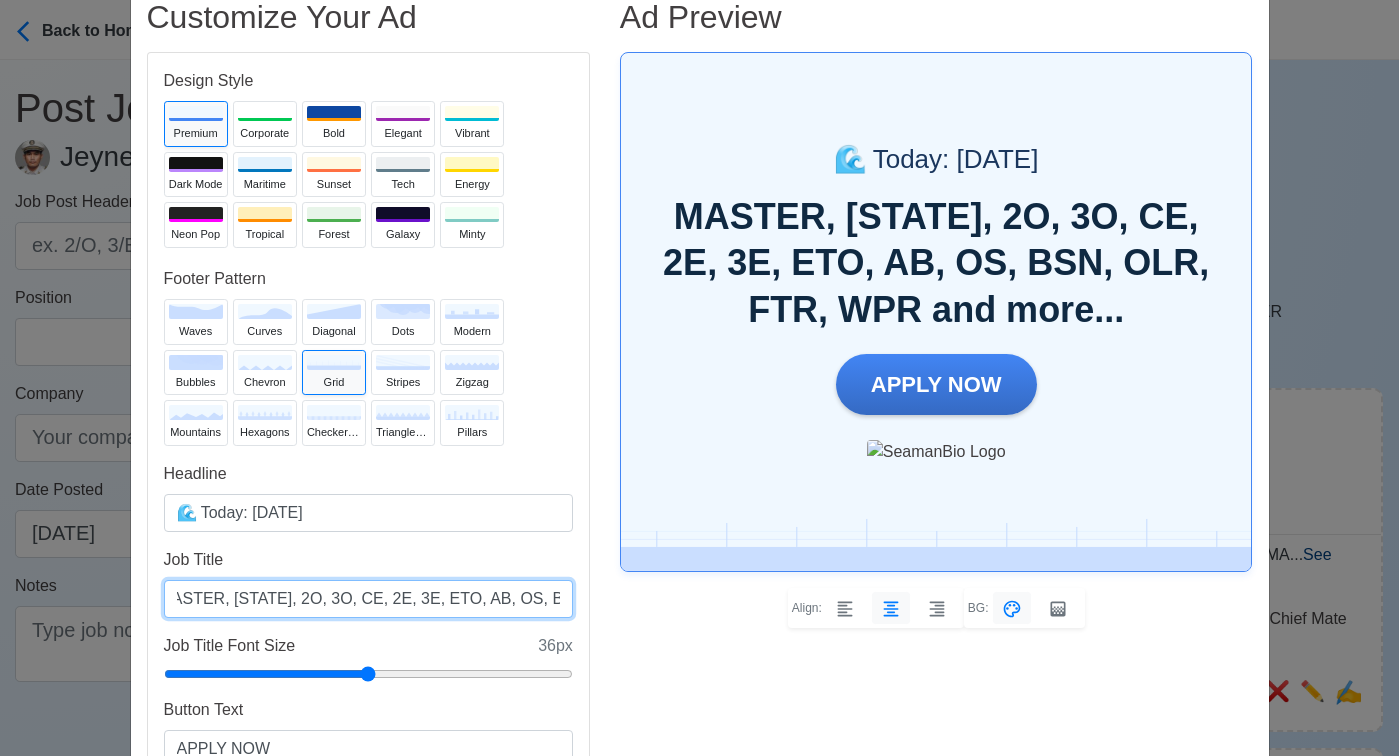 drag, startPoint x: 559, startPoint y: 603, endPoint x: 443, endPoint y: 599, distance: 116.06895 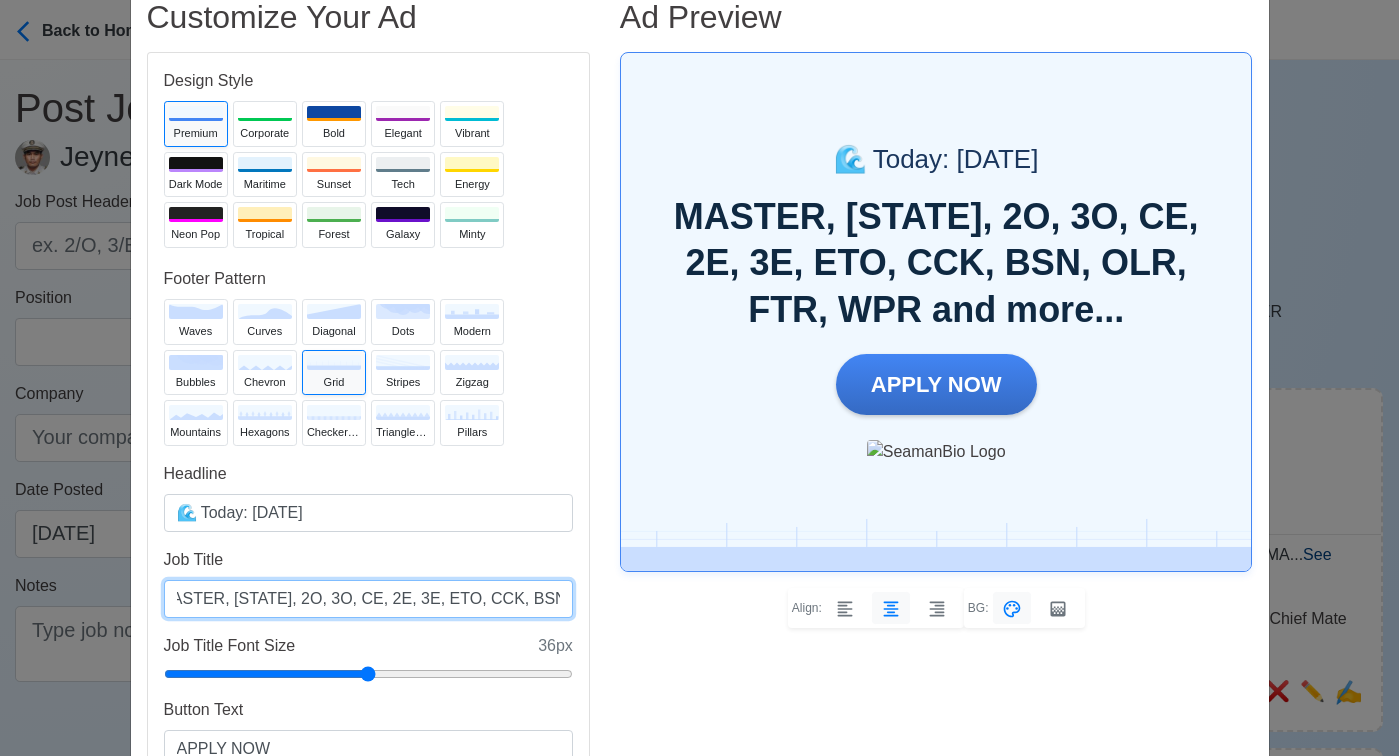type on "MASTER, [STATE], 2O, 3O, CE, 2E, 3E, ETO, CCK, BSN, OLR, FTR, WPR and more..." 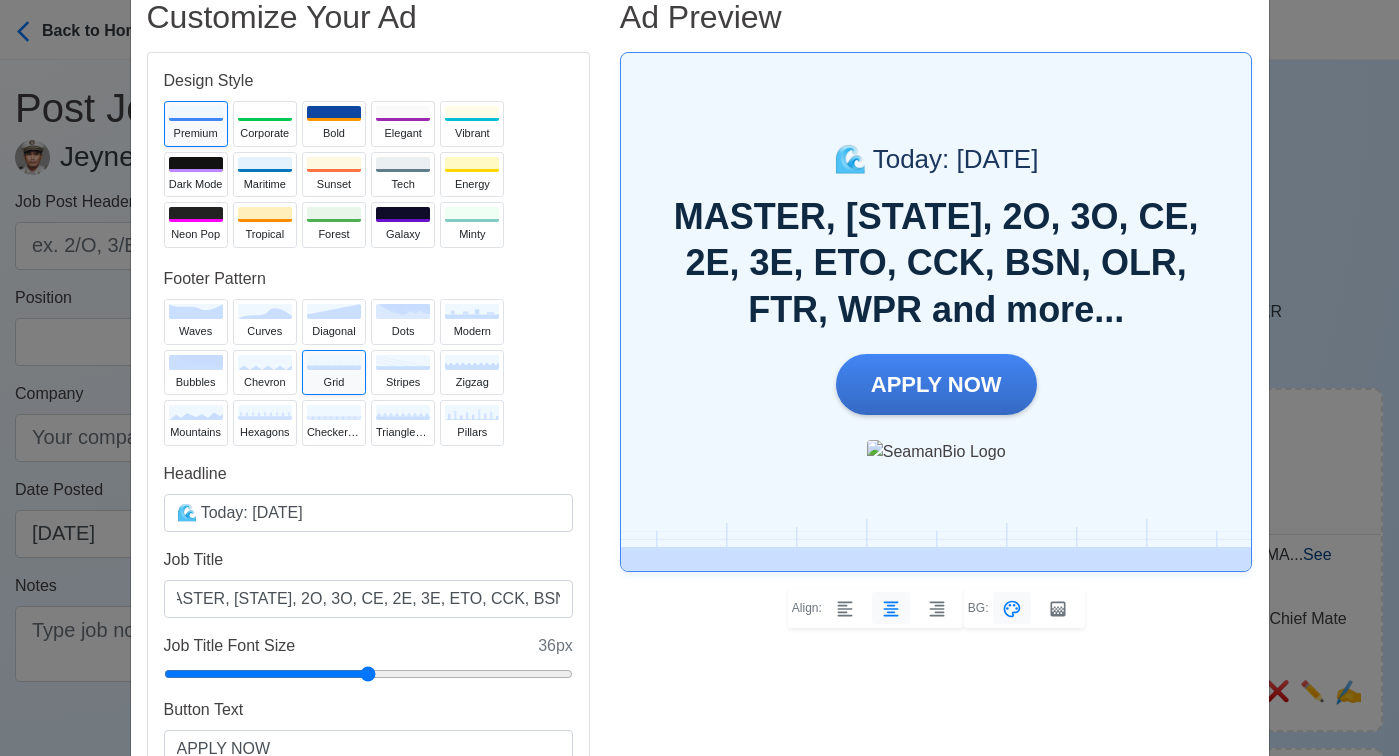 scroll, scrollTop: 0, scrollLeft: 0, axis: both 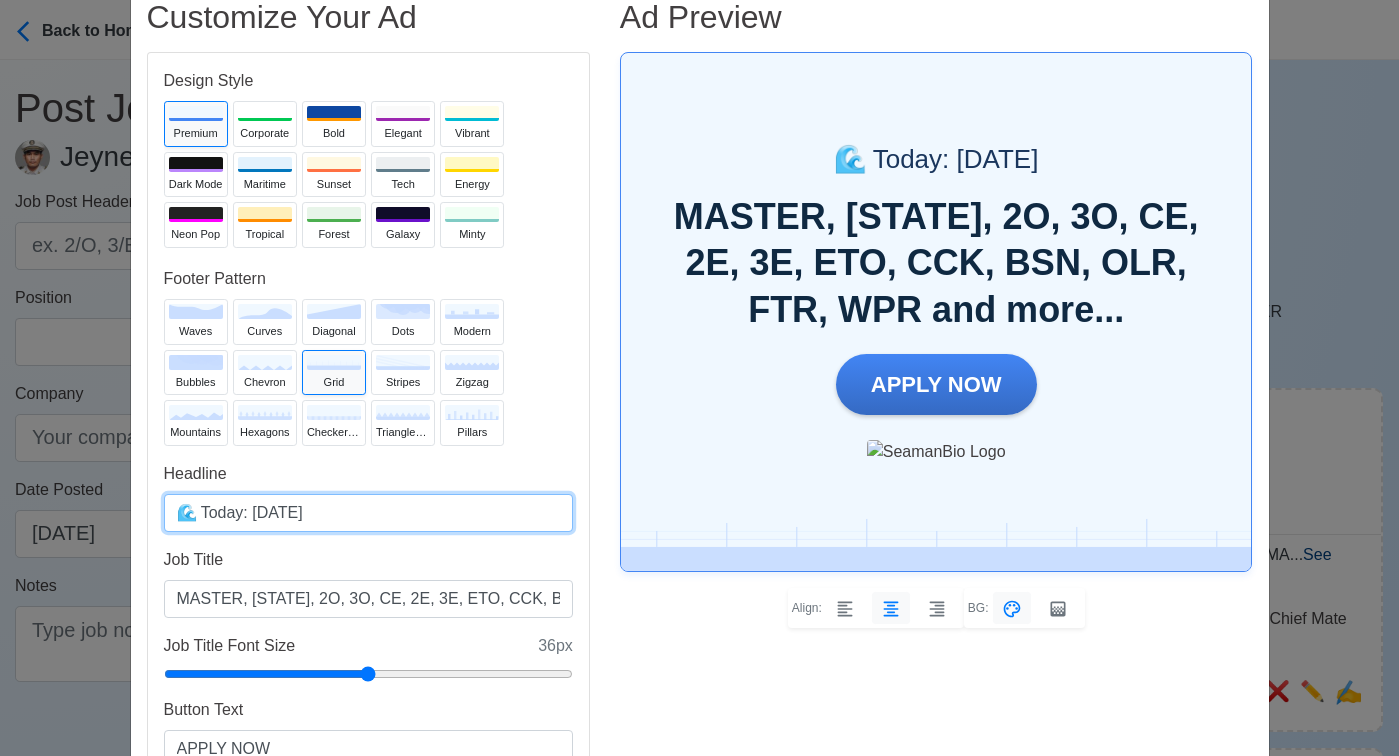 click on "🌊 Today: [DATE]" at bounding box center [368, 513] 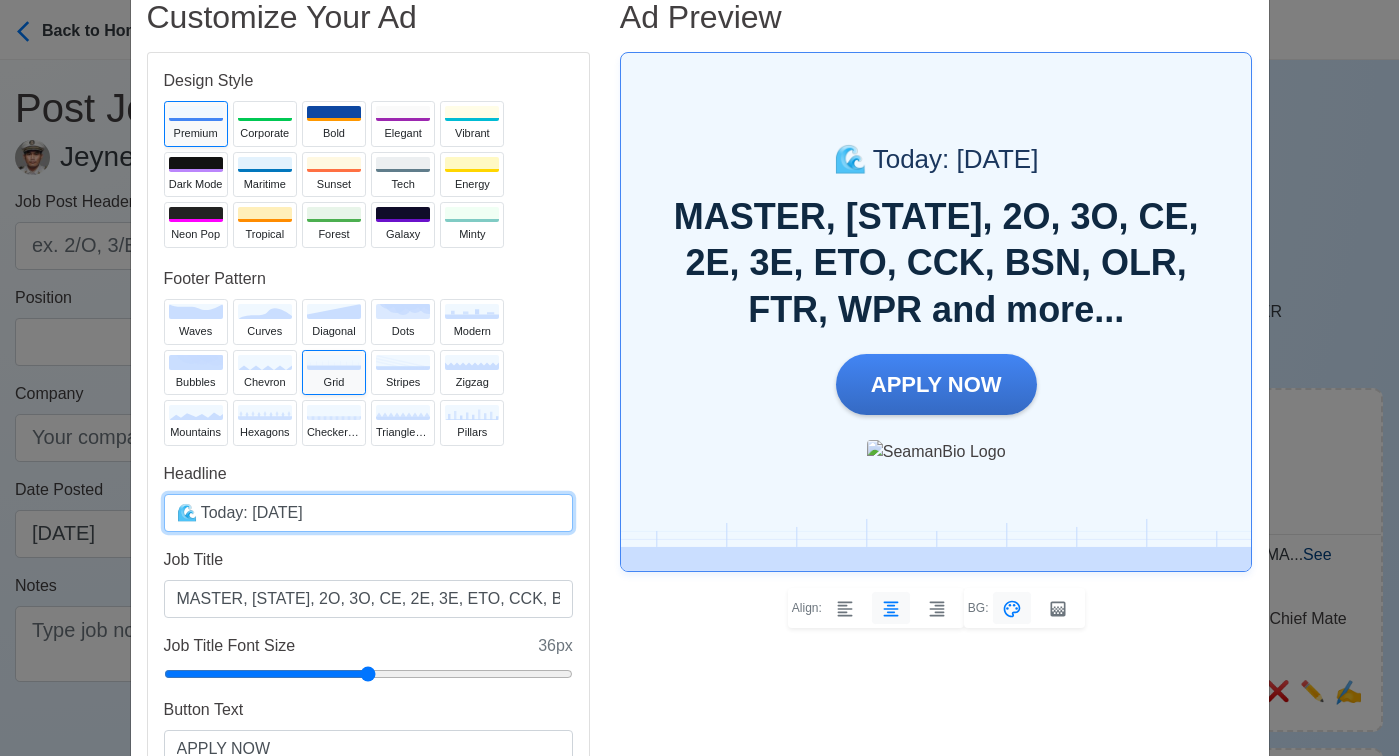 type on "🌊 Today: [DATE]" 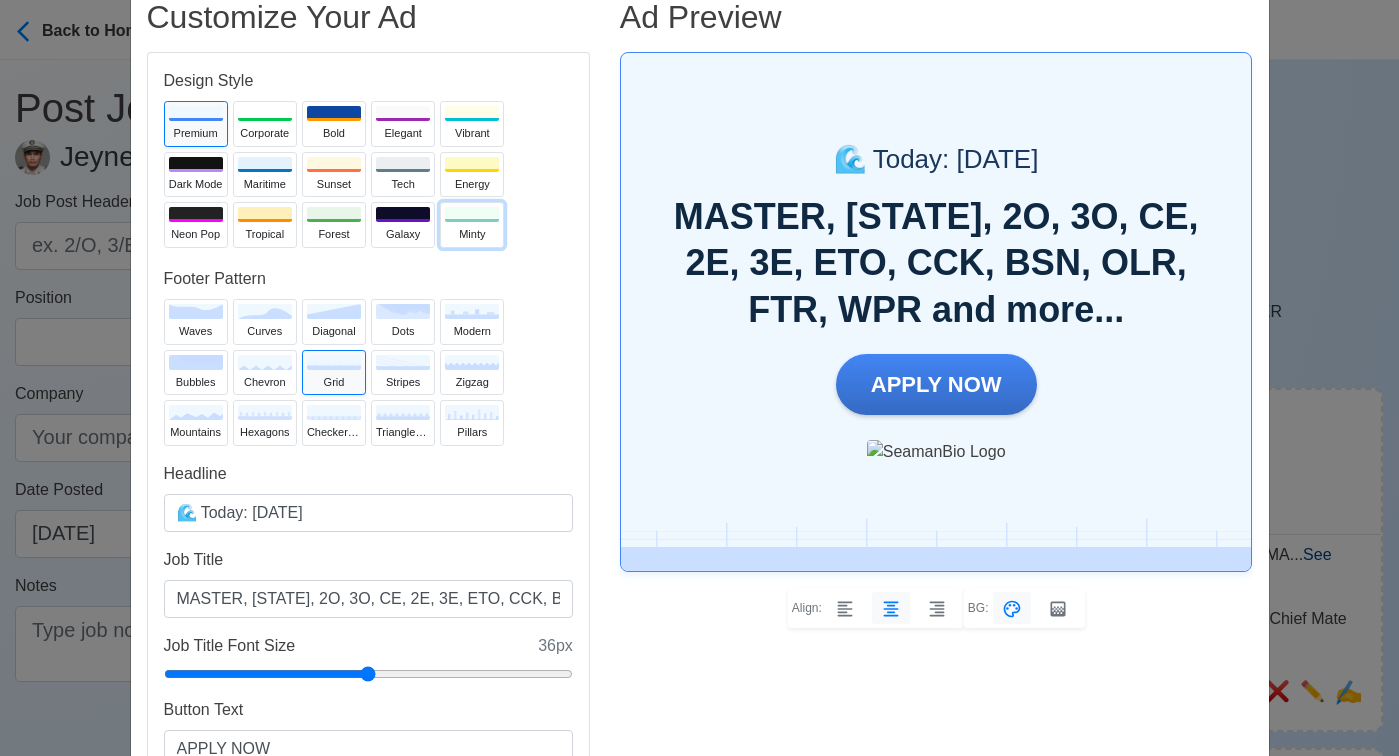 click on "Minty" at bounding box center [472, 234] 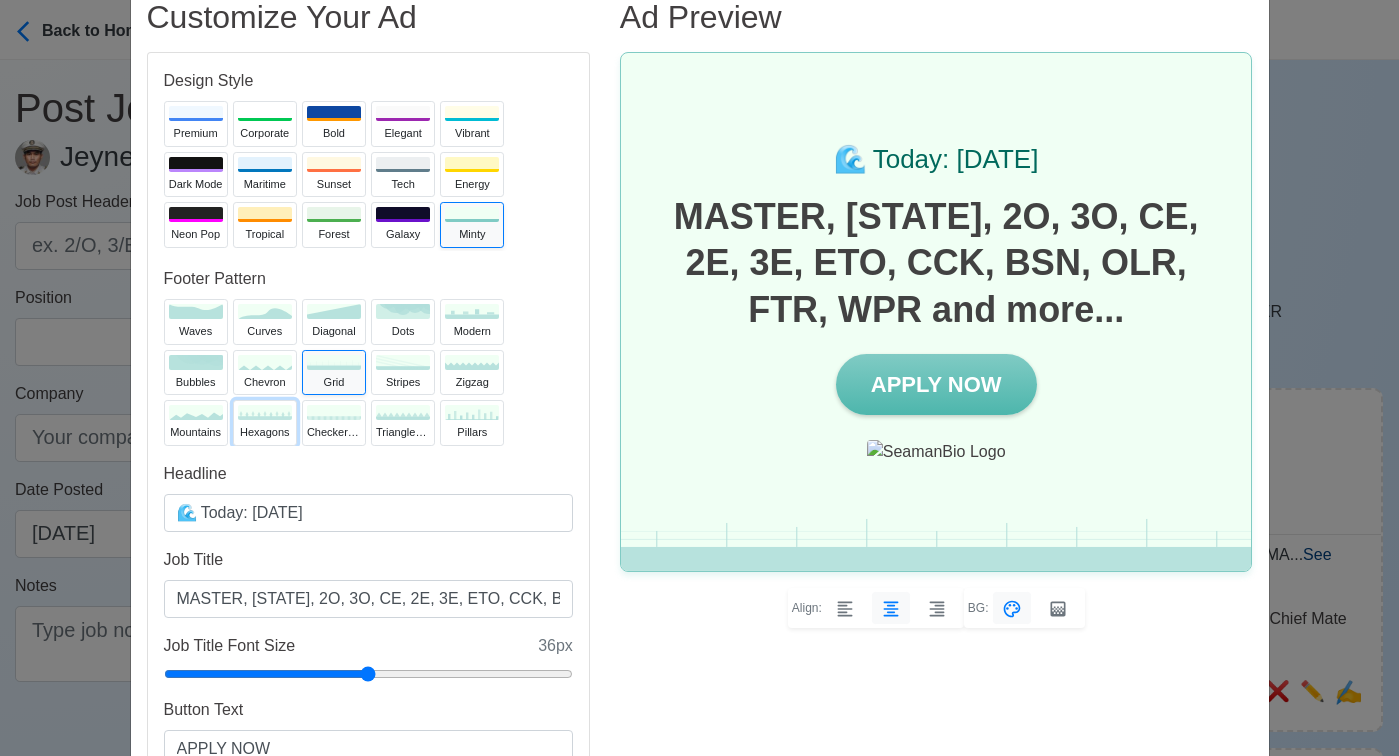 click on "hexagons" at bounding box center [265, 432] 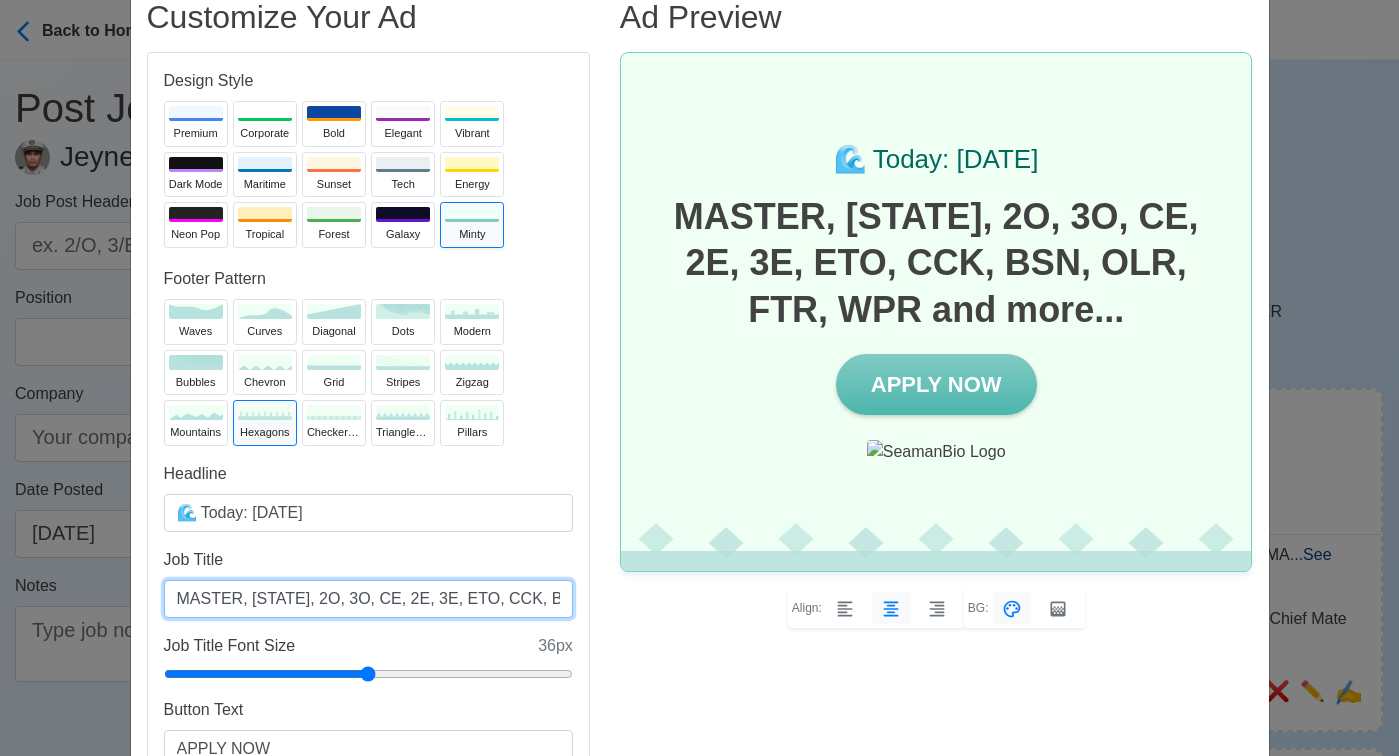 click on "MASTER, [STATE], 2O, 3O, CE, 2E, 3E, ETO, CCK, BSN, OLR, FTR, WPR and more..." at bounding box center (368, 599) 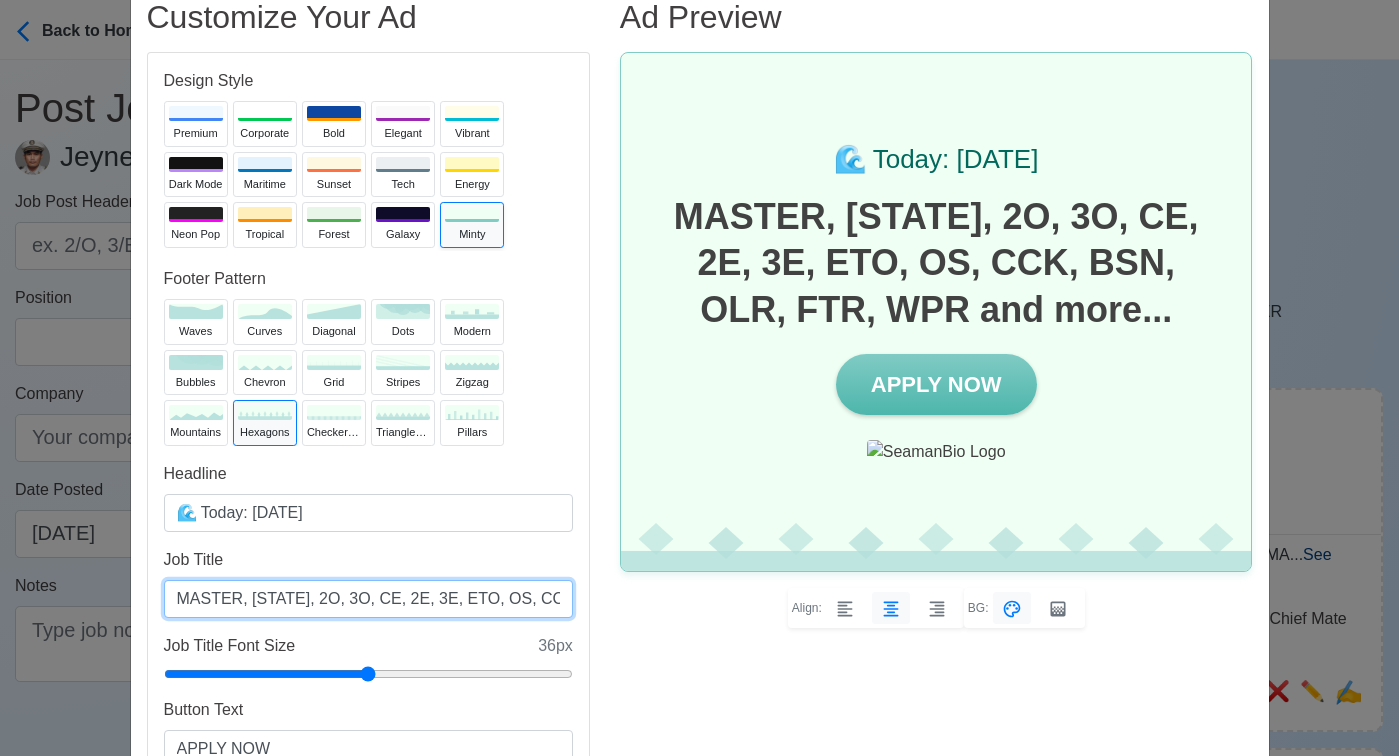 click on "MASTER, [STATE], 2O, 3O, CE, 2E, 3E, ETO, OS, CCK, BSN, OLR, FTR, WPR and more..." at bounding box center (368, 599) 